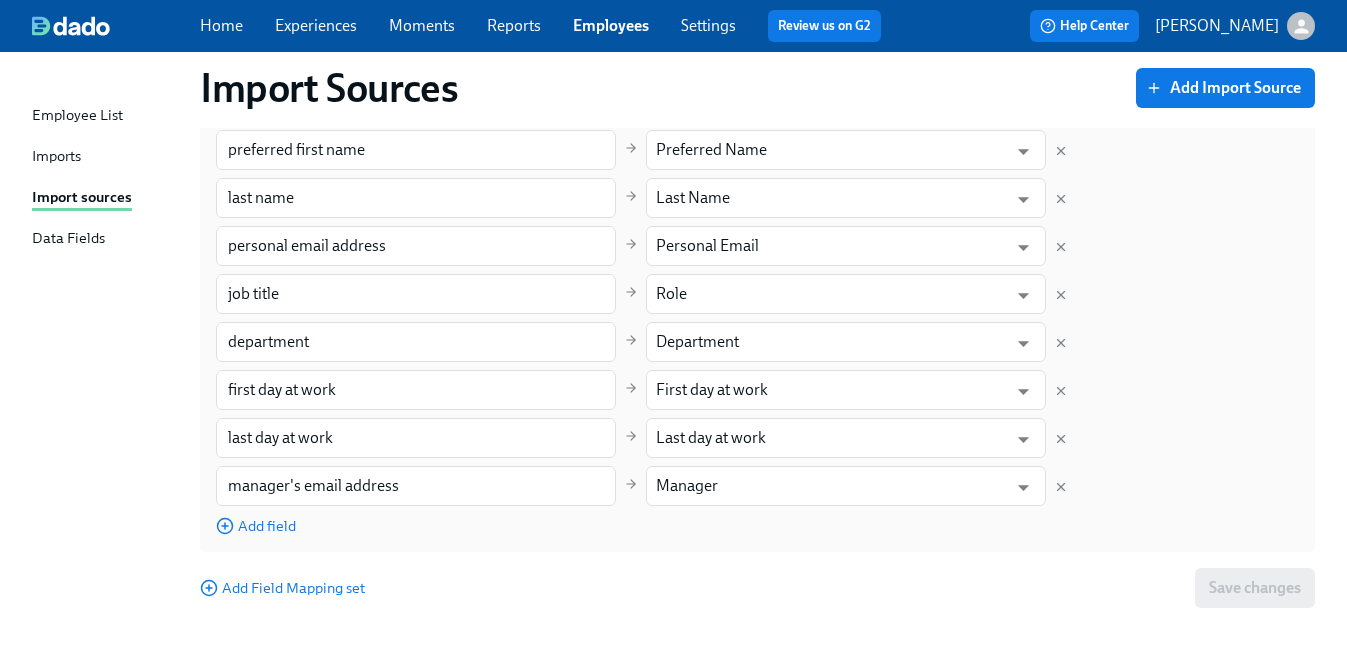 scroll, scrollTop: 0, scrollLeft: 0, axis: both 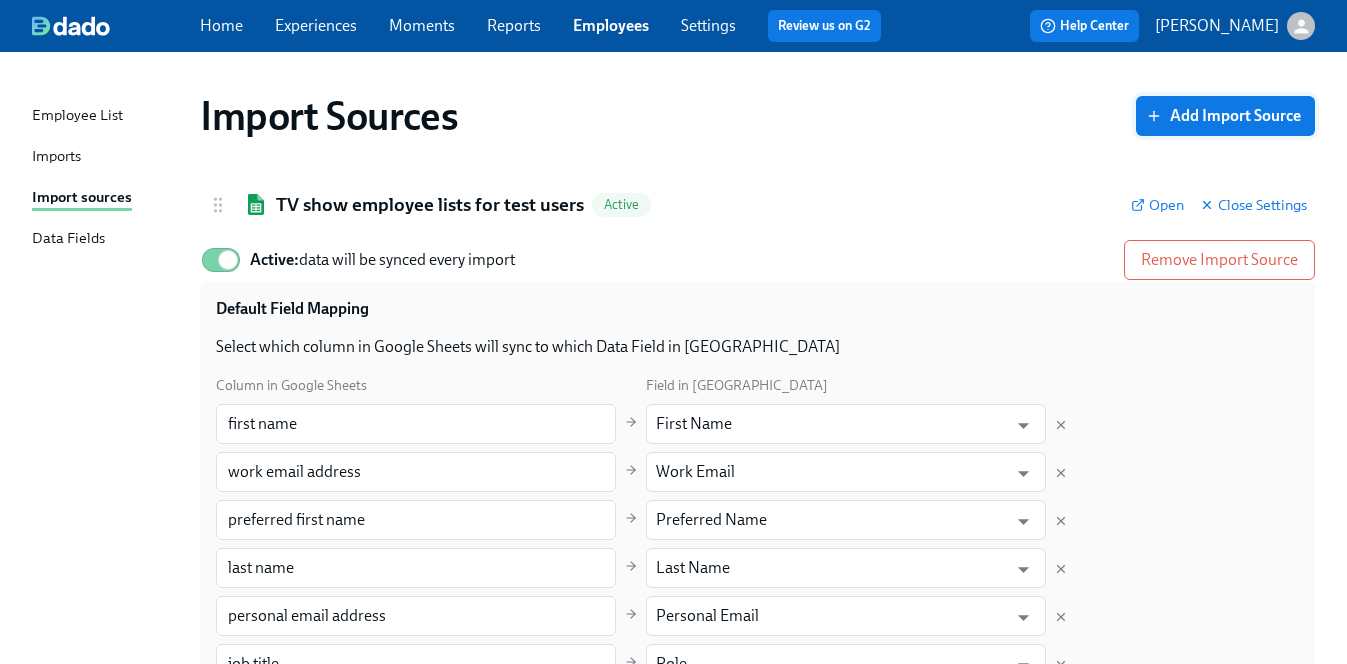 click on "Add Import Source" at bounding box center (1225, 116) 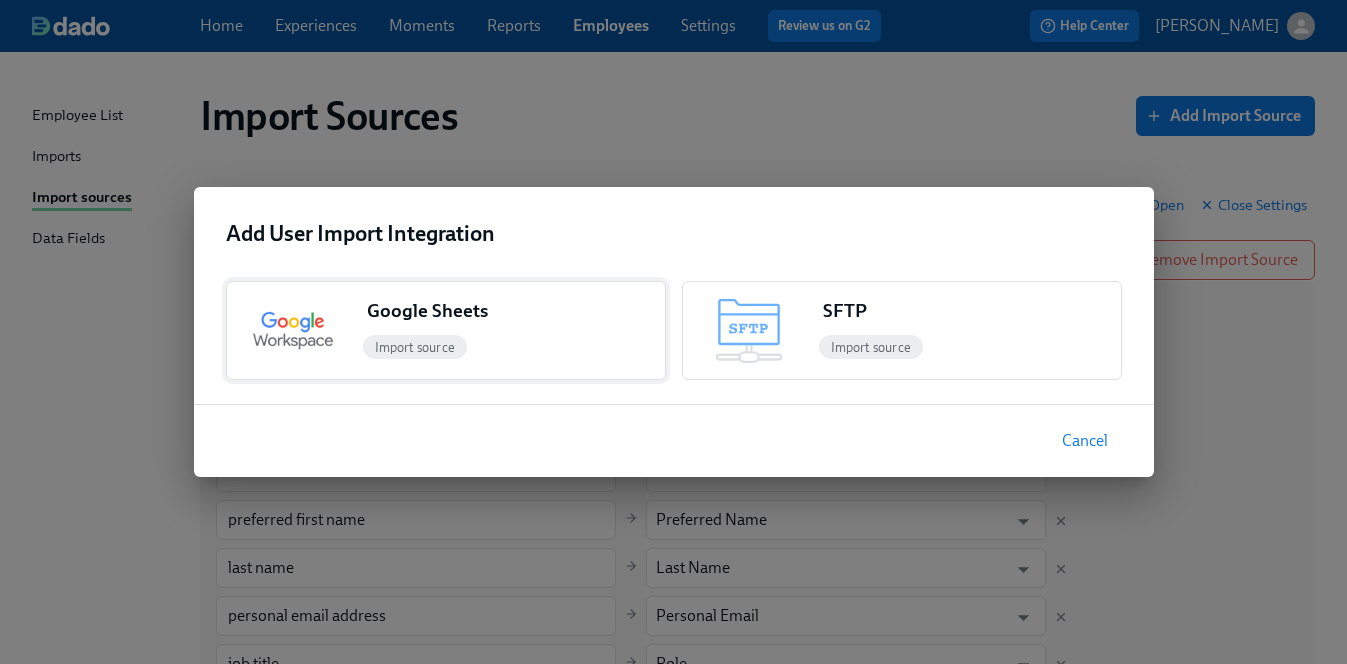 click on "Import source" at bounding box center (415, 347) 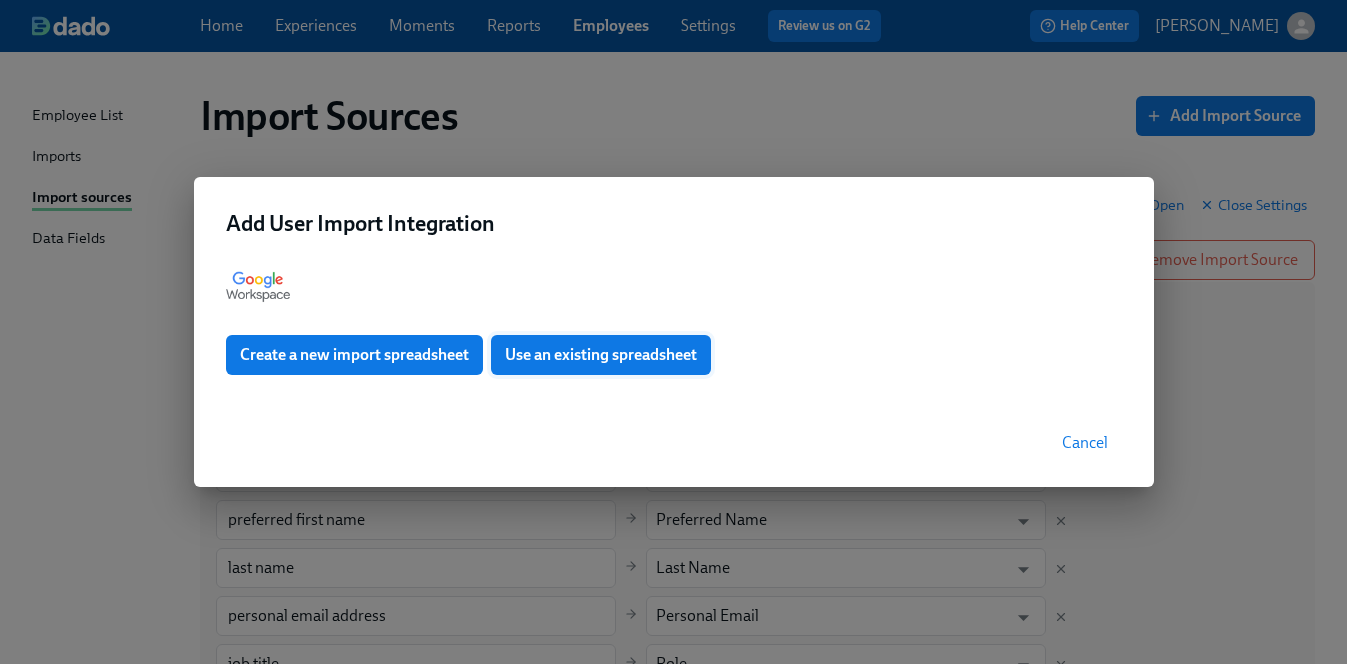 click on "Use an existing spreadsheet" at bounding box center (601, 355) 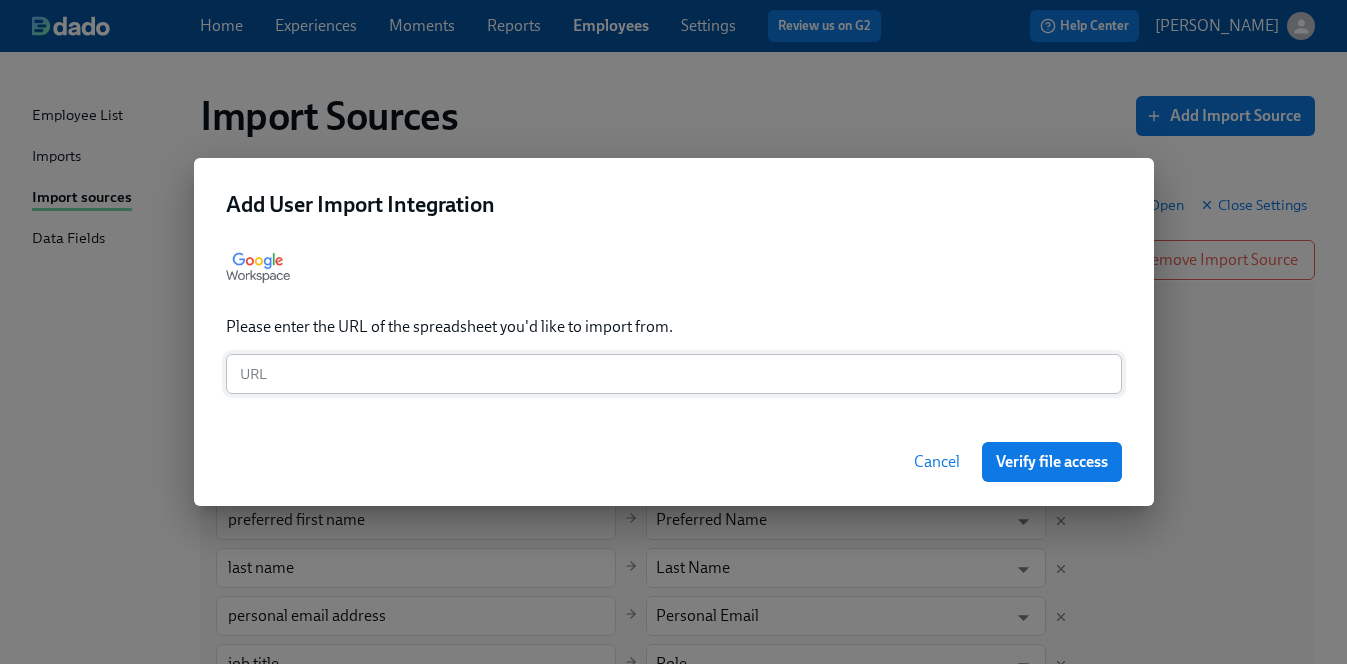 click at bounding box center [674, 374] 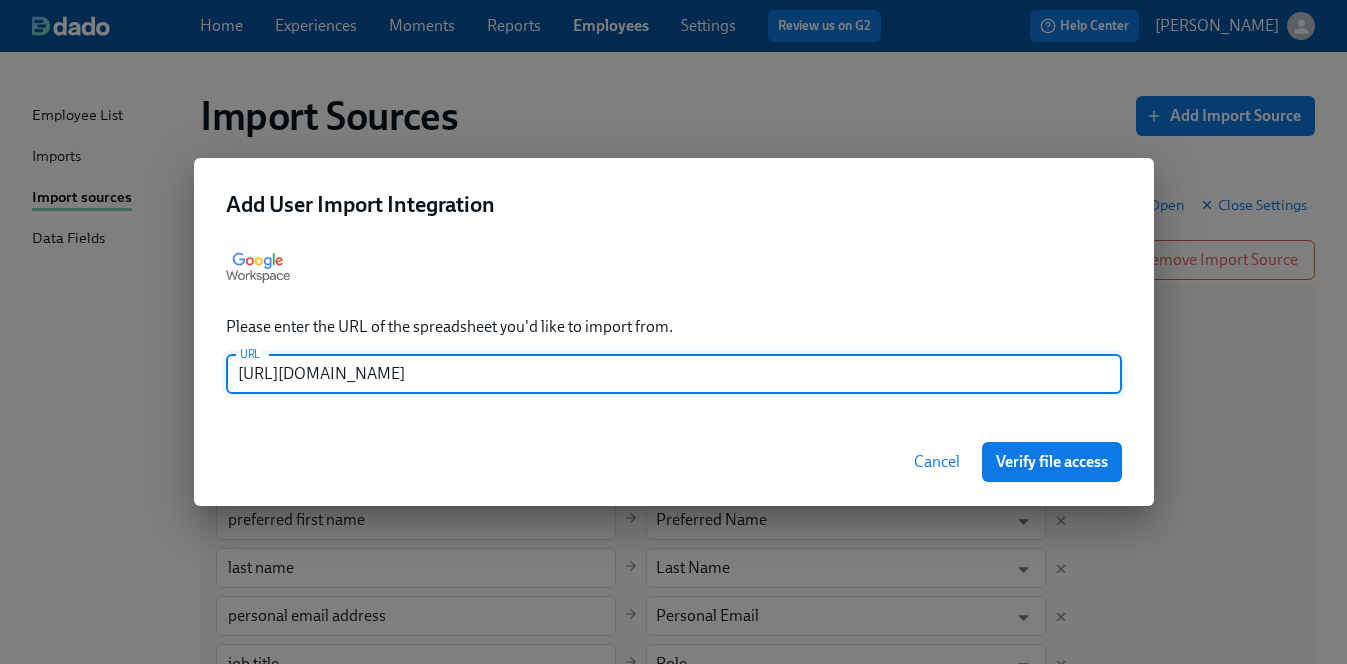 scroll, scrollTop: 0, scrollLeft: 39, axis: horizontal 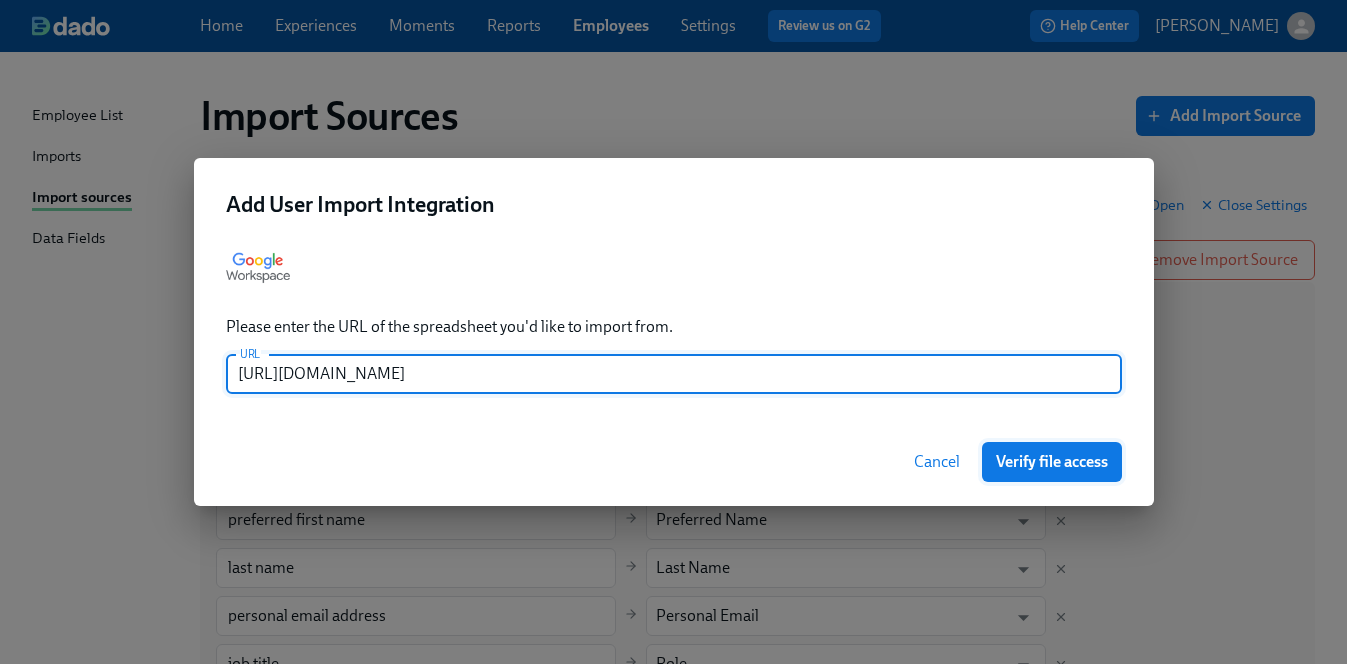 type on "[URL][DOMAIN_NAME]" 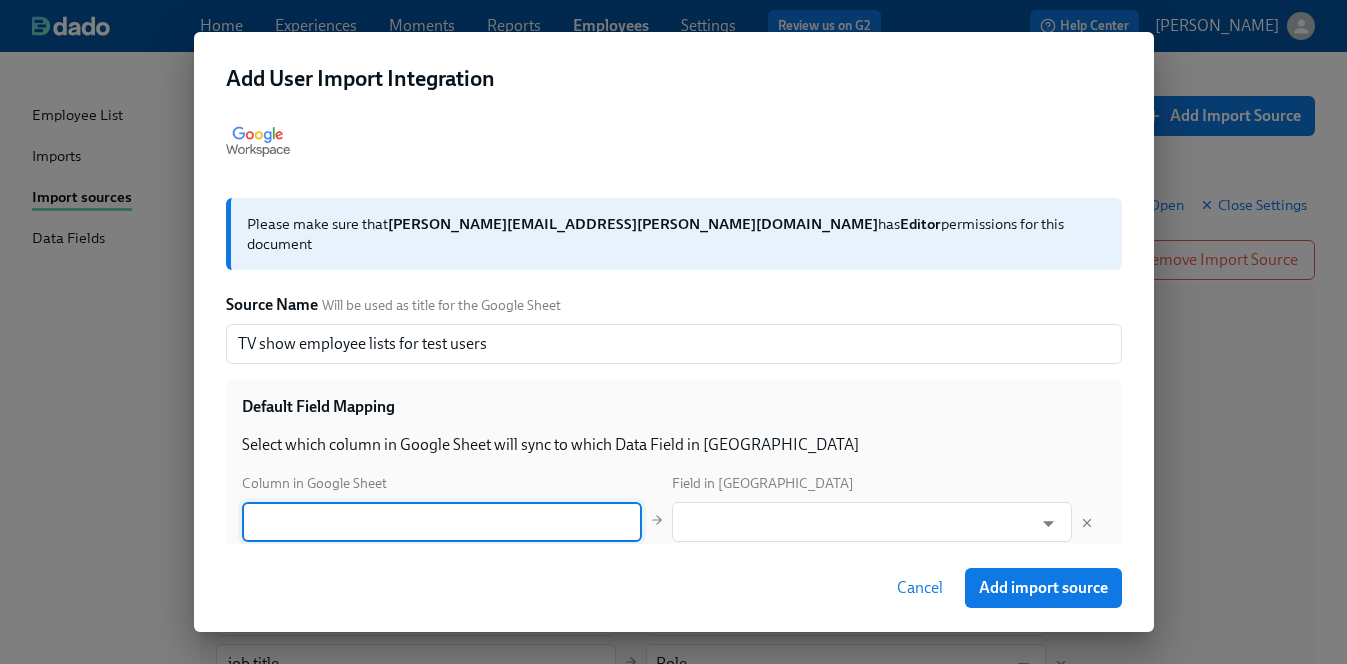 click at bounding box center [442, 522] 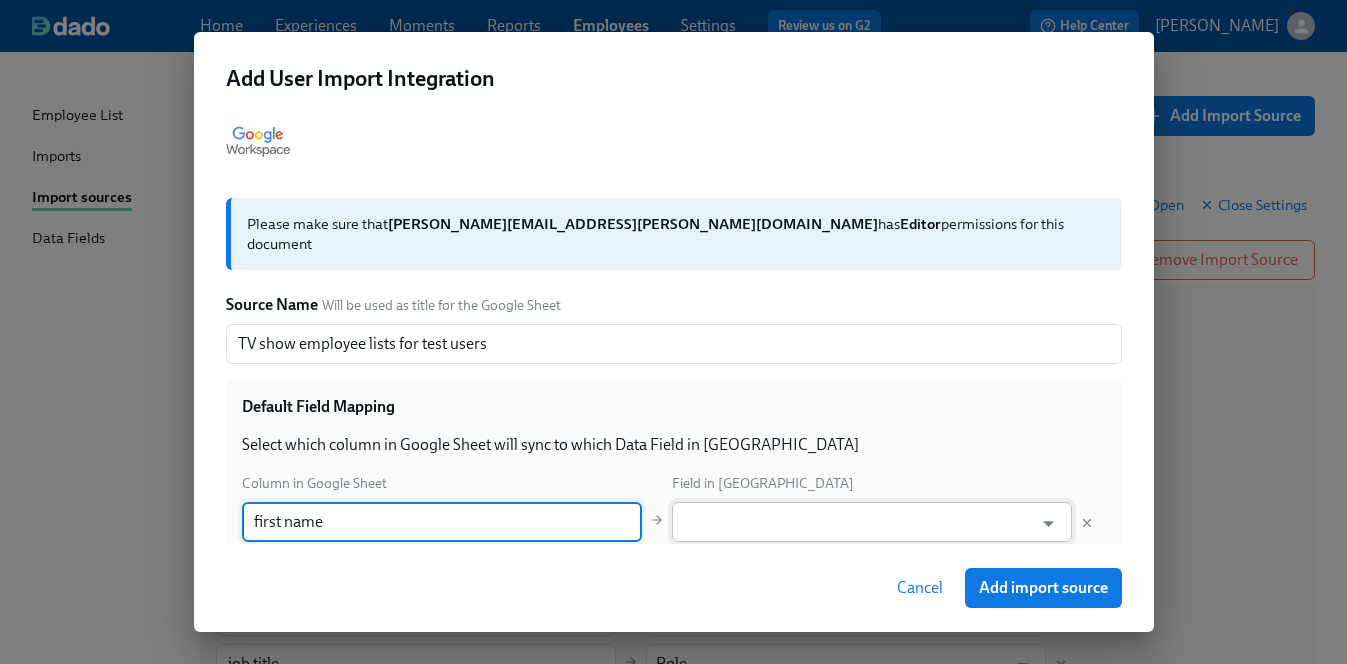 type on "first name" 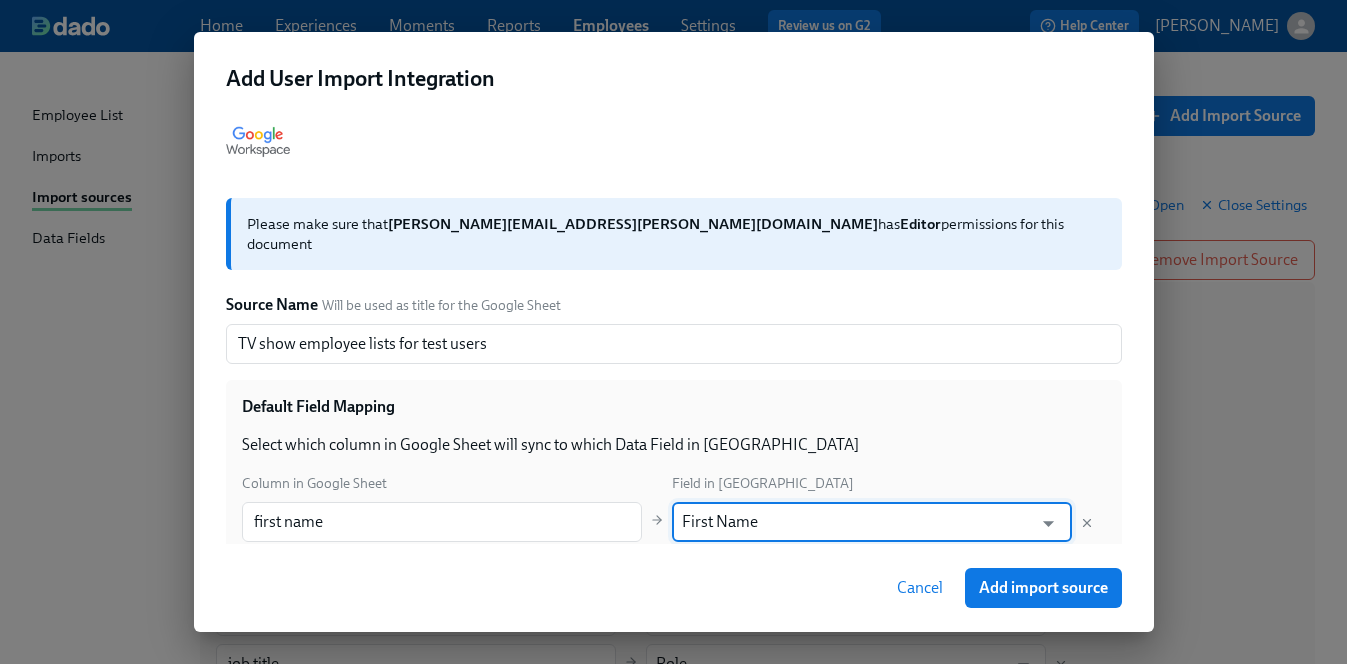 scroll, scrollTop: 84, scrollLeft: 0, axis: vertical 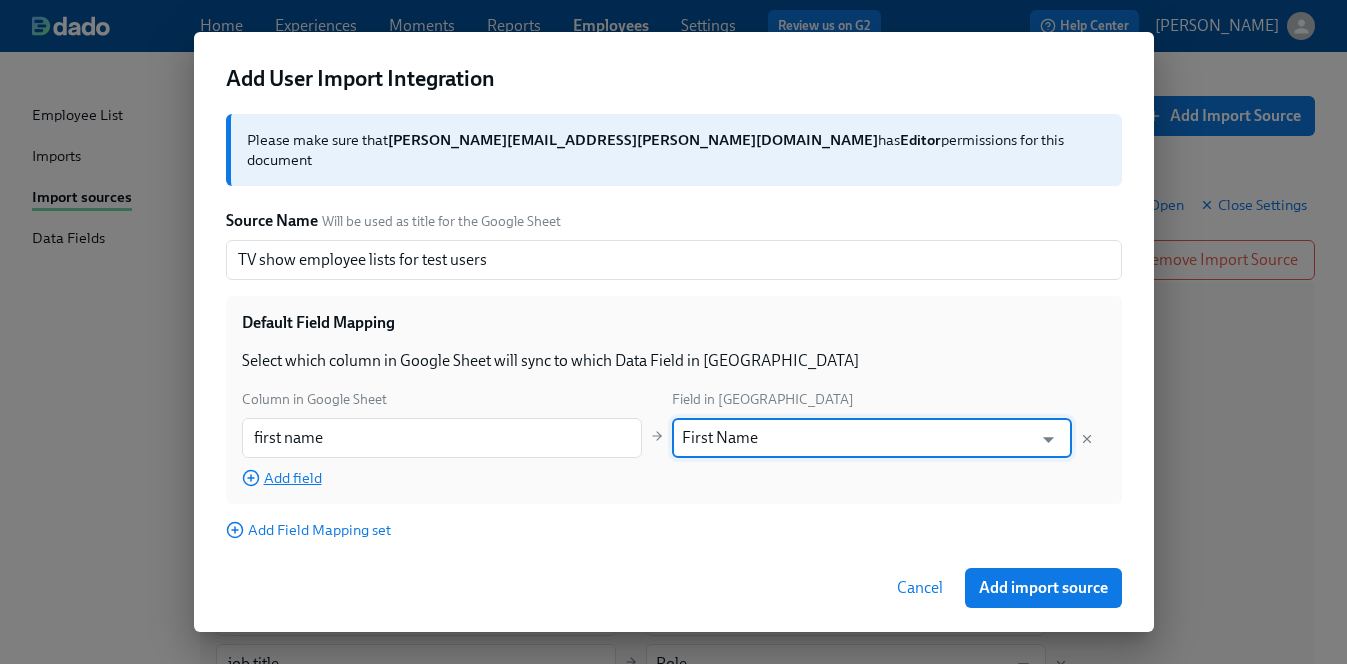 type on "First Name" 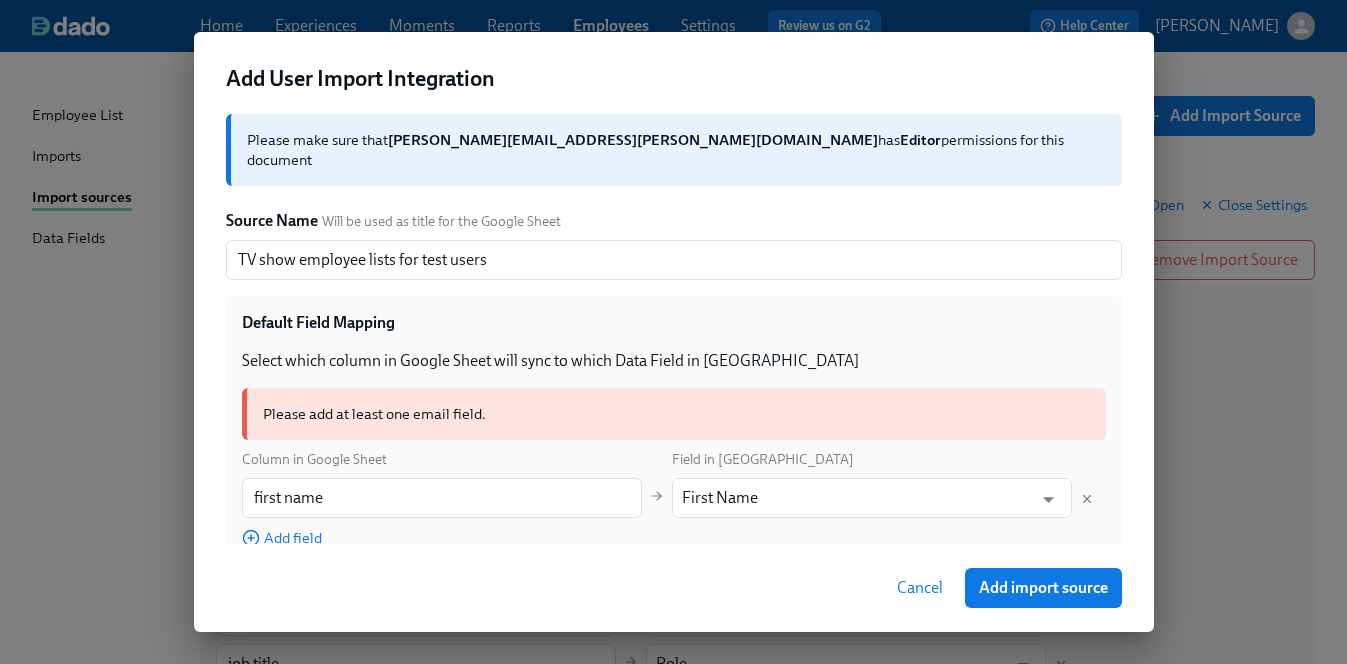 click on "Column in Google Sheet   Field in Dado   first name ​ First Name ​ Add field" at bounding box center [674, 498] 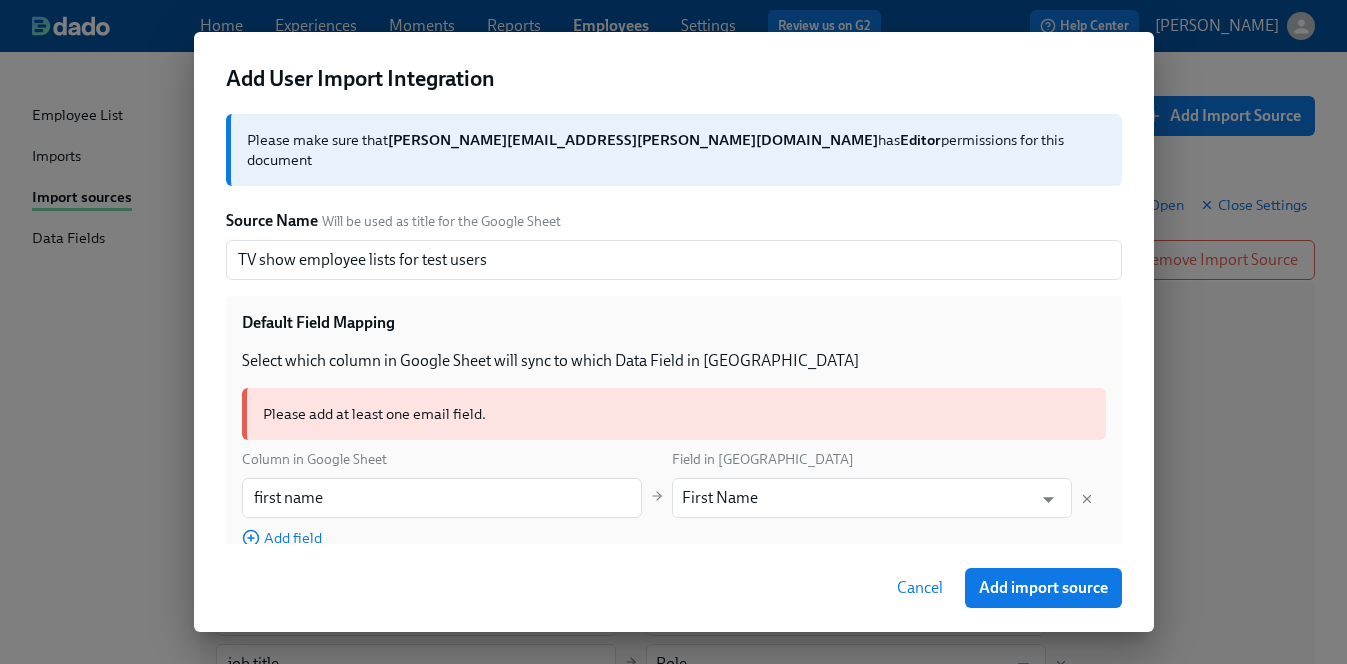 click on "Add field" at bounding box center (442, 537) 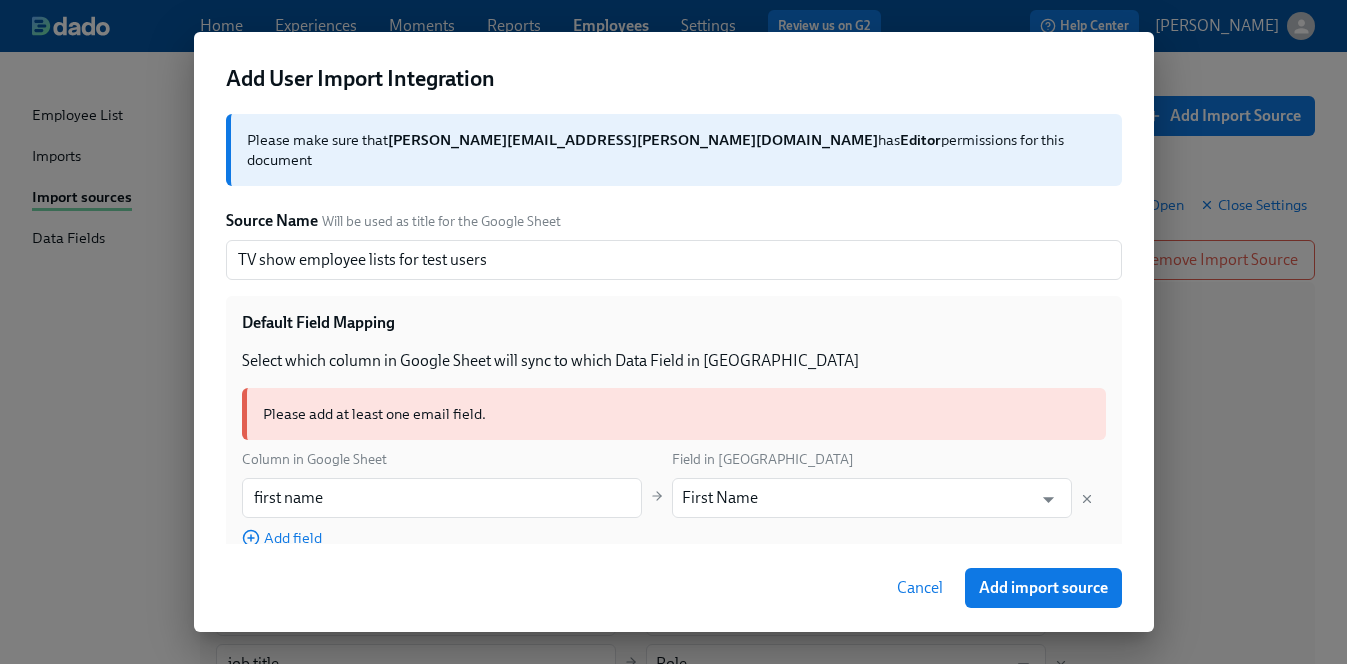 click on "Add field" at bounding box center [282, 538] 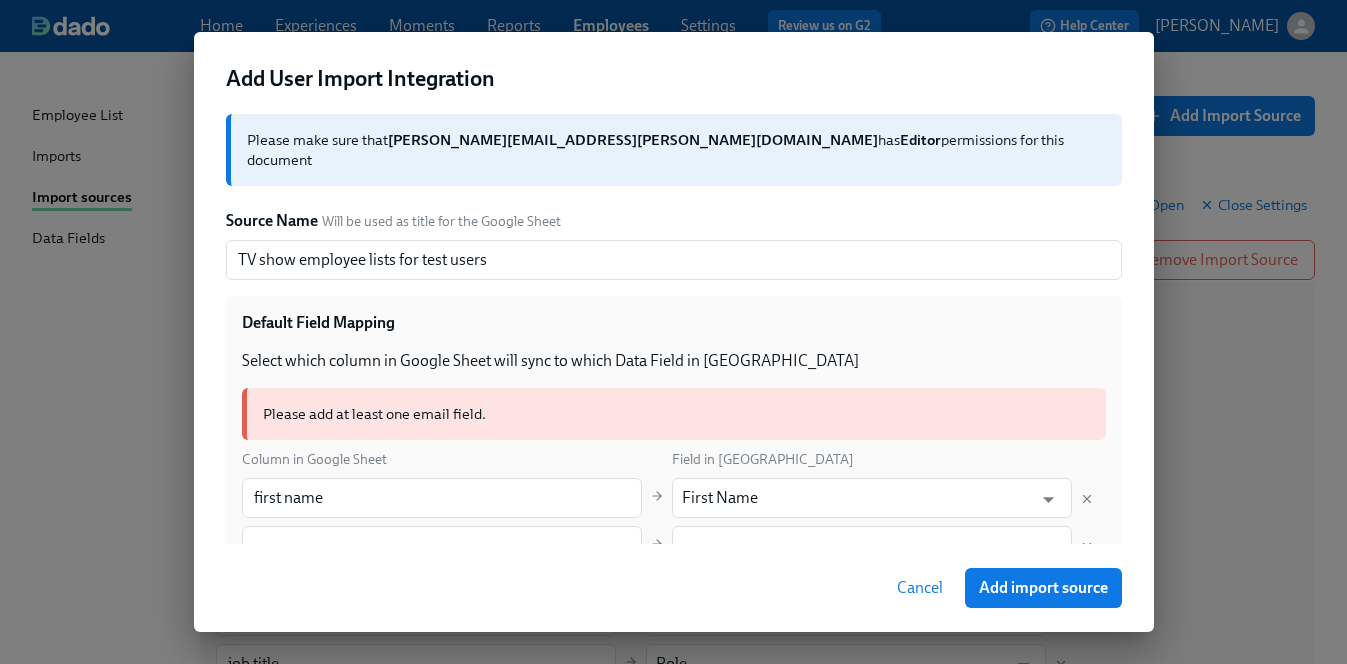 click at bounding box center [442, 546] 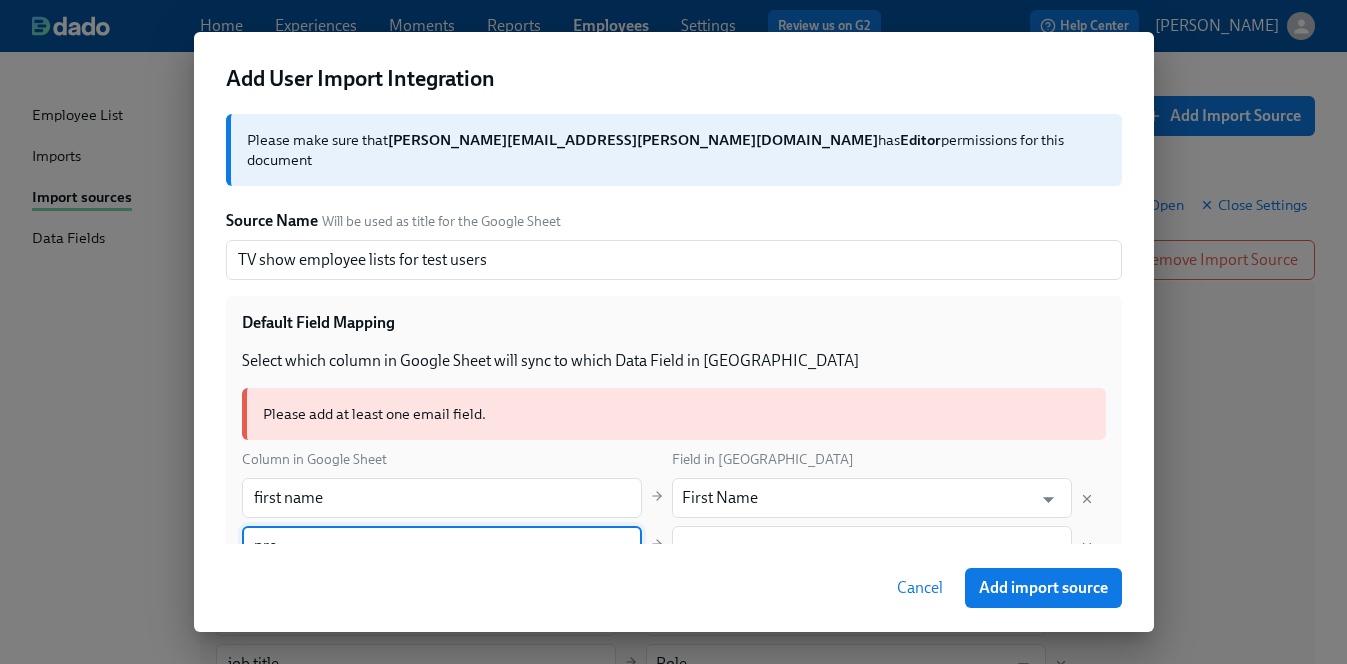 click on "pre" at bounding box center [442, 546] 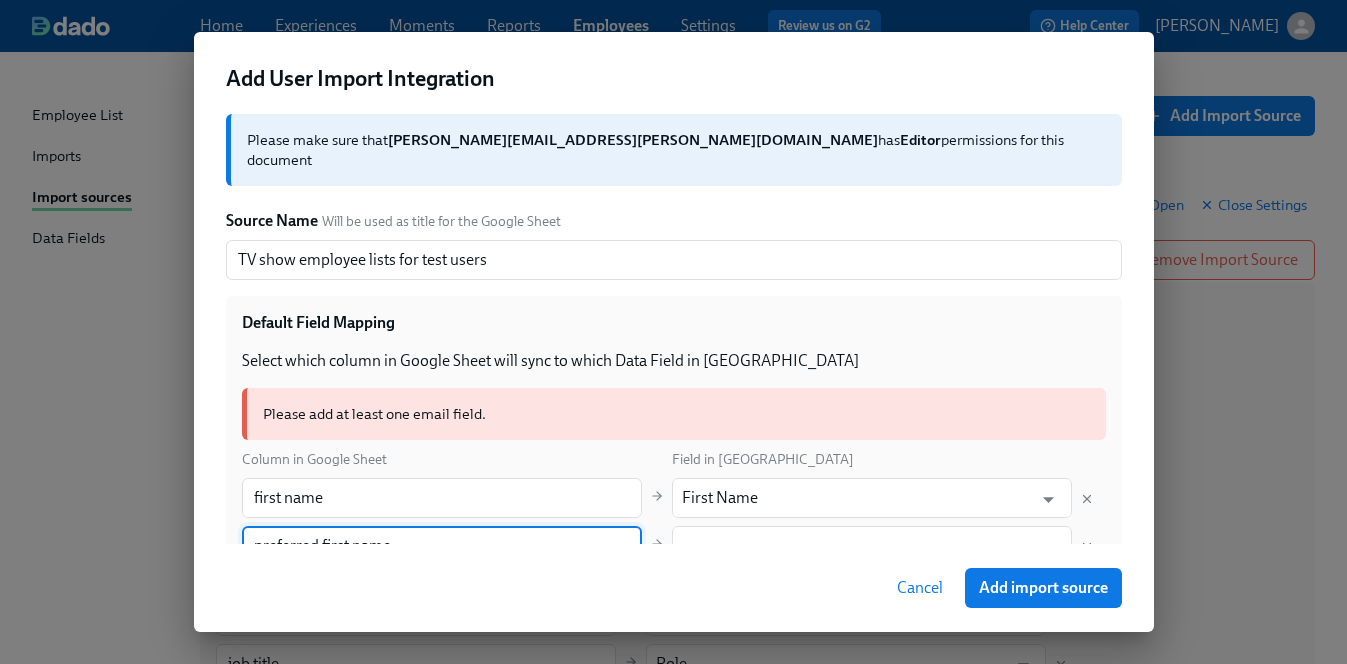 type on "preferred first name" 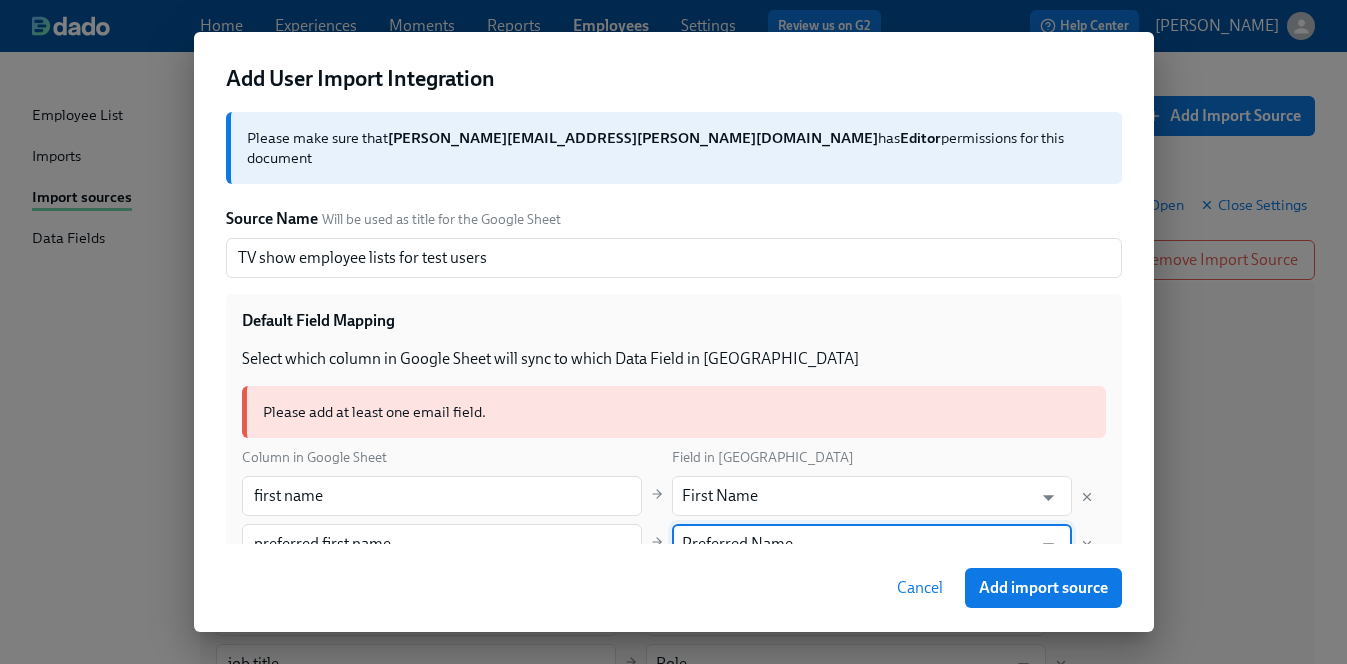 scroll, scrollTop: 192, scrollLeft: 0, axis: vertical 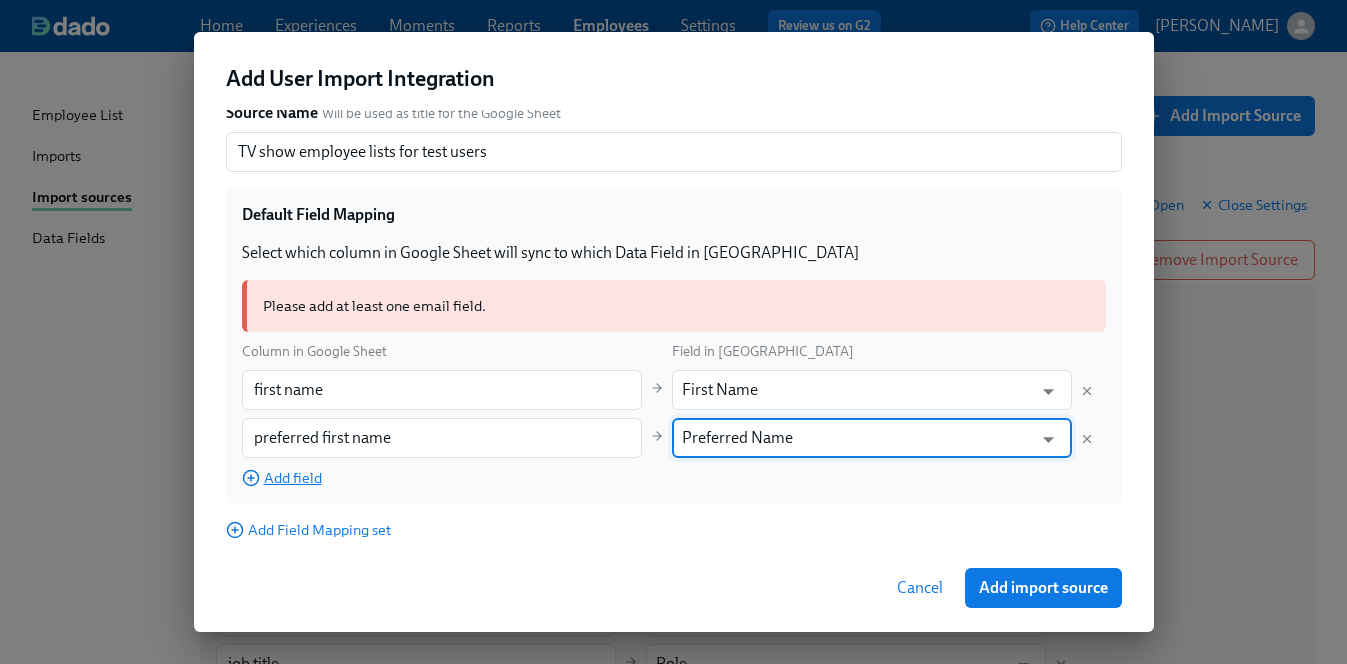 type on "Preferred Name" 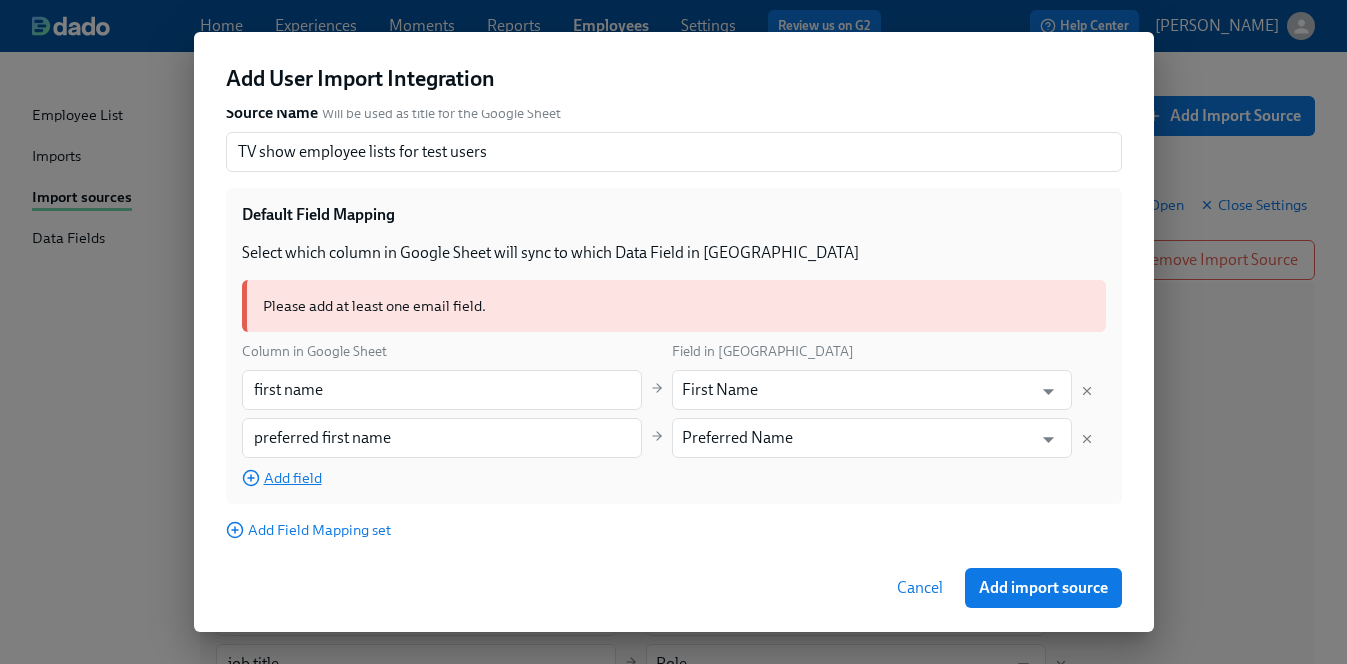 click on "Add field" at bounding box center [282, 478] 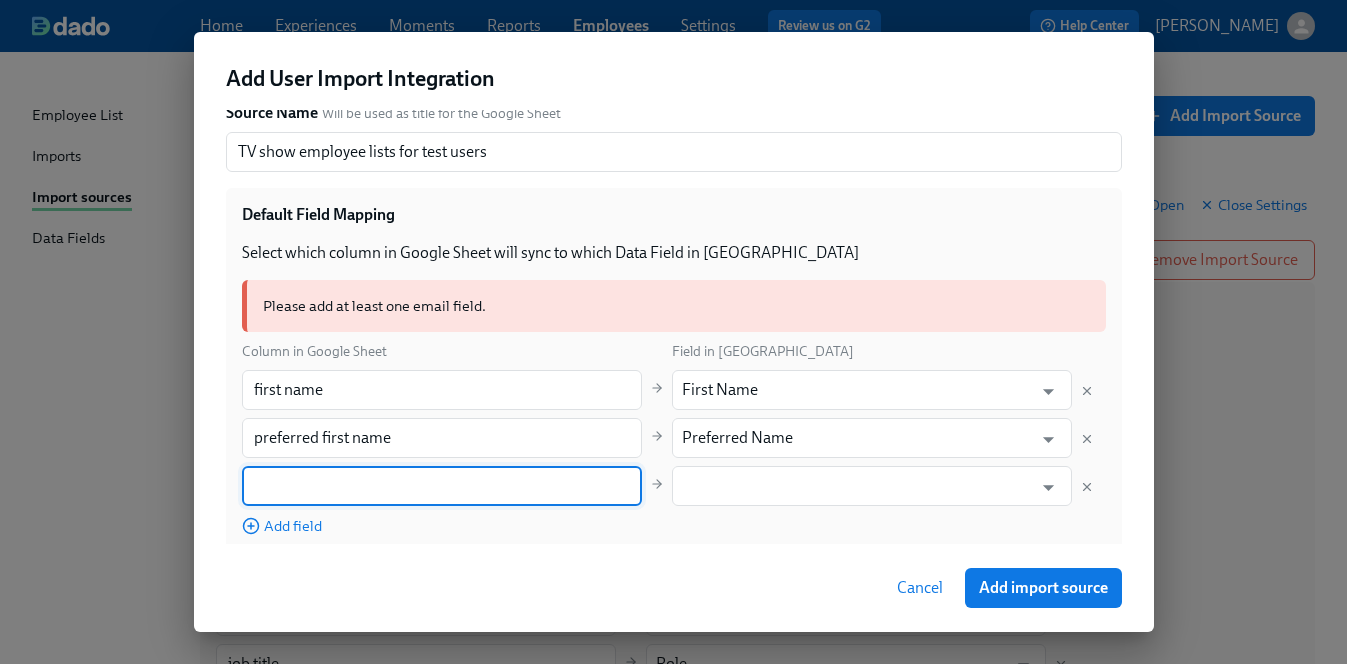click at bounding box center [442, 486] 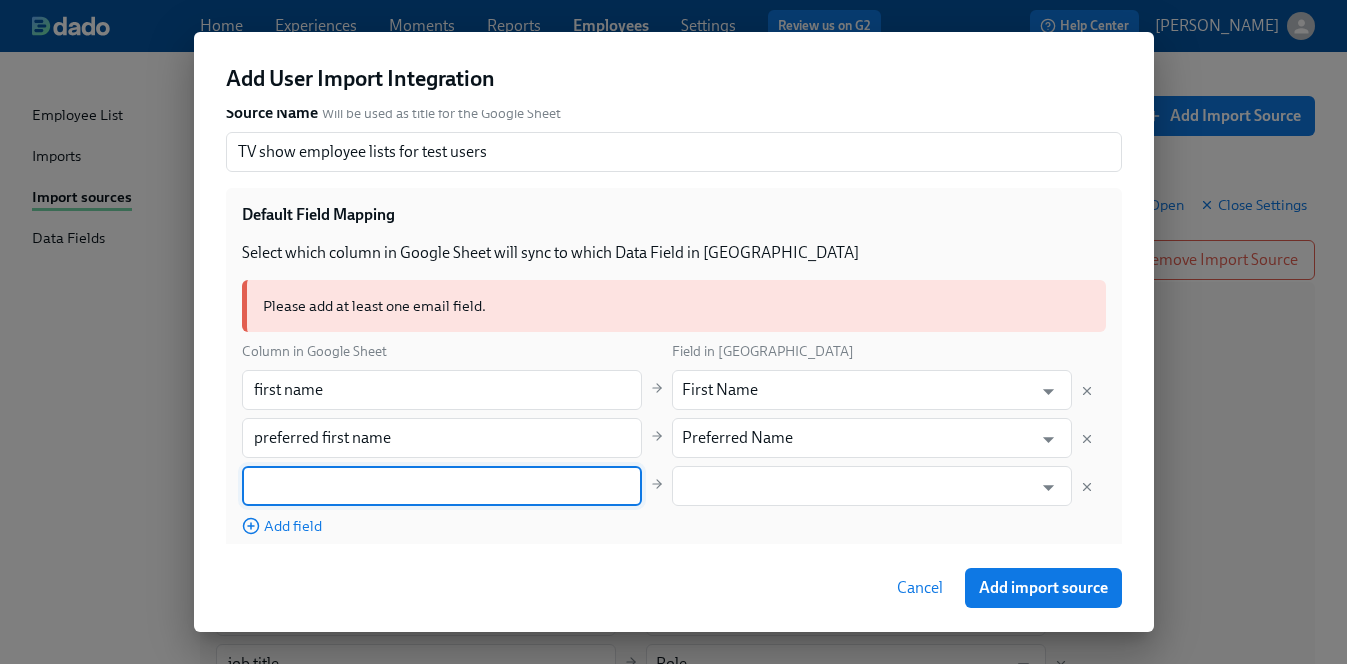 paste on "last name" 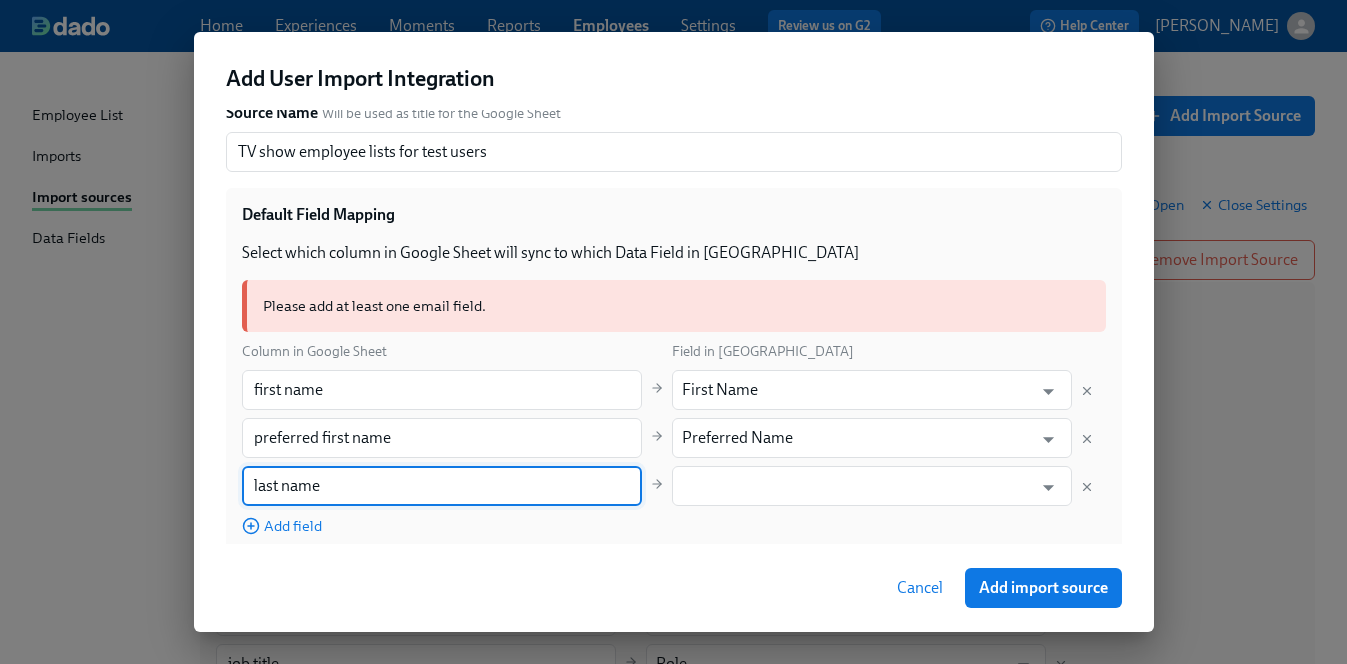 type on "last name" 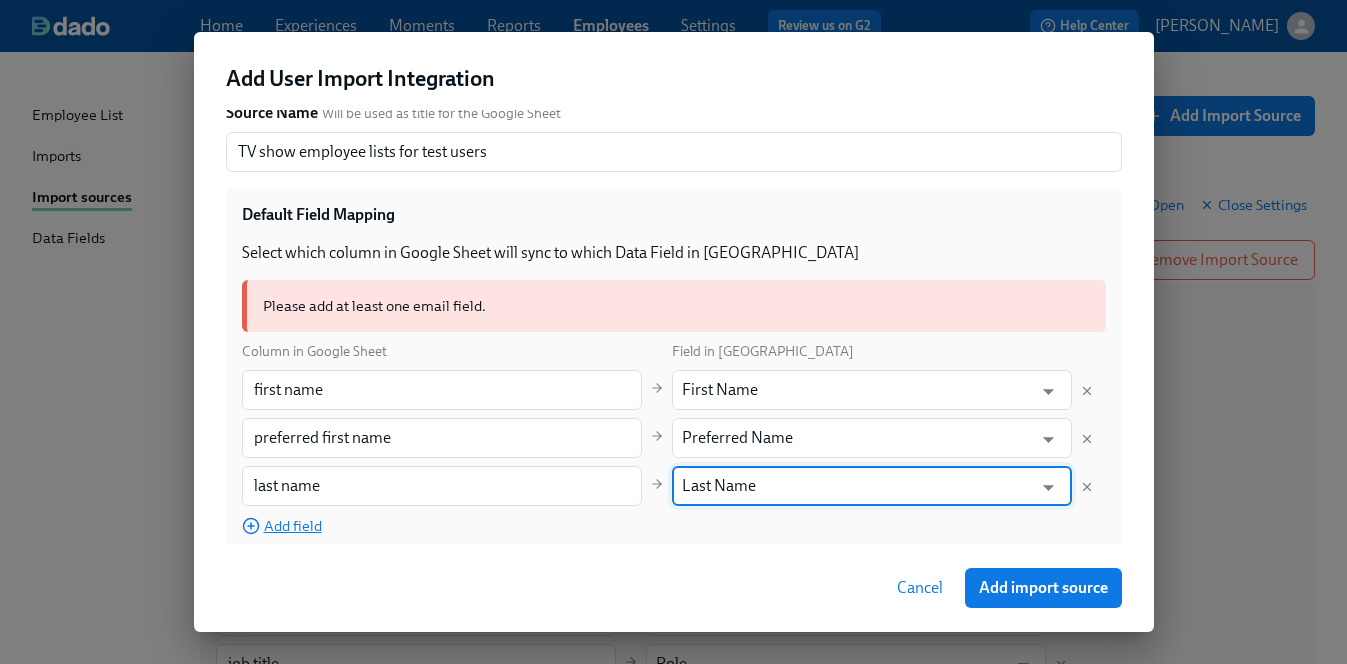 type on "Last Name" 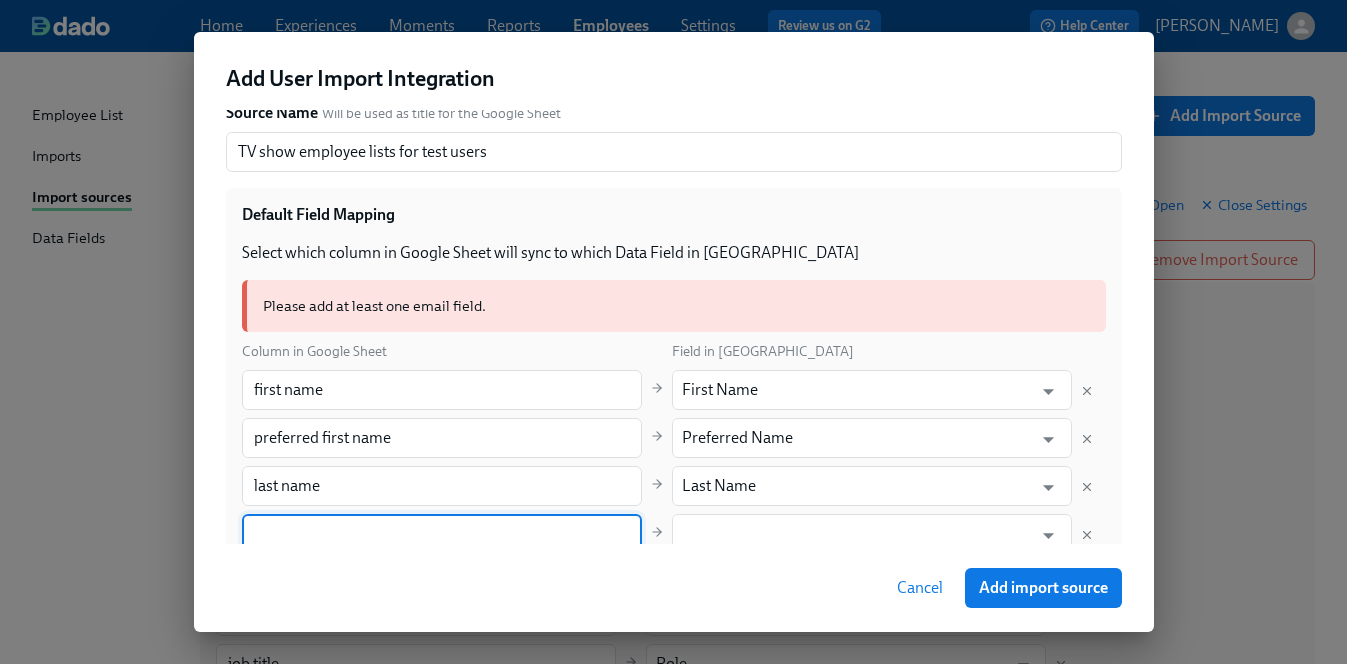 click at bounding box center (442, 534) 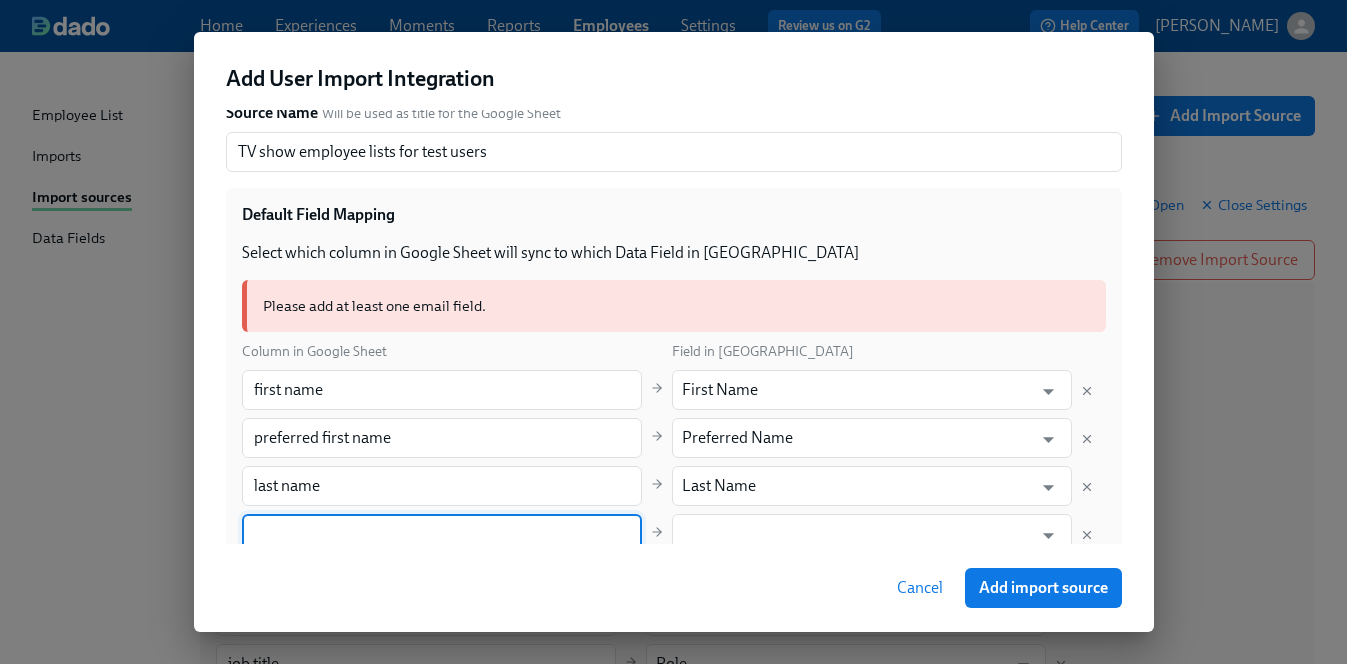 paste on "work email address" 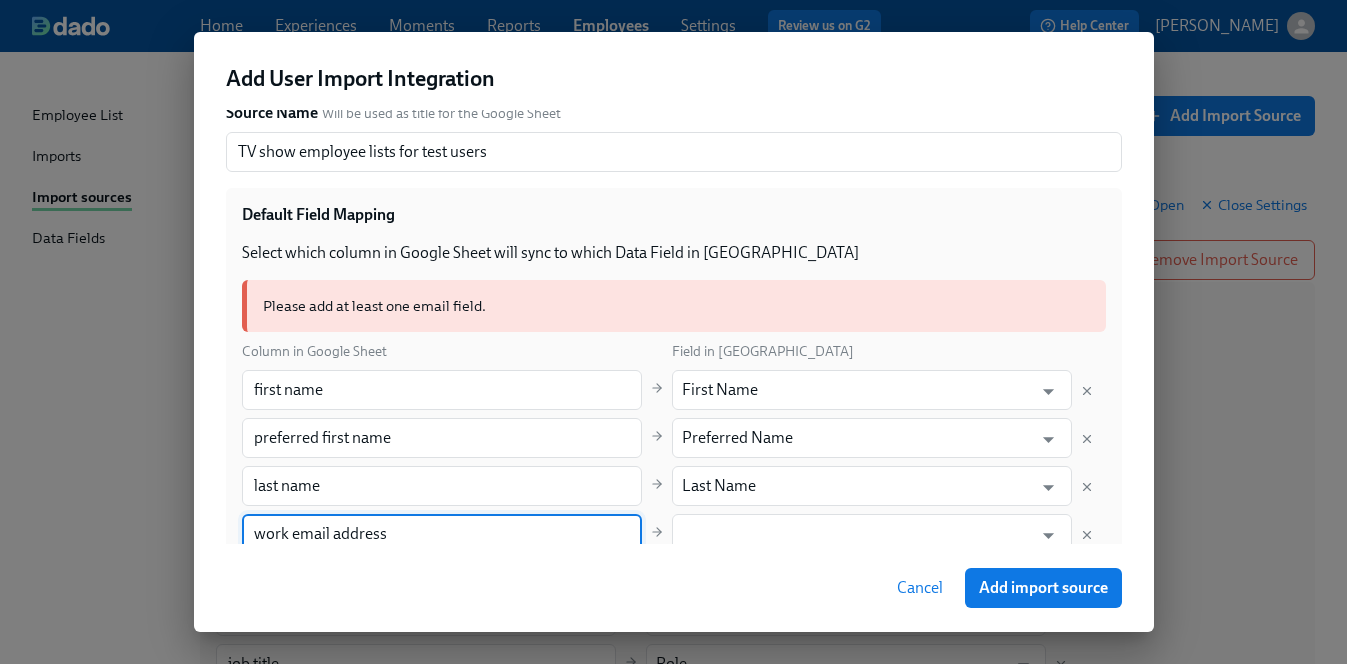 type on "work email address" 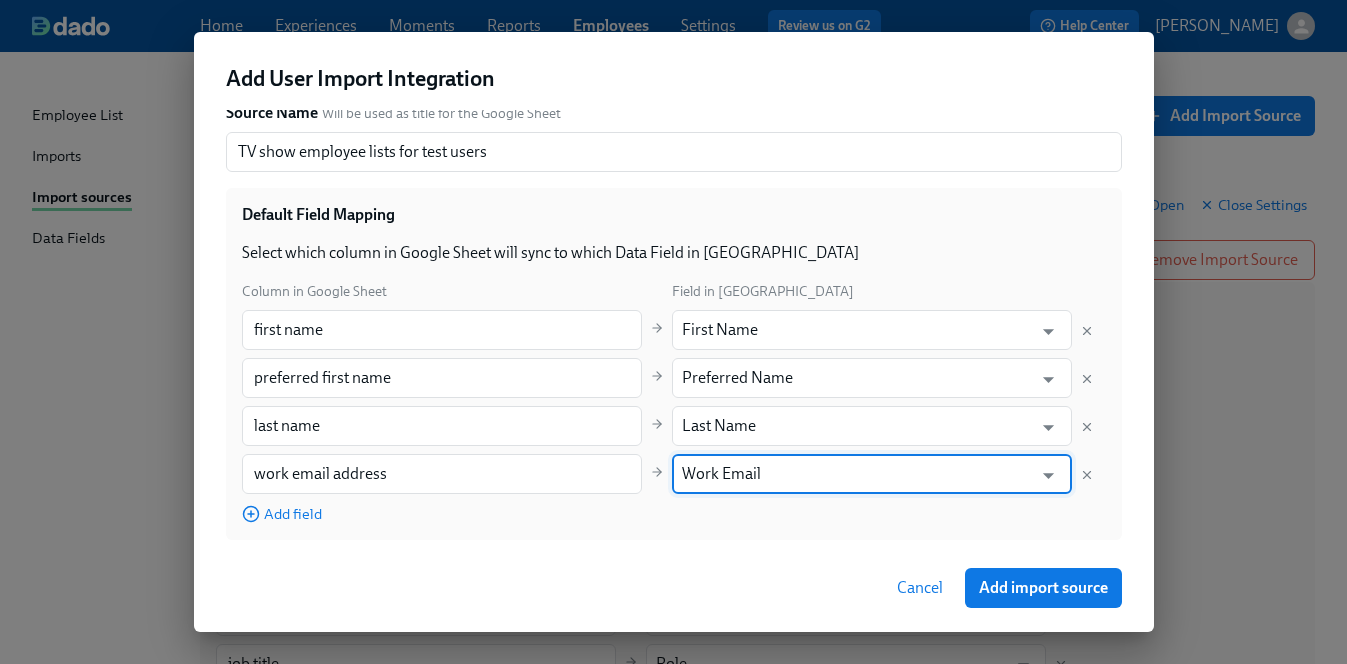 type on "Work Email" 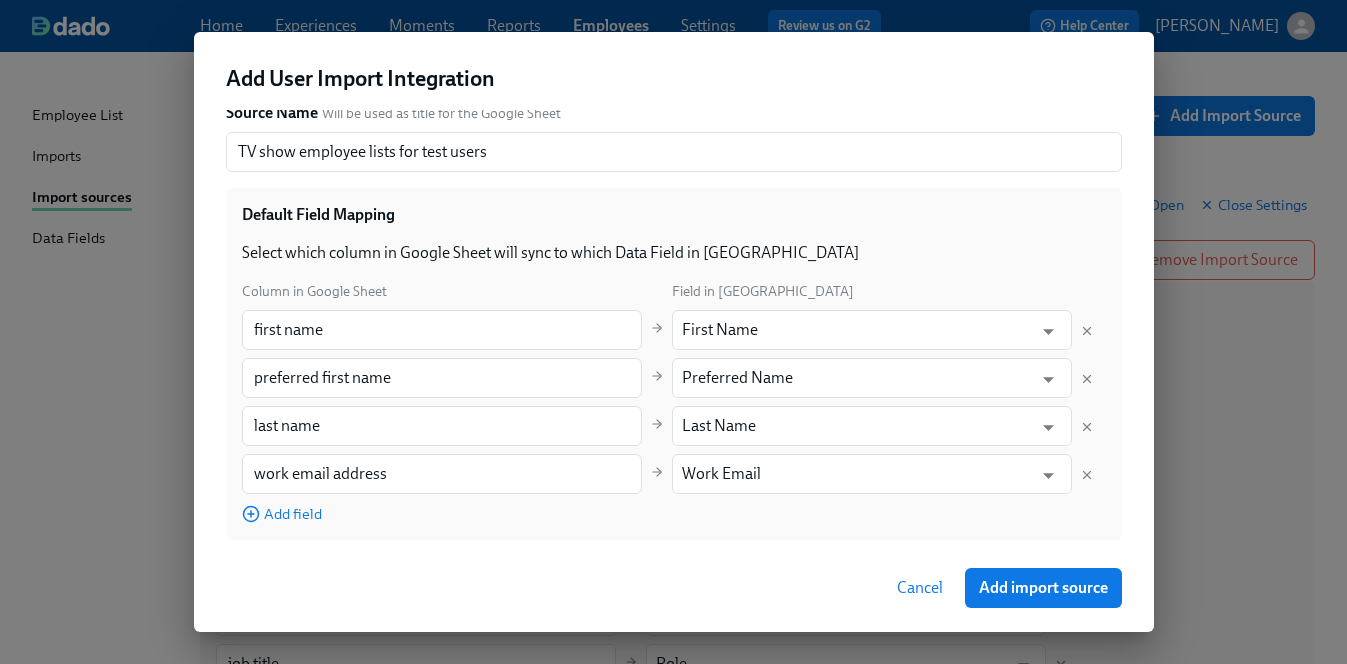 click on "Add field" at bounding box center [442, 513] 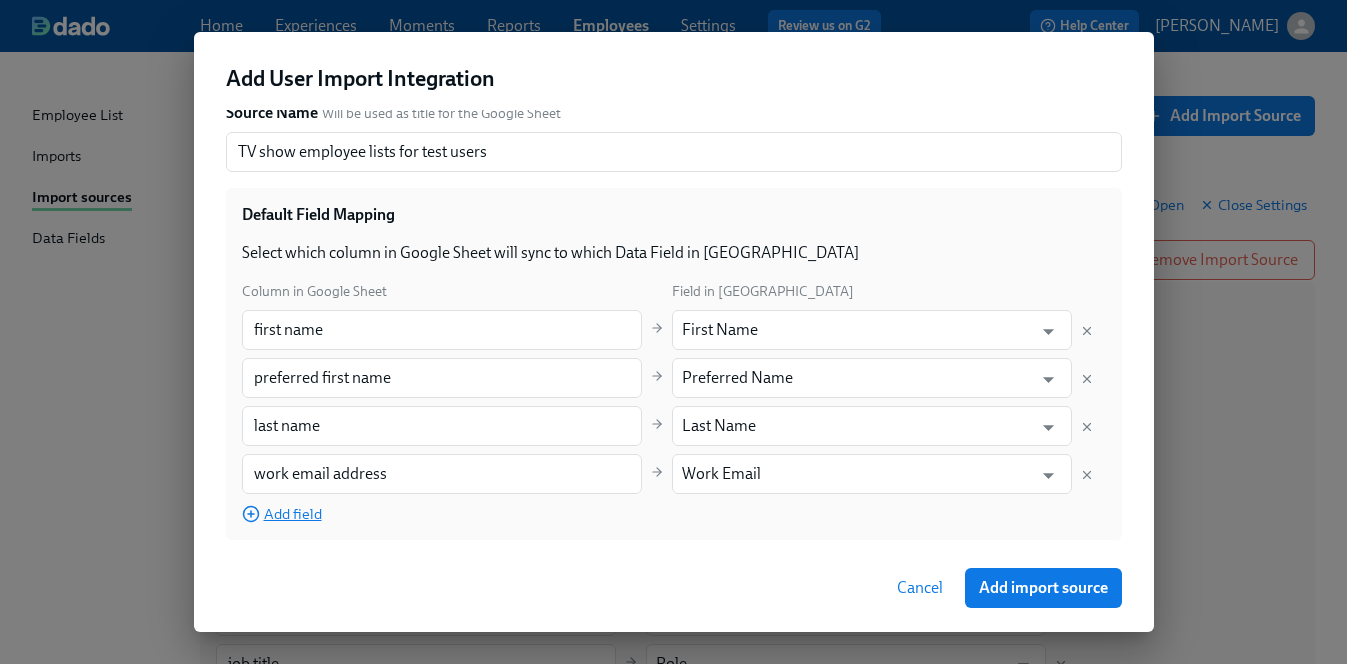 click on "Add field" at bounding box center [282, 514] 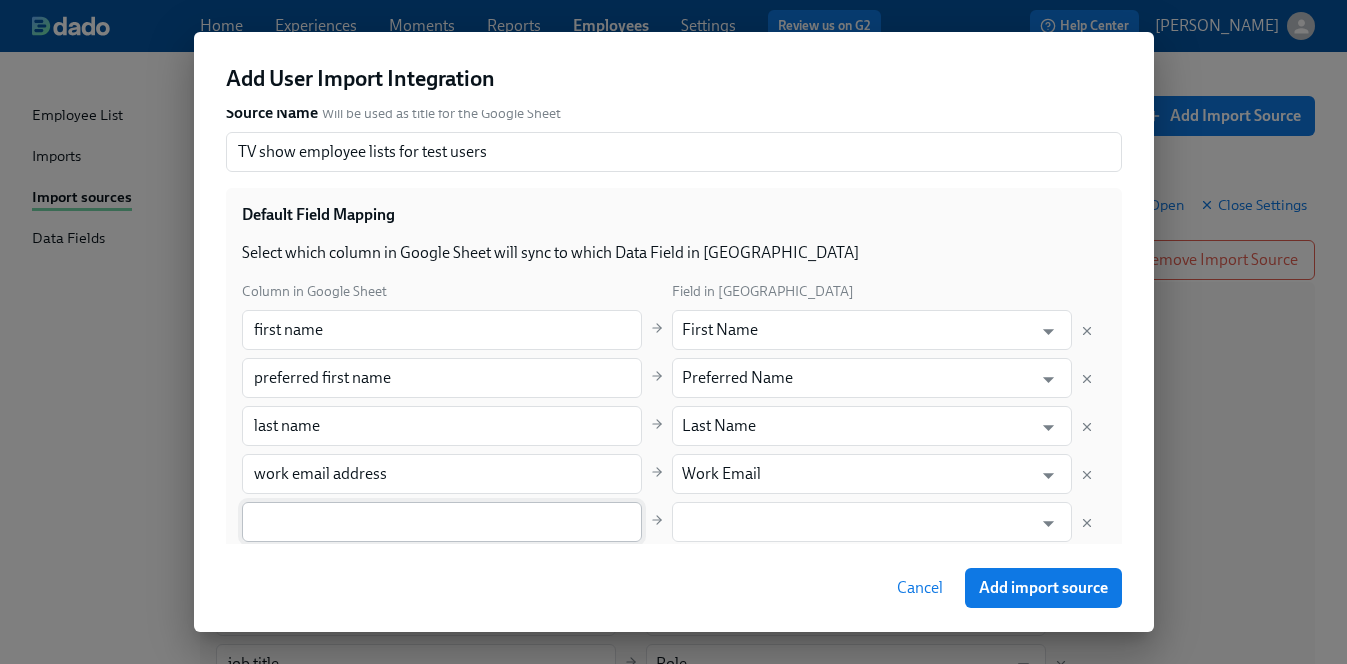 click at bounding box center (442, 522) 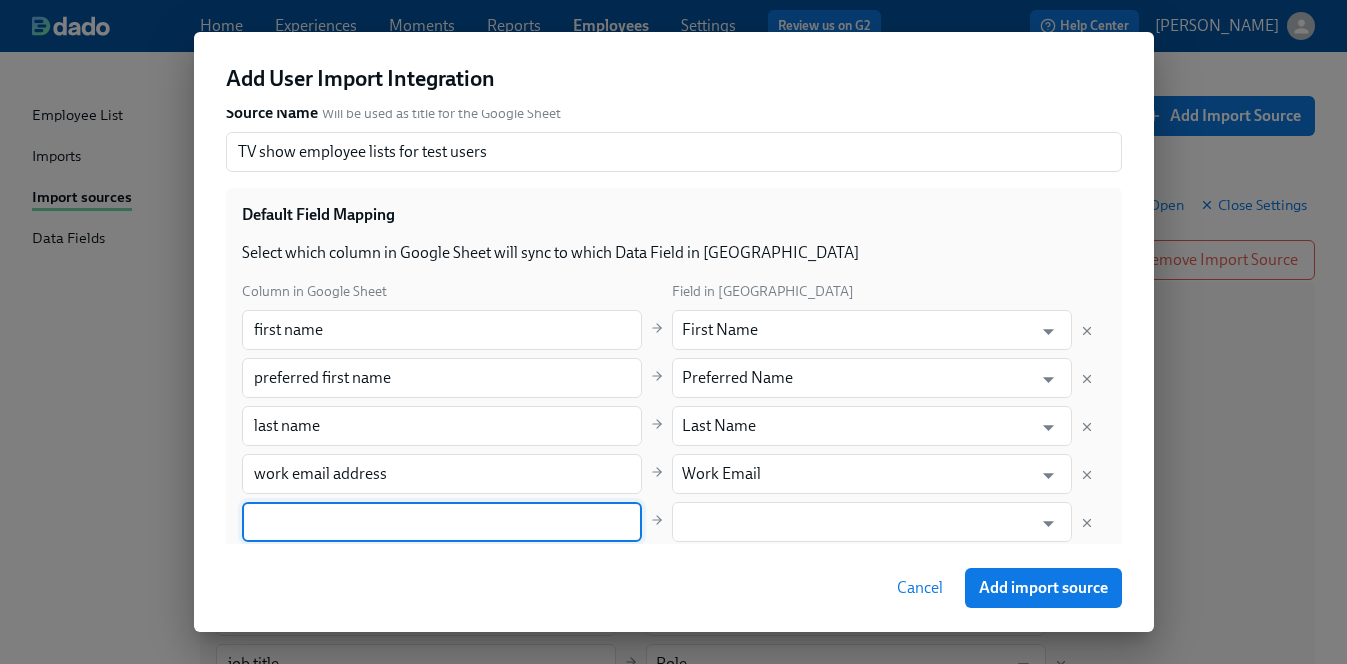 paste on "personal email address" 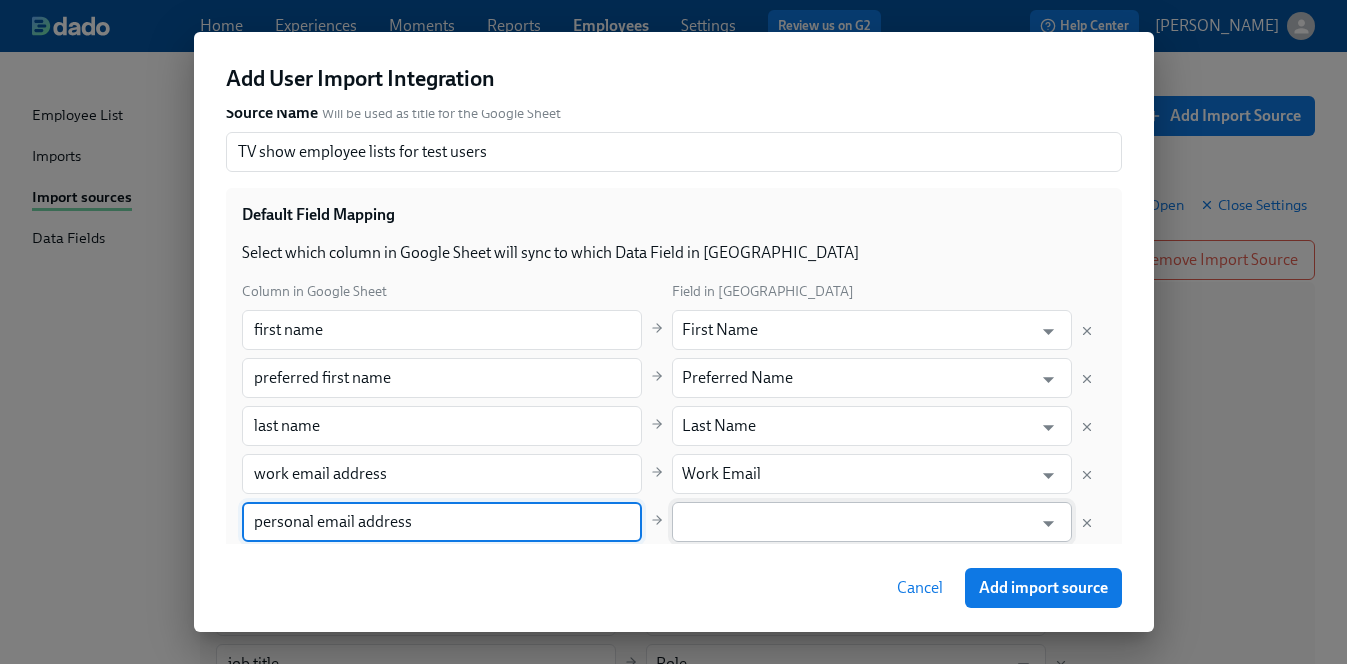 type on "personal email address" 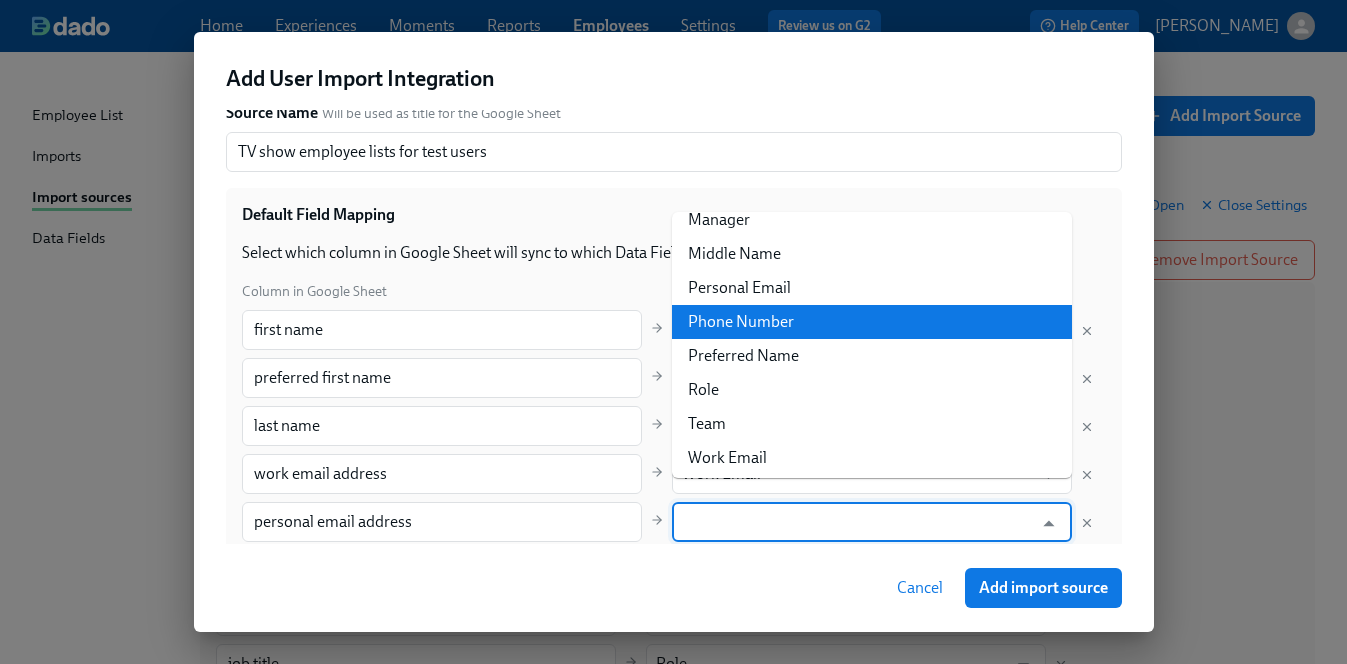 scroll, scrollTop: 396, scrollLeft: 0, axis: vertical 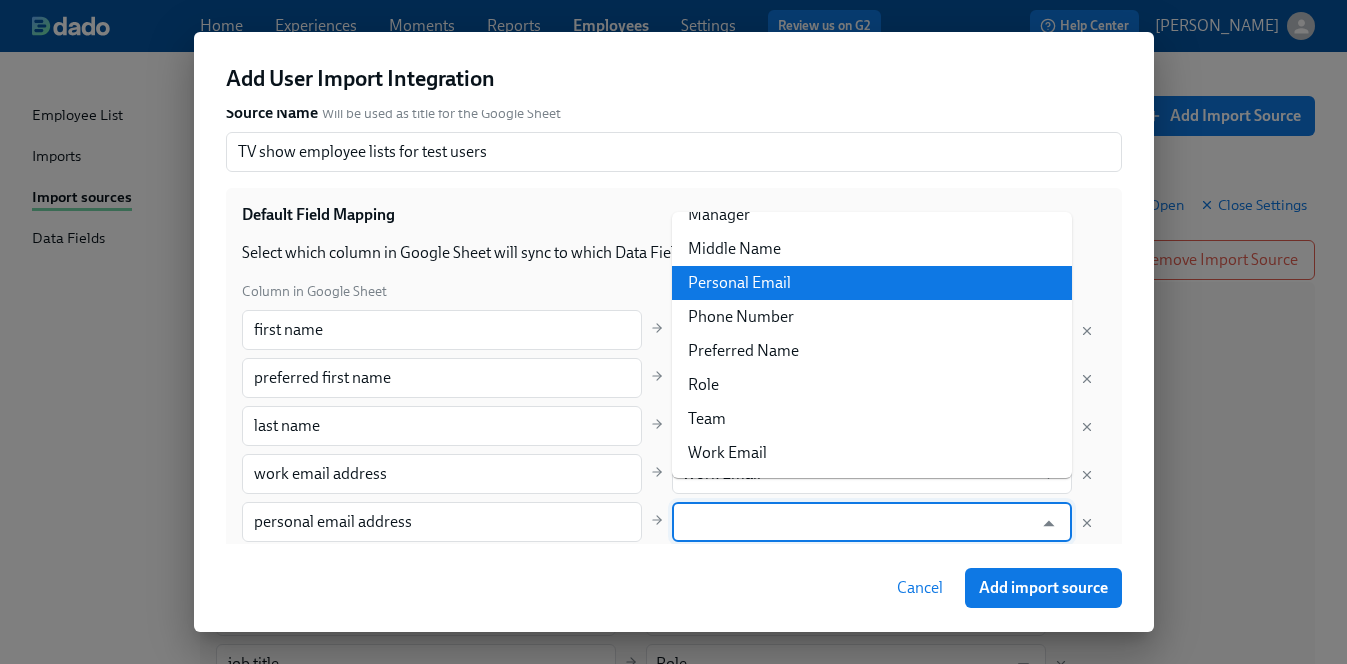 click on "Personal Email" at bounding box center [872, 283] 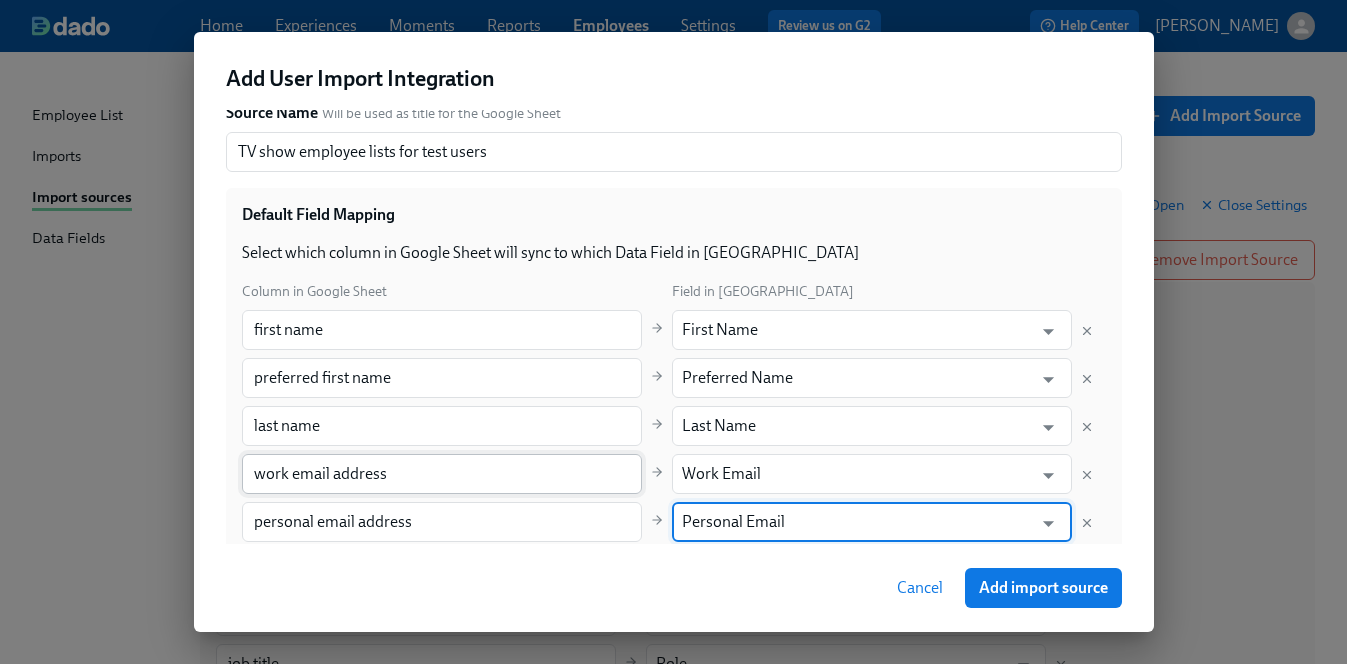 scroll, scrollTop: 276, scrollLeft: 0, axis: vertical 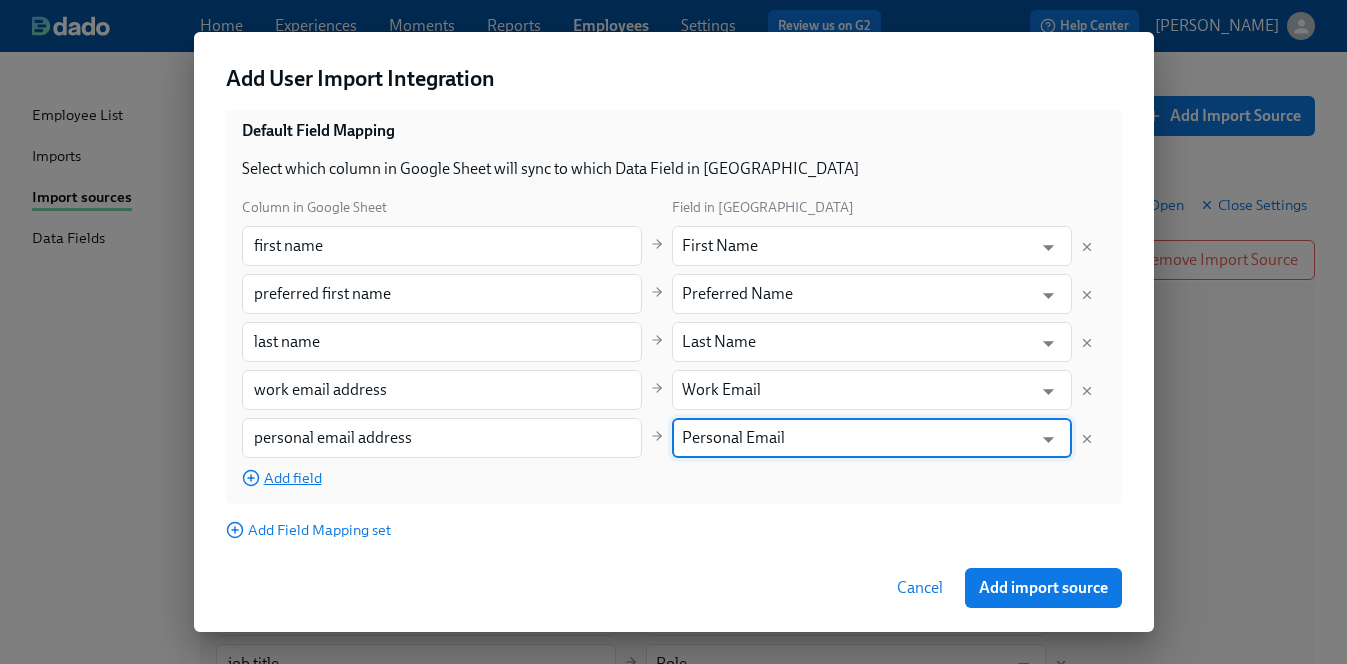 click on "Add field" at bounding box center [282, 478] 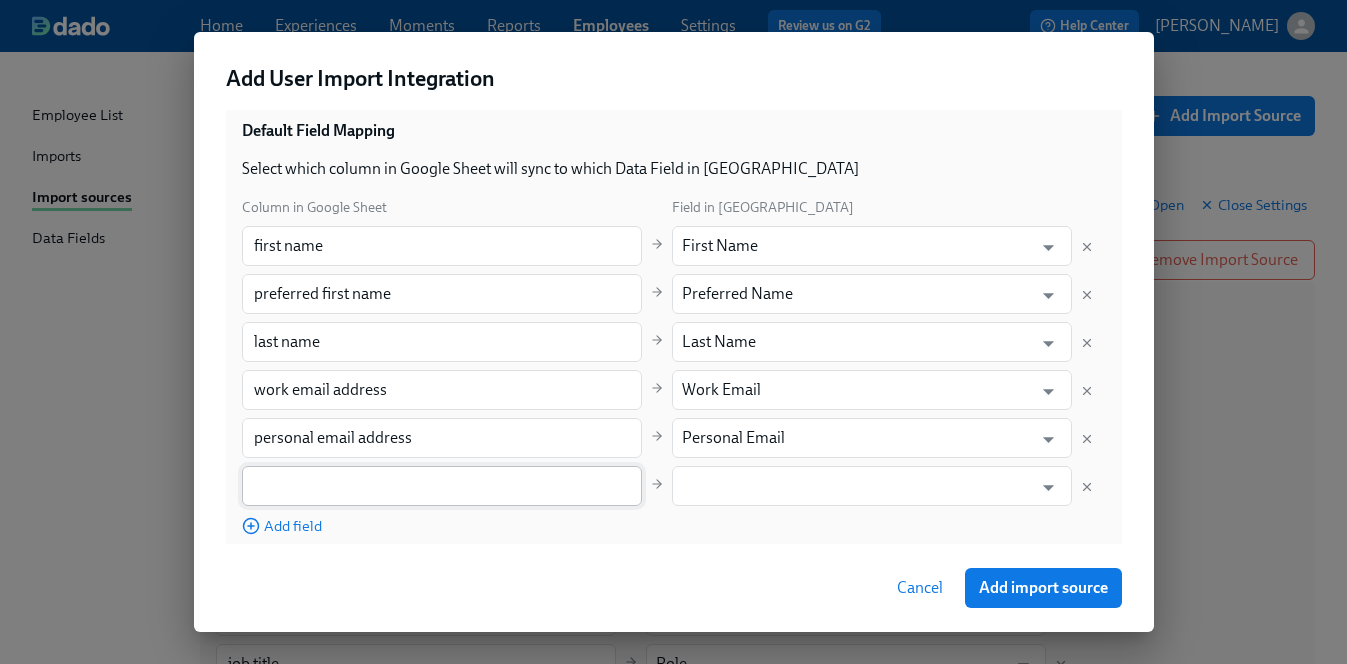 click at bounding box center [442, 486] 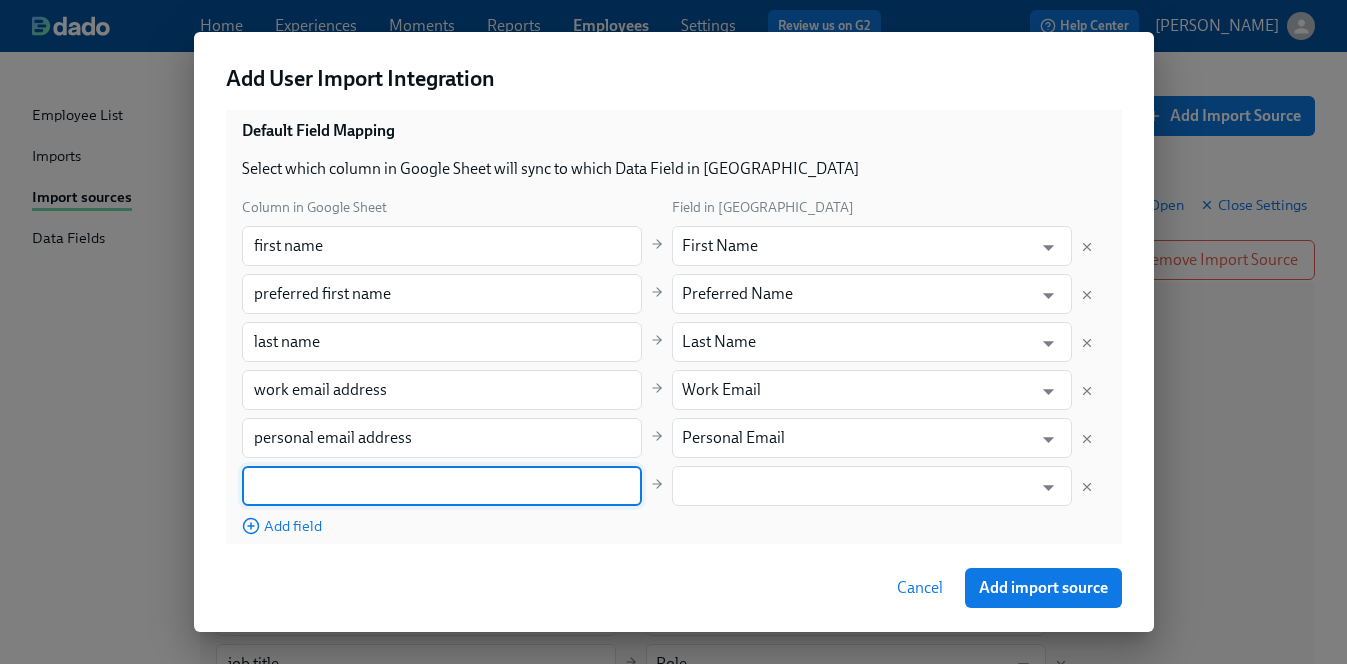 paste on "job title" 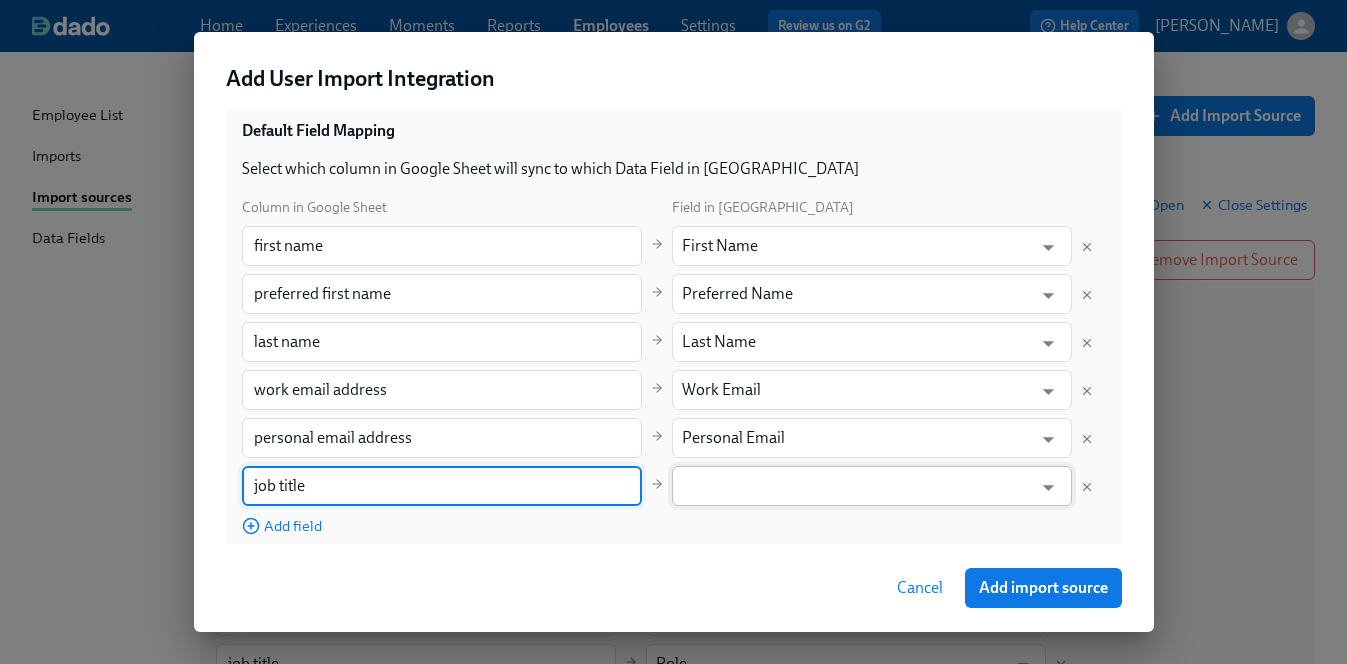 type on "job title" 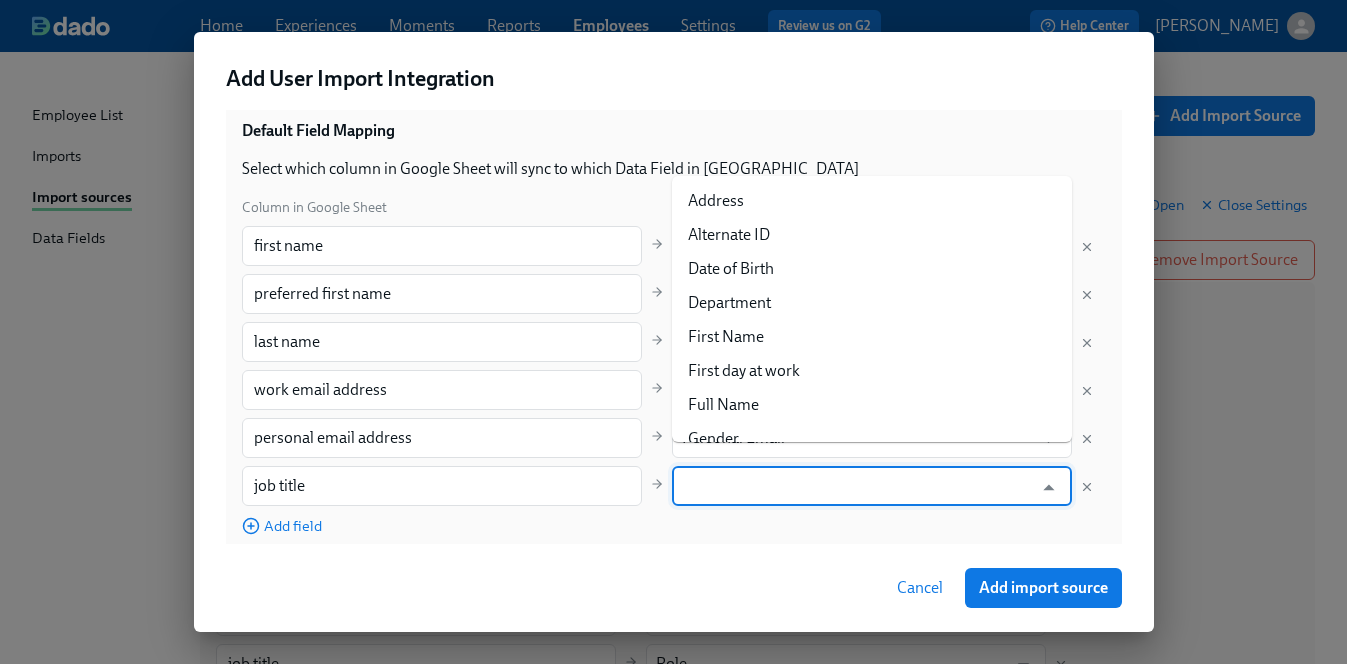 click at bounding box center (857, 486) 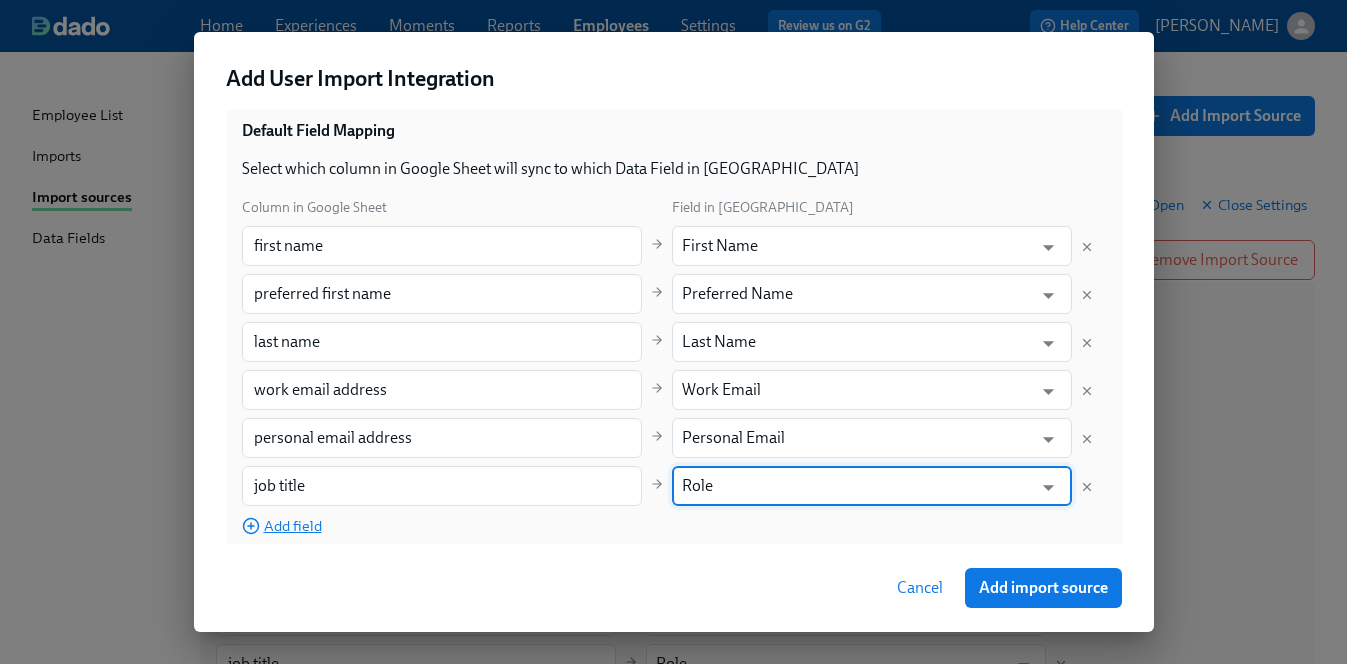 type on "Role" 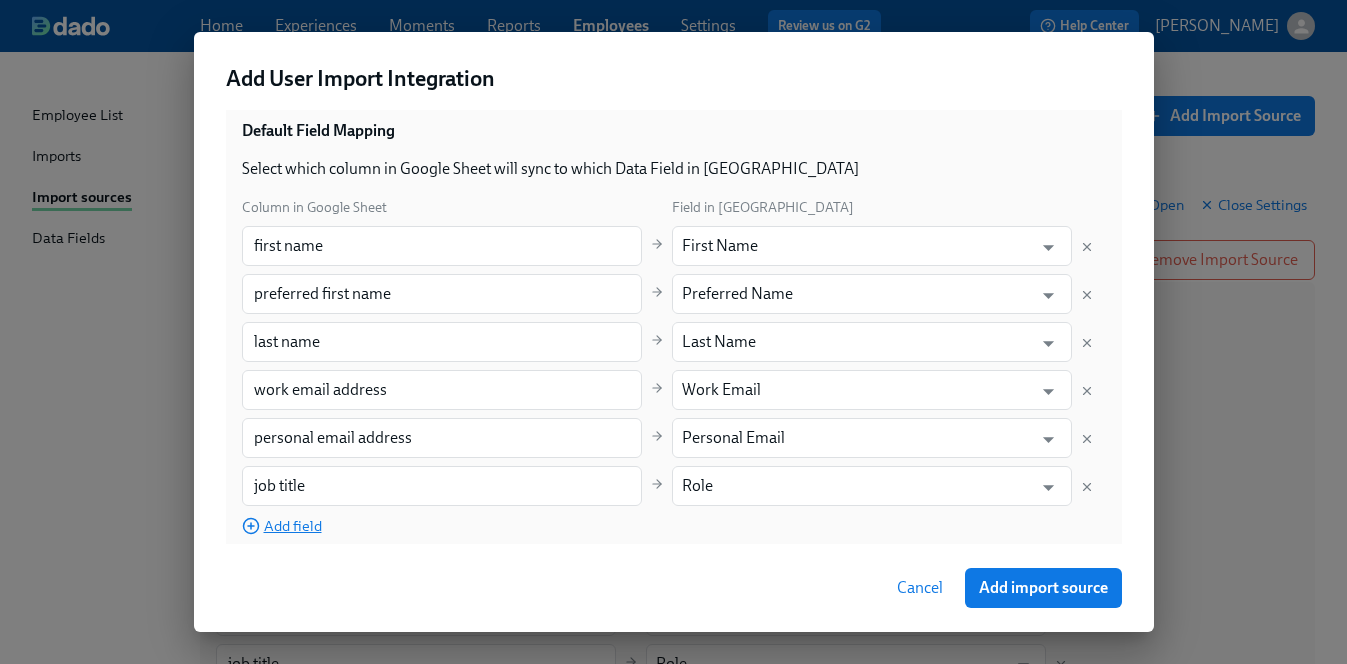 click on "Add field" at bounding box center (282, 526) 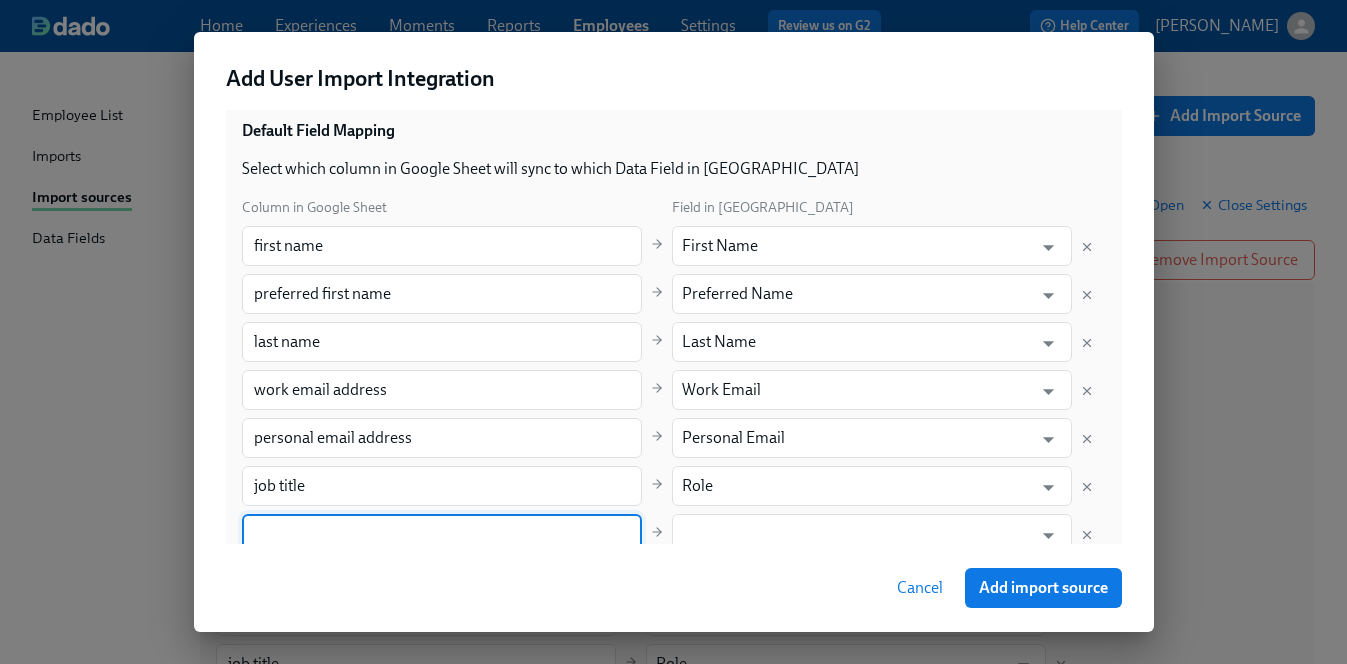 click at bounding box center [442, 534] 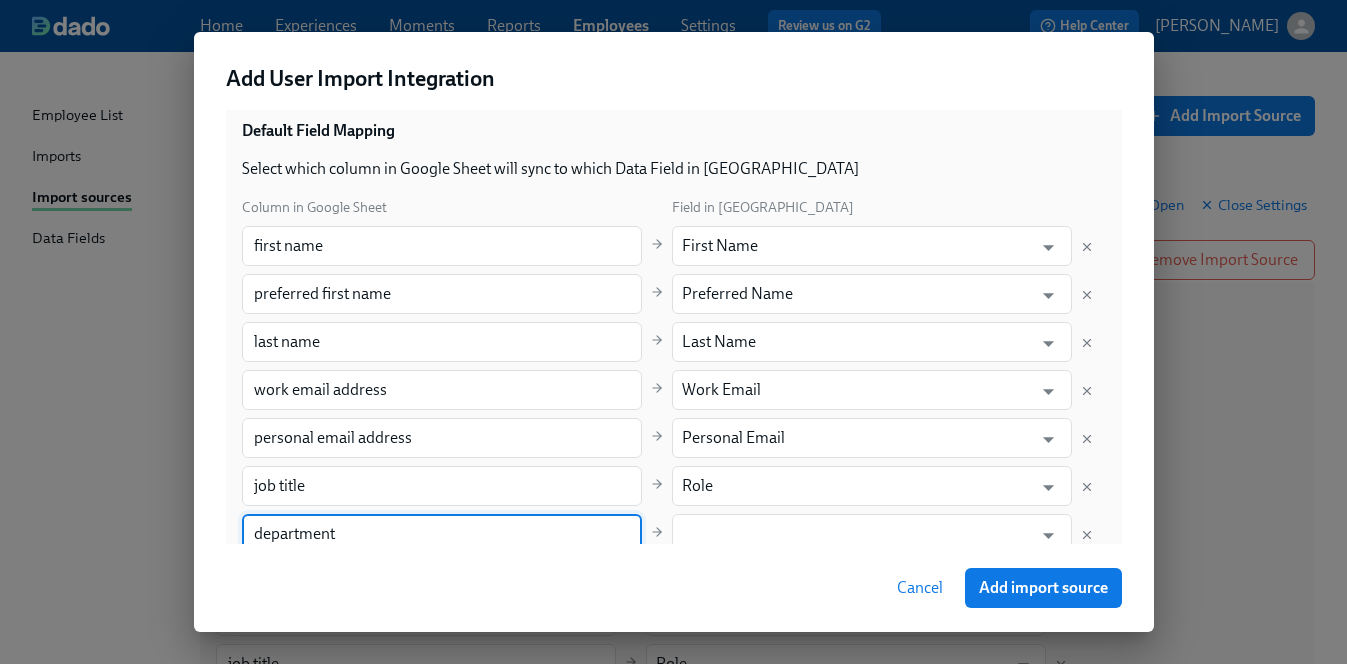 type on "department" 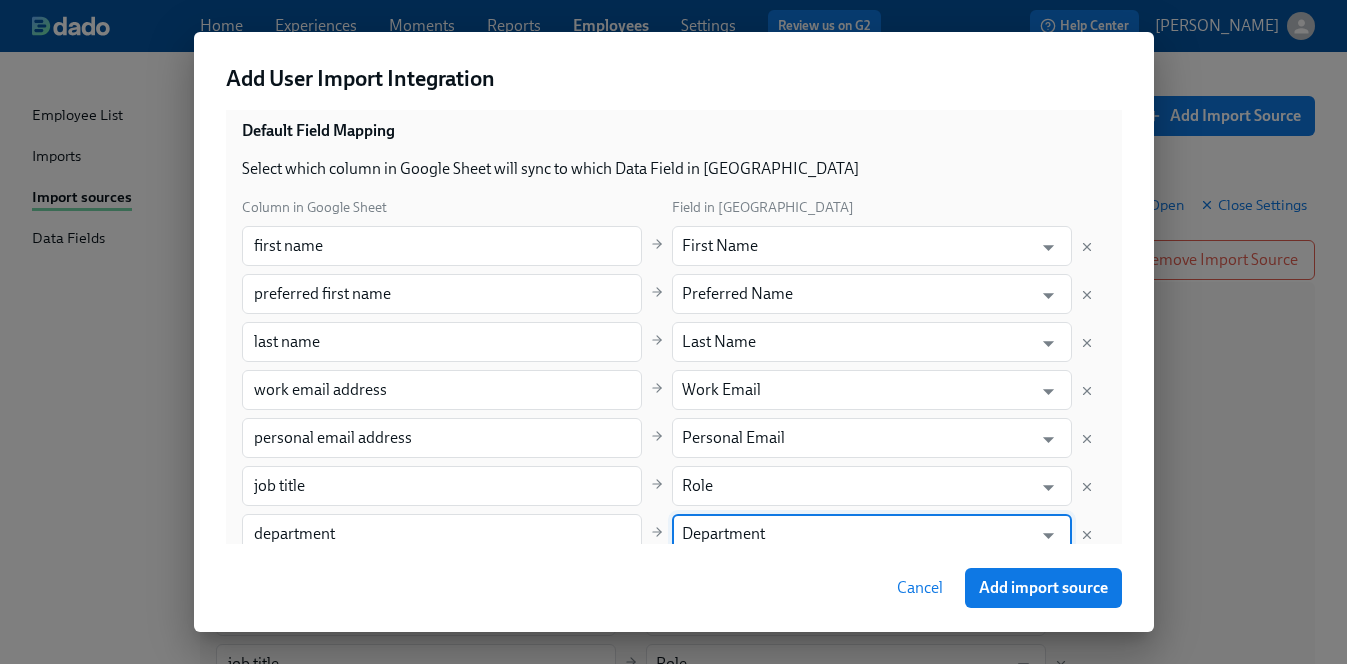 type on "Department" 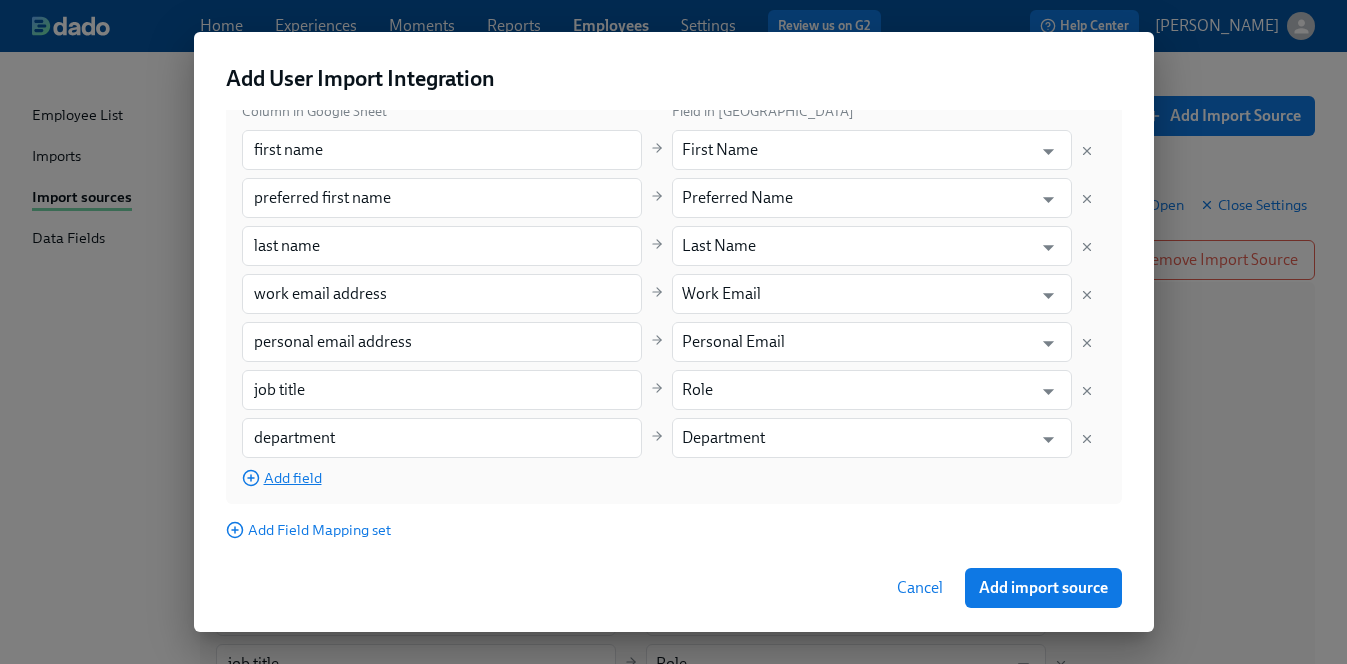 click on "Add field" at bounding box center [282, 478] 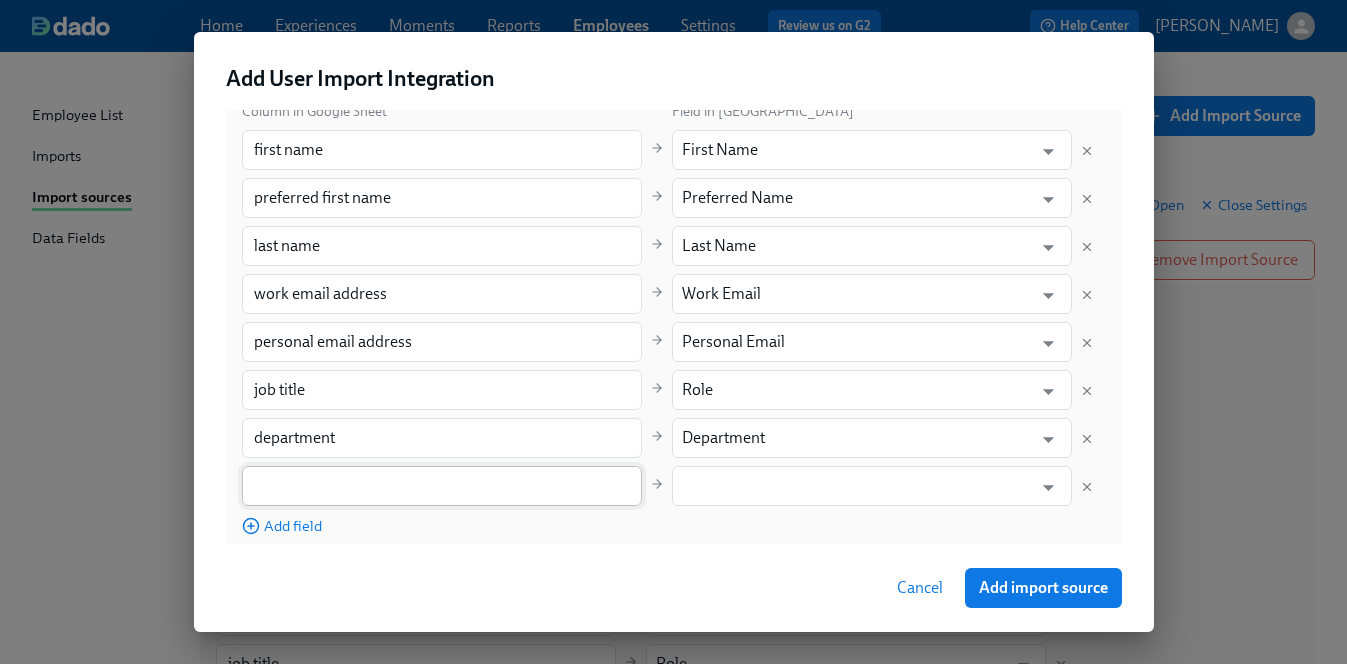 click at bounding box center [442, 486] 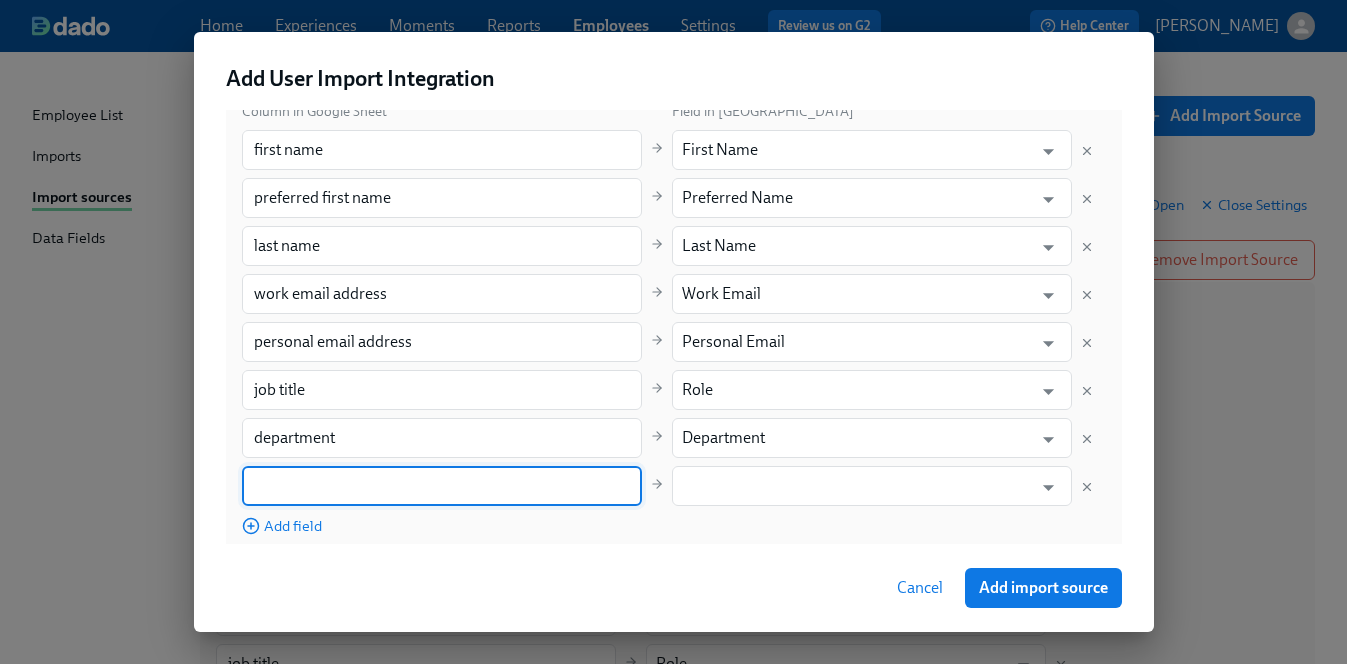 paste on "first day at work" 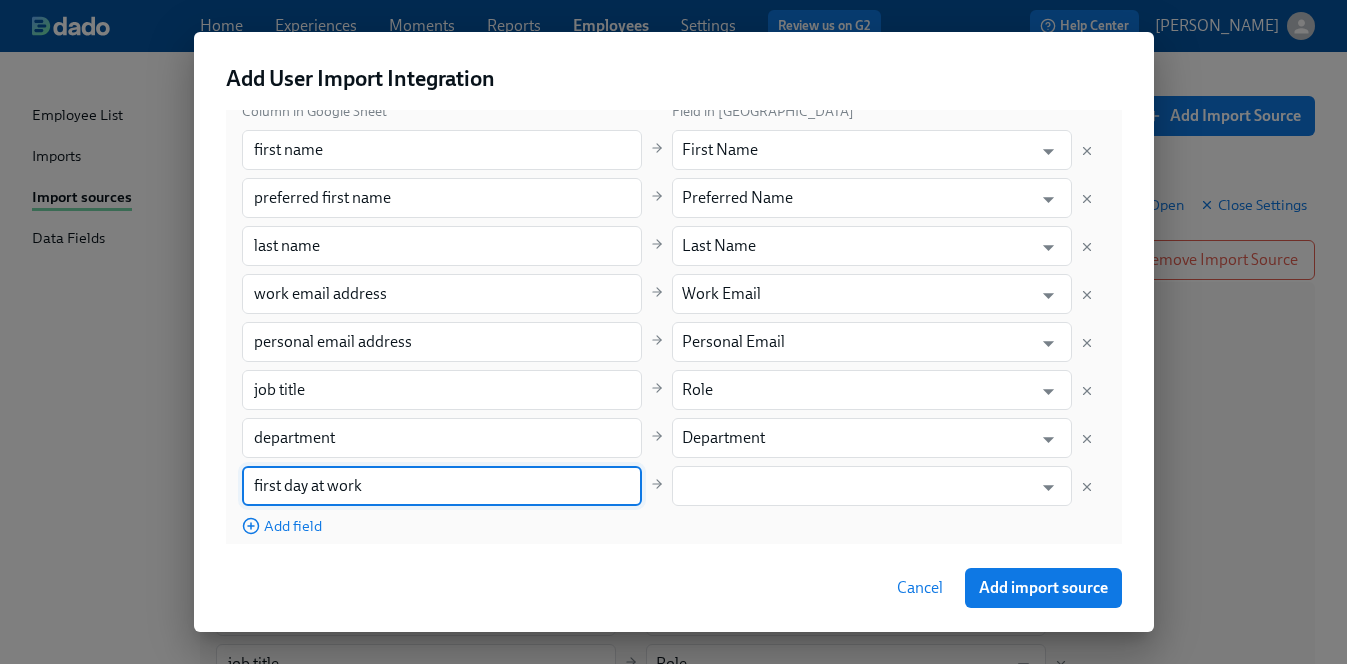 type on "first day at work" 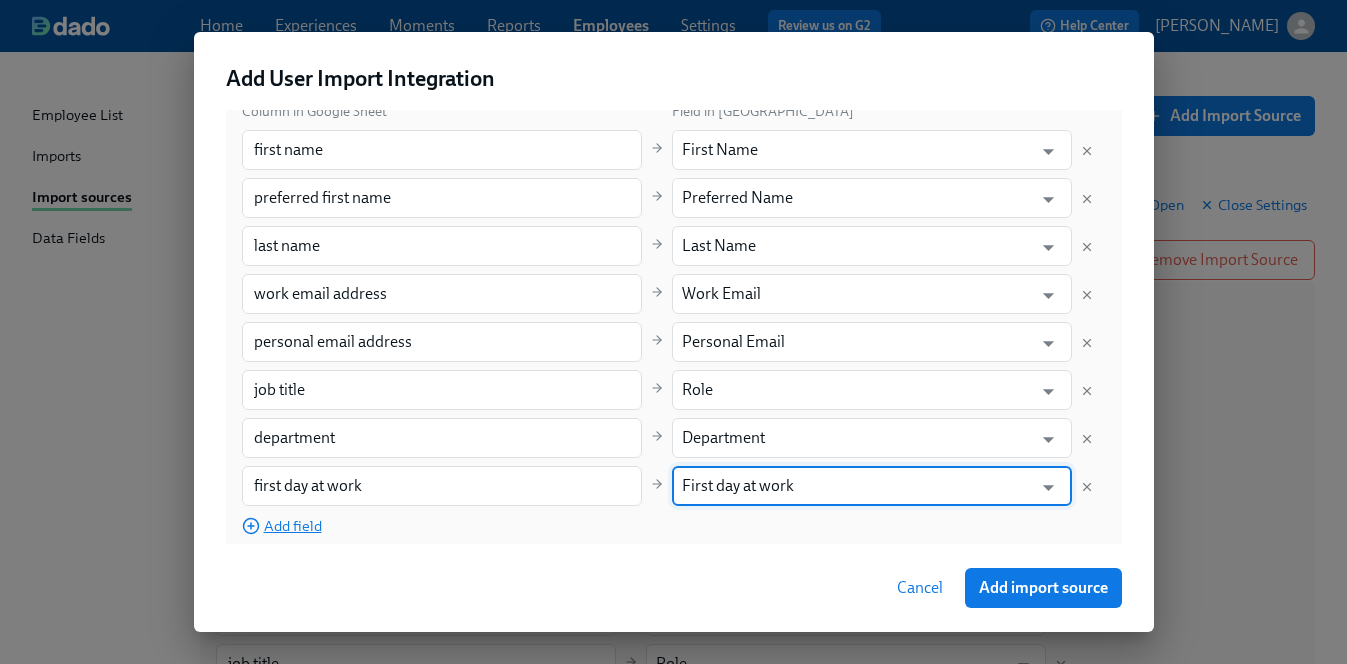type on "First day at work" 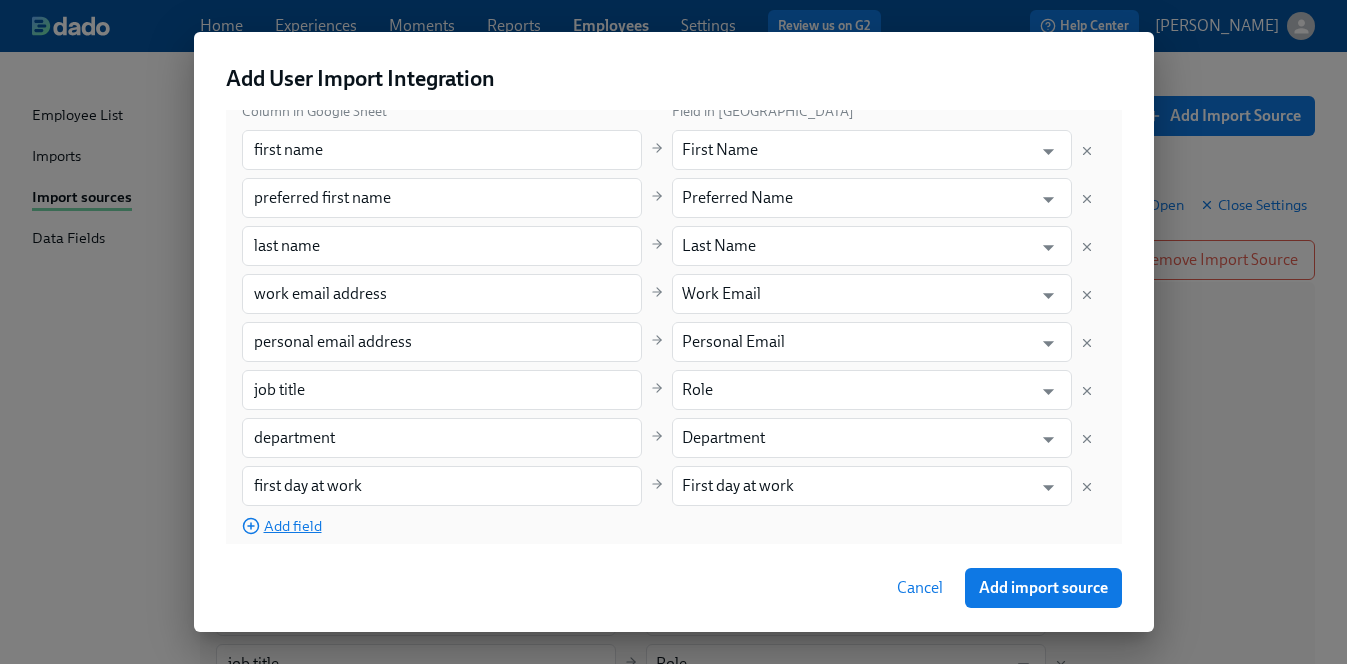 click on "Add field" at bounding box center [282, 526] 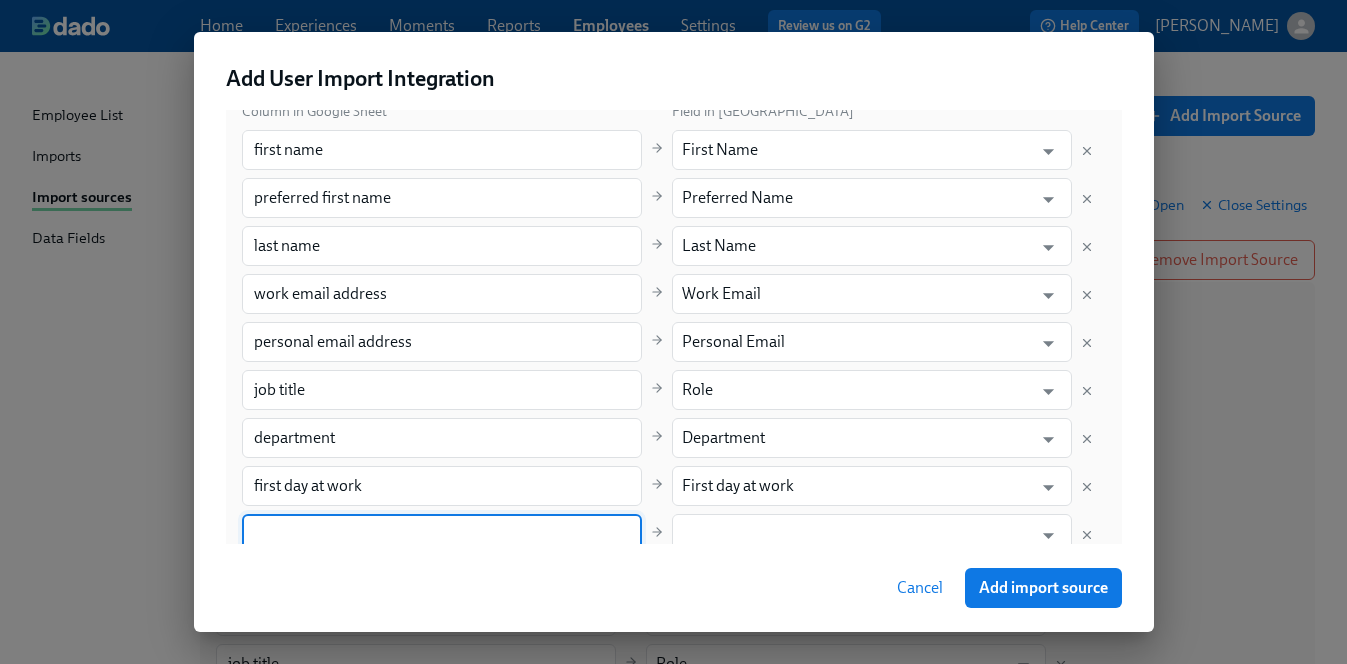 click at bounding box center (442, 534) 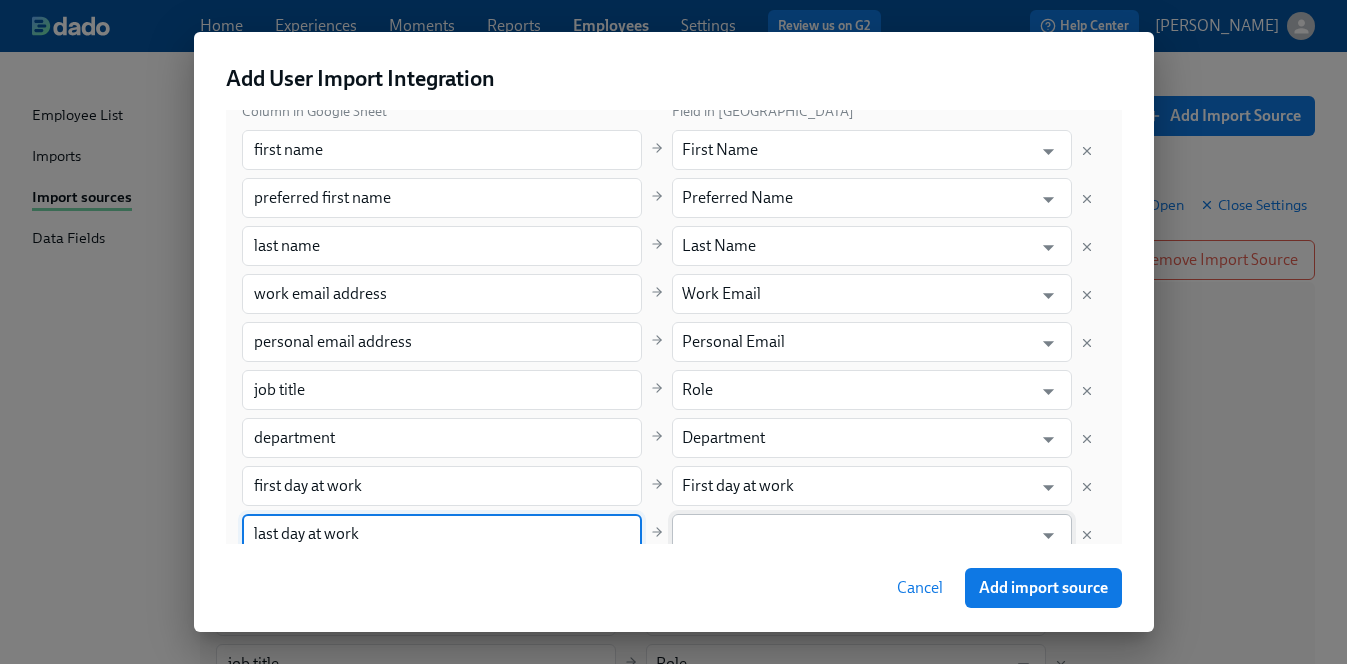 type on "last day at work" 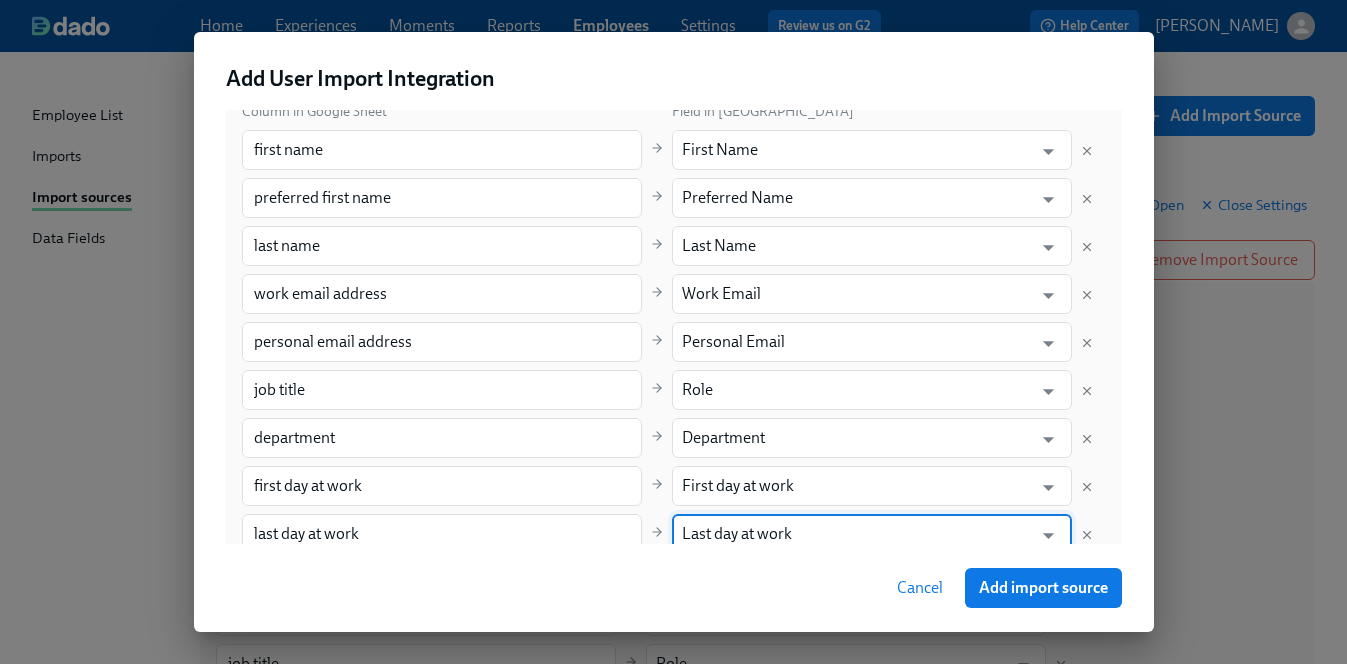 scroll, scrollTop: 468, scrollLeft: 0, axis: vertical 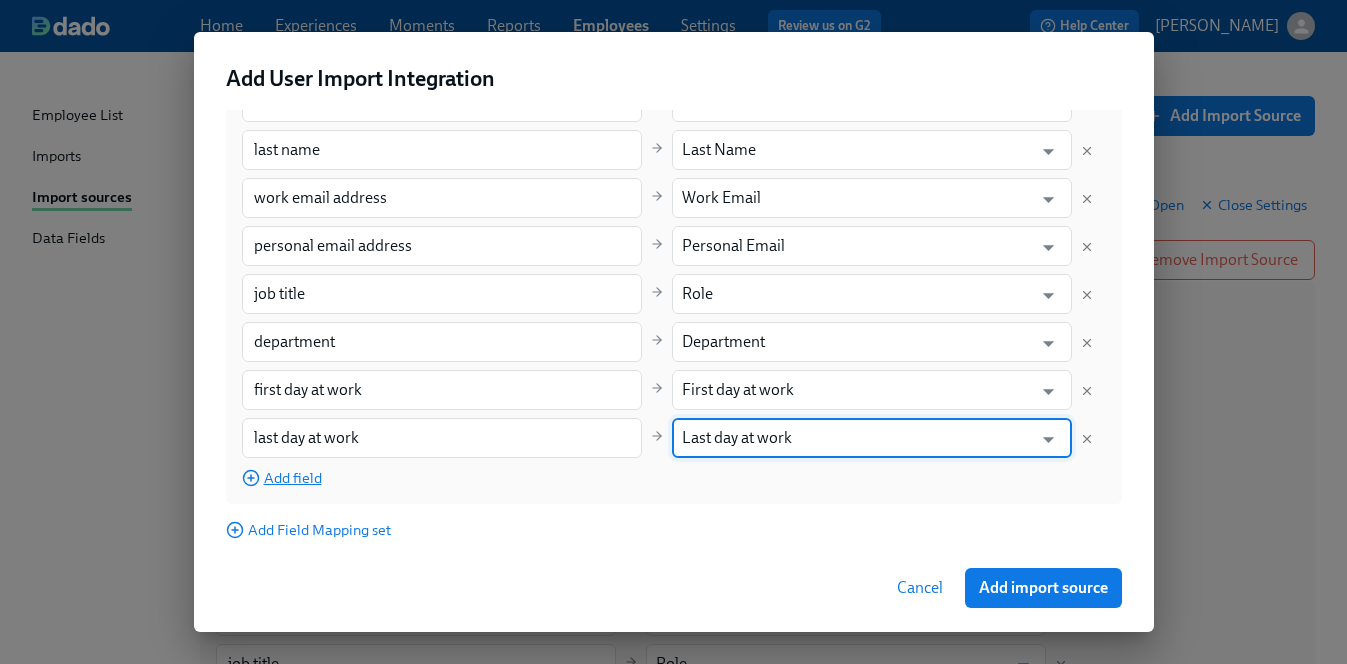 type on "Last day at work" 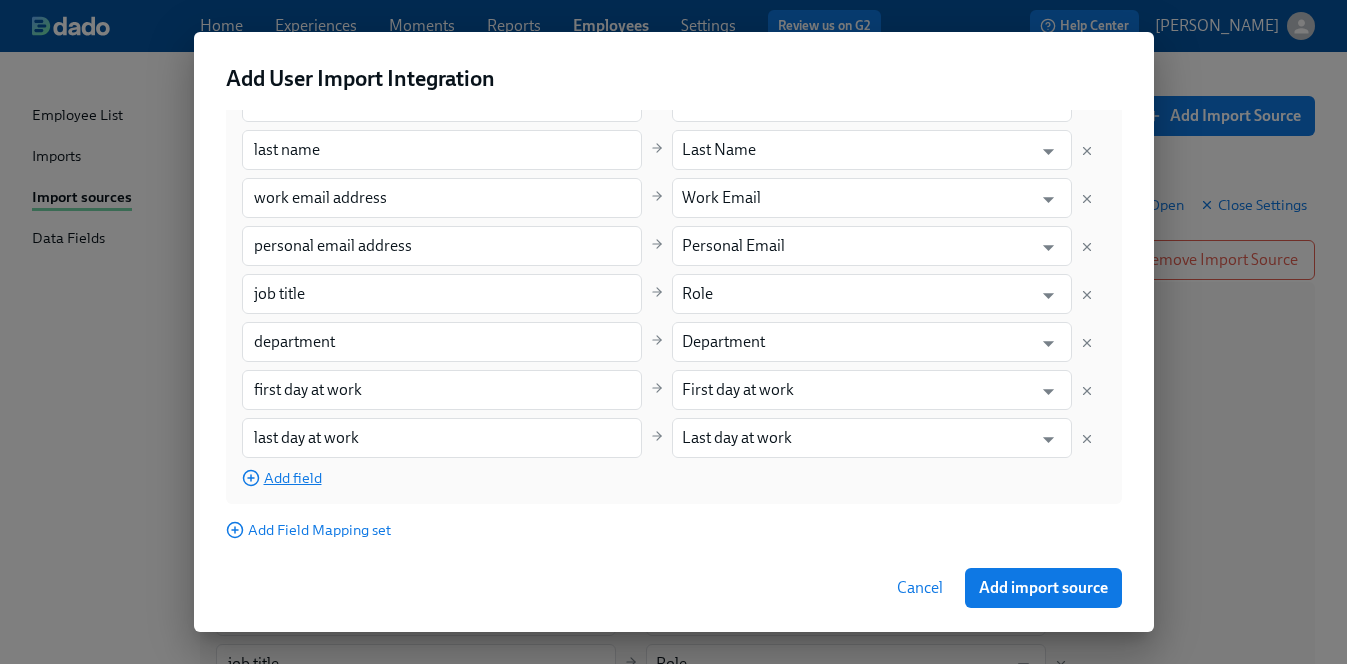 click on "Add field" at bounding box center [282, 478] 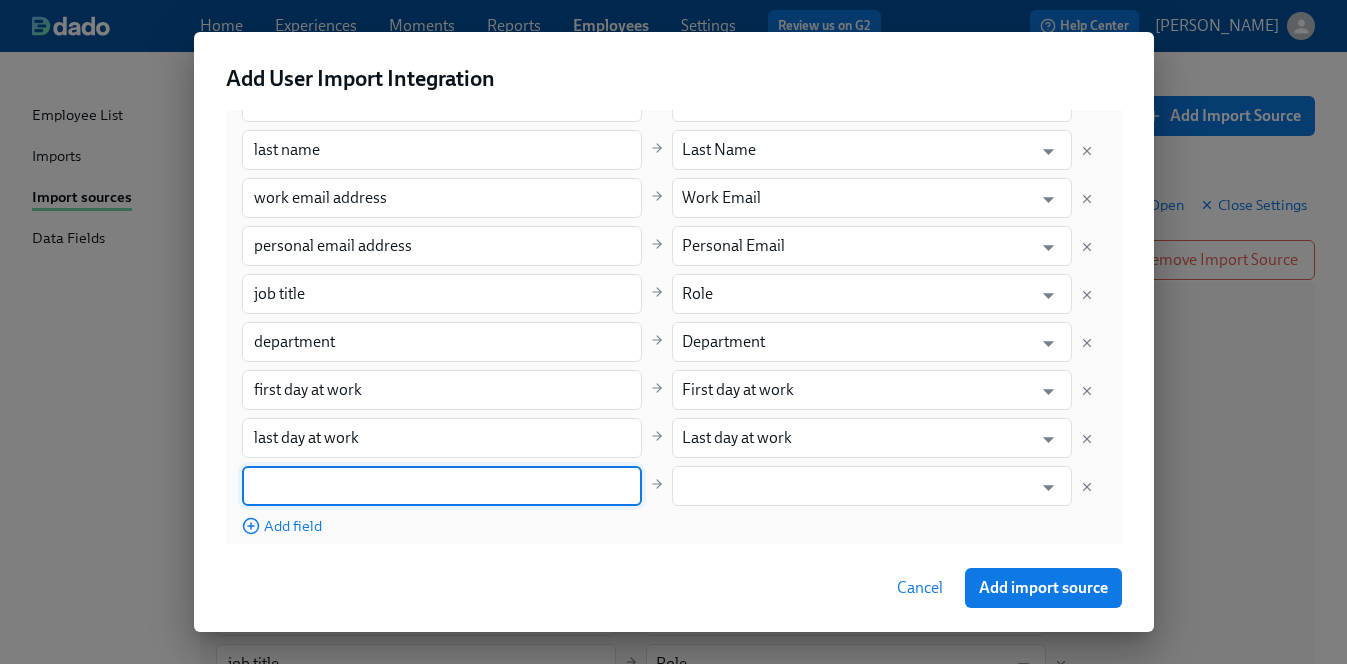 click at bounding box center (442, 486) 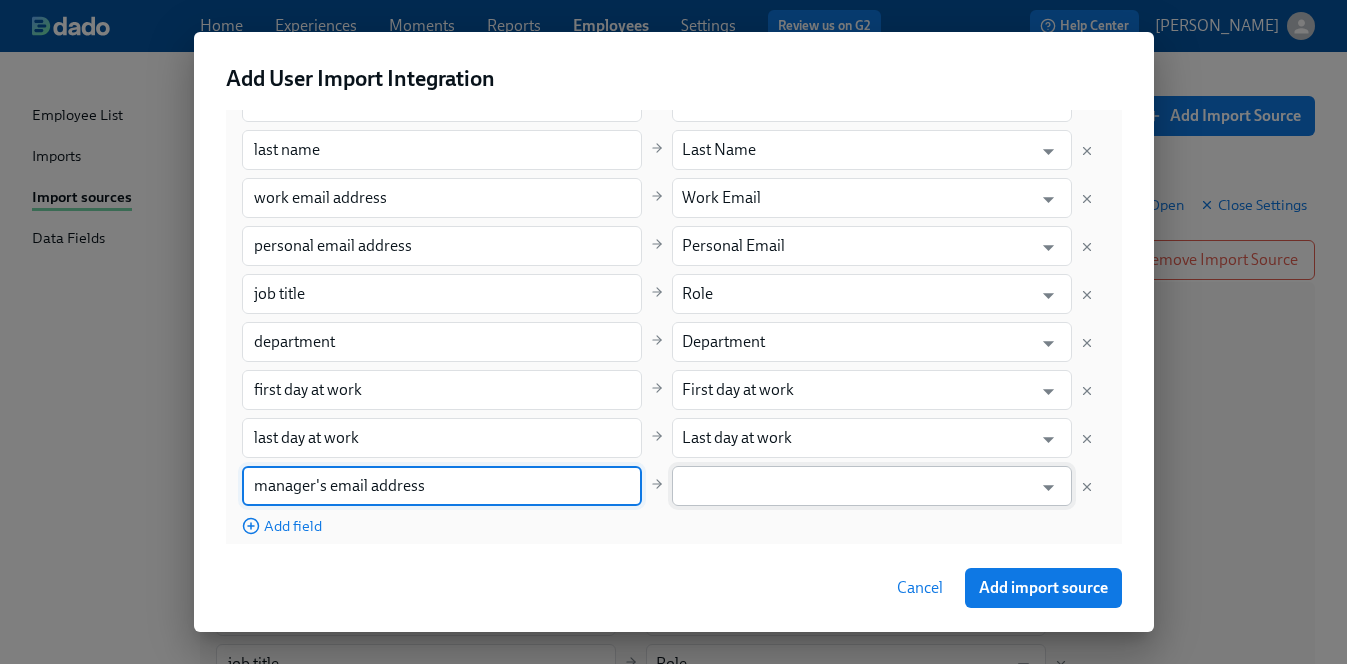 type on "manager's email address" 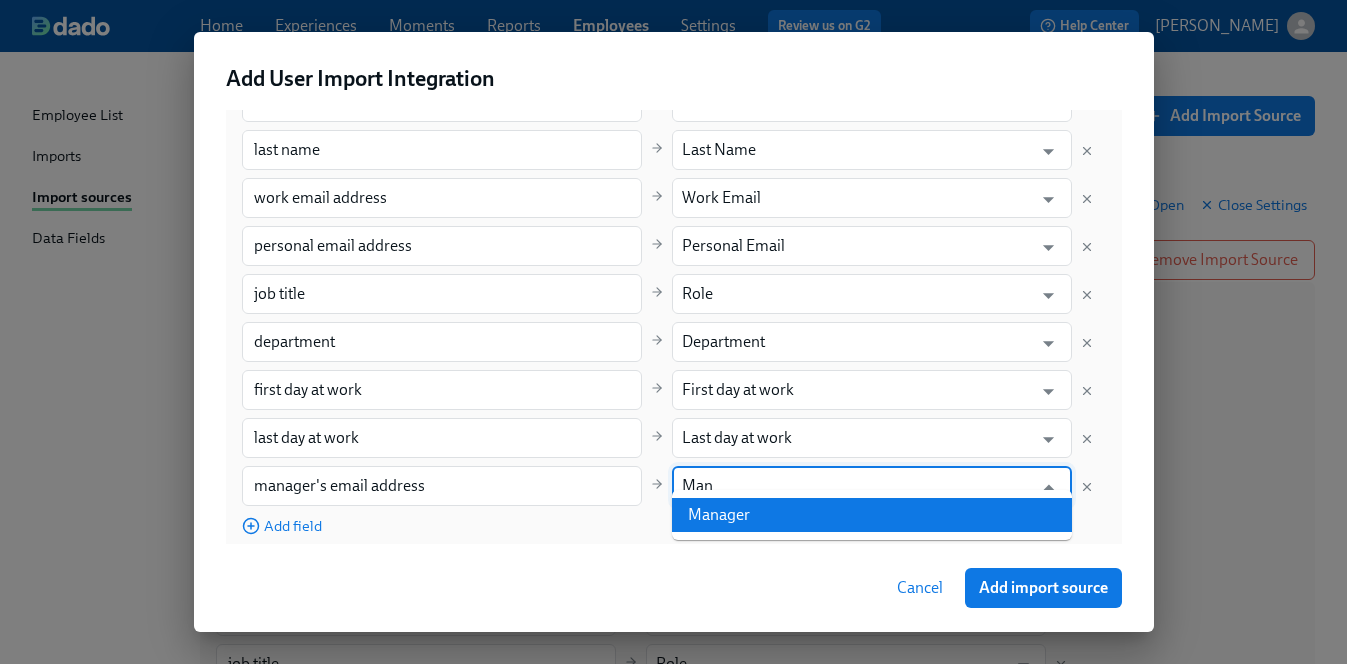 click on "Manager" at bounding box center (872, 515) 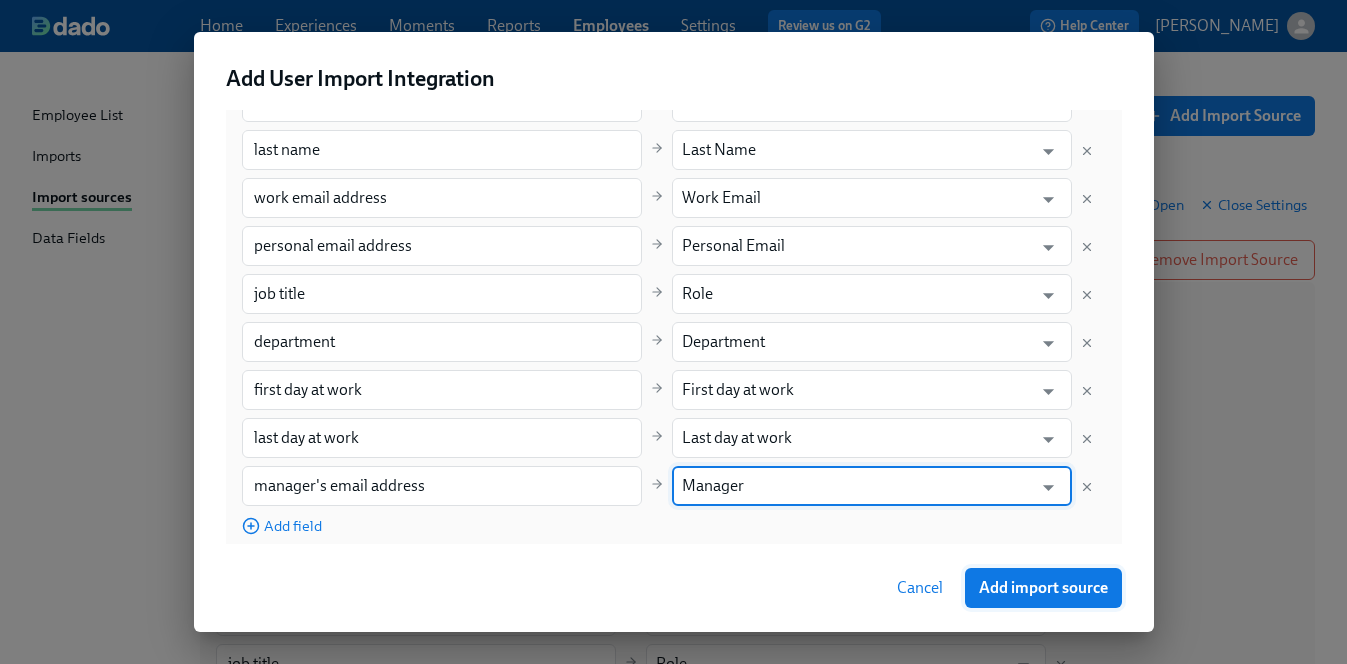 type on "Manager" 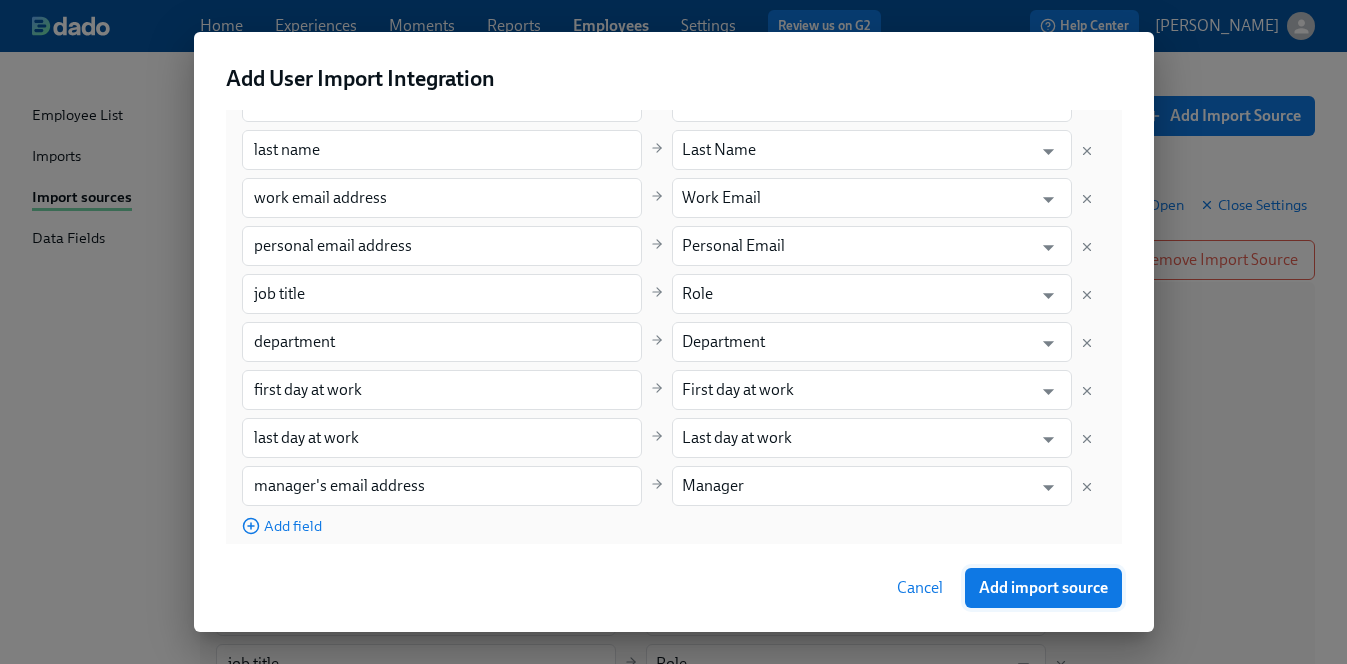 click on "Add import source" at bounding box center (1043, 588) 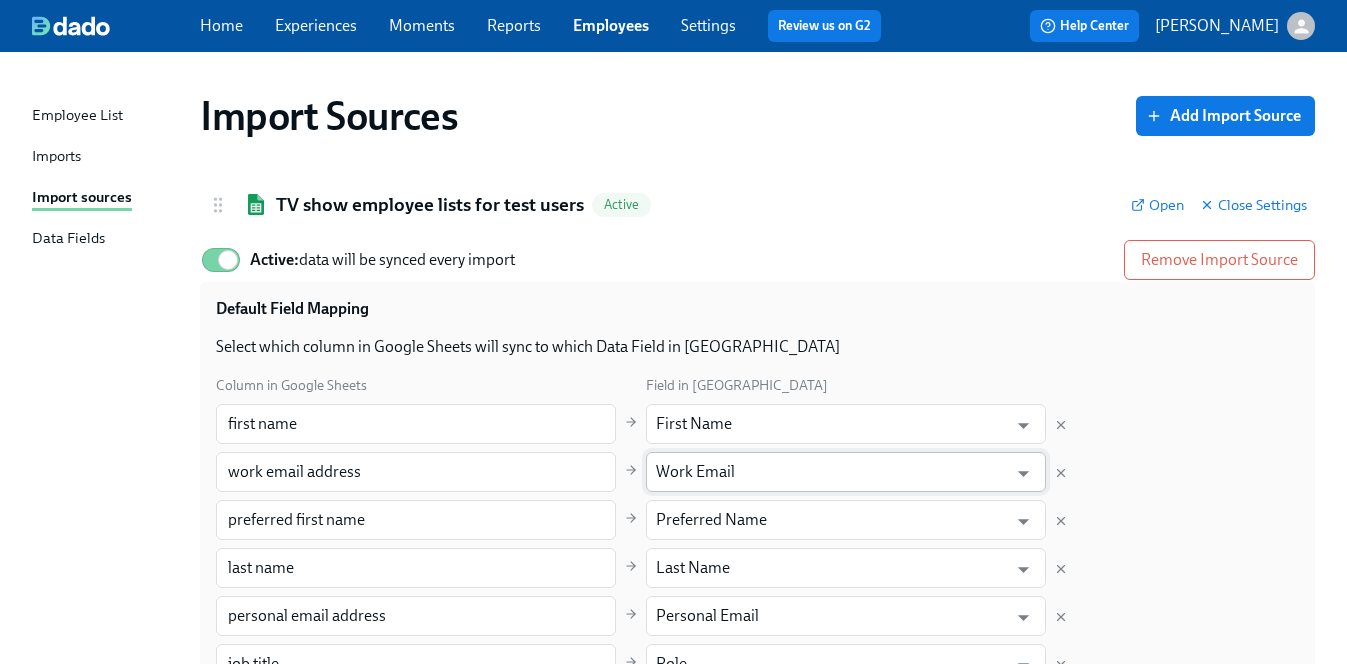 scroll, scrollTop: 421, scrollLeft: 0, axis: vertical 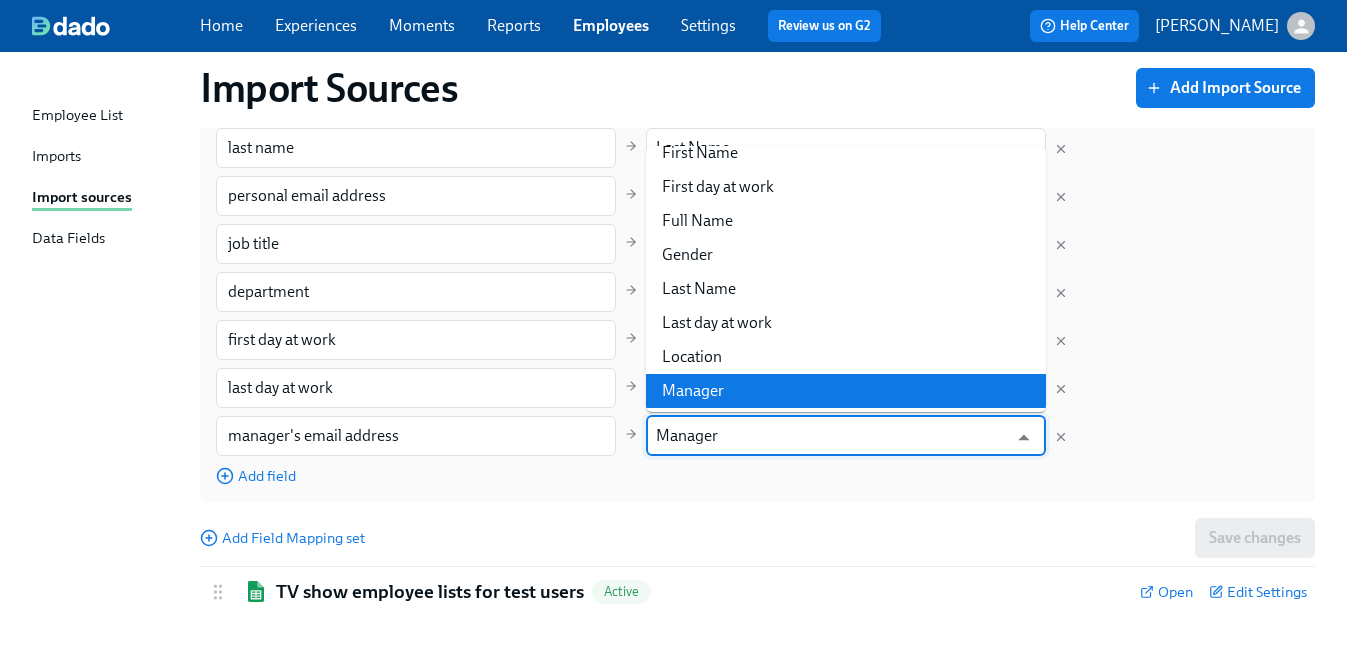 click on "Manager" at bounding box center (831, 436) 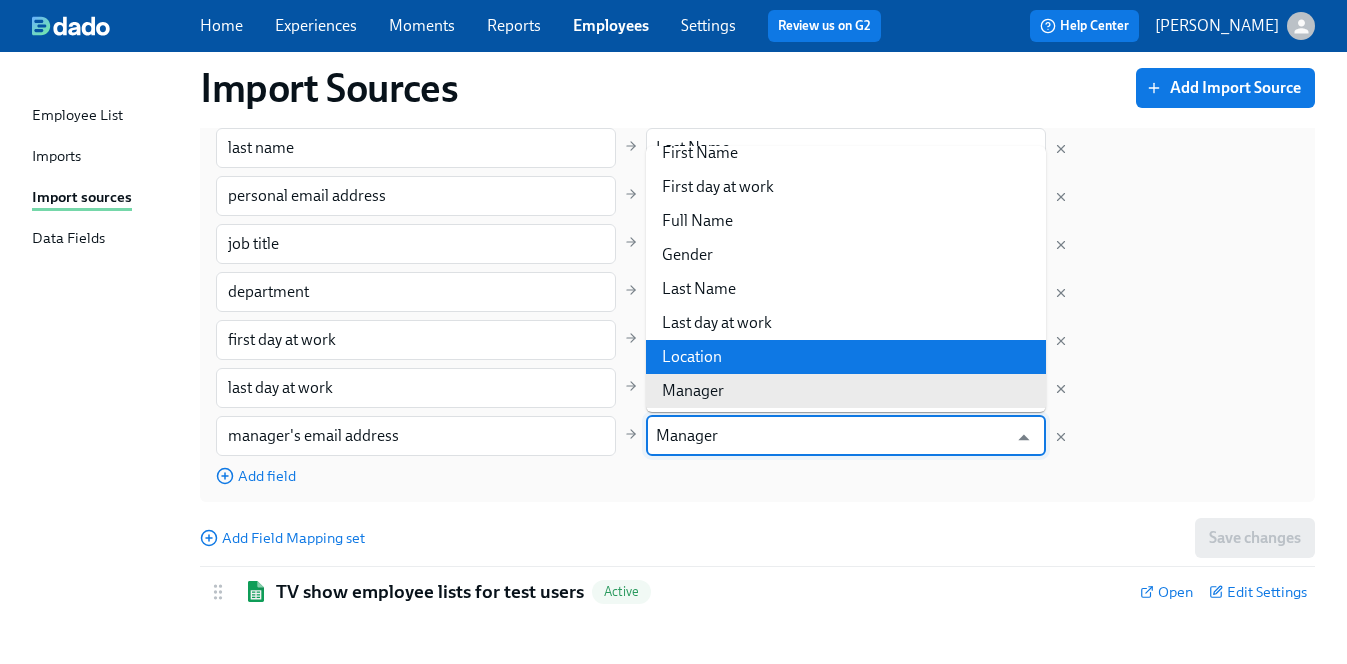 drag, startPoint x: 714, startPoint y: 376, endPoint x: 714, endPoint y: 350, distance: 26 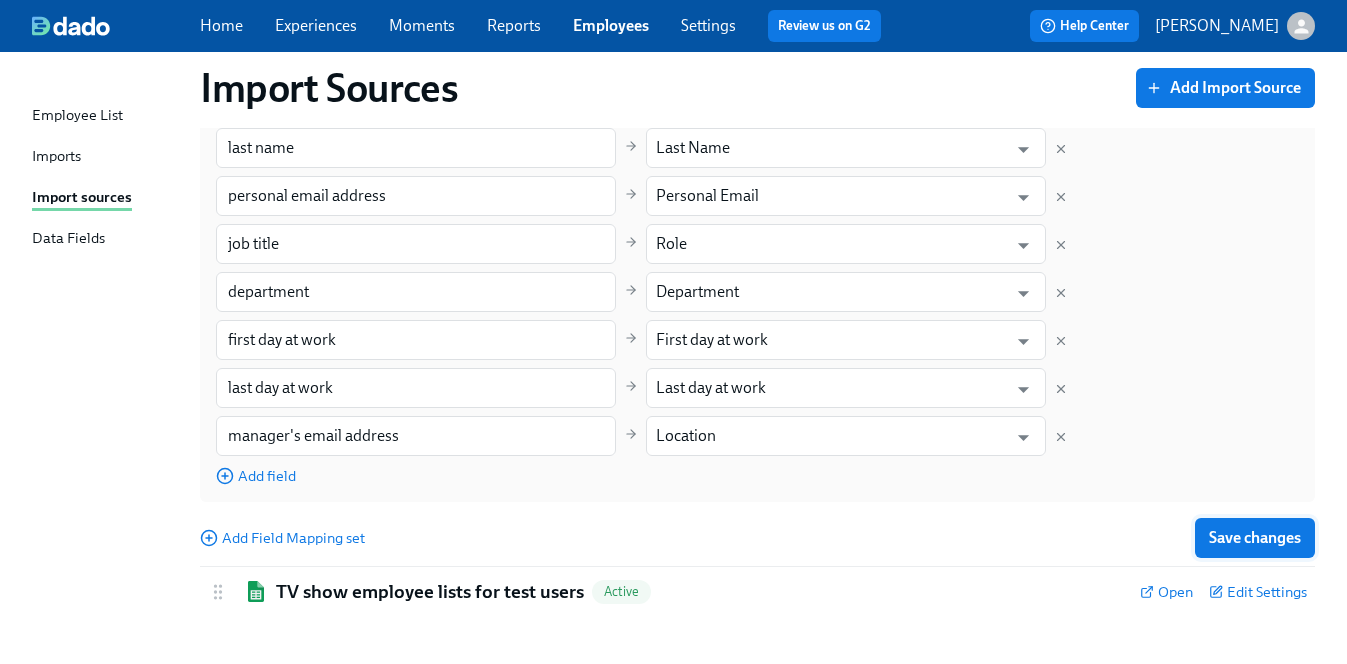 click on "Save changes" at bounding box center (1255, 538) 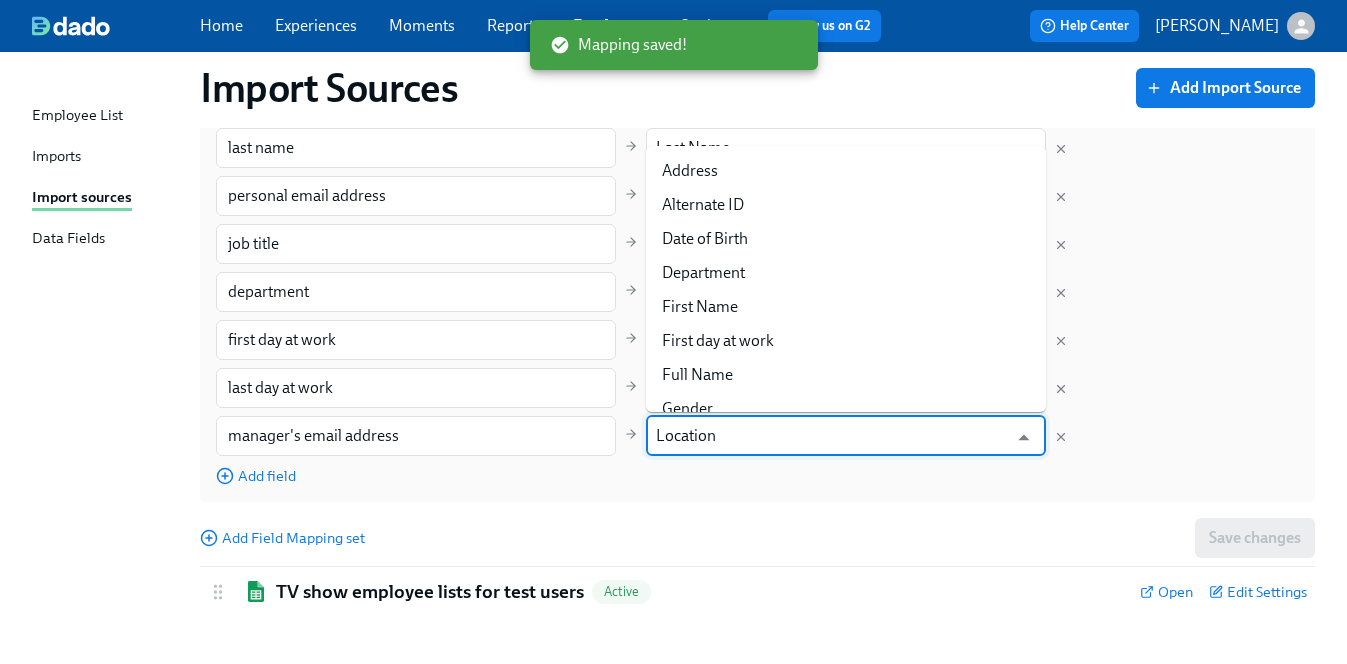 click on "Location" at bounding box center [831, 436] 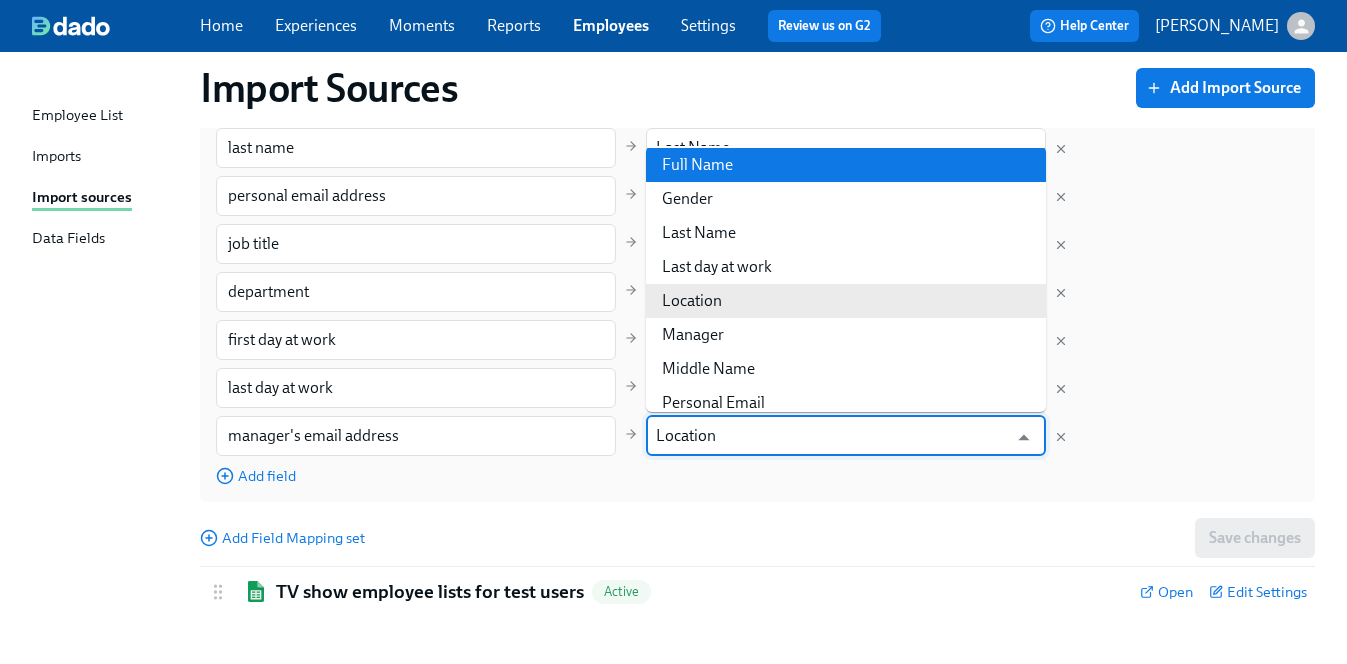 scroll, scrollTop: 227, scrollLeft: 0, axis: vertical 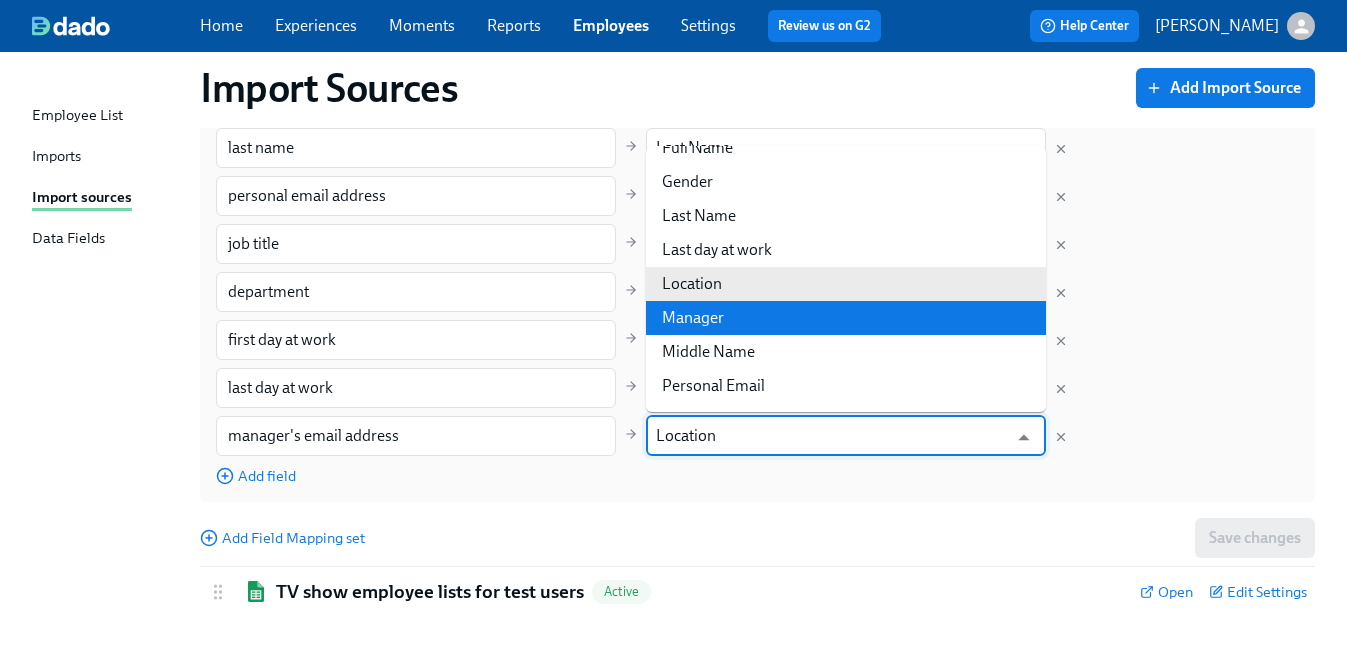 click on "Manager" at bounding box center (846, 318) 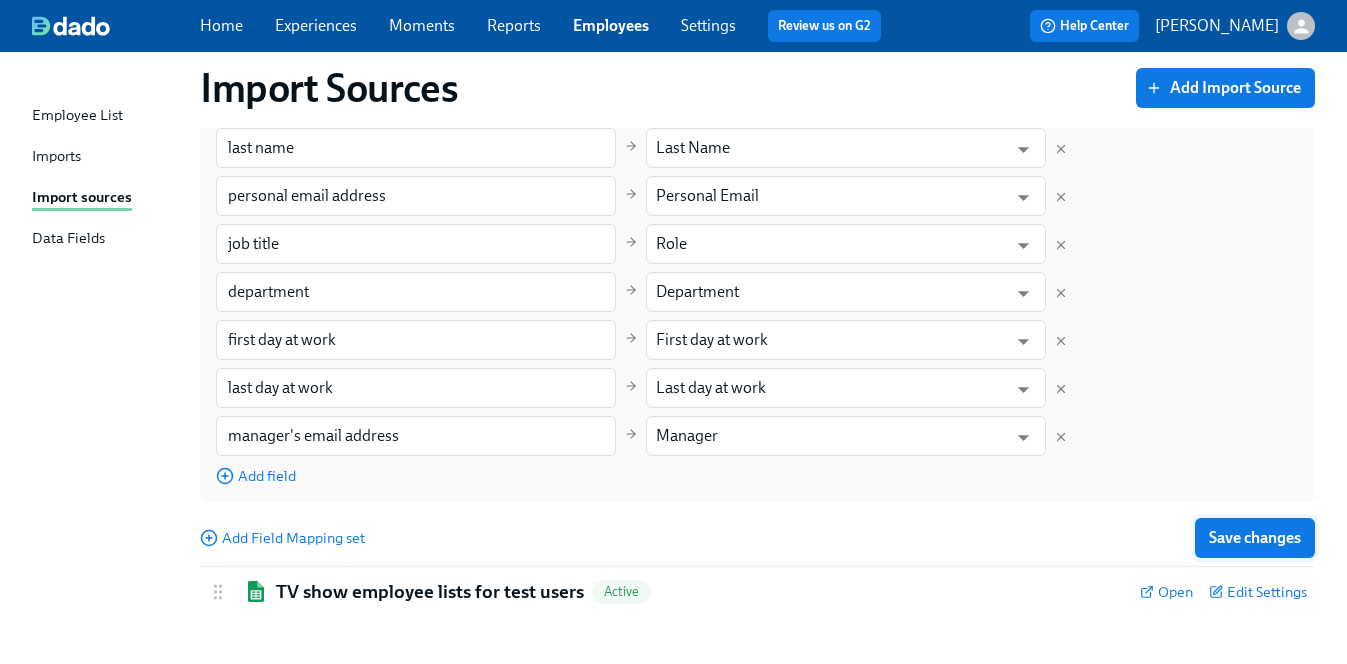 click on "Save changes" at bounding box center [1255, 538] 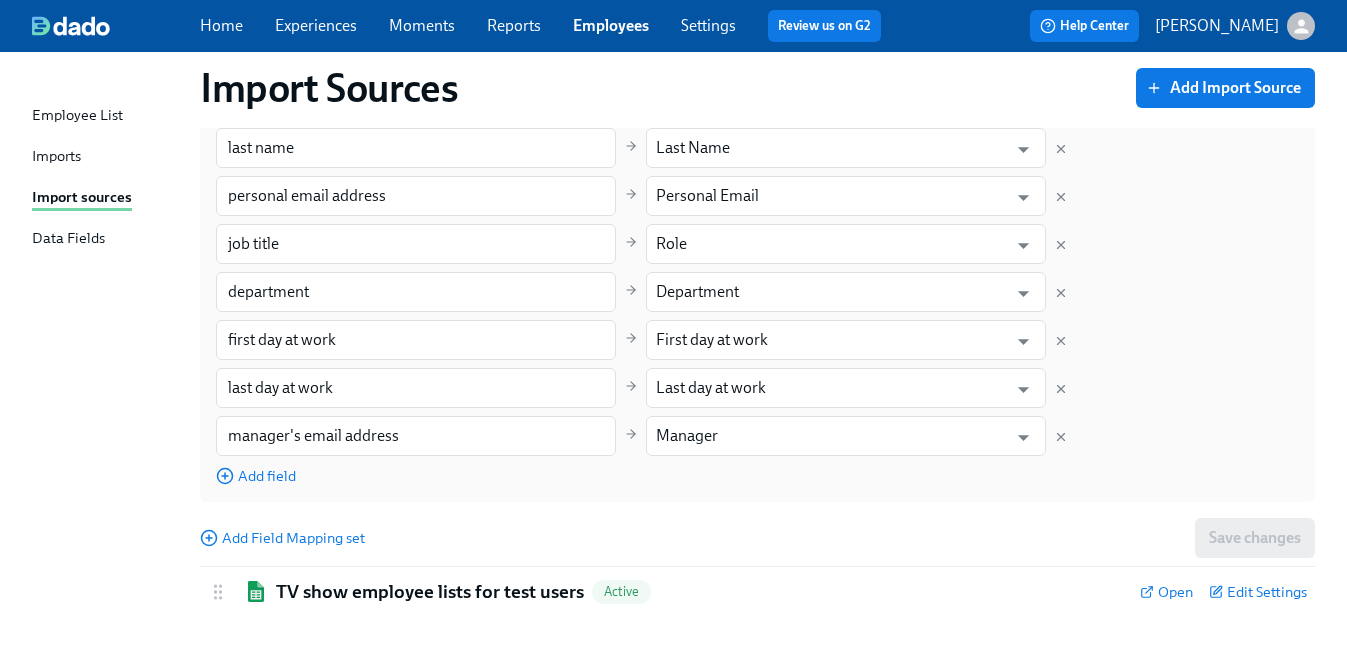 click on "Imports" at bounding box center [56, 157] 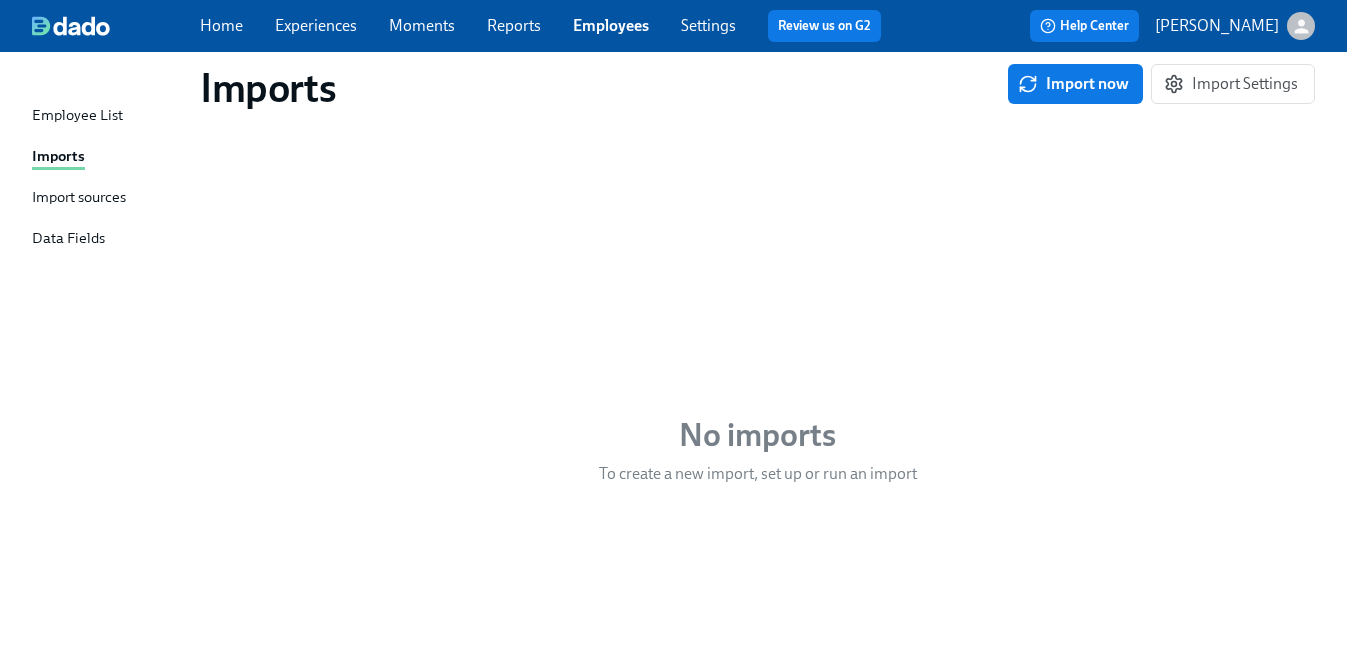 scroll, scrollTop: 0, scrollLeft: 0, axis: both 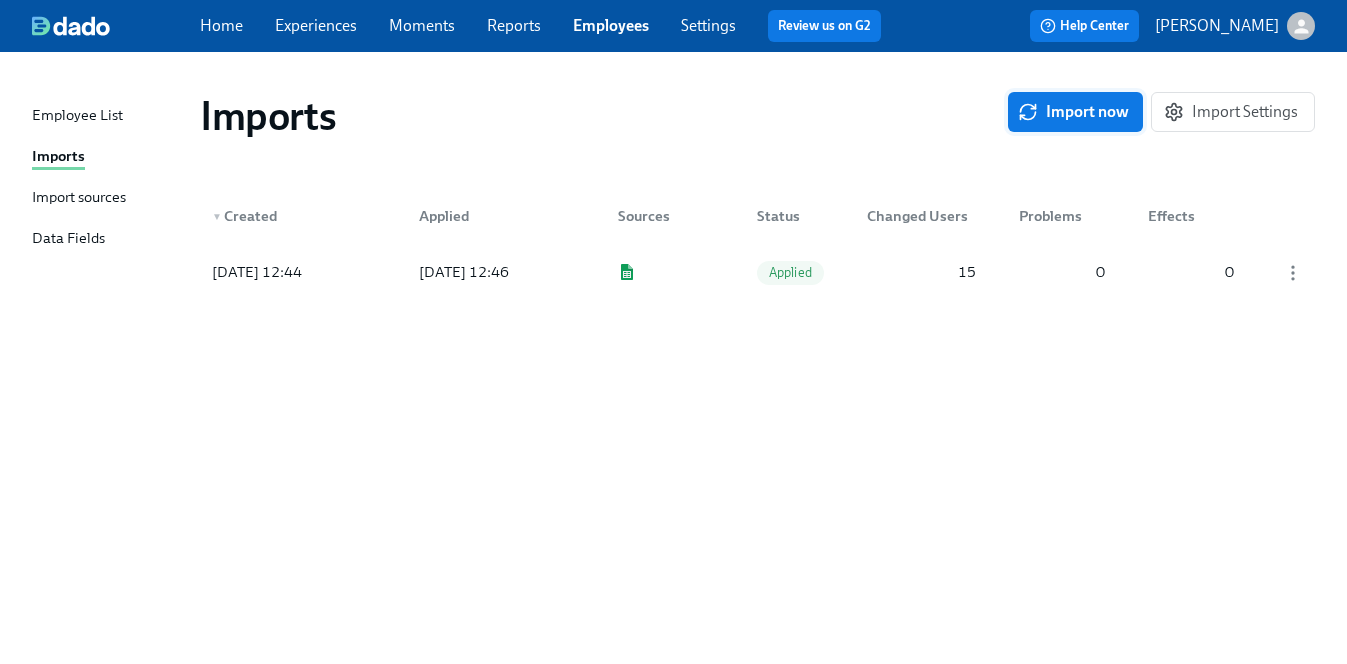 click 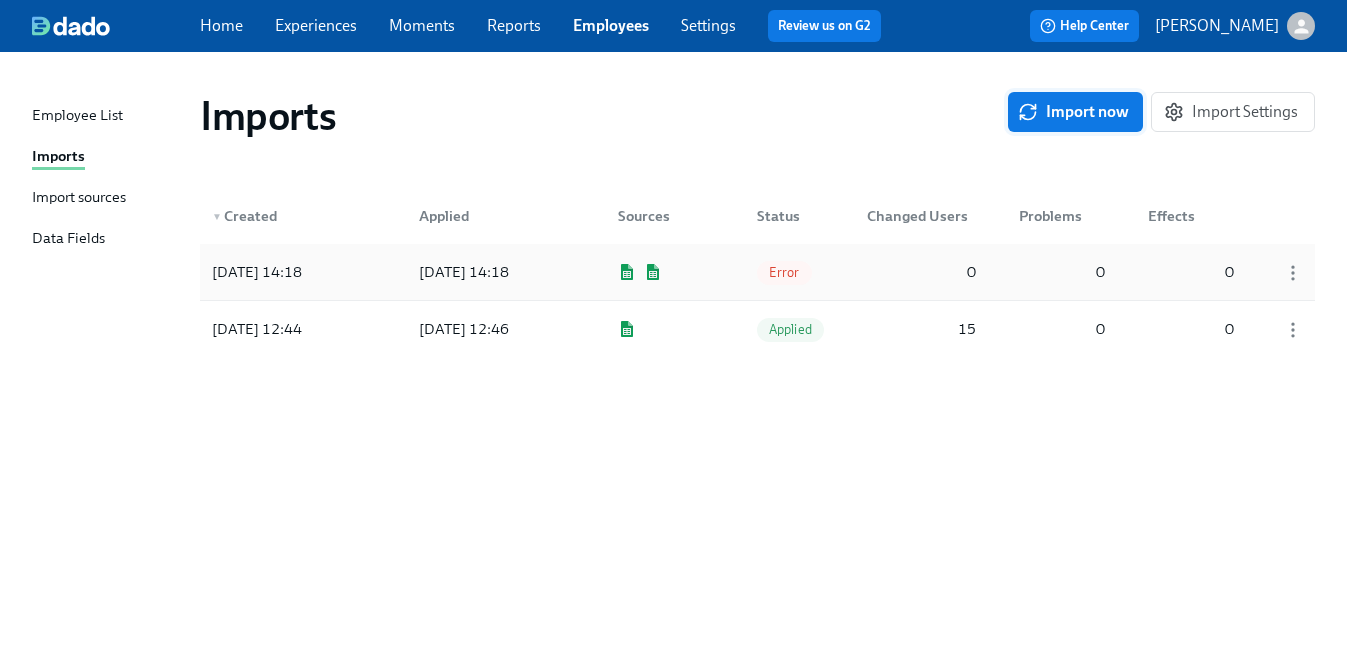 click on "Error" at bounding box center (784, 272) 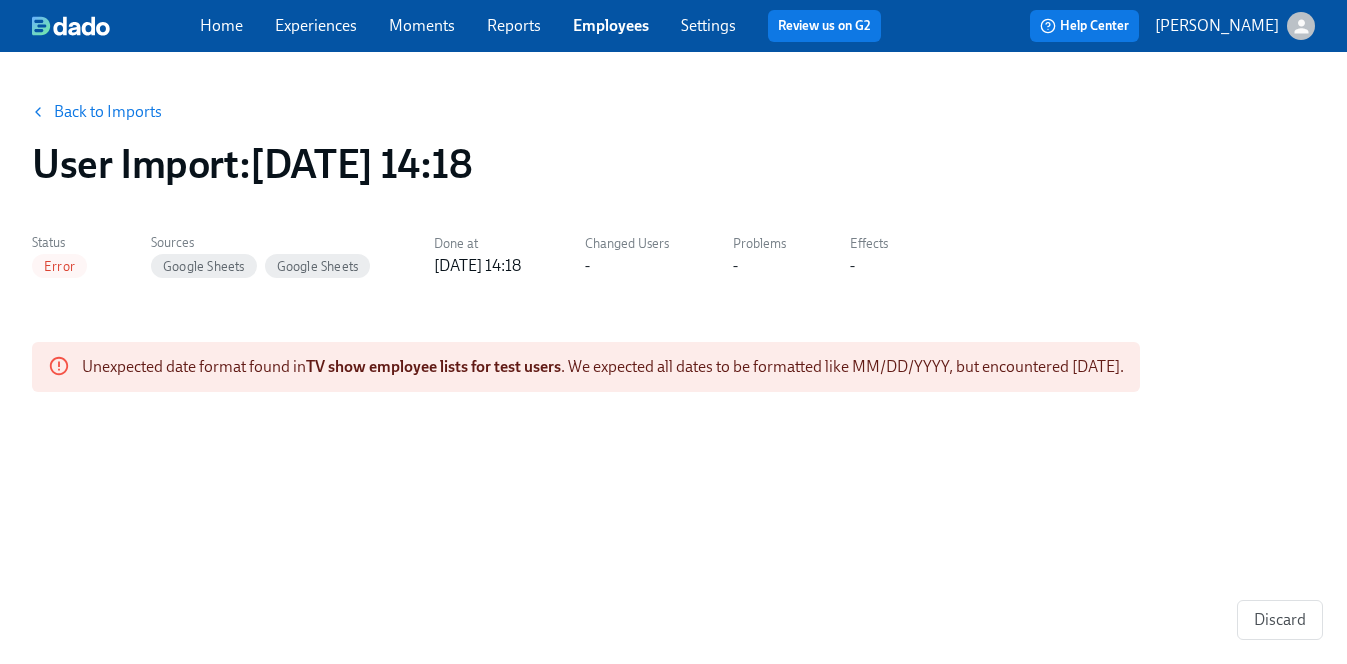 click on "Back to Imports User Import :  [DATE] 14:18   Status Error Sources Google Sheets Google Sheets Done at [DATE] 14:18 Changed Users - Problems - Effects - Unexpected date format found in  TV show employee lists for test users . We expected all dates to be formatted like MM/DD/YYYY, but encountered [DATE]. Discard" at bounding box center (673, 346) 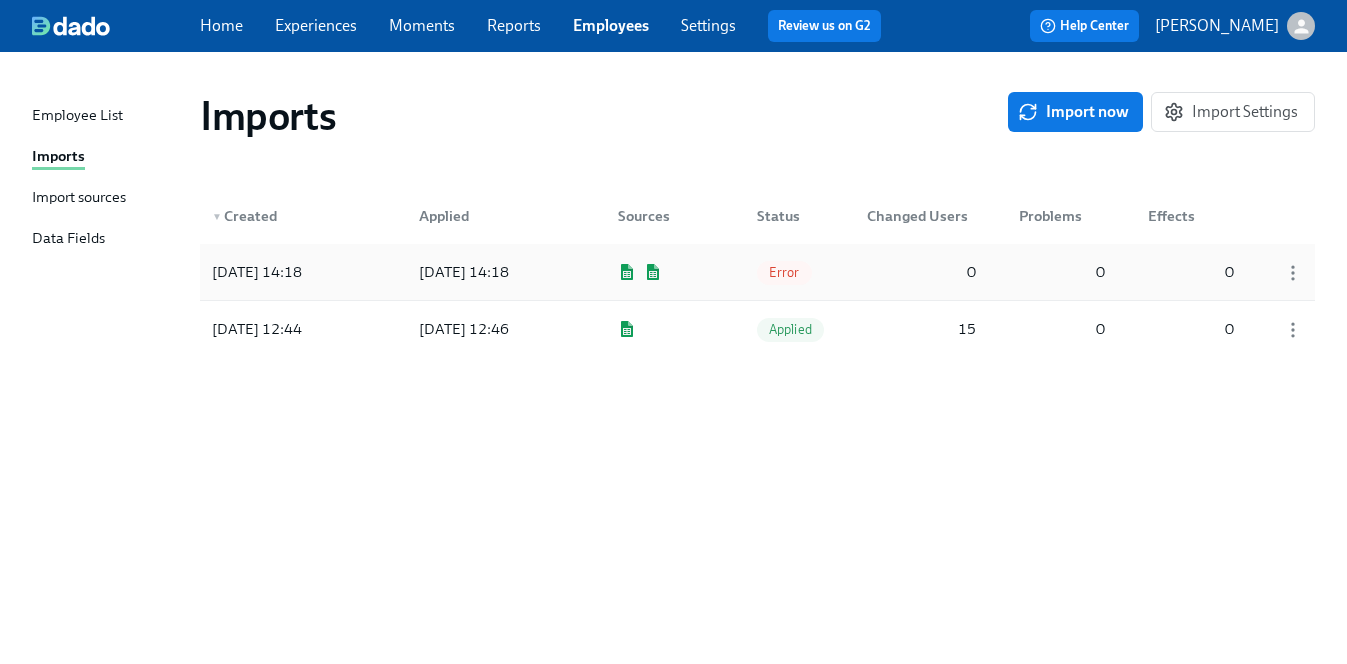 click on "0" at bounding box center (921, 272) 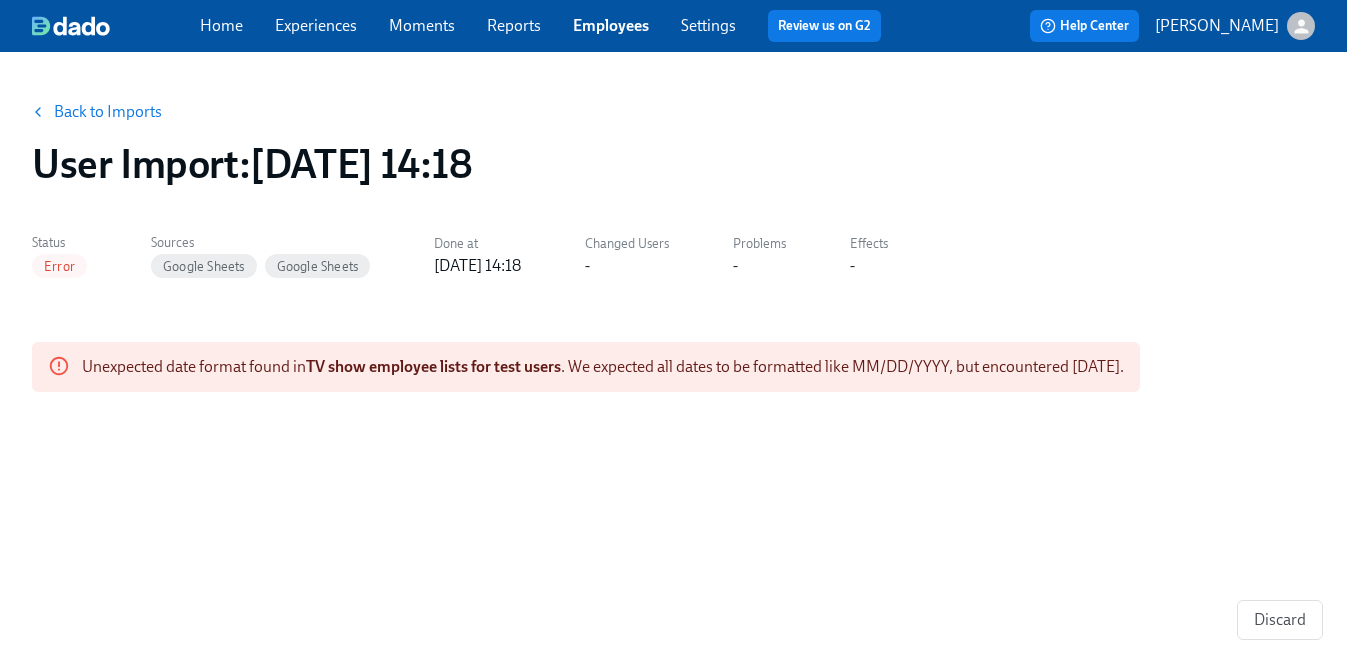 click on "Back to Imports" at bounding box center (98, 112) 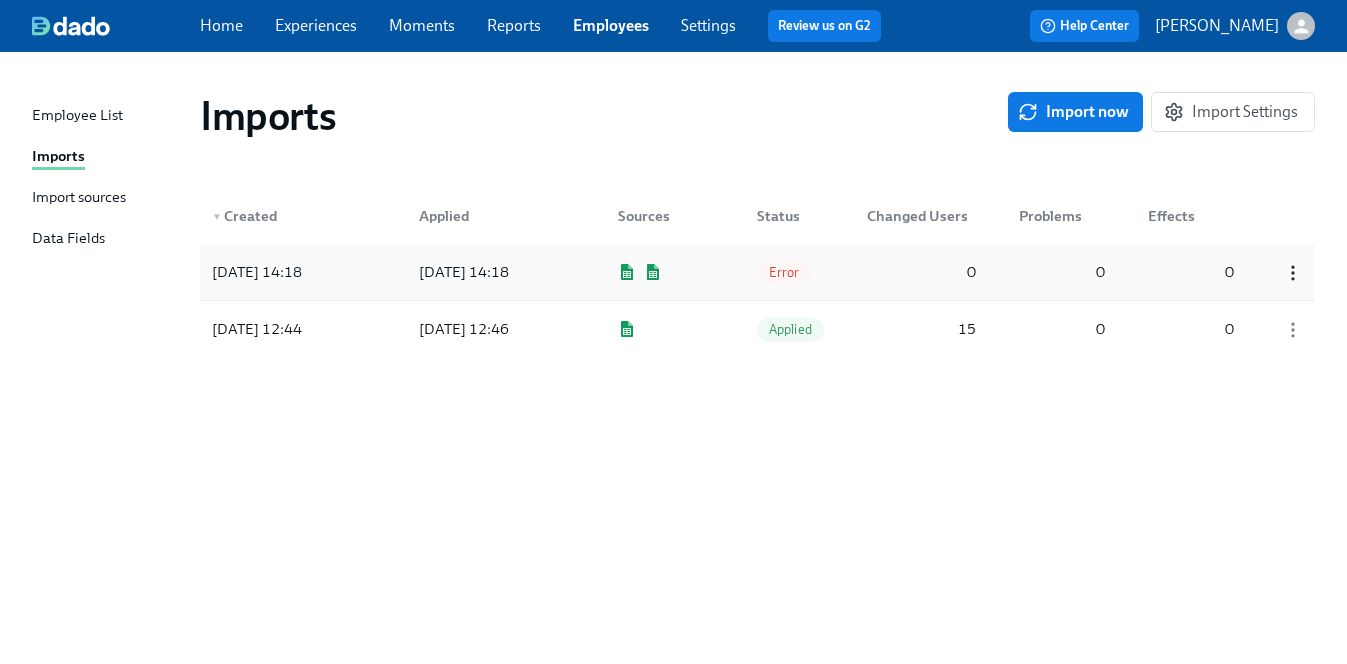 click 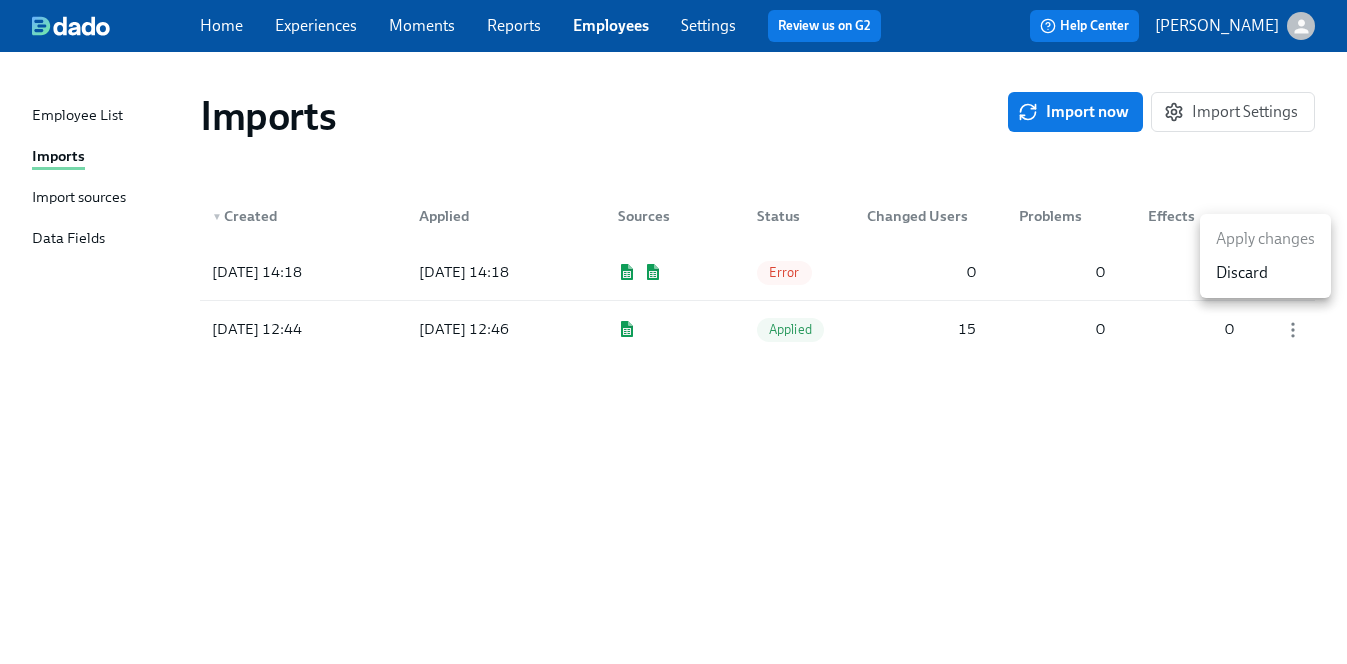 click at bounding box center [673, 332] 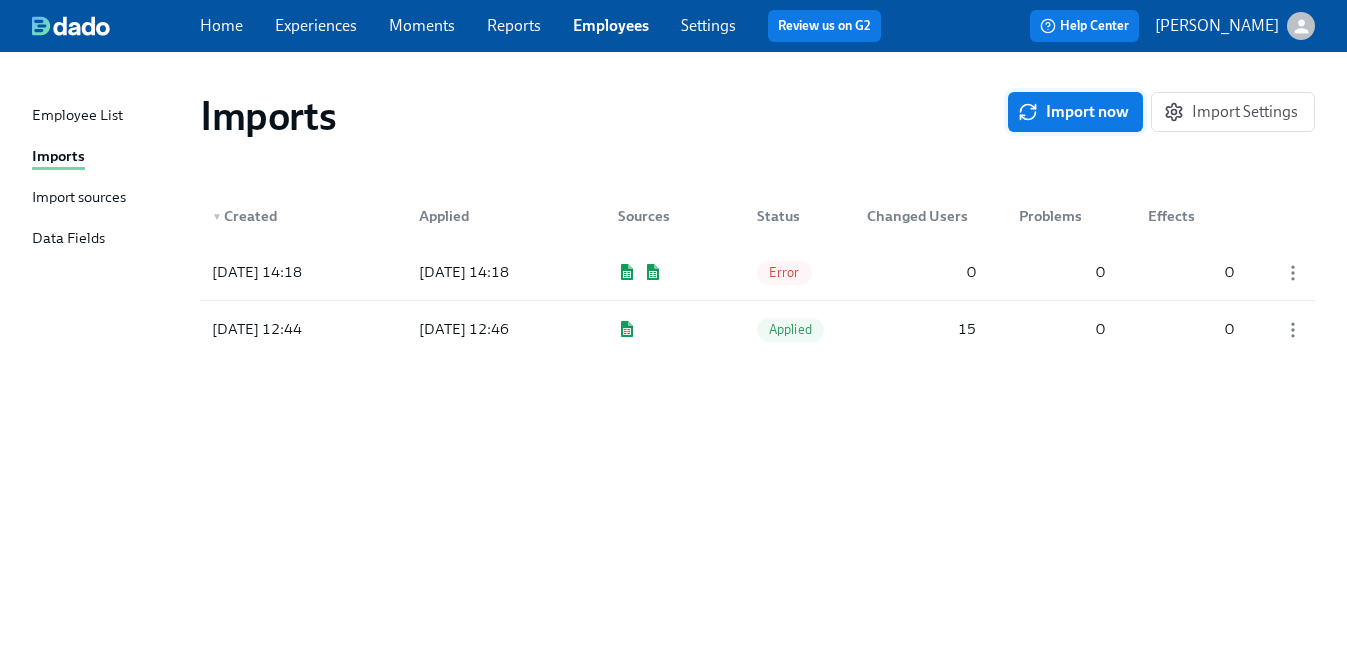 click on "Import now" at bounding box center (1075, 112) 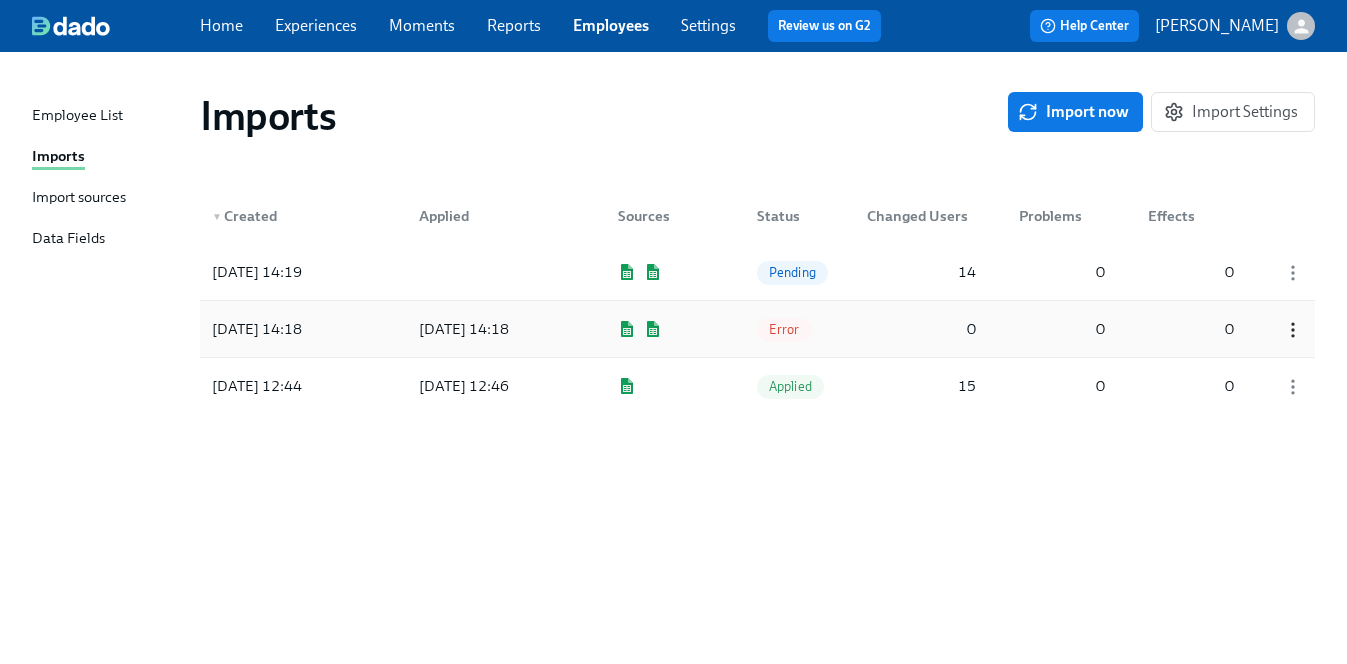 click 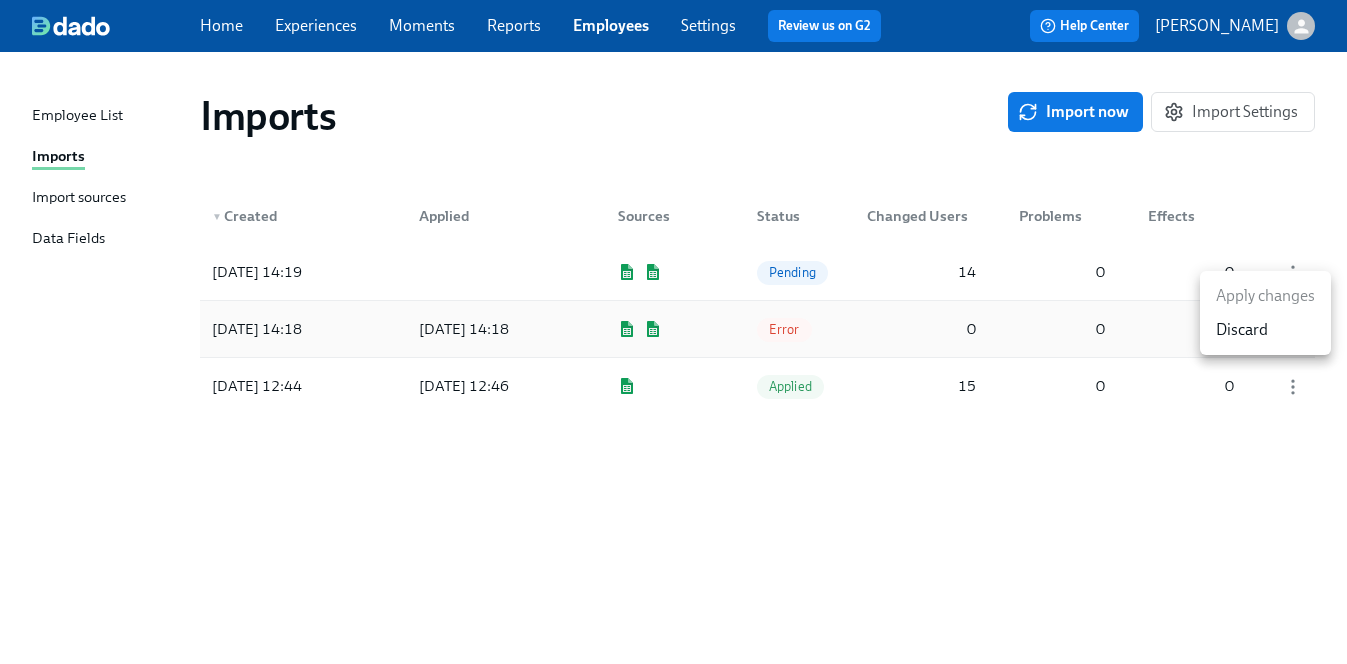 click on "Discard" at bounding box center [1265, 330] 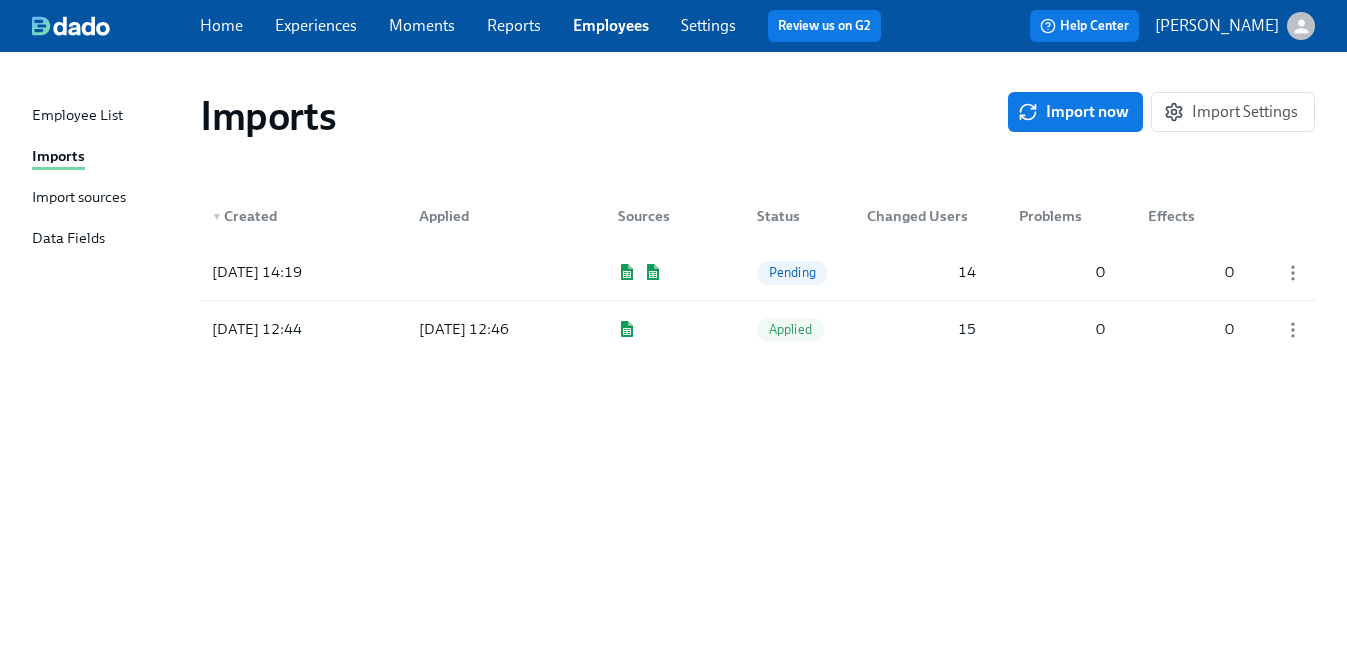 click on "Employee List" at bounding box center [77, 116] 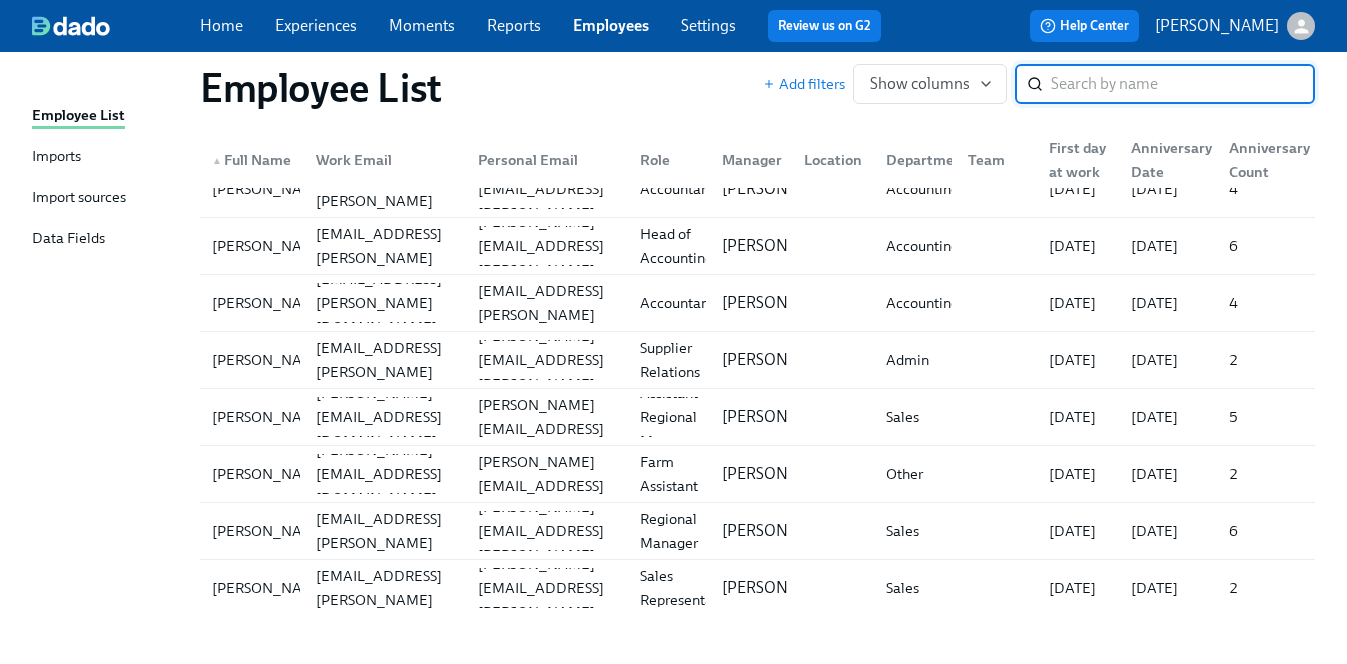 scroll, scrollTop: 0, scrollLeft: 0, axis: both 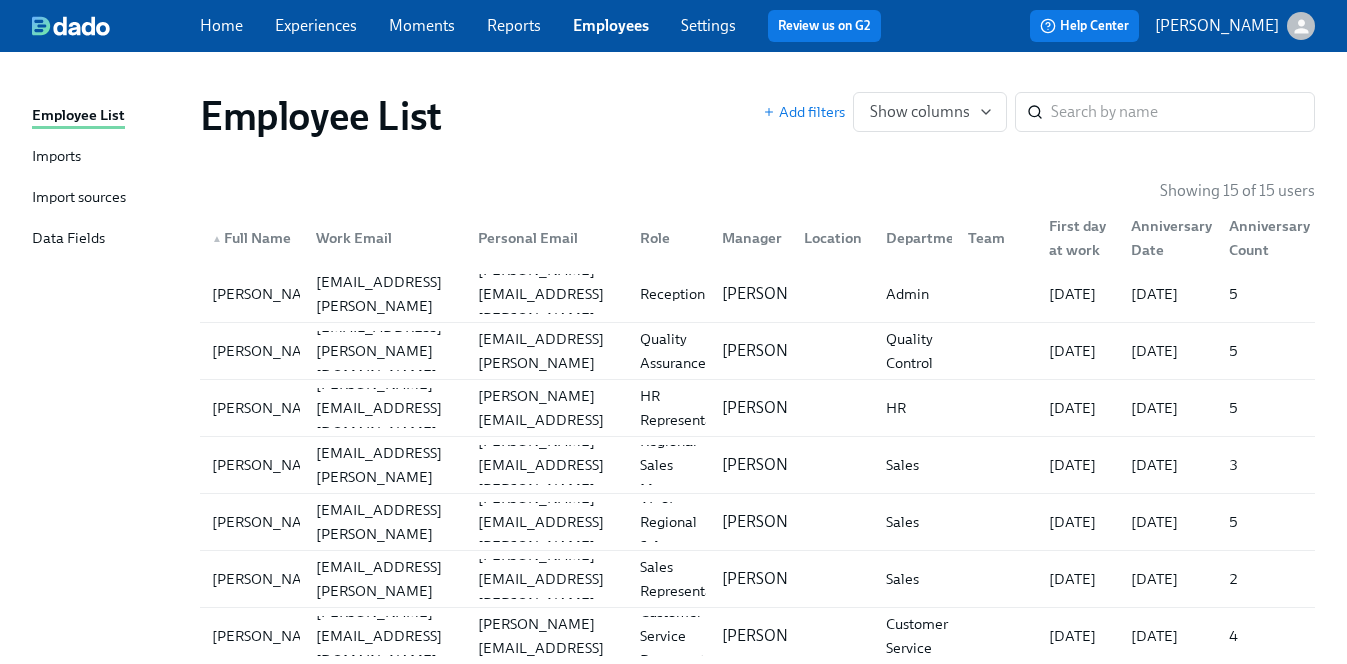 click on "Imports" at bounding box center [56, 157] 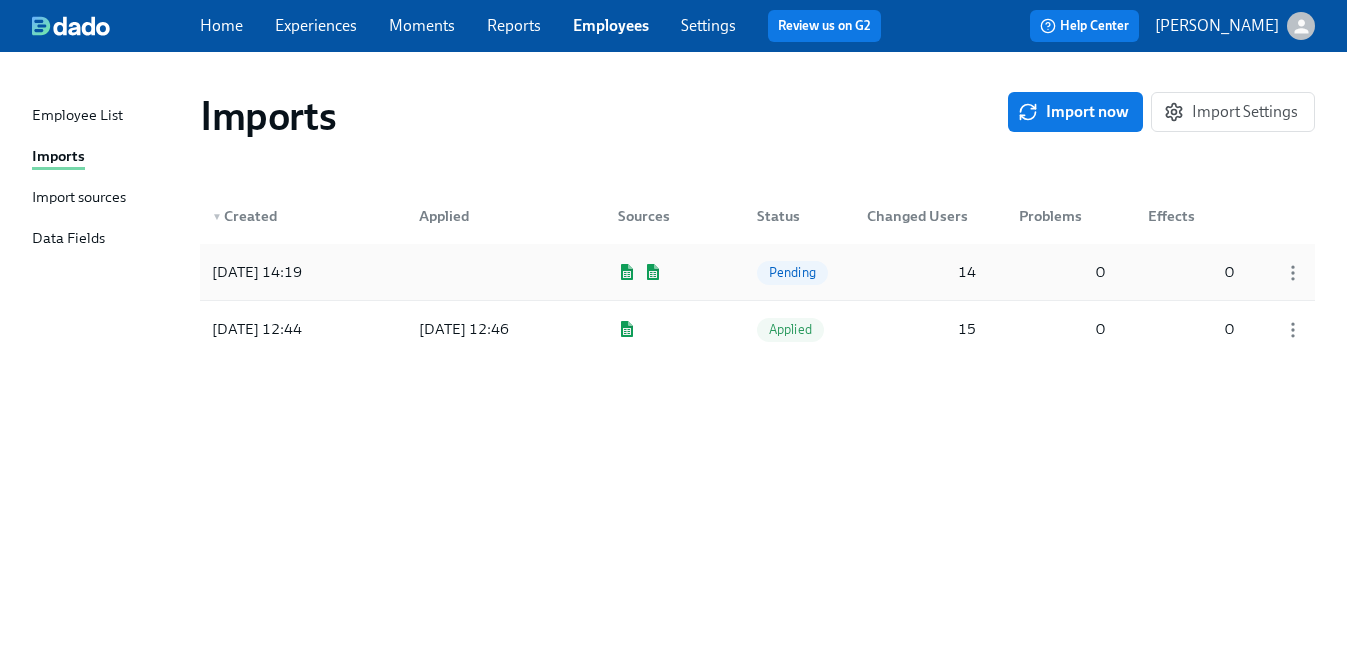 click on "Pending" at bounding box center [792, 272] 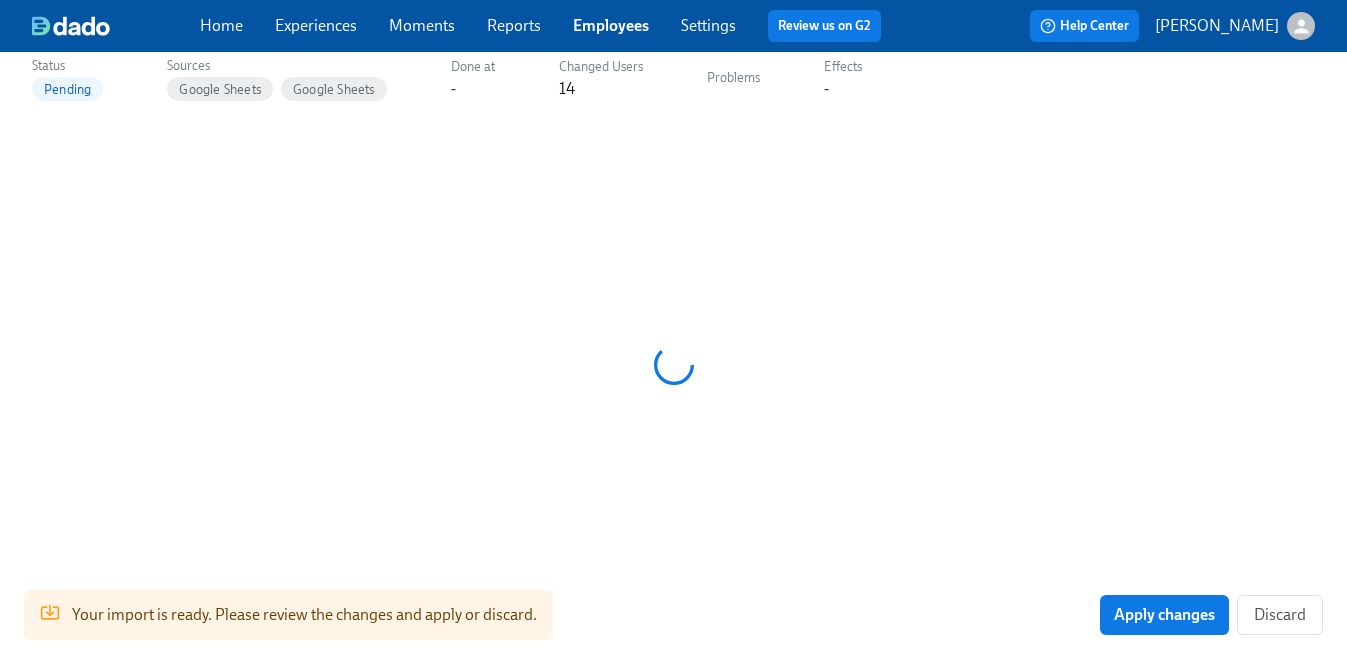 scroll, scrollTop: 190, scrollLeft: 0, axis: vertical 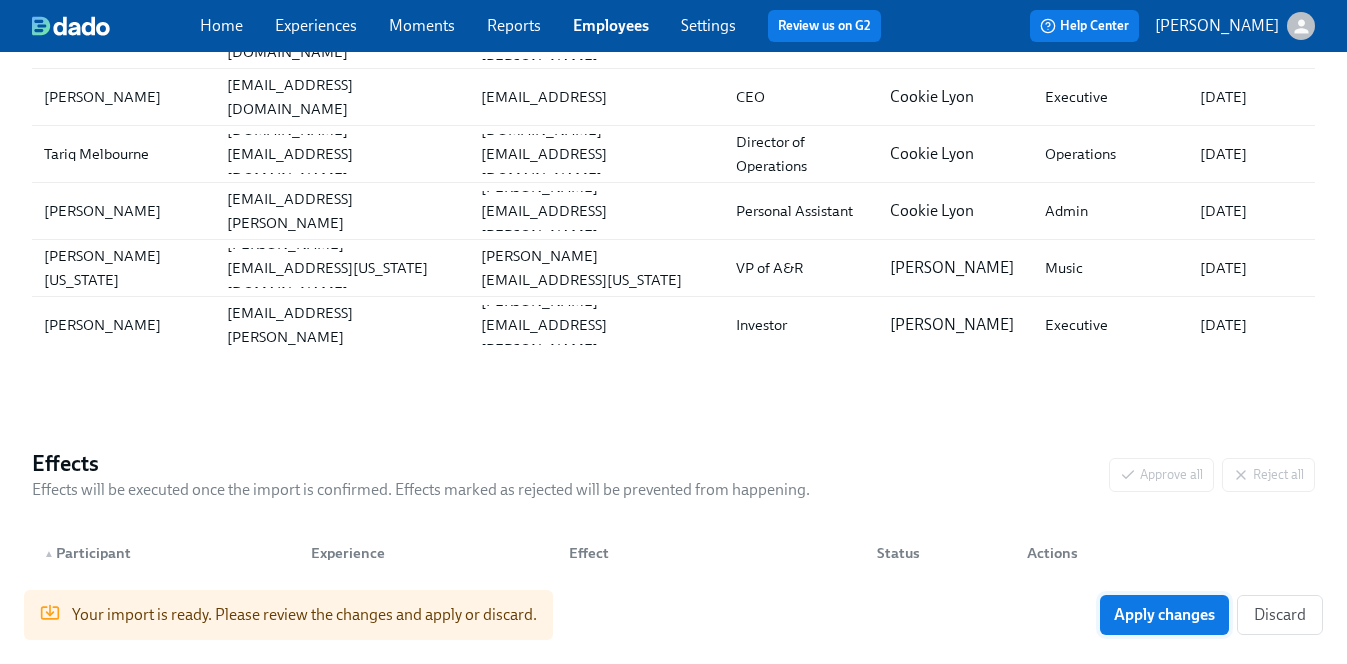click on "Apply changes" at bounding box center [1164, 615] 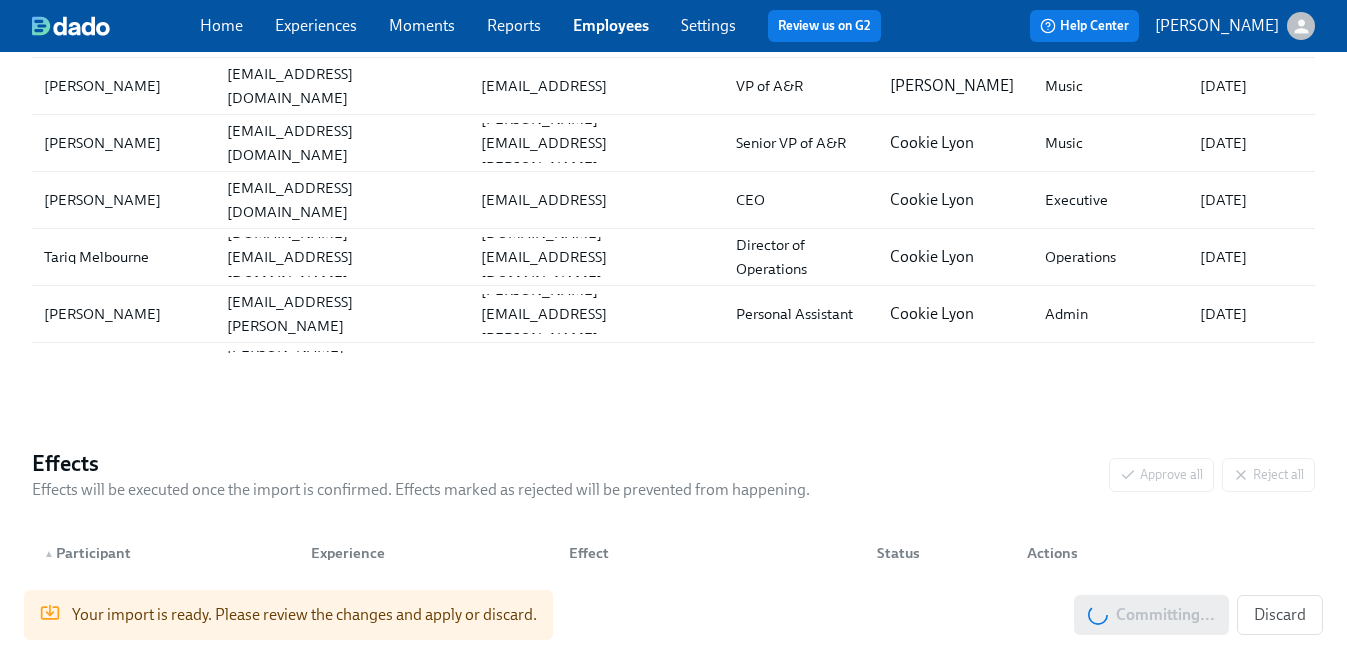 scroll, scrollTop: 0, scrollLeft: 0, axis: both 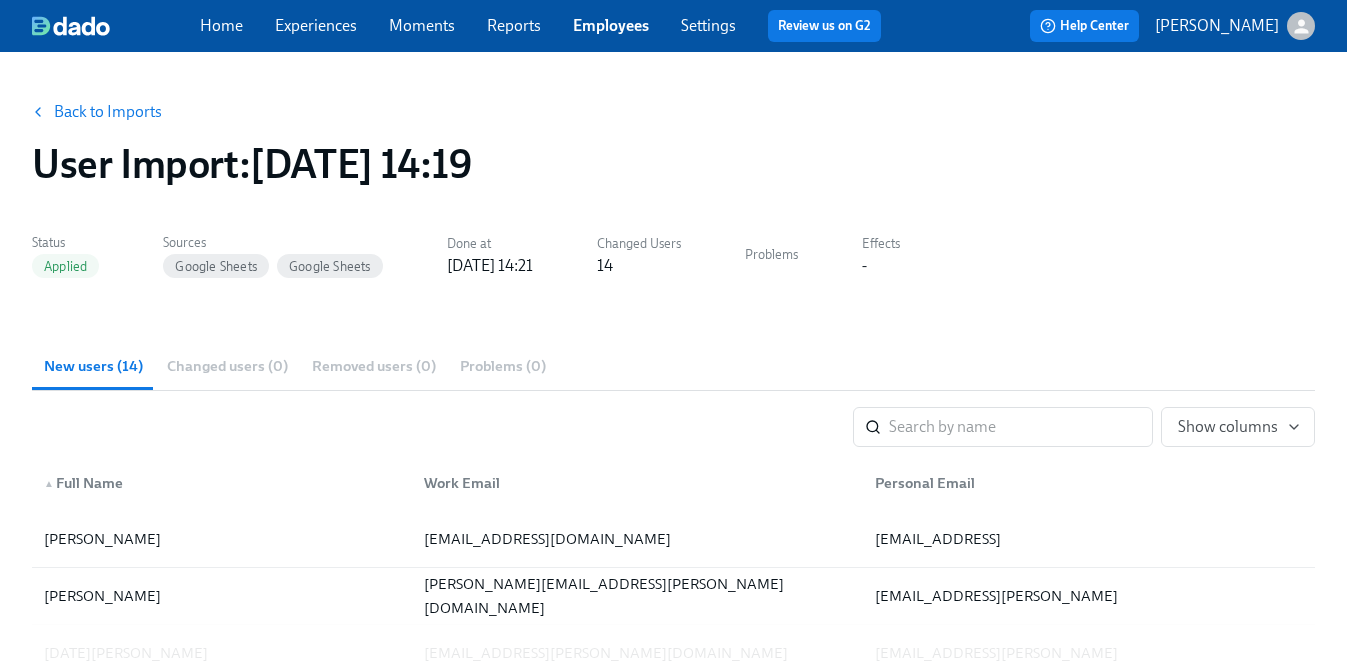 click on "Back to Imports" at bounding box center [108, 112] 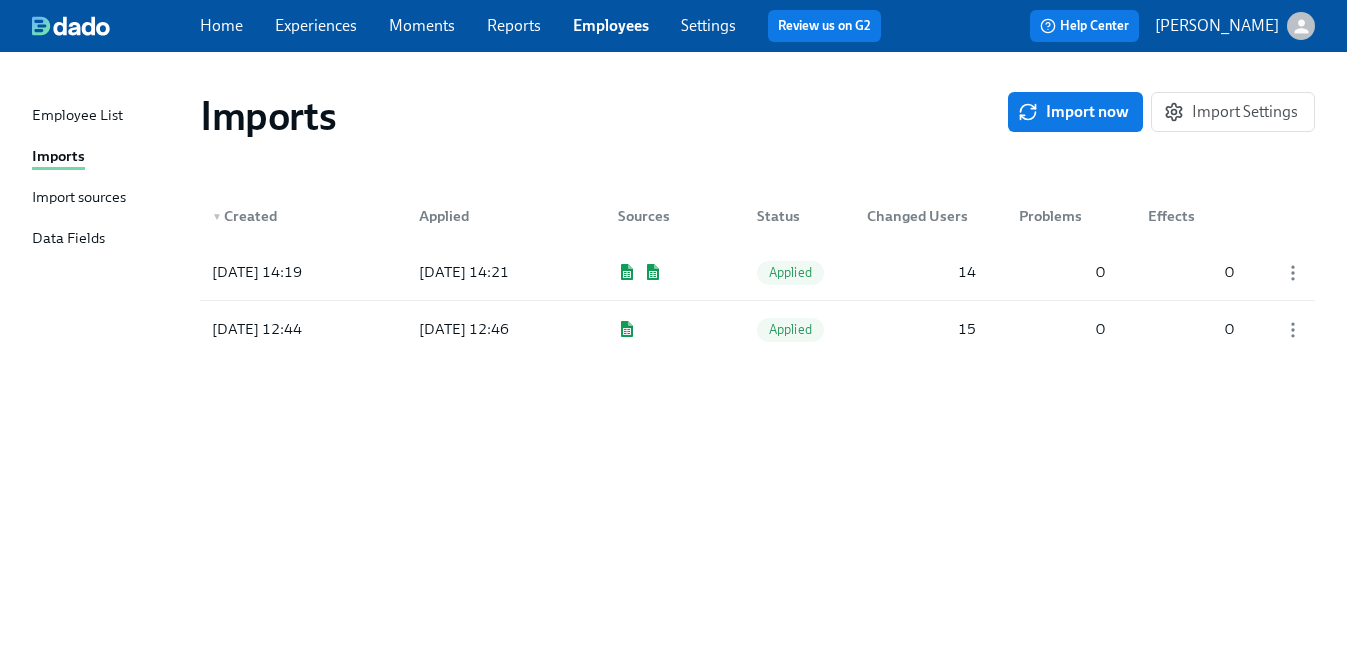 click on "Employee List" at bounding box center (77, 116) 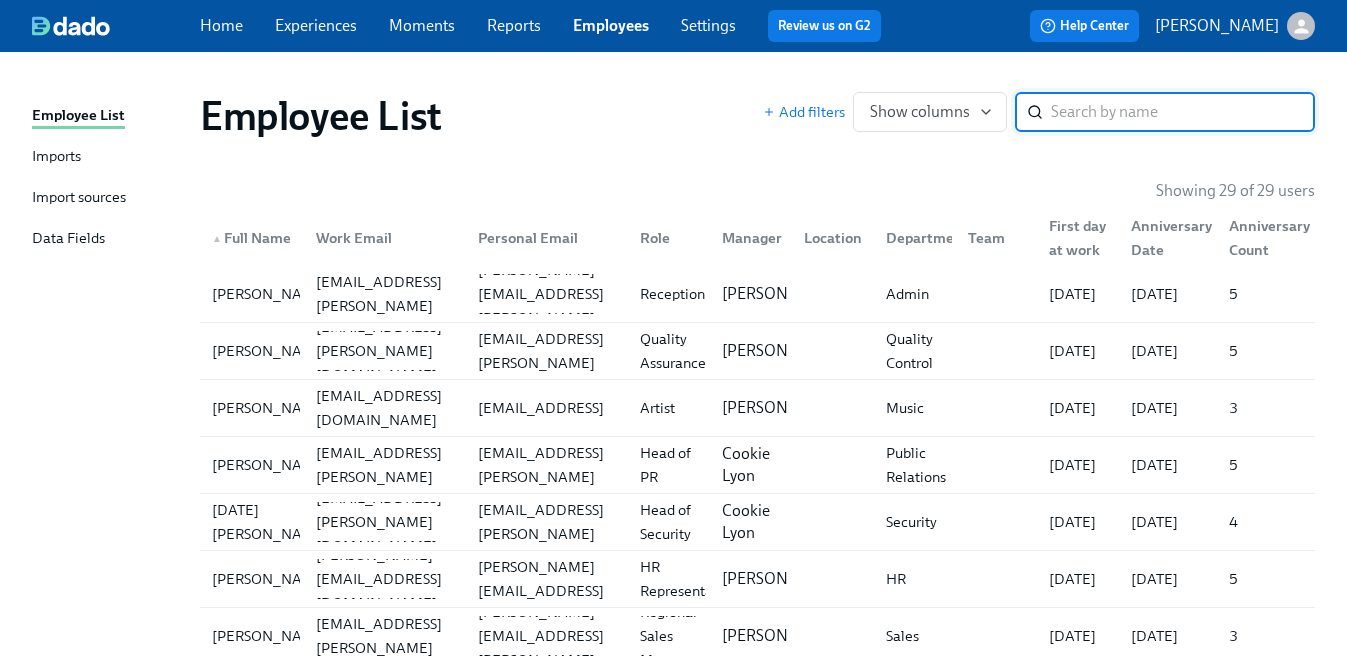 click on "▲ Full Name" at bounding box center [251, 238] 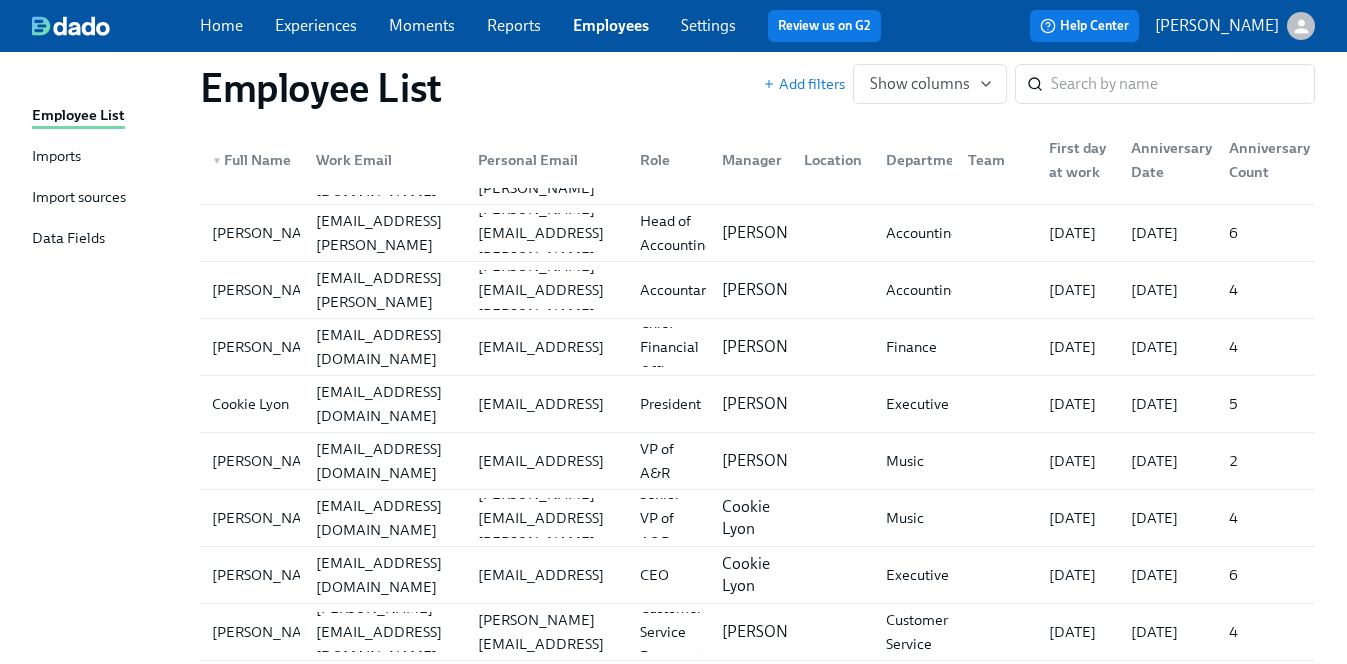 scroll, scrollTop: 0, scrollLeft: 0, axis: both 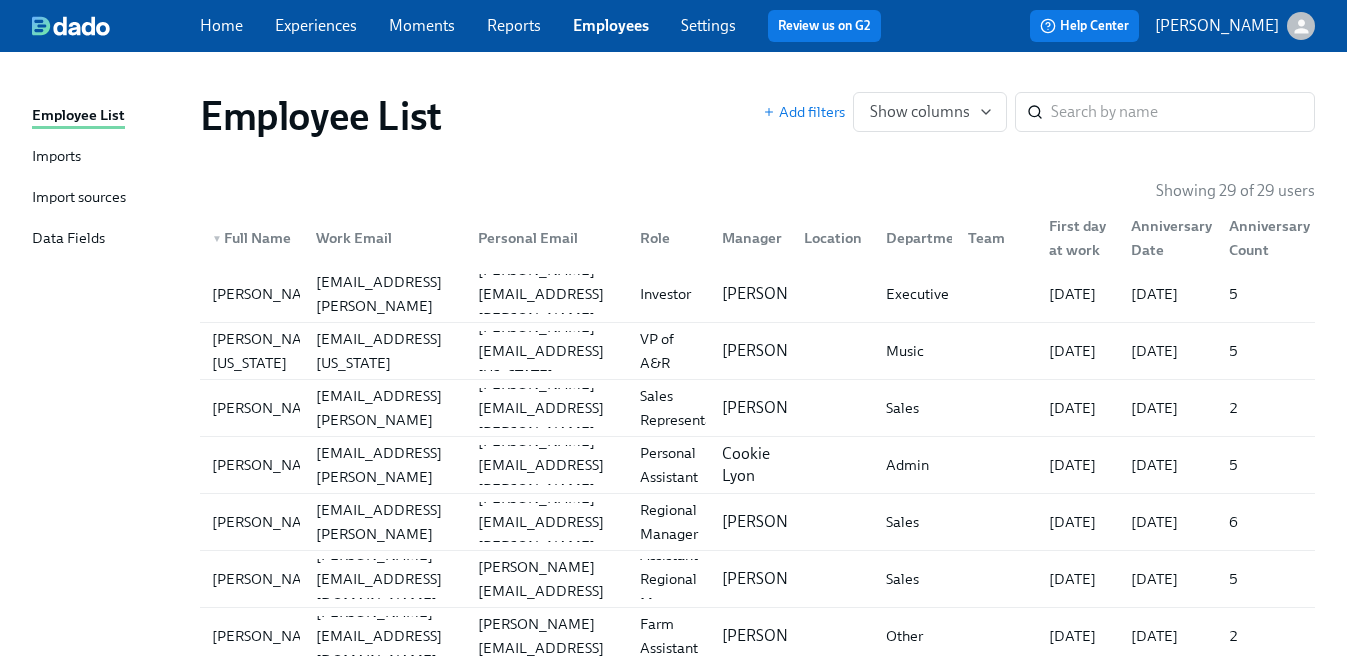 click on "▼ Full Name" at bounding box center (251, 238) 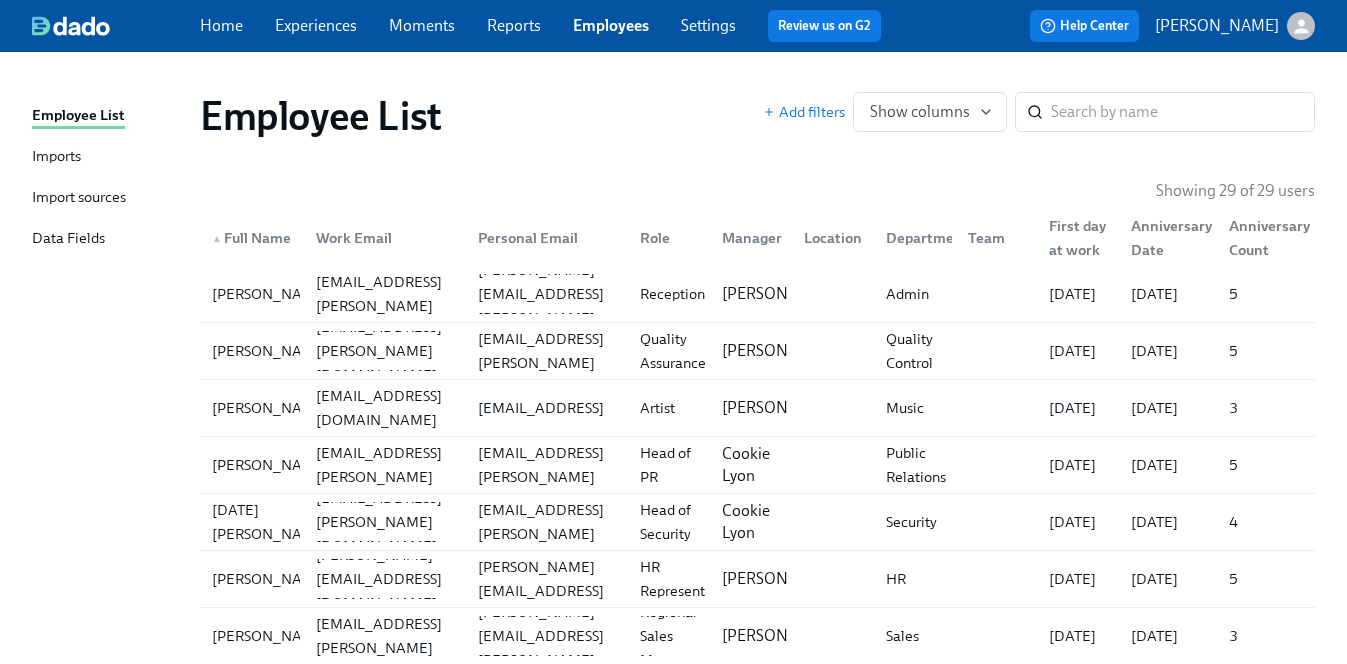 click on "Import sources" at bounding box center [79, 198] 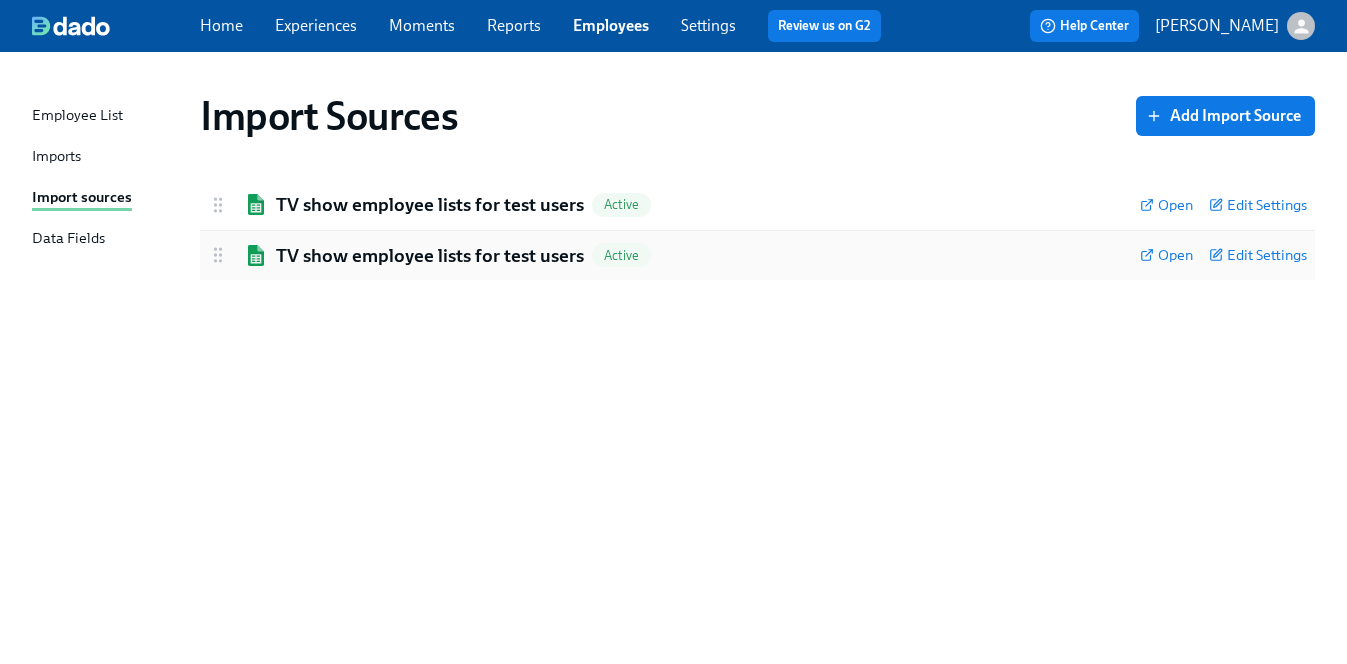 click on "TV show employee lists for test users" at bounding box center [430, 256] 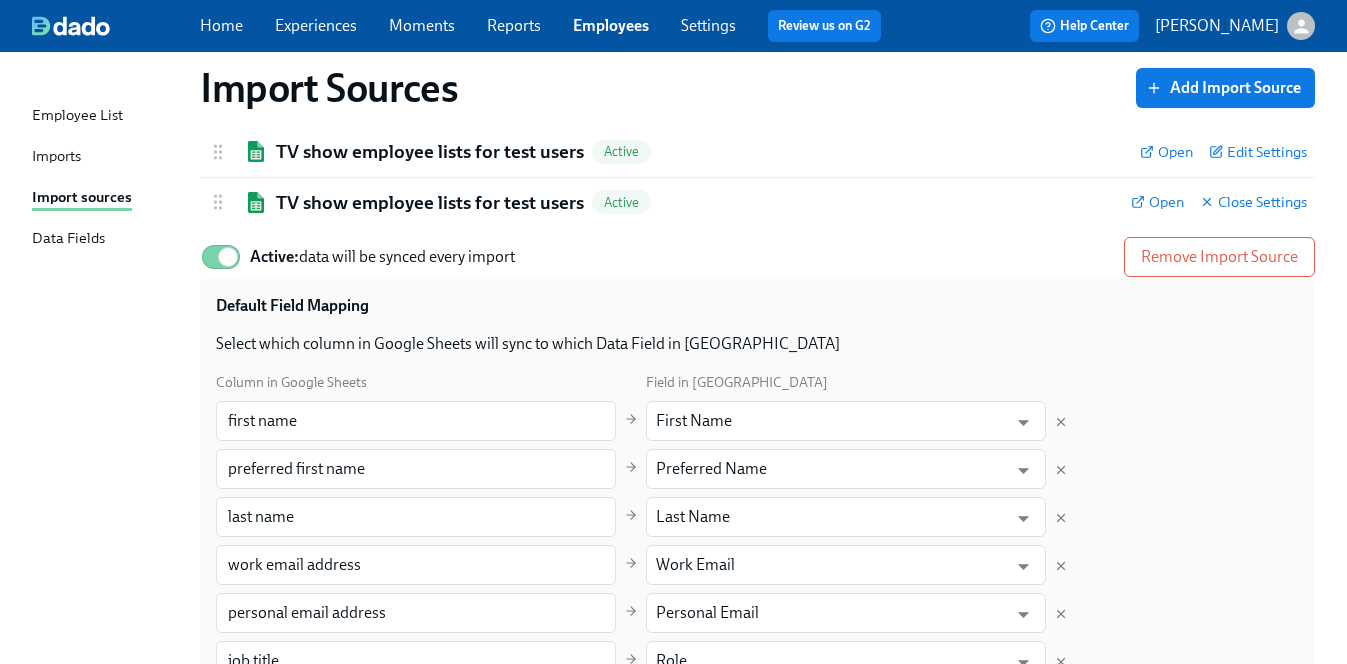 scroll, scrollTop: 0, scrollLeft: 0, axis: both 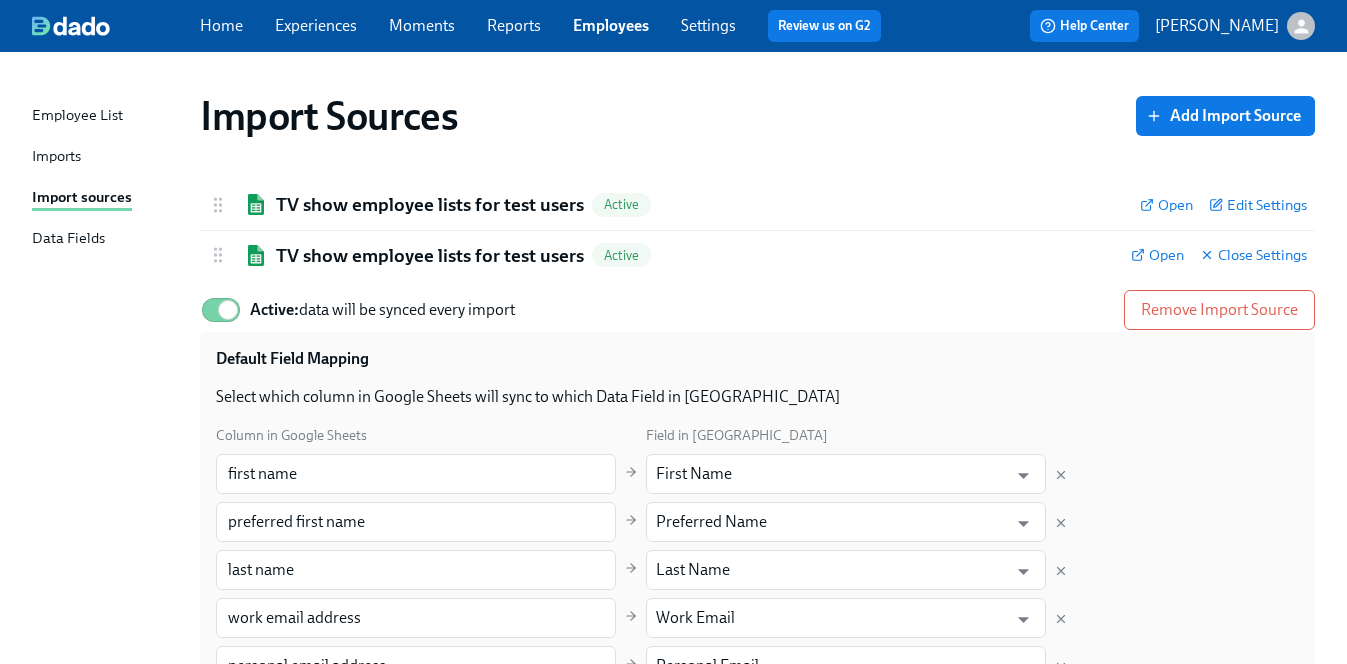 click on "Imports" at bounding box center [56, 157] 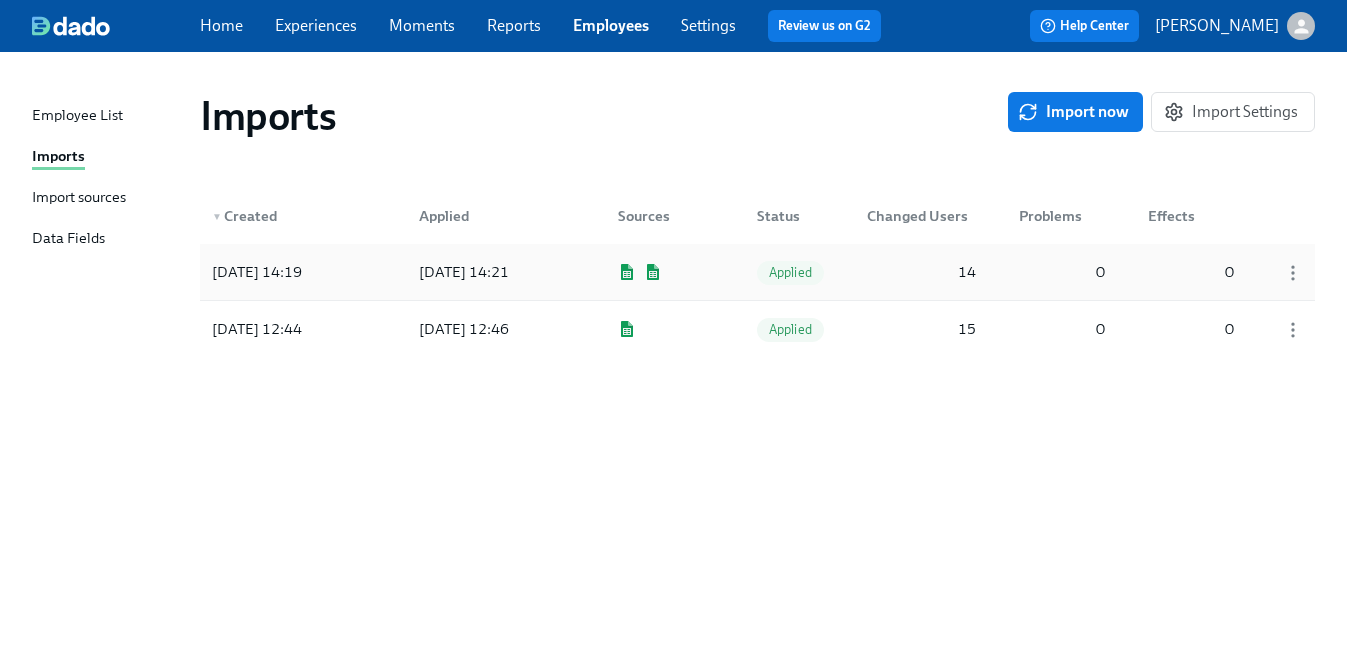 click on "[DATE] 14:21" at bounding box center (464, 272) 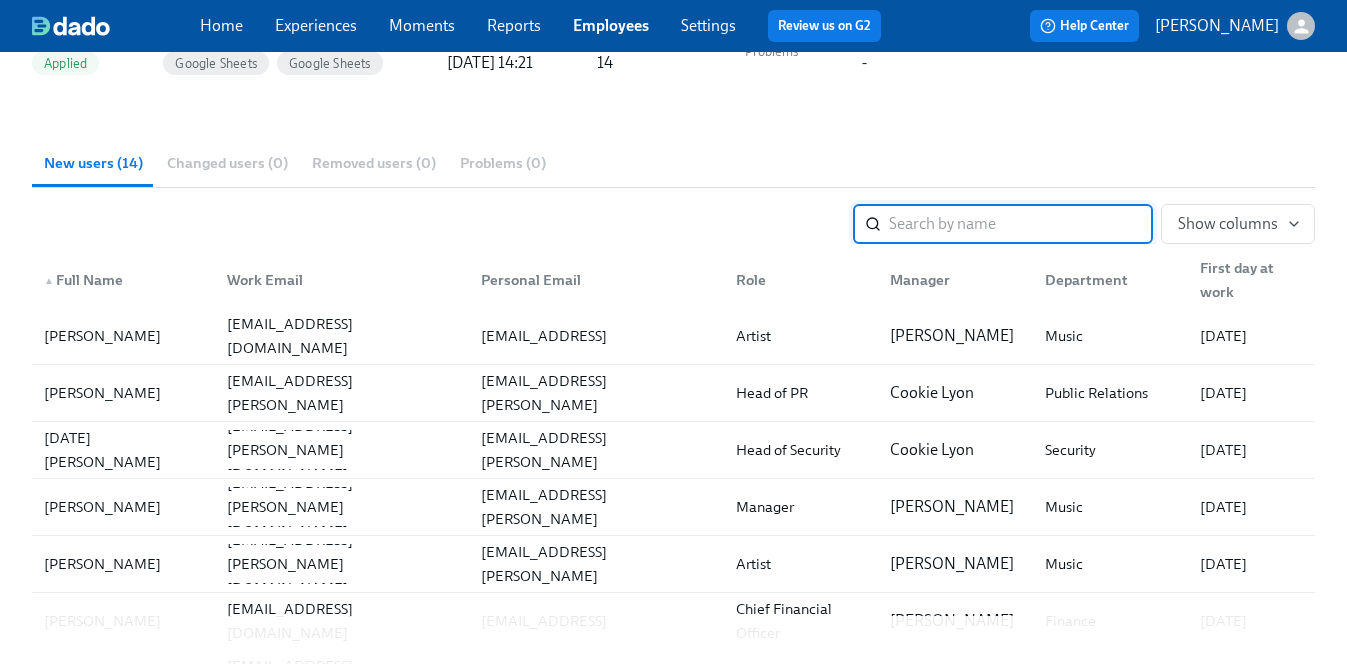 scroll, scrollTop: 213, scrollLeft: 0, axis: vertical 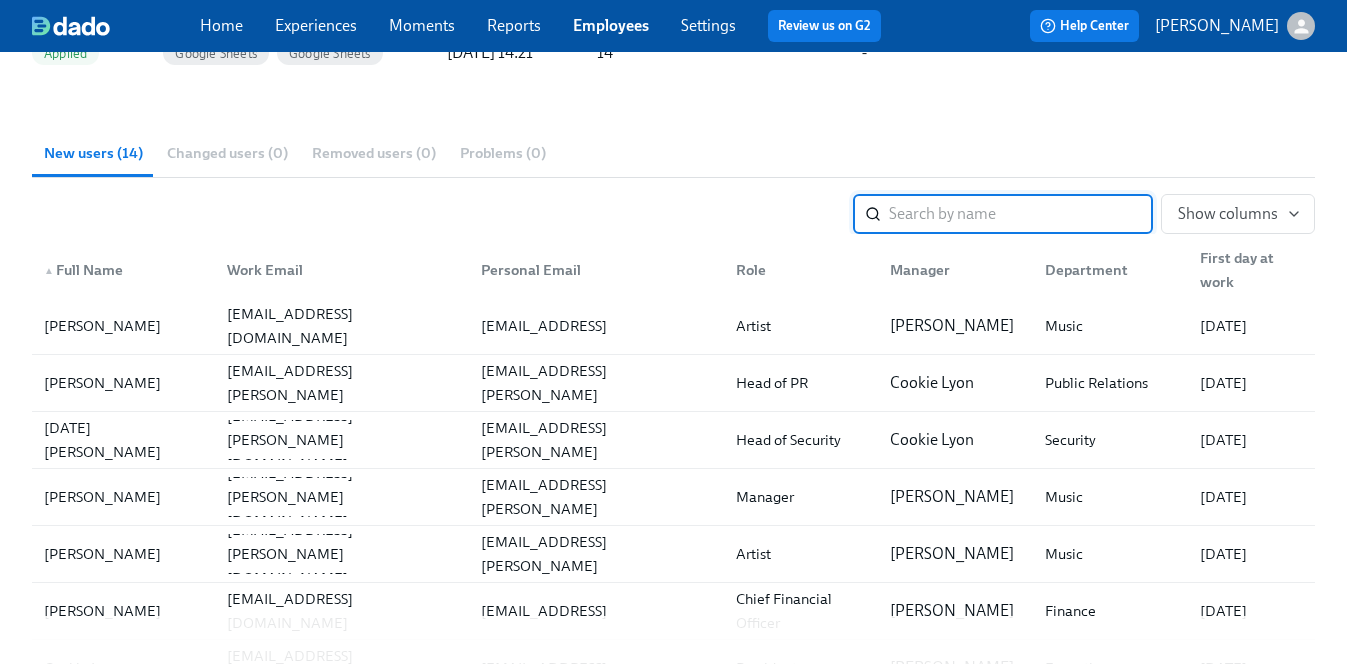 click at bounding box center [1021, 214] 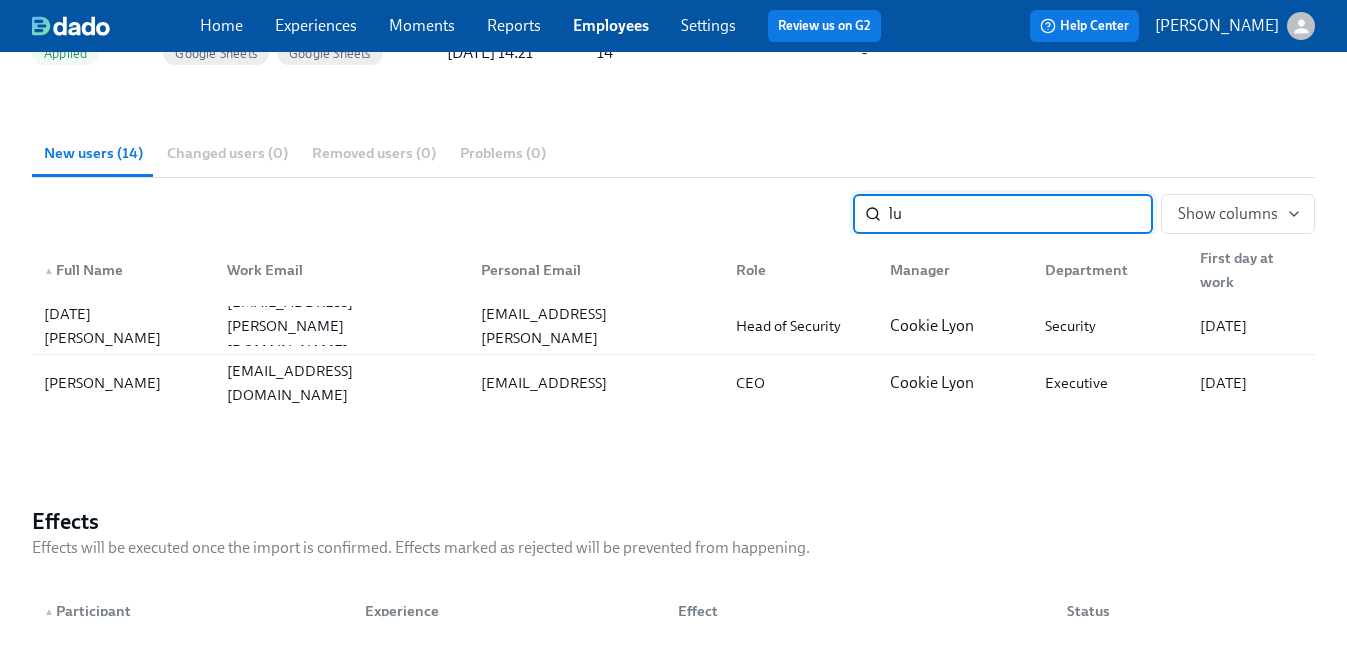 type on "l" 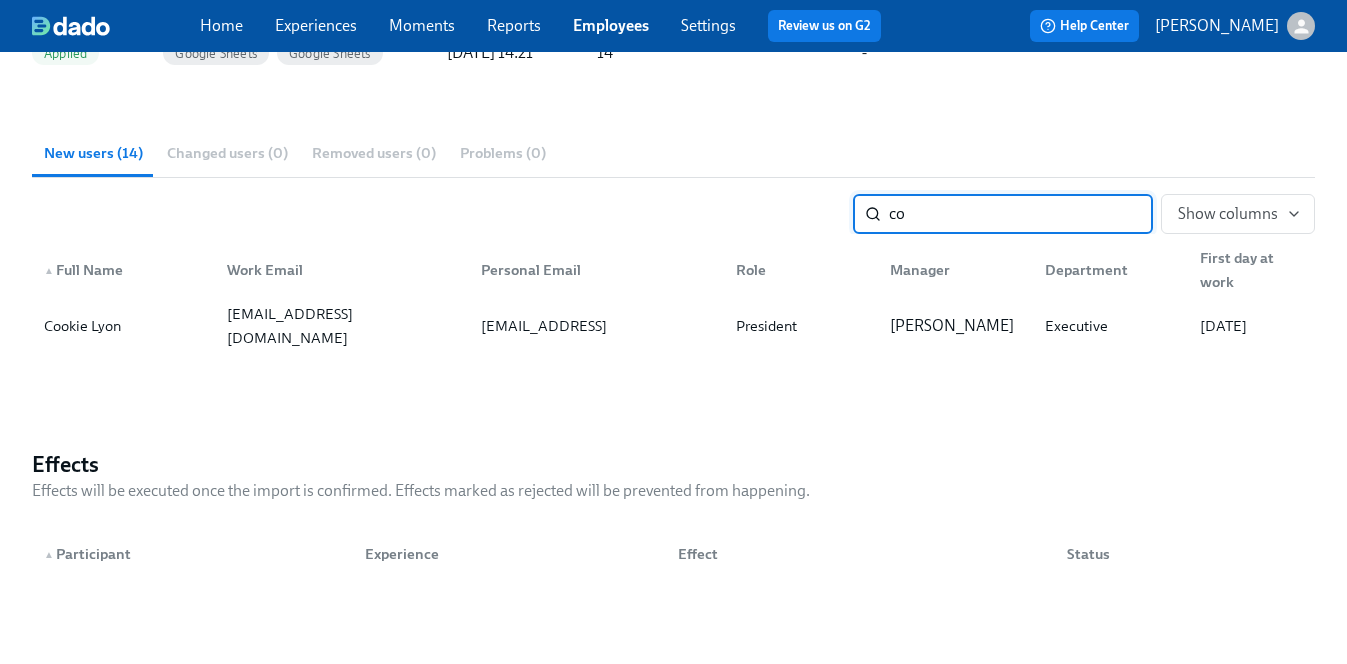type on "c" 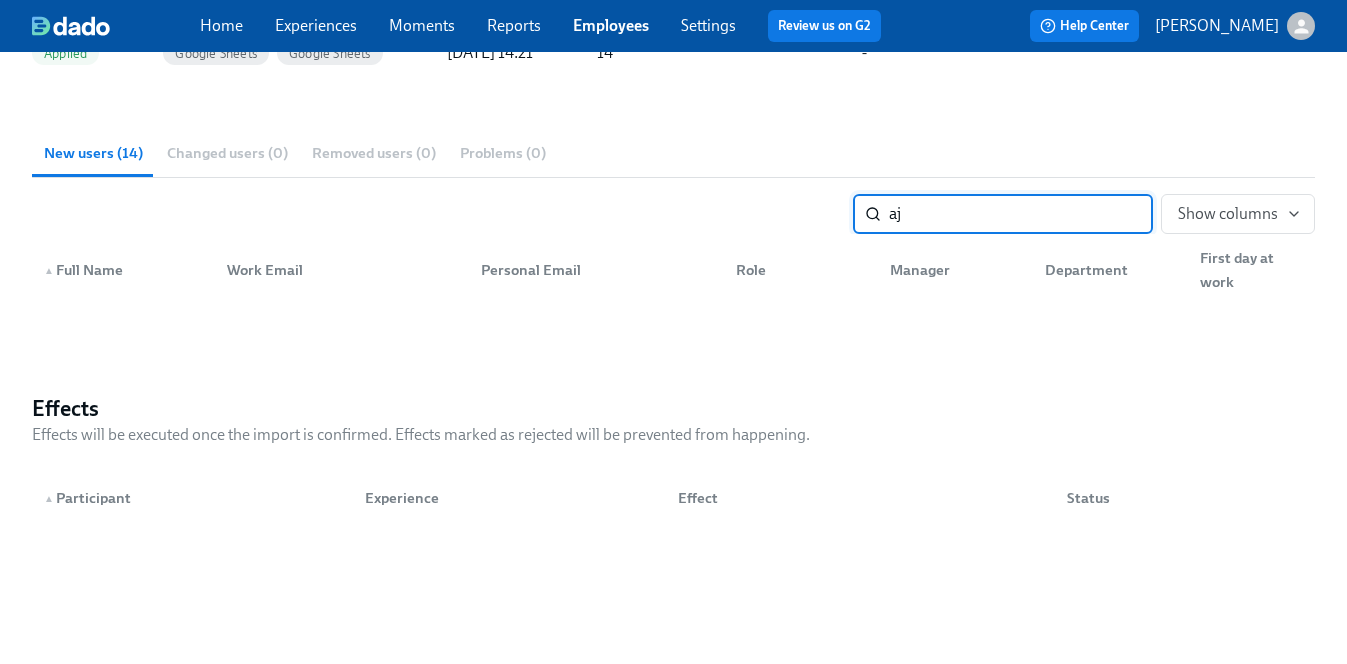 type on "a" 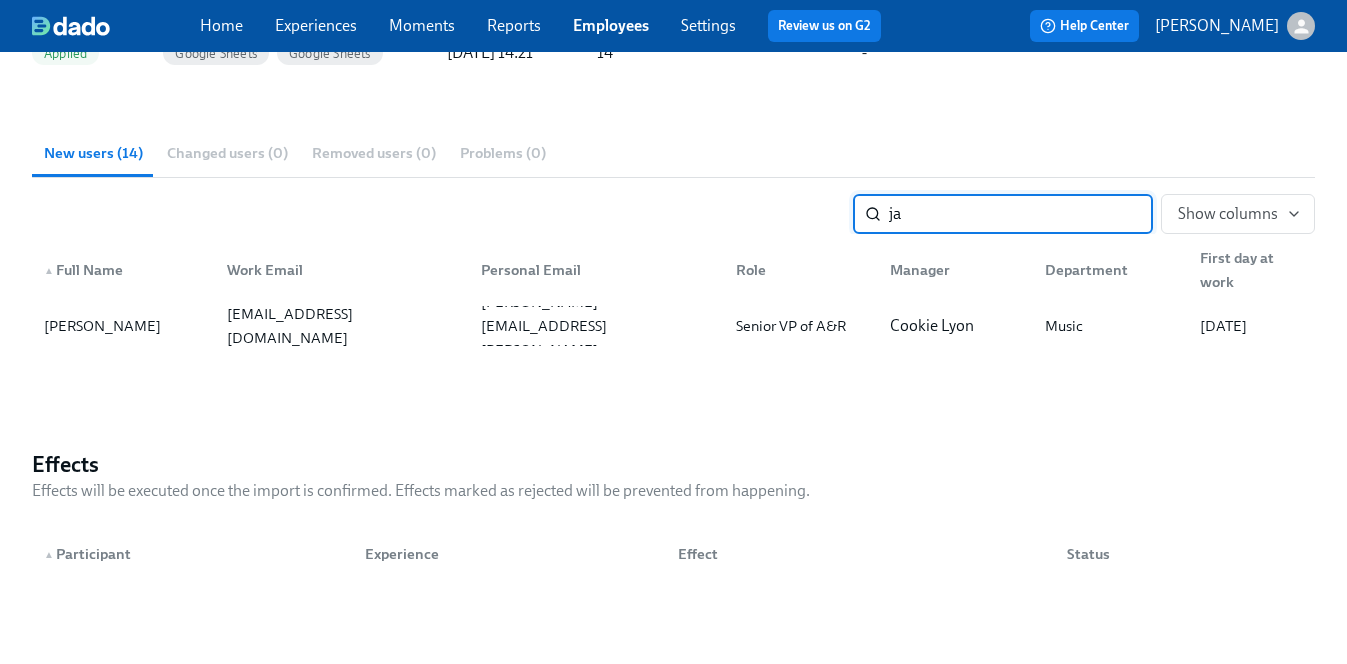 type on "j" 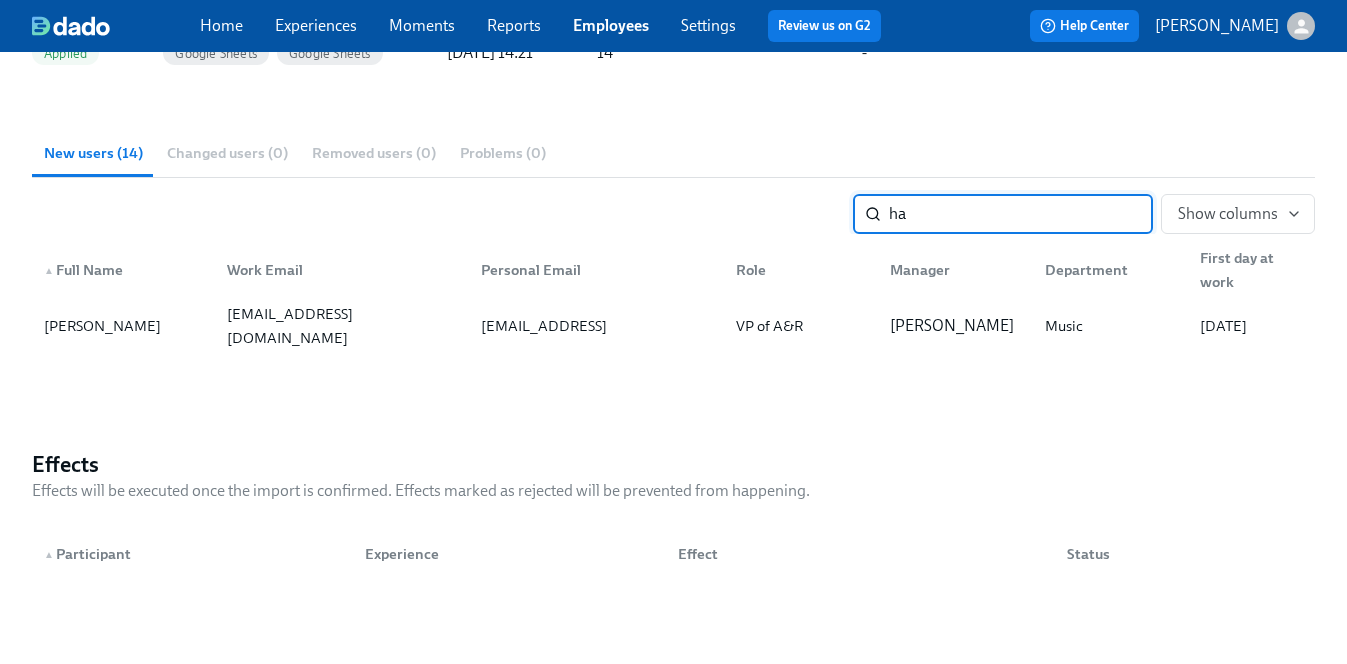 type on "h" 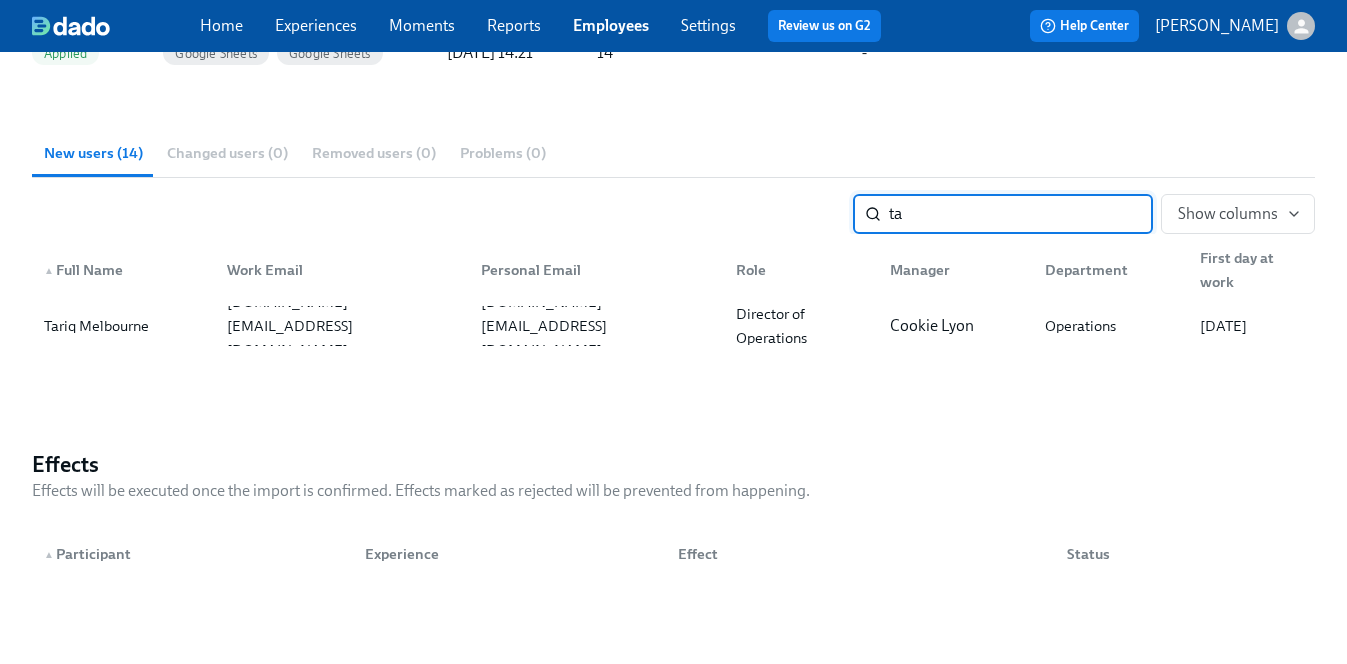 type on "t" 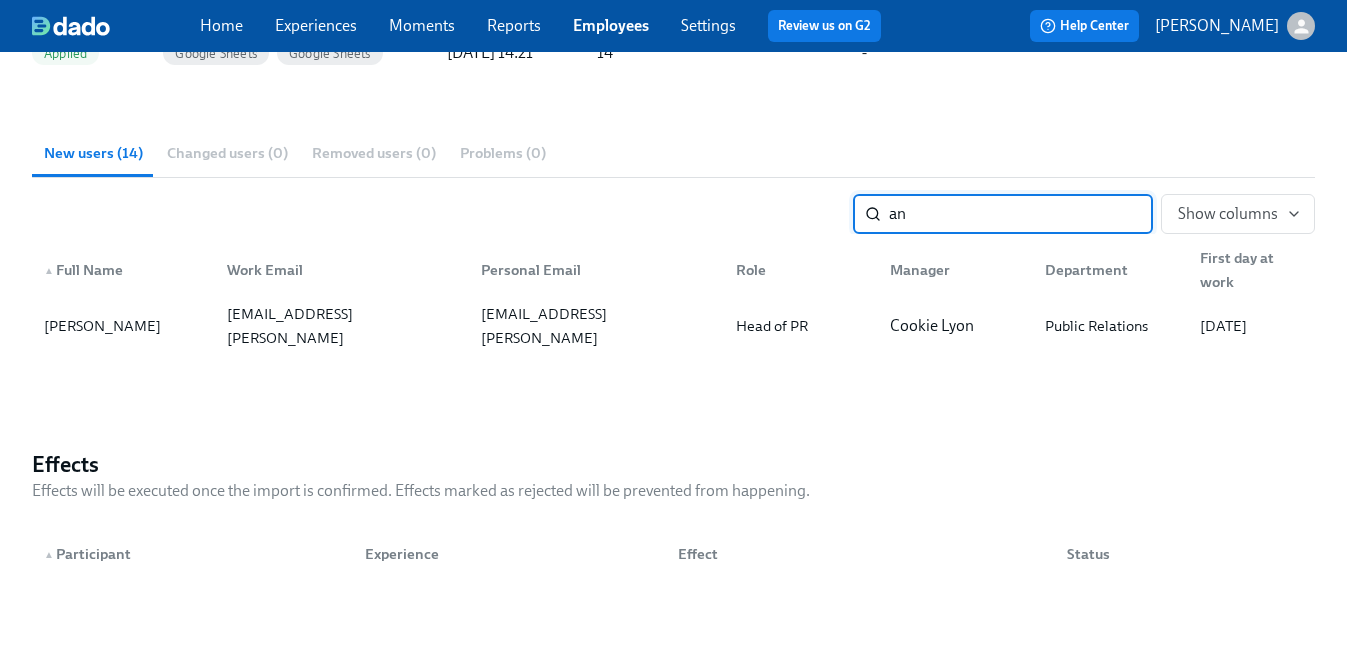 type on "a" 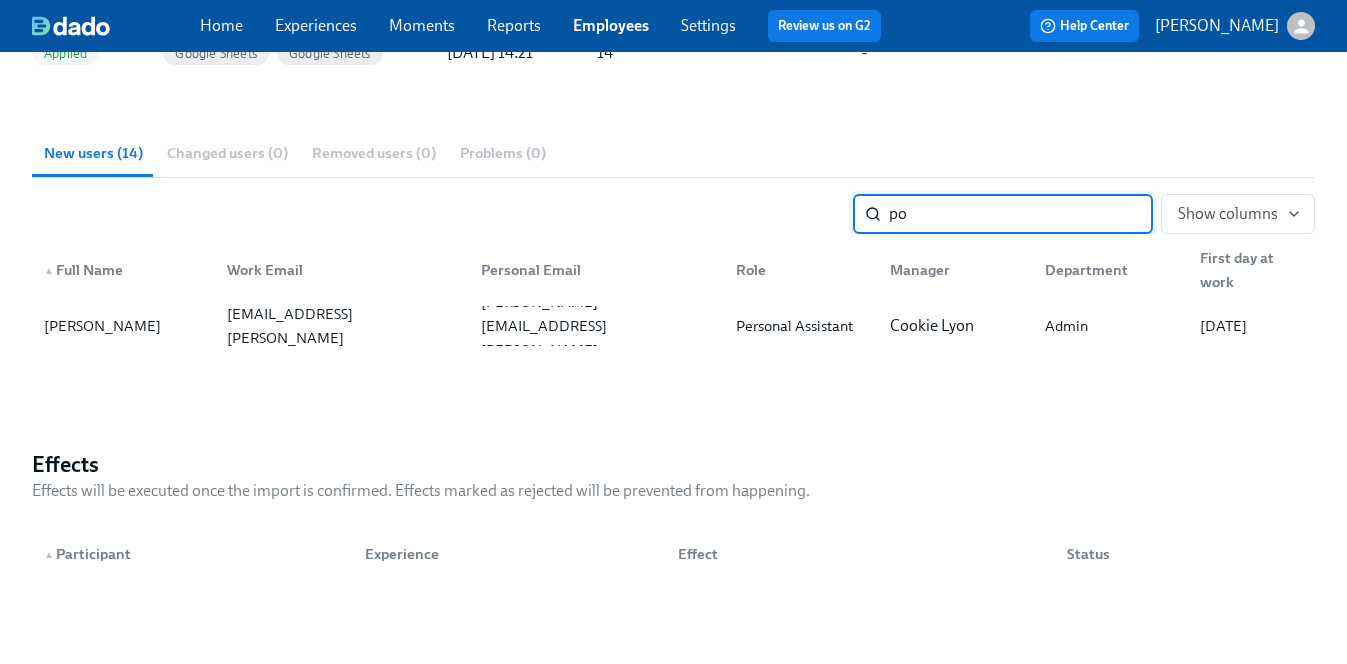 type on "p" 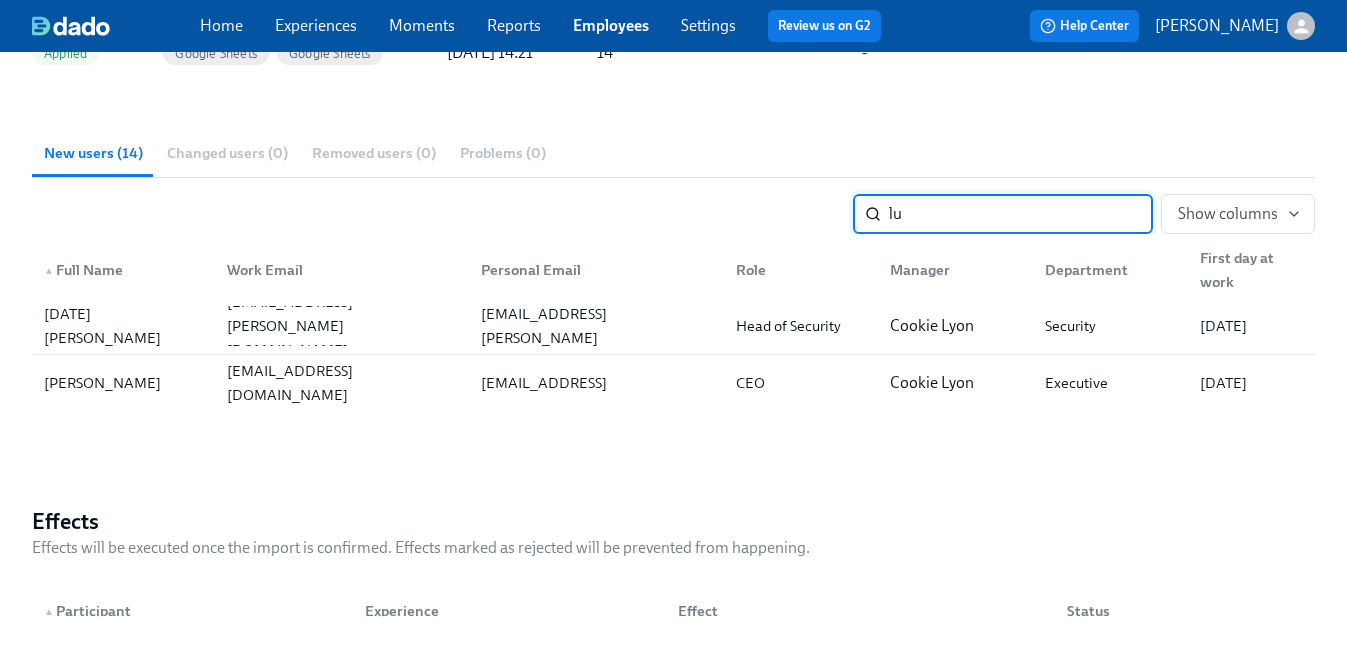 type on "l" 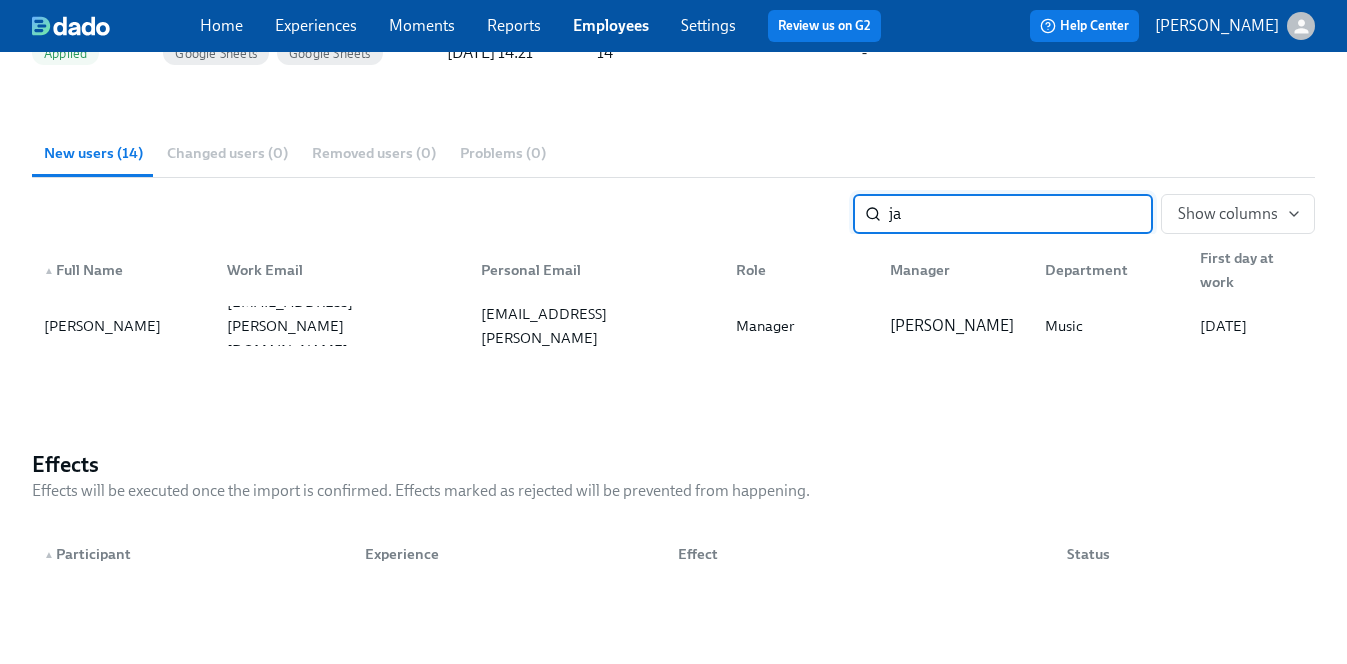 type on "j" 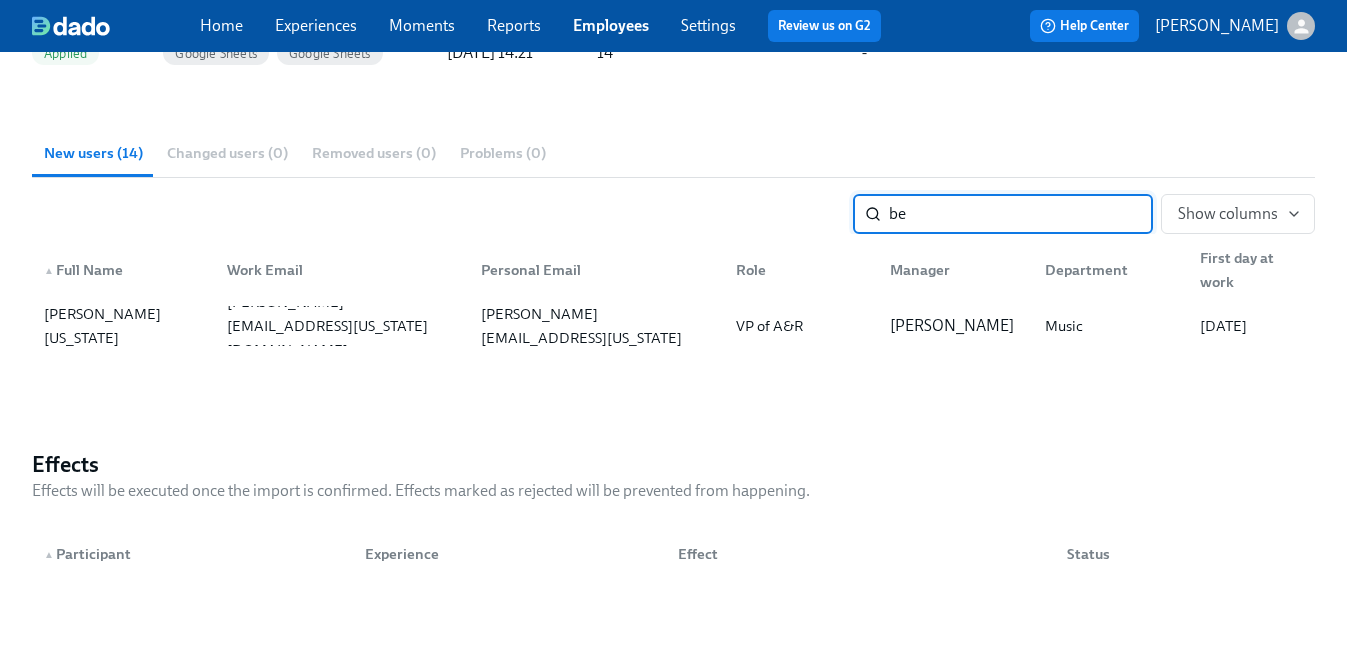type on "b" 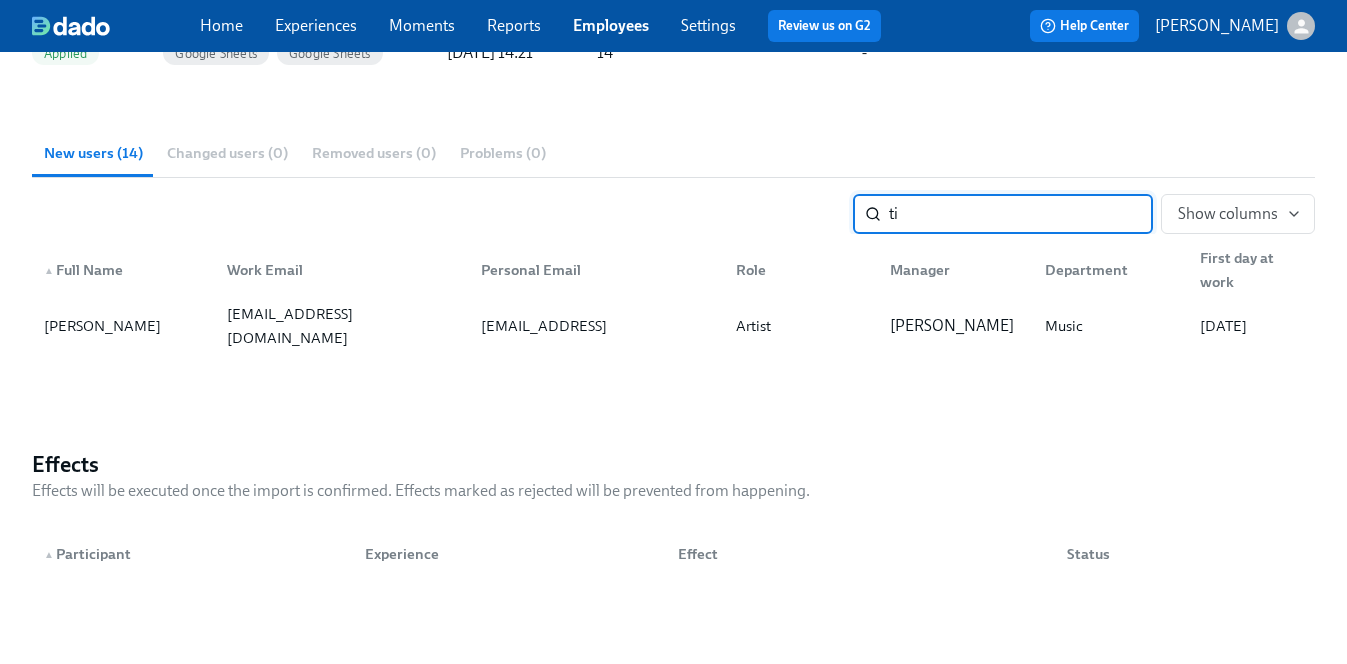 type on "t" 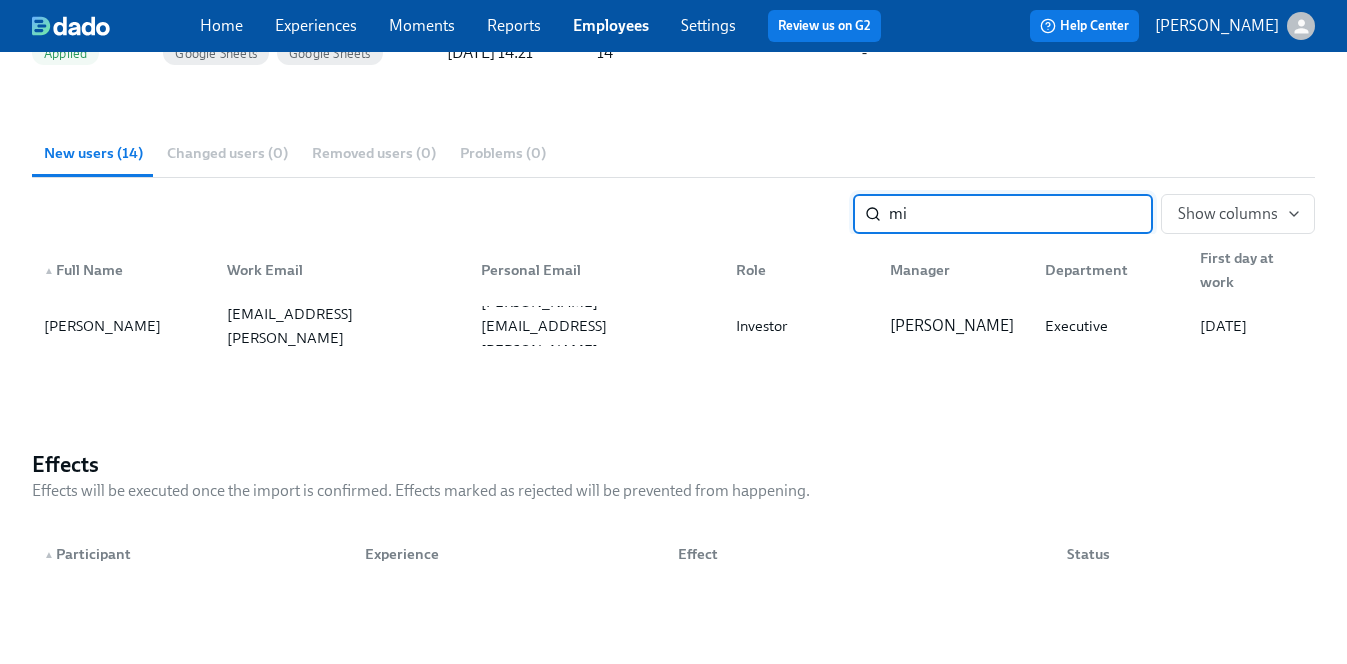 type on "m" 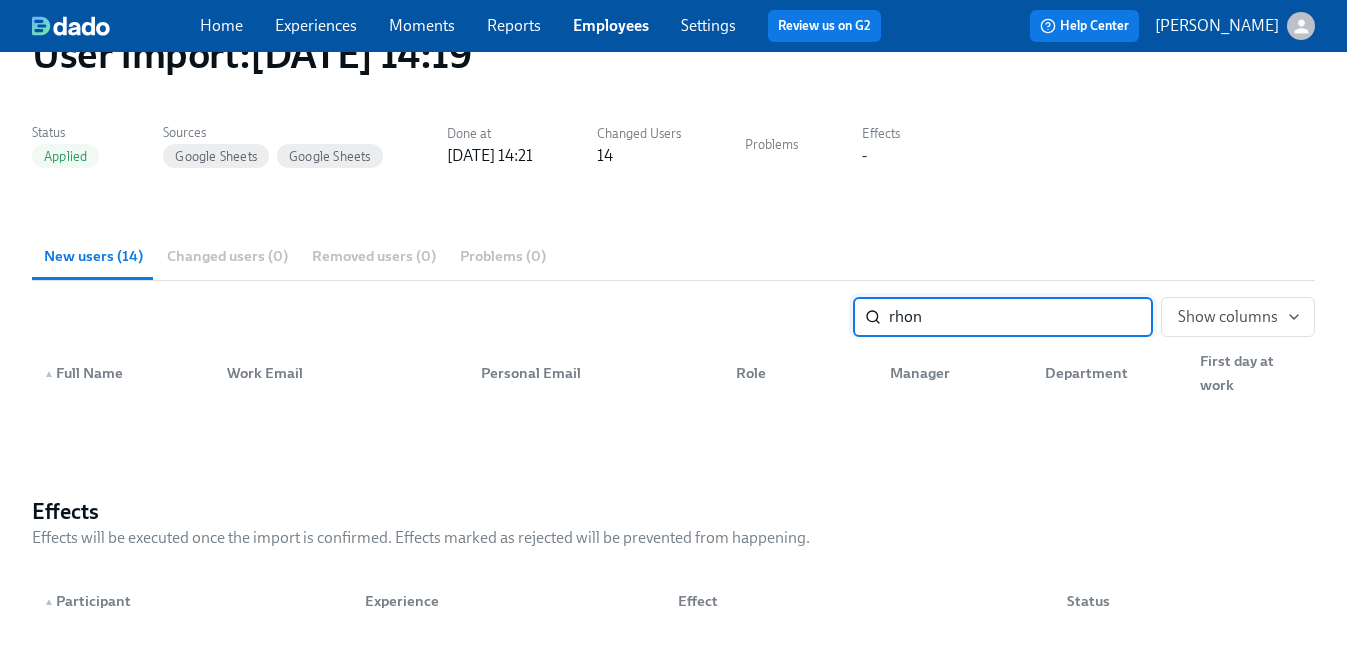 scroll, scrollTop: 109, scrollLeft: 0, axis: vertical 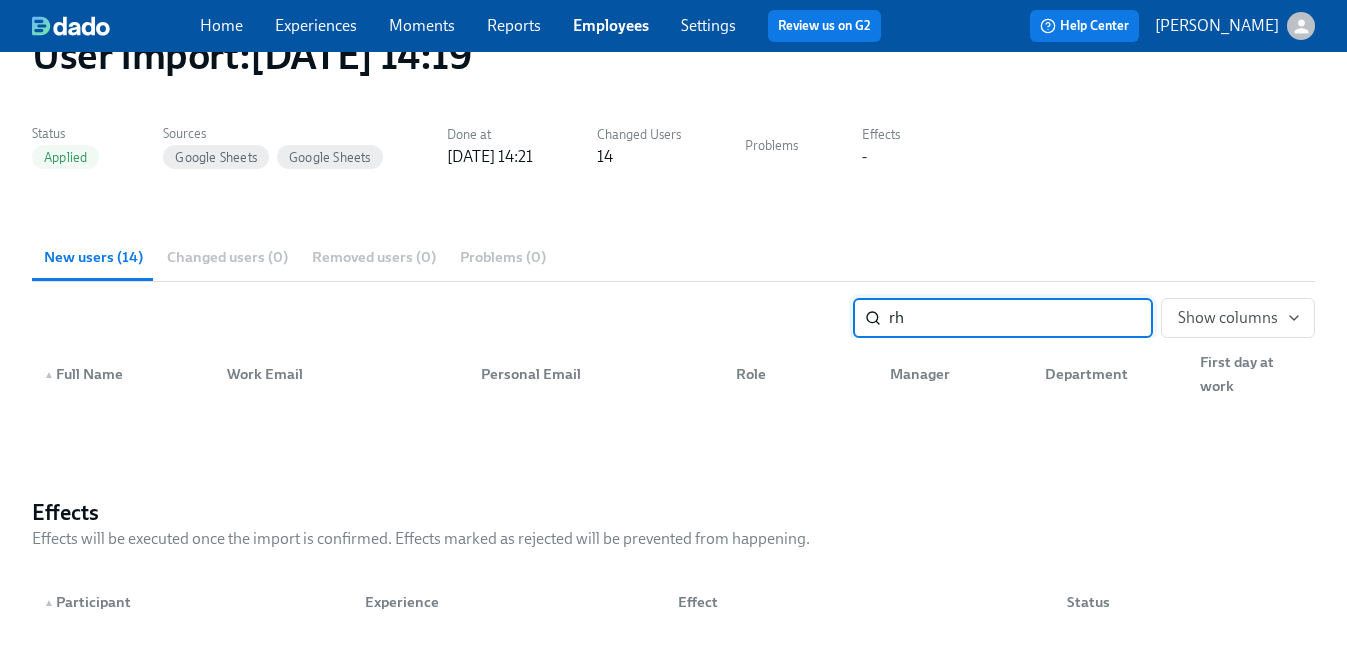 type on "r" 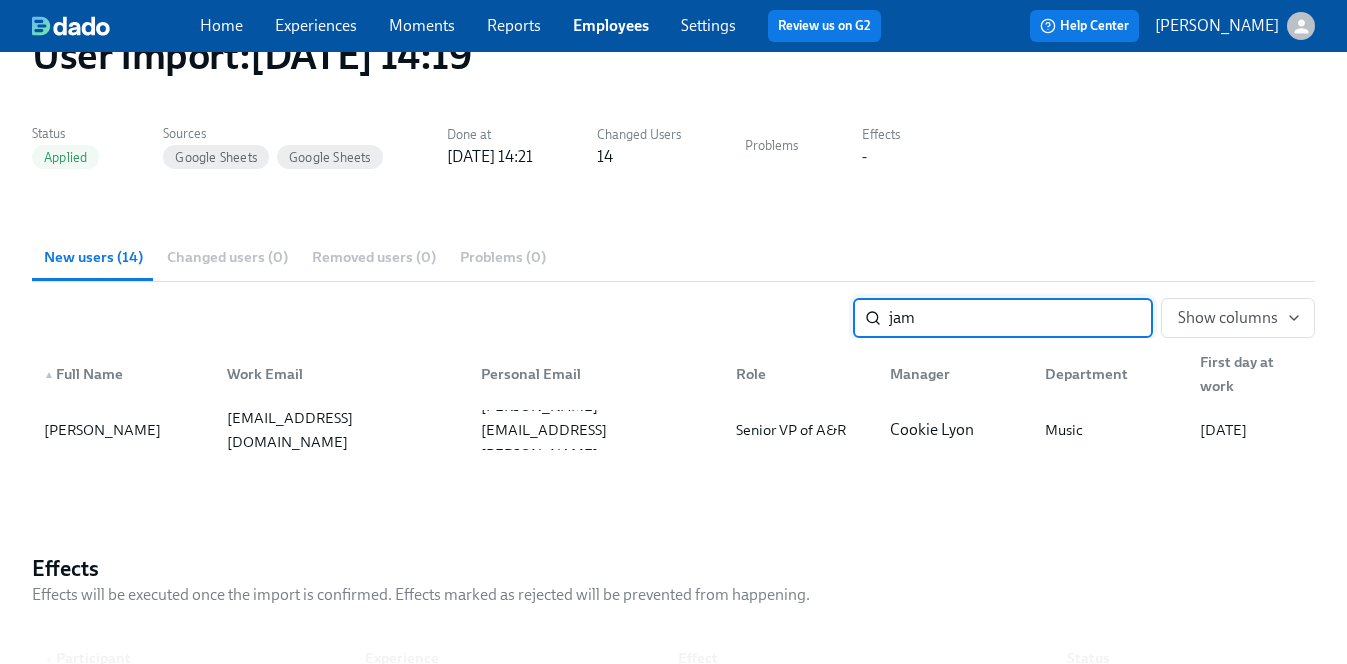 click on "jam" at bounding box center (1021, 318) 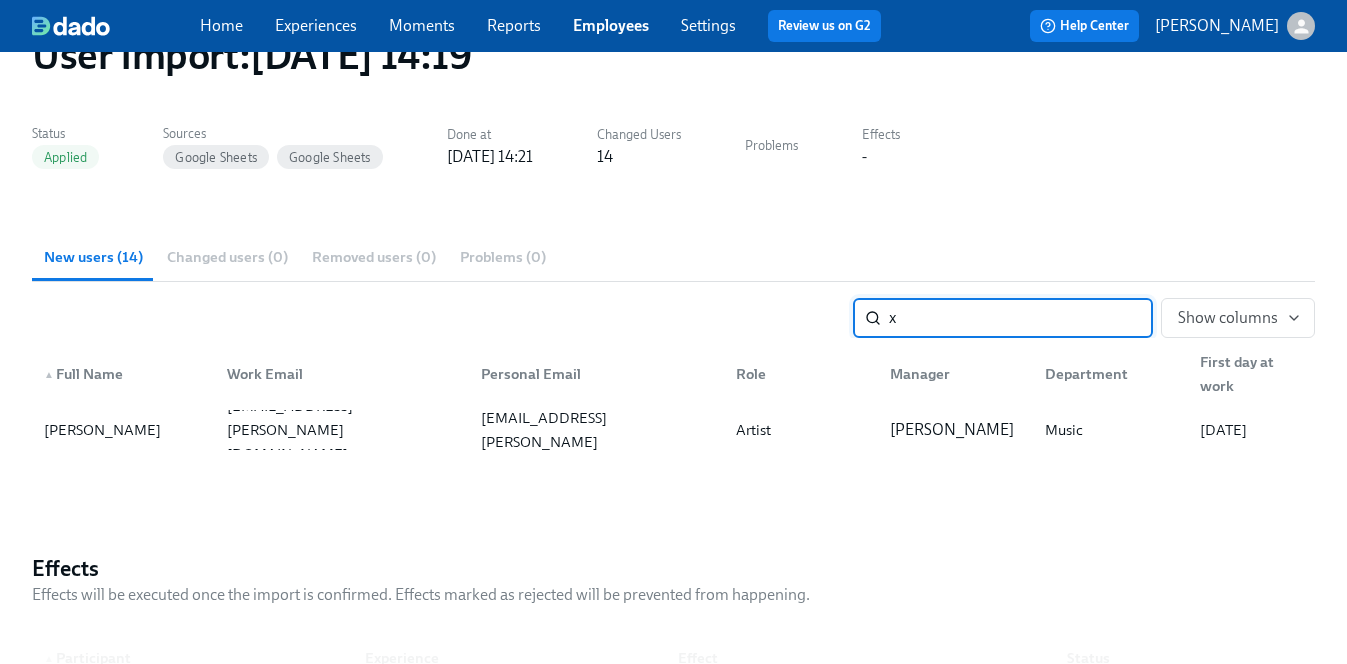 click on "x" at bounding box center [1021, 318] 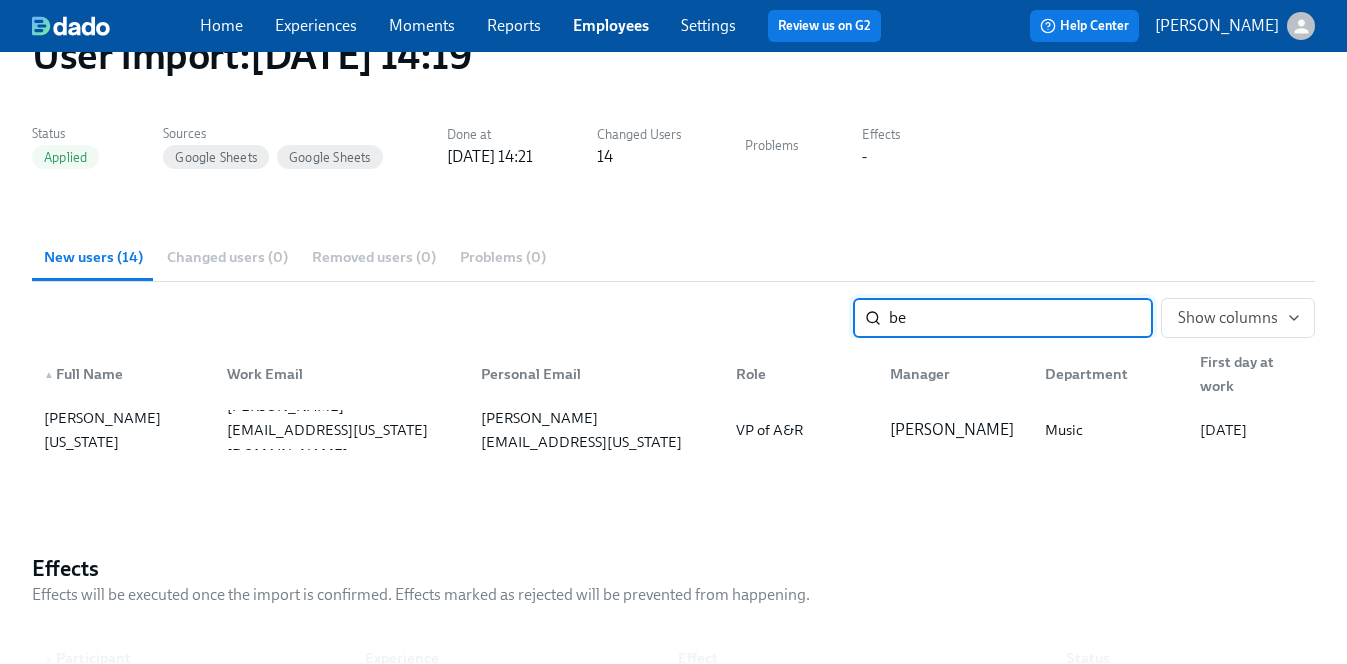 type on "b" 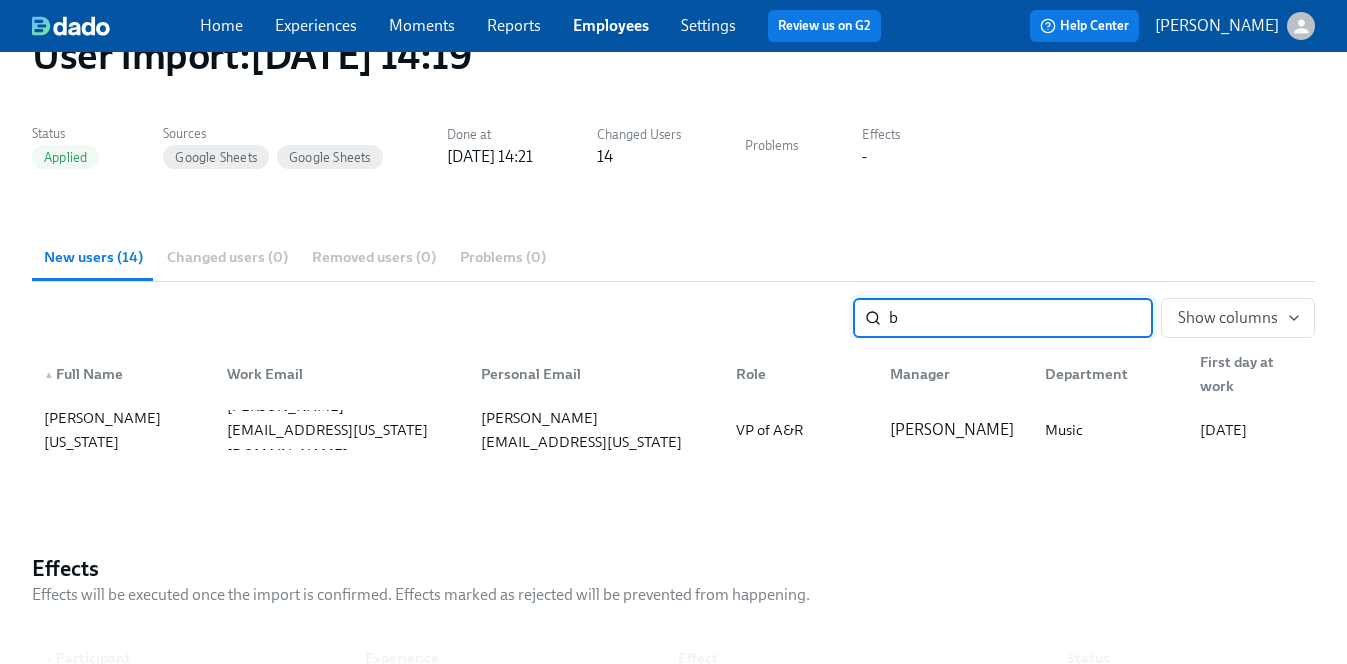 type 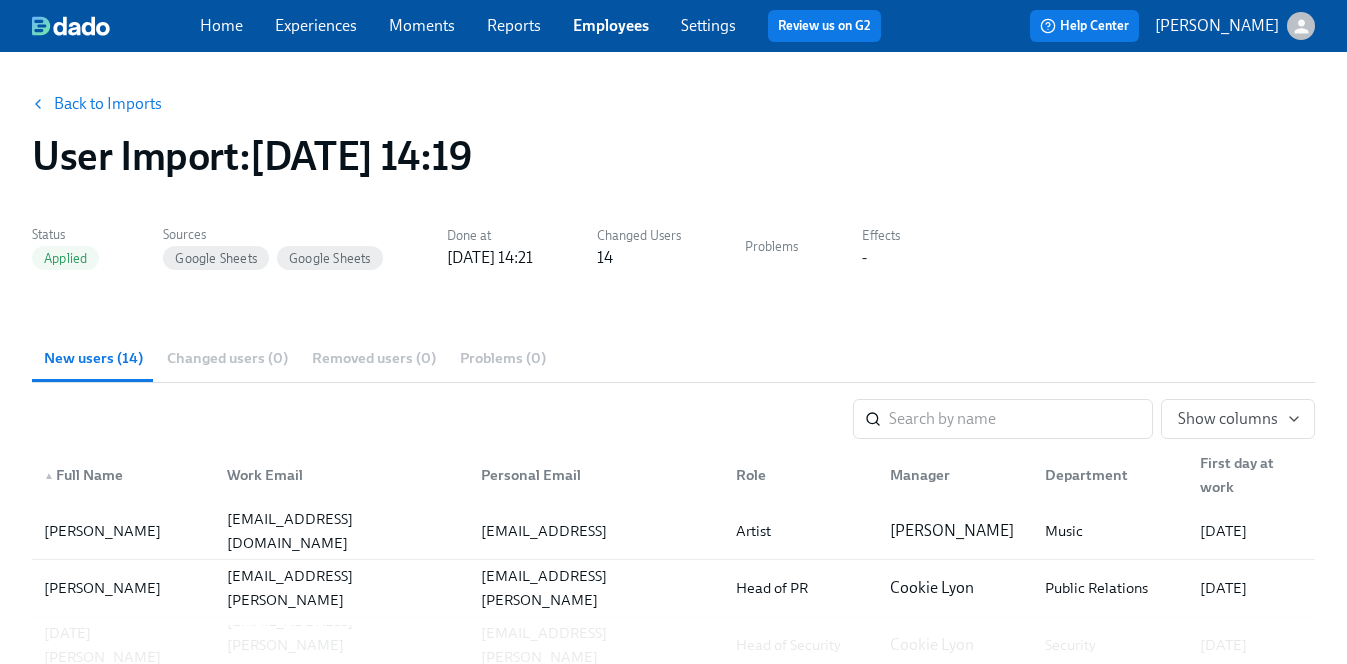 scroll, scrollTop: 5, scrollLeft: 0, axis: vertical 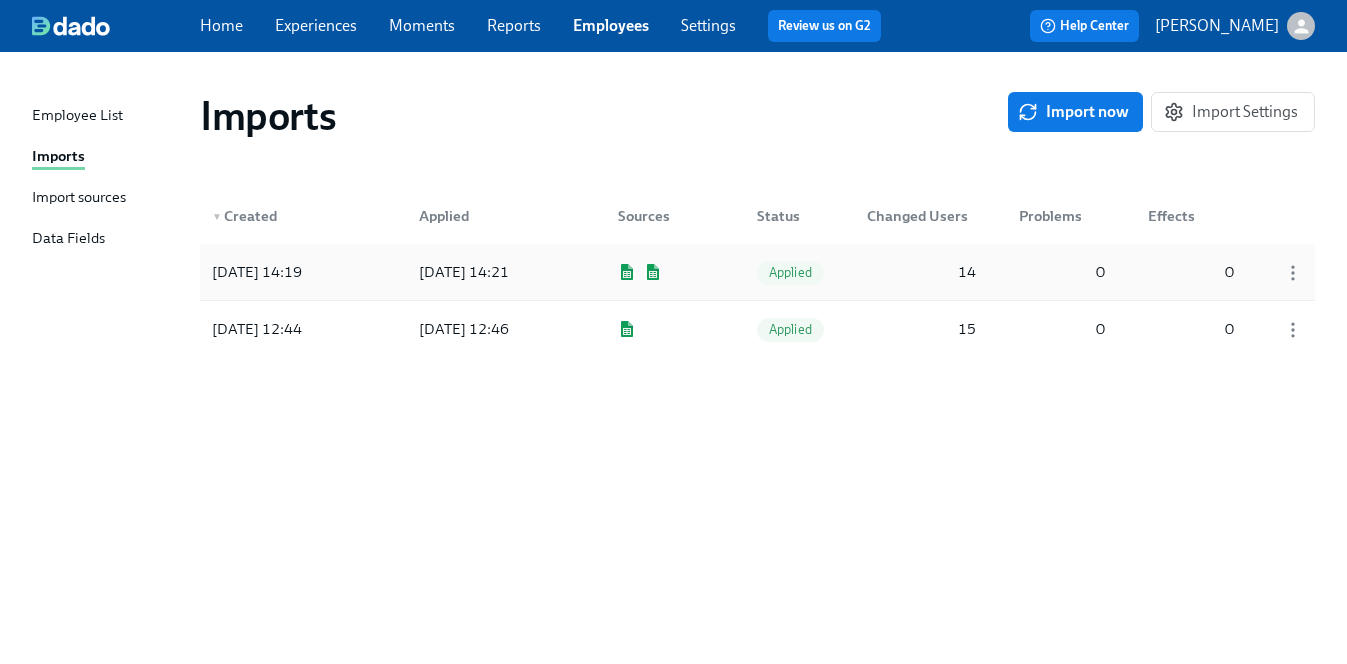click on "[DATE] 14:19" at bounding box center (257, 272) 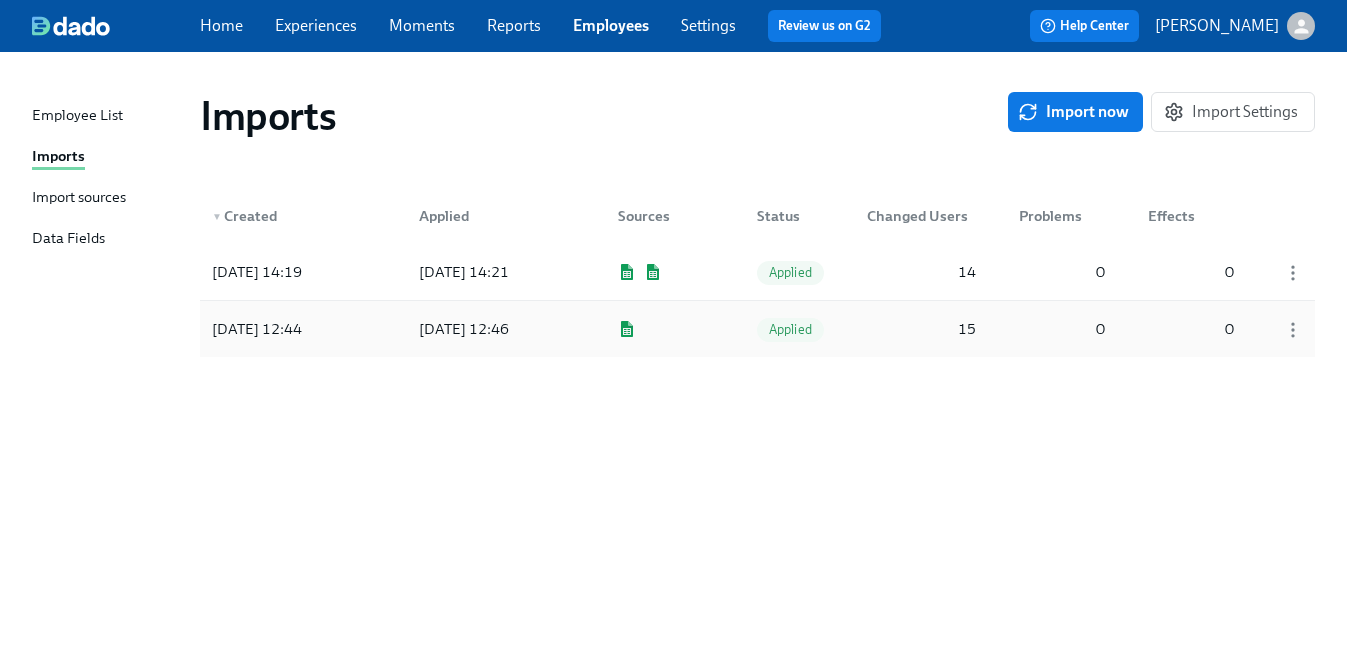 click on "[DATE] 12:44" at bounding box center [257, 329] 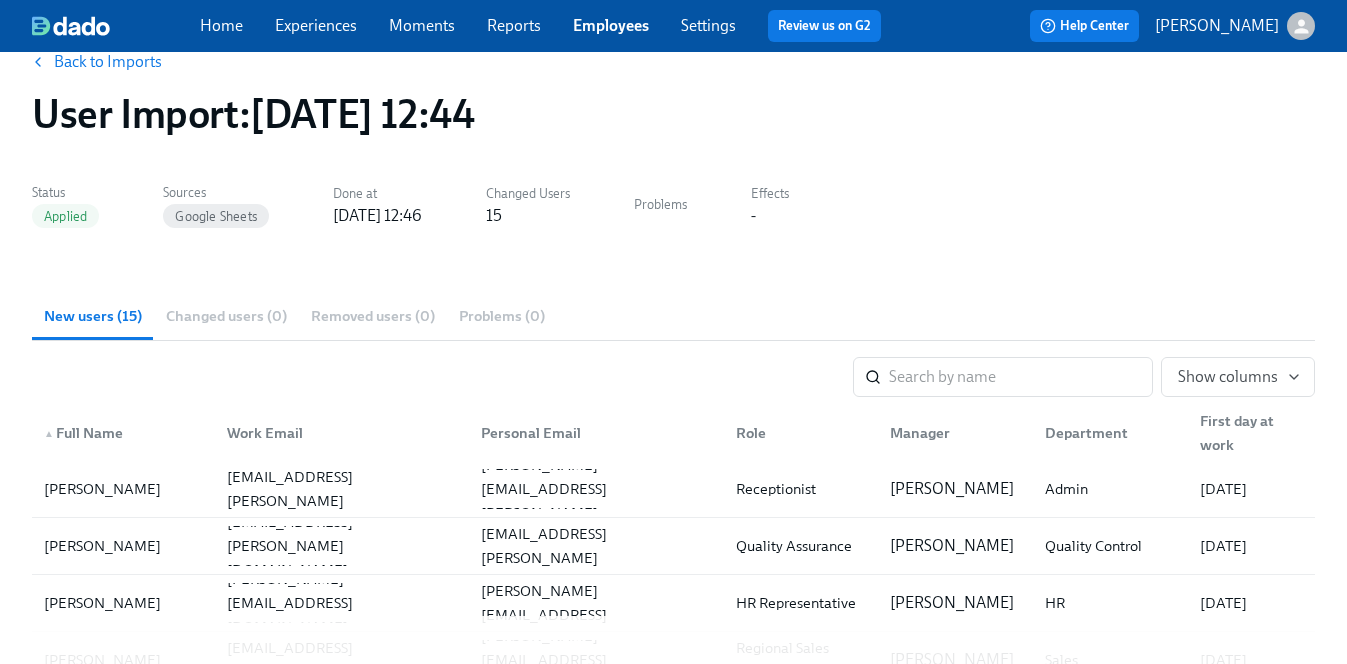 scroll, scrollTop: 59, scrollLeft: 0, axis: vertical 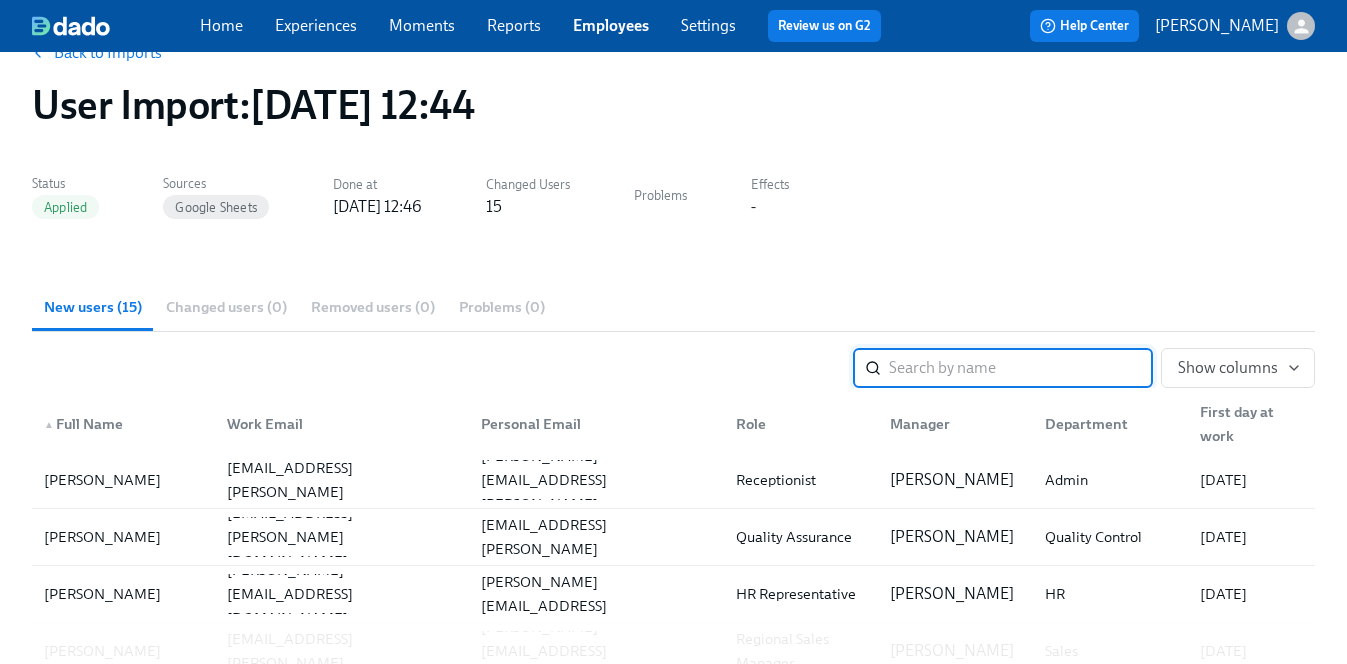 click at bounding box center [1021, 368] 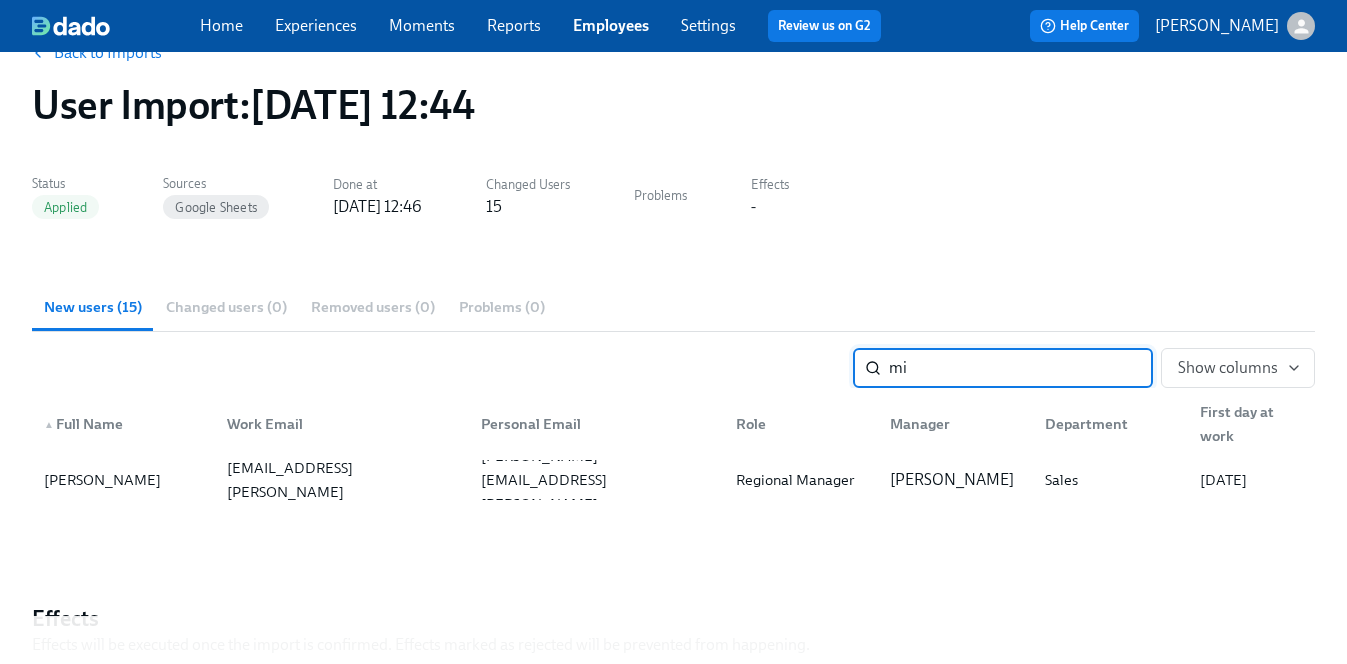 type on "m" 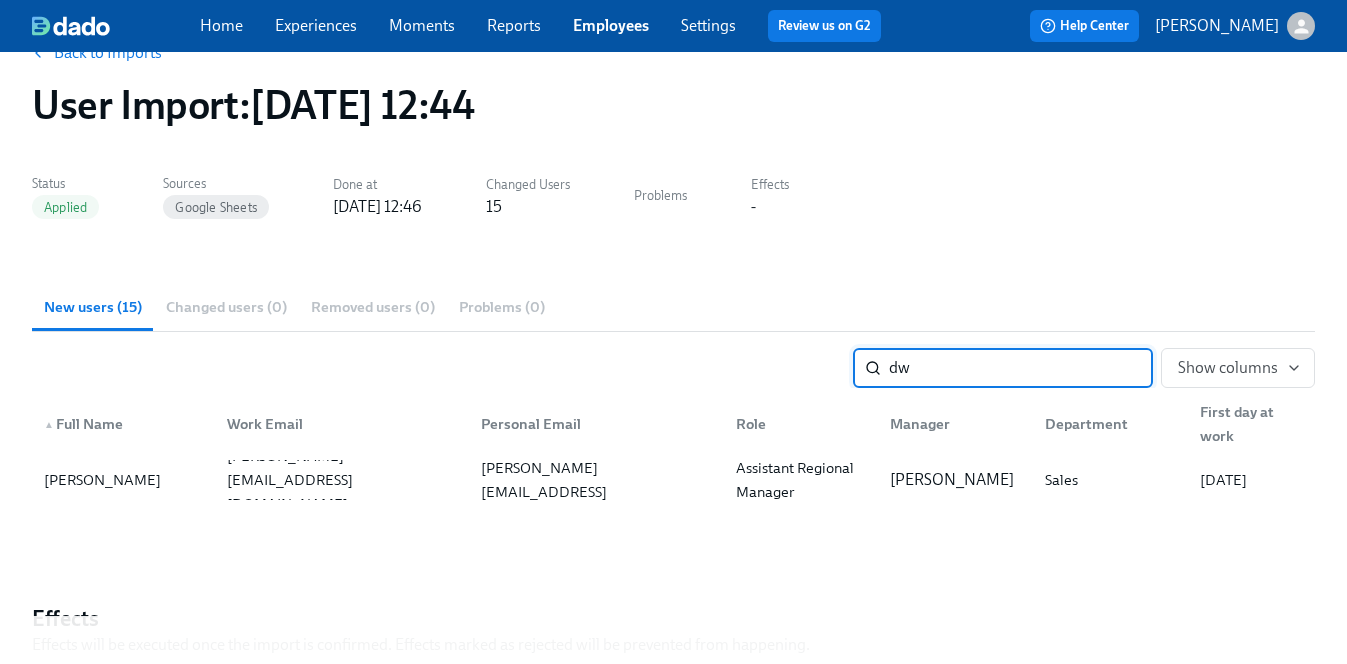 type on "d" 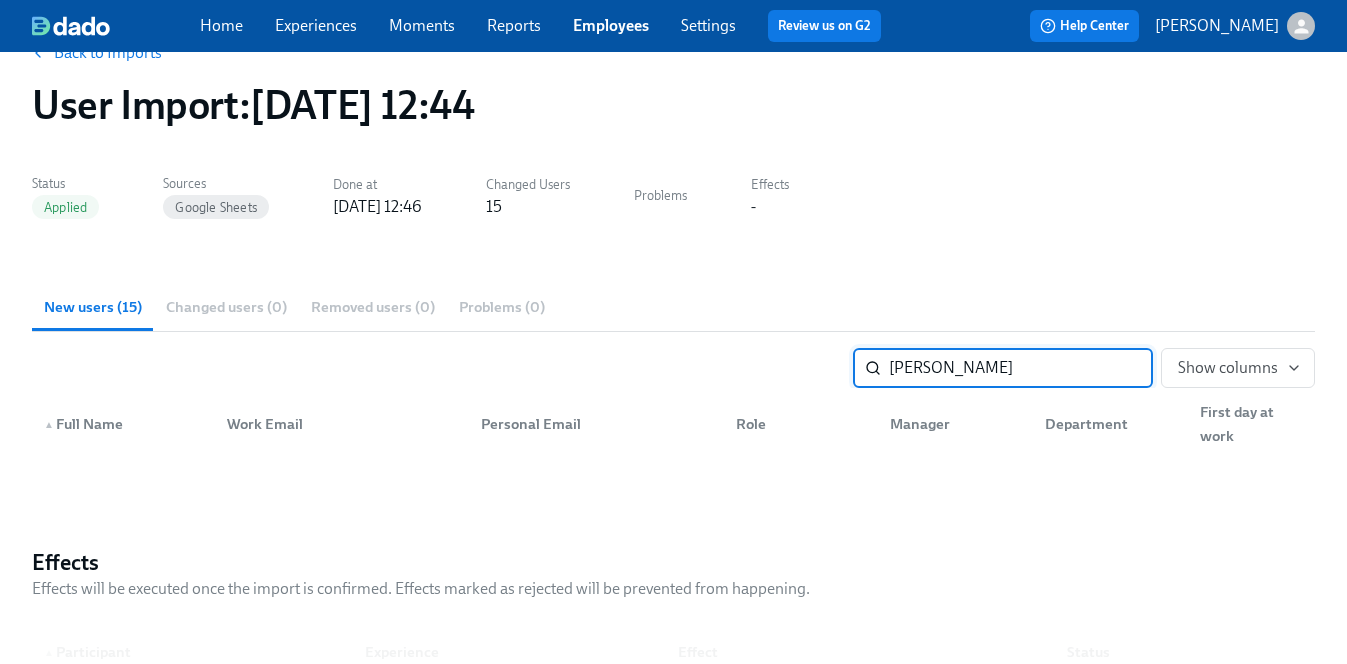 type on "[PERSON_NAME]" 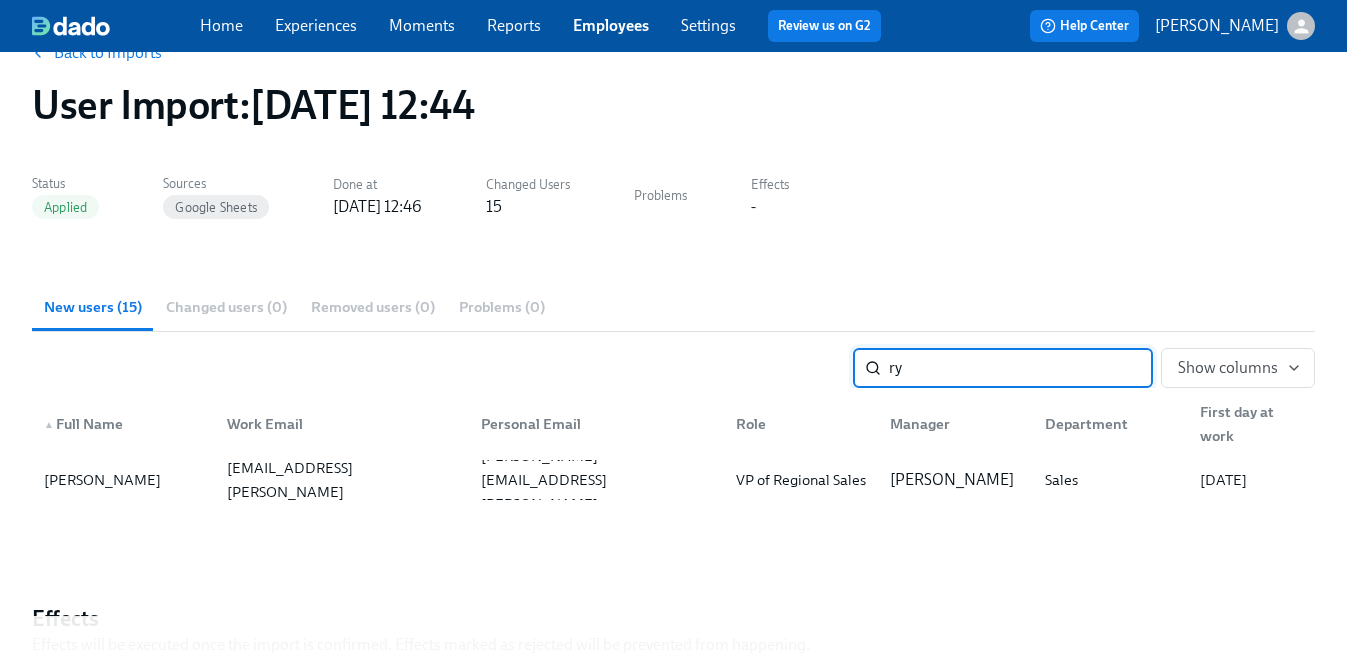 type on "r" 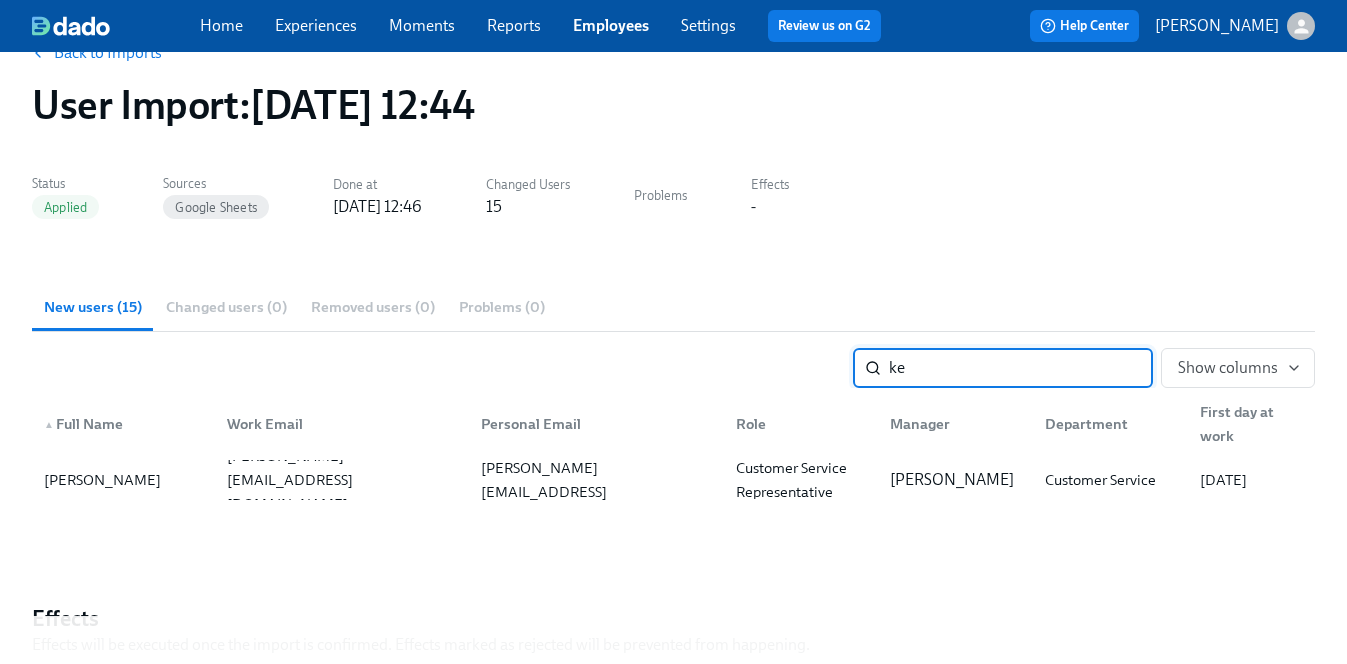 type on "k" 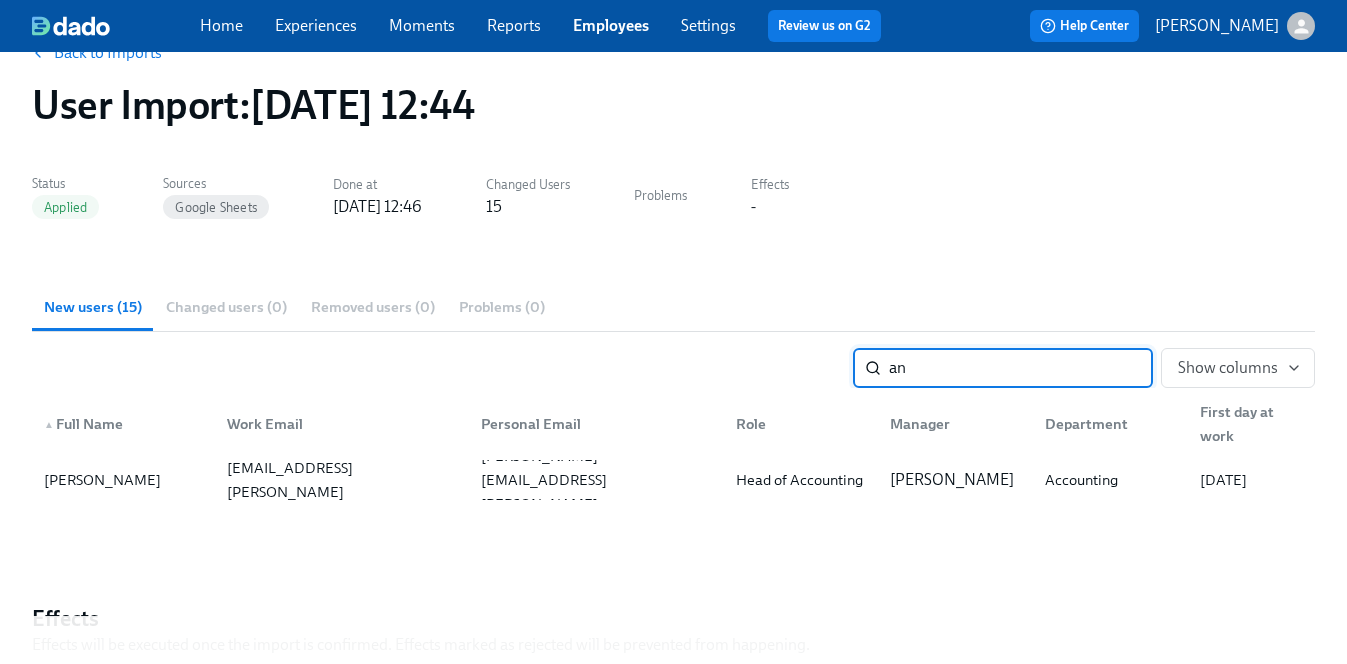 type on "a" 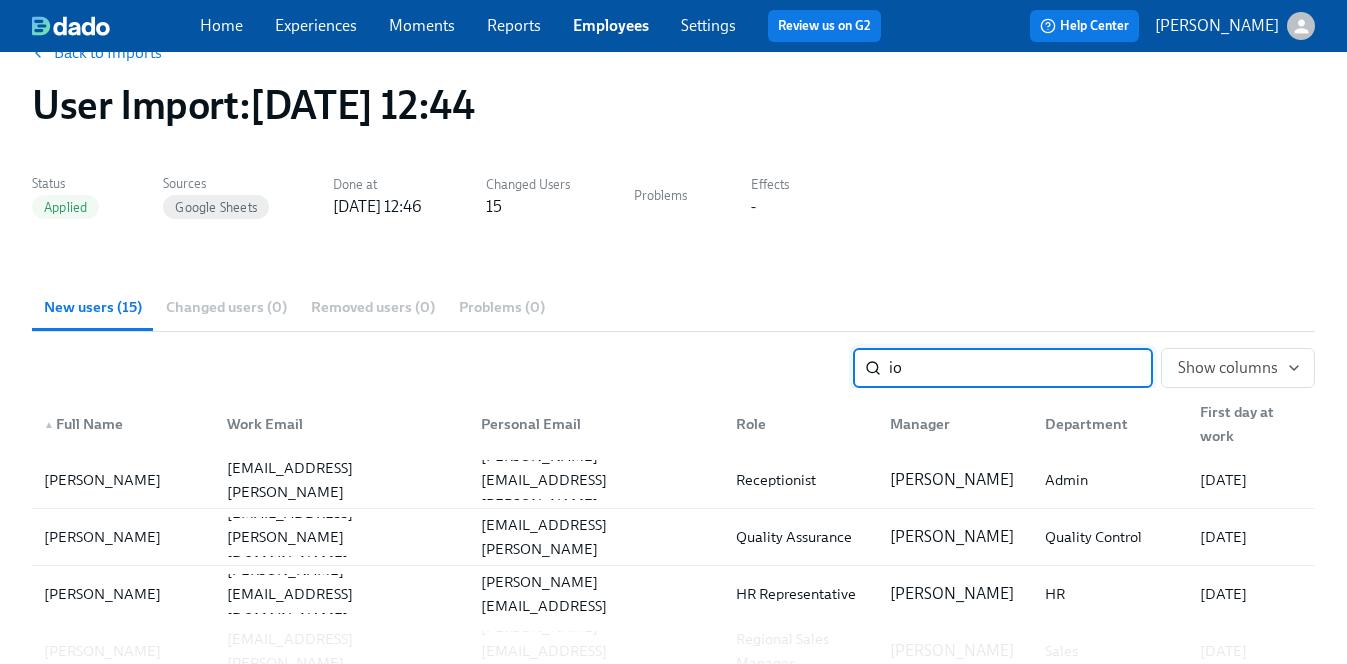 type on "i" 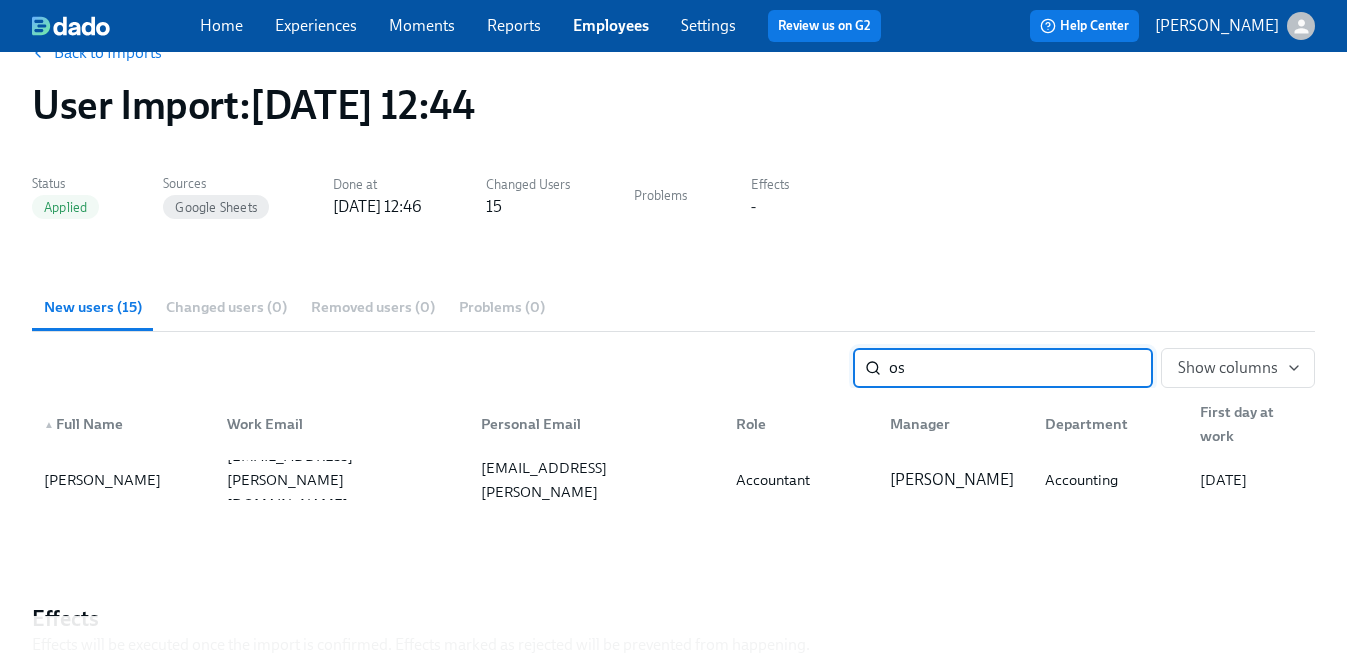 type on "o" 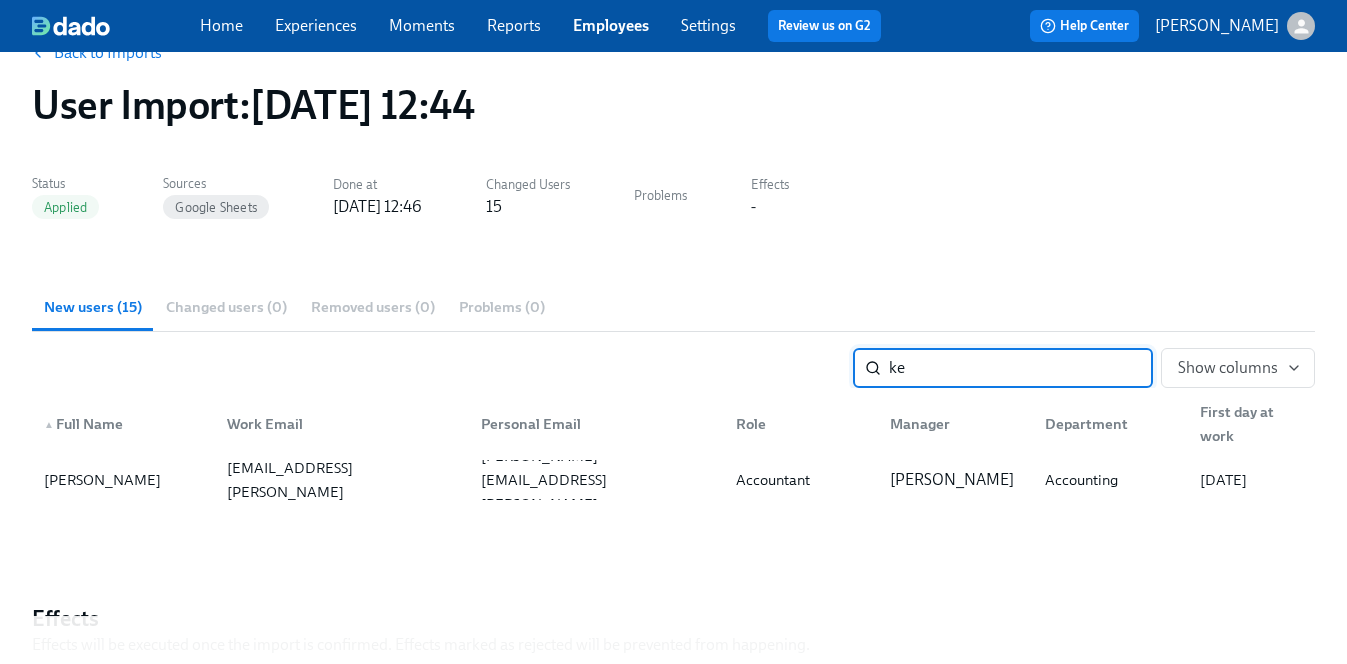 type on "k" 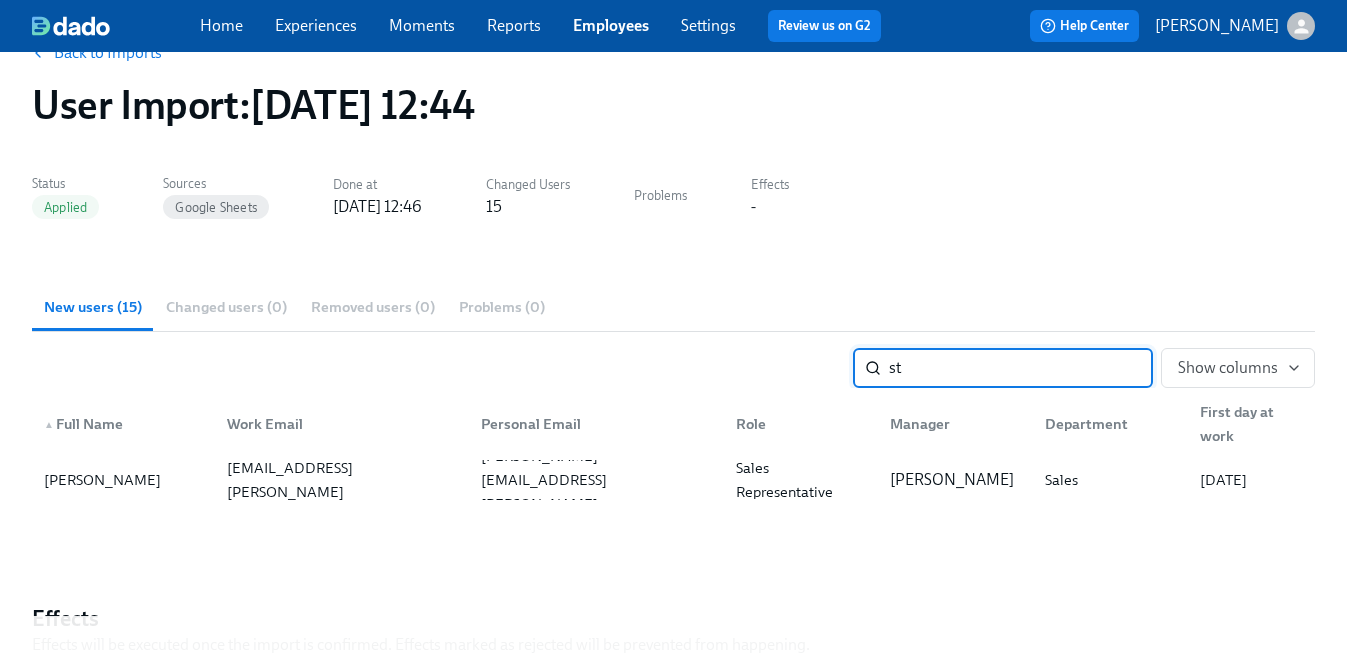type on "s" 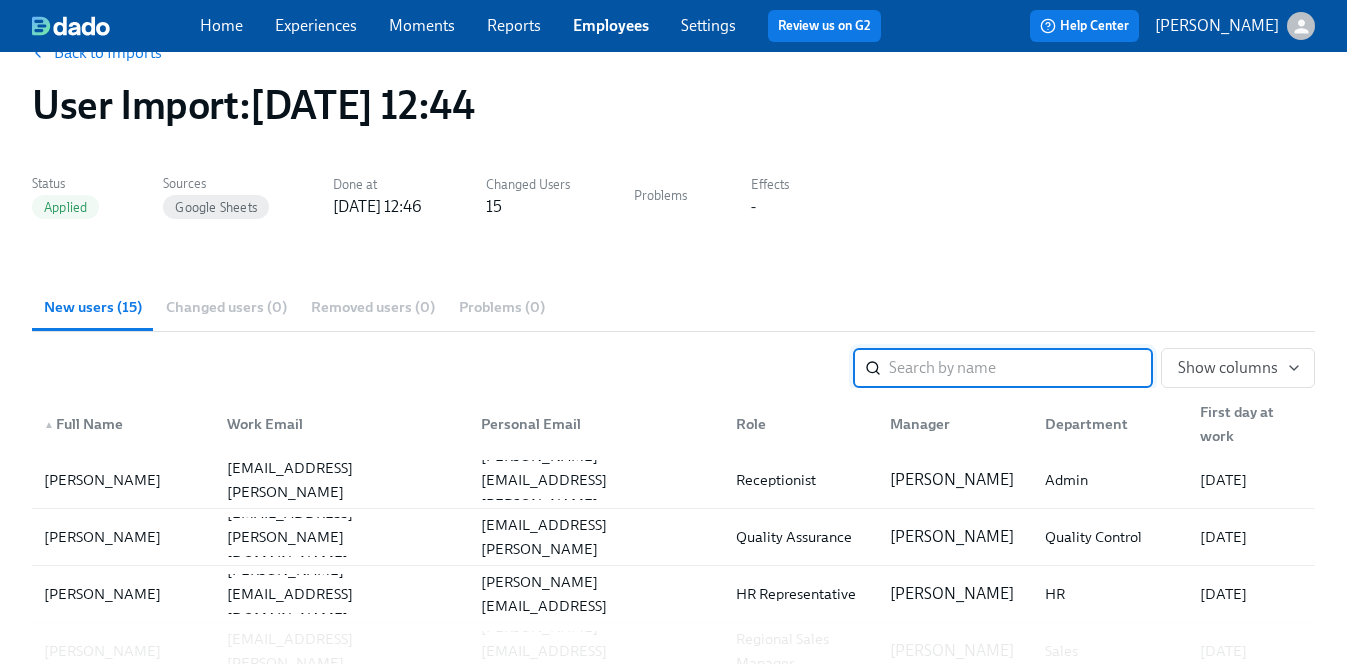 type on "o" 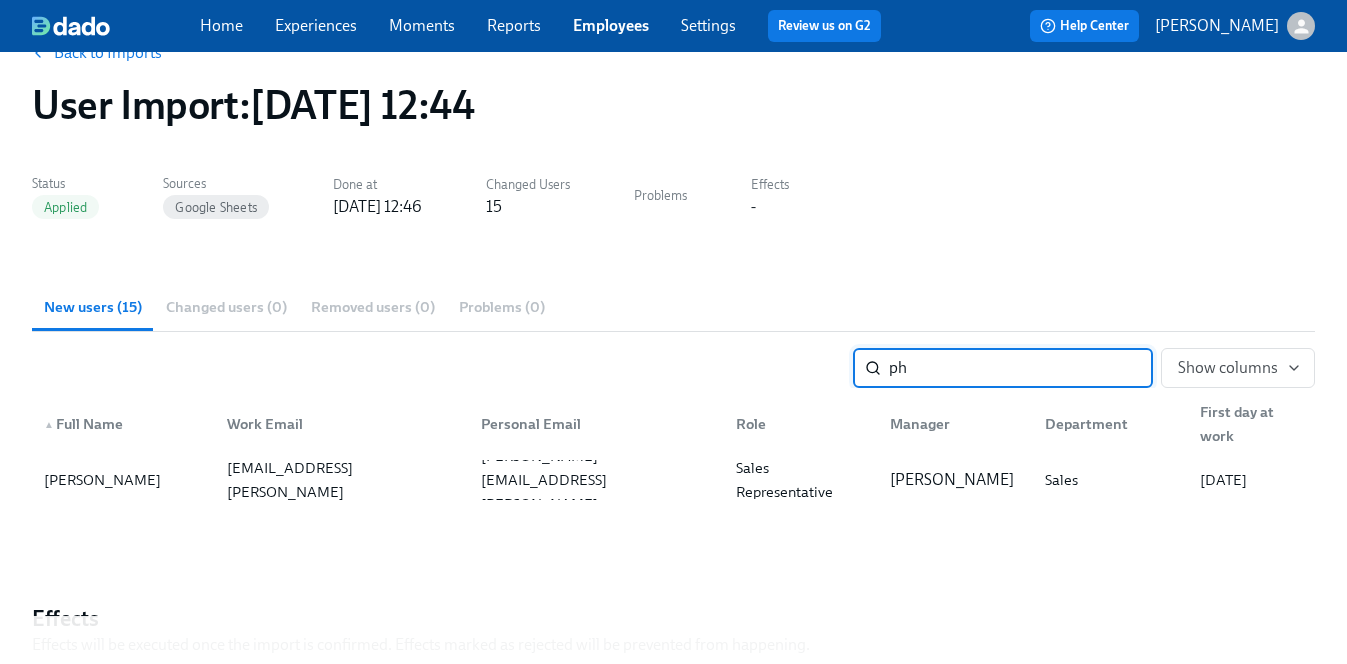 type on "p" 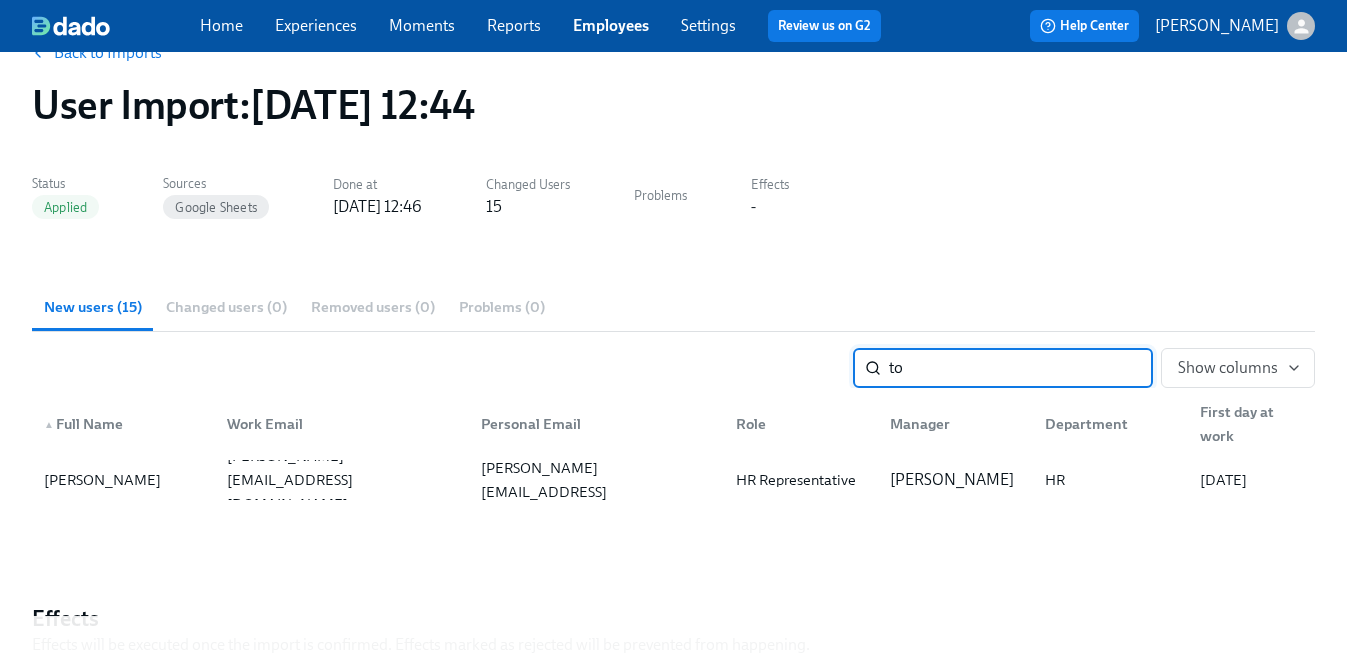 type on "t" 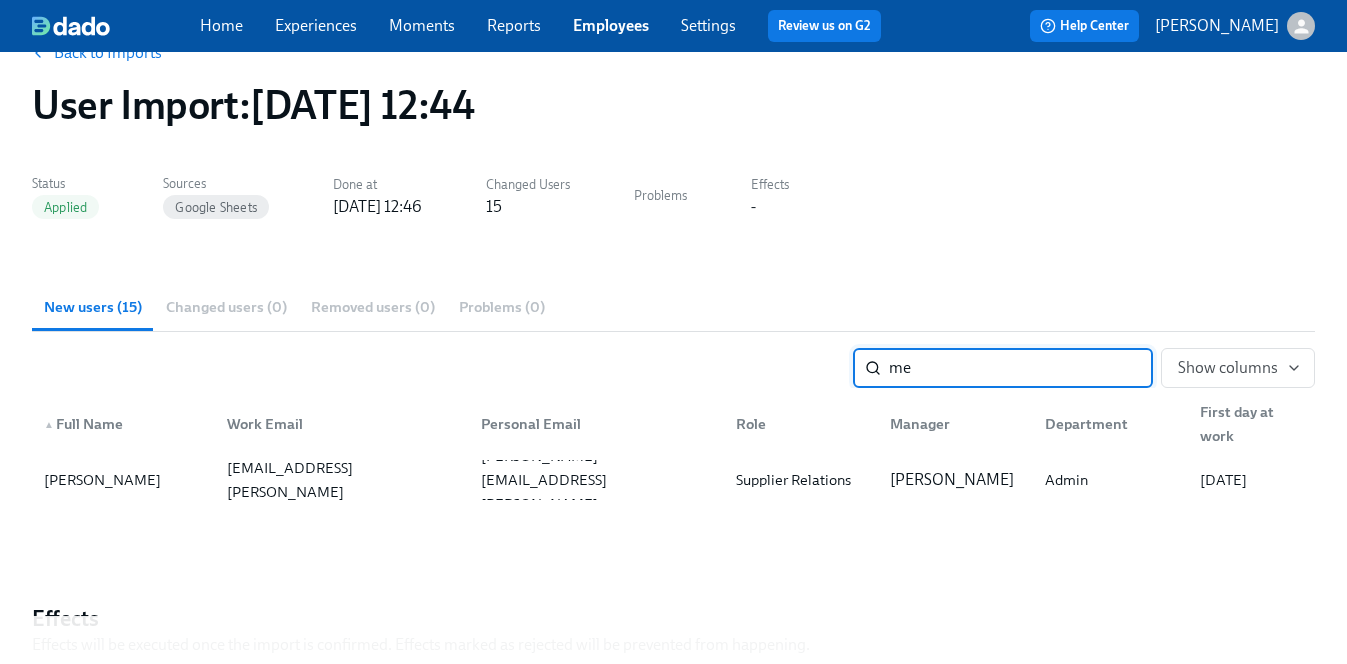 type on "m" 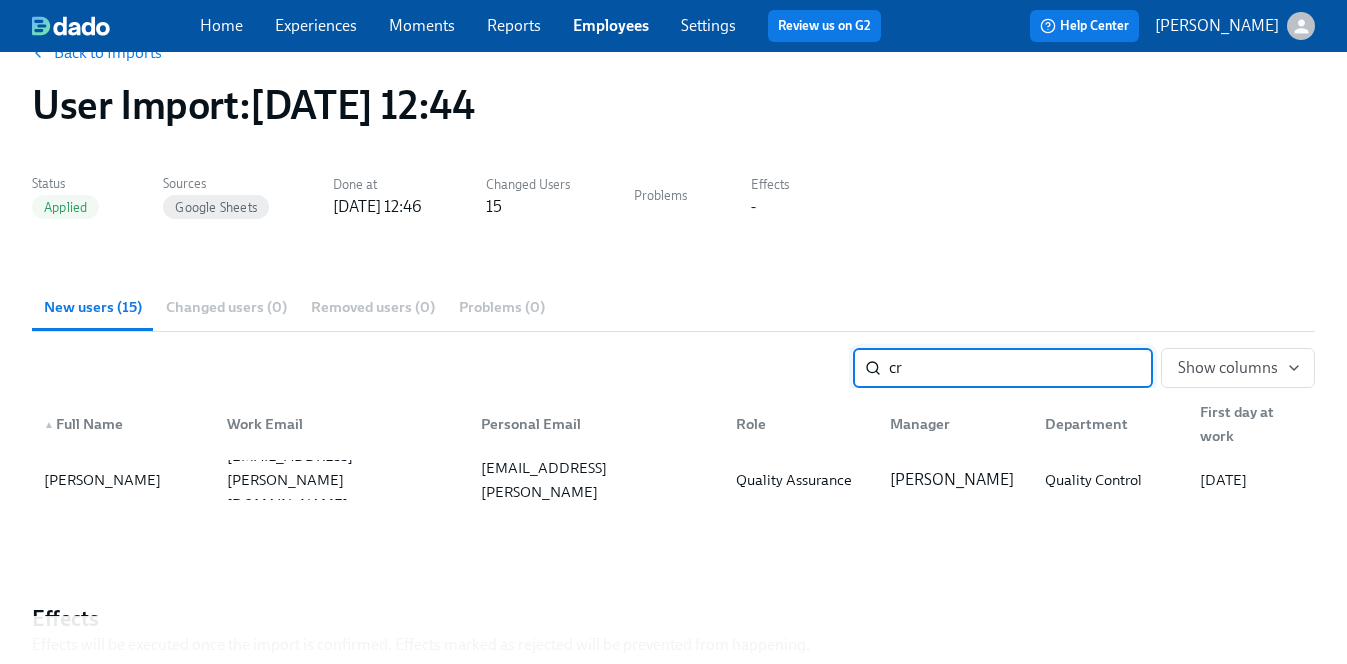 type on "c" 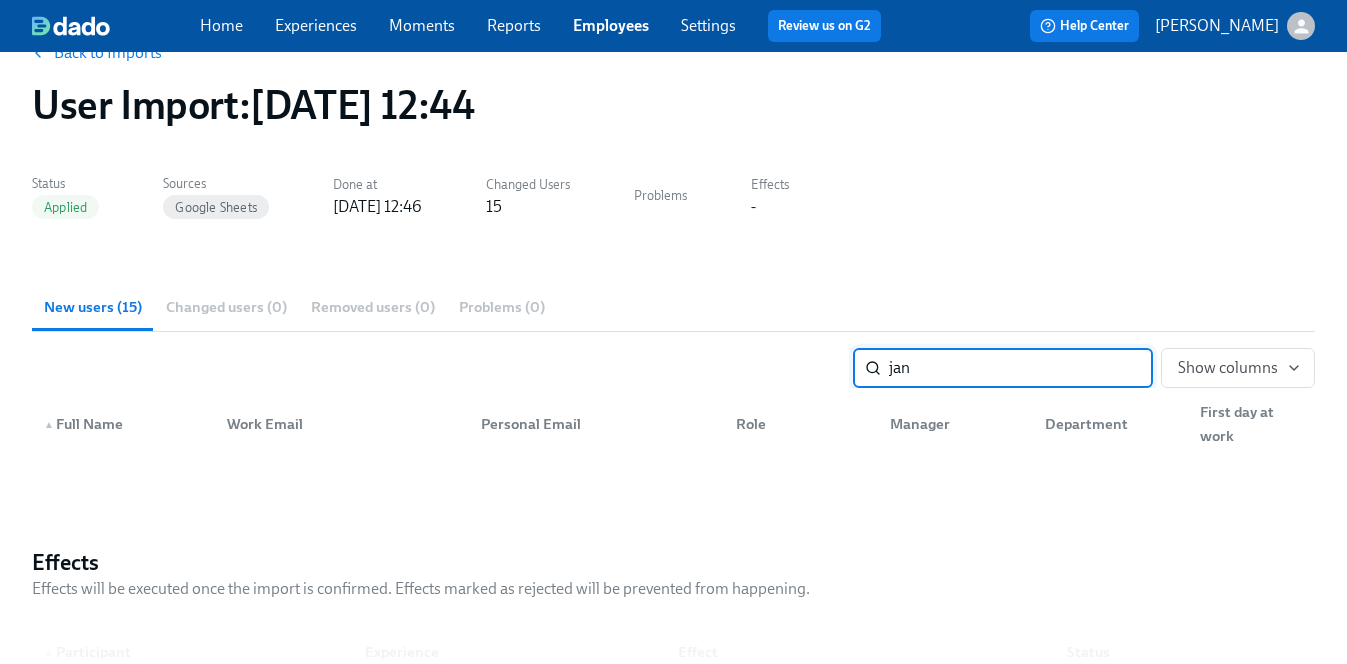 type on "jan" 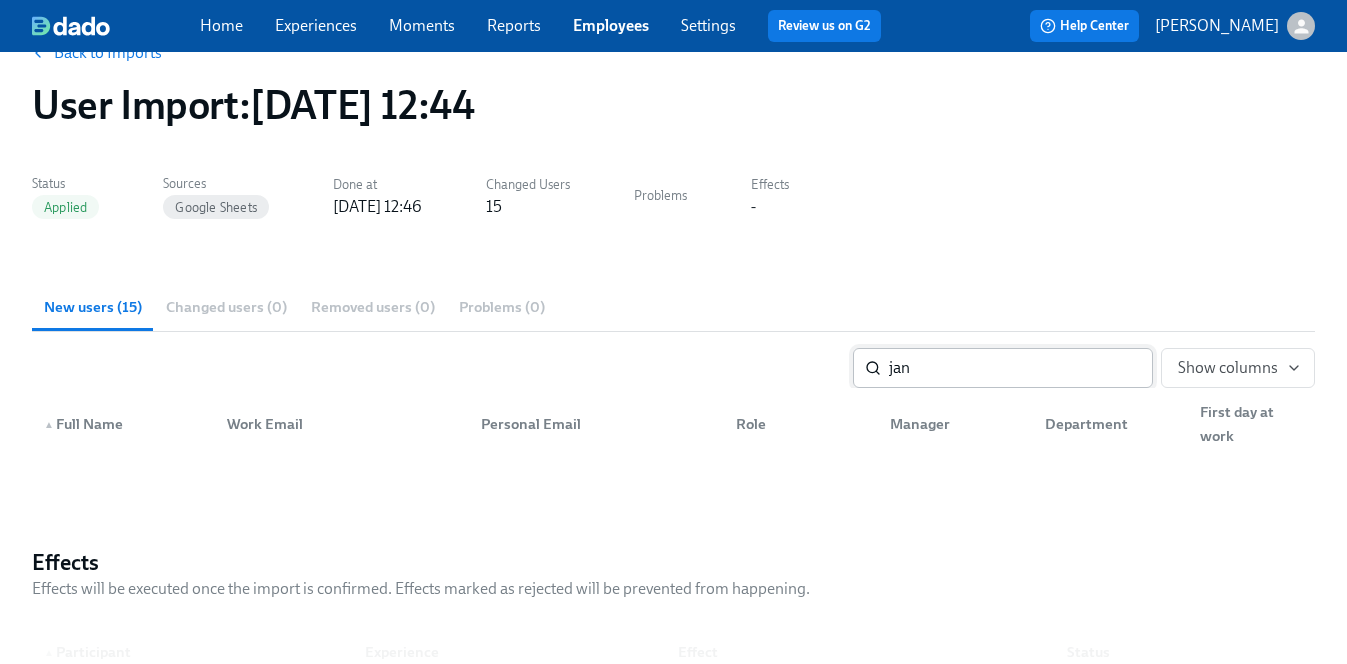 click on "jan" at bounding box center [1021, 368] 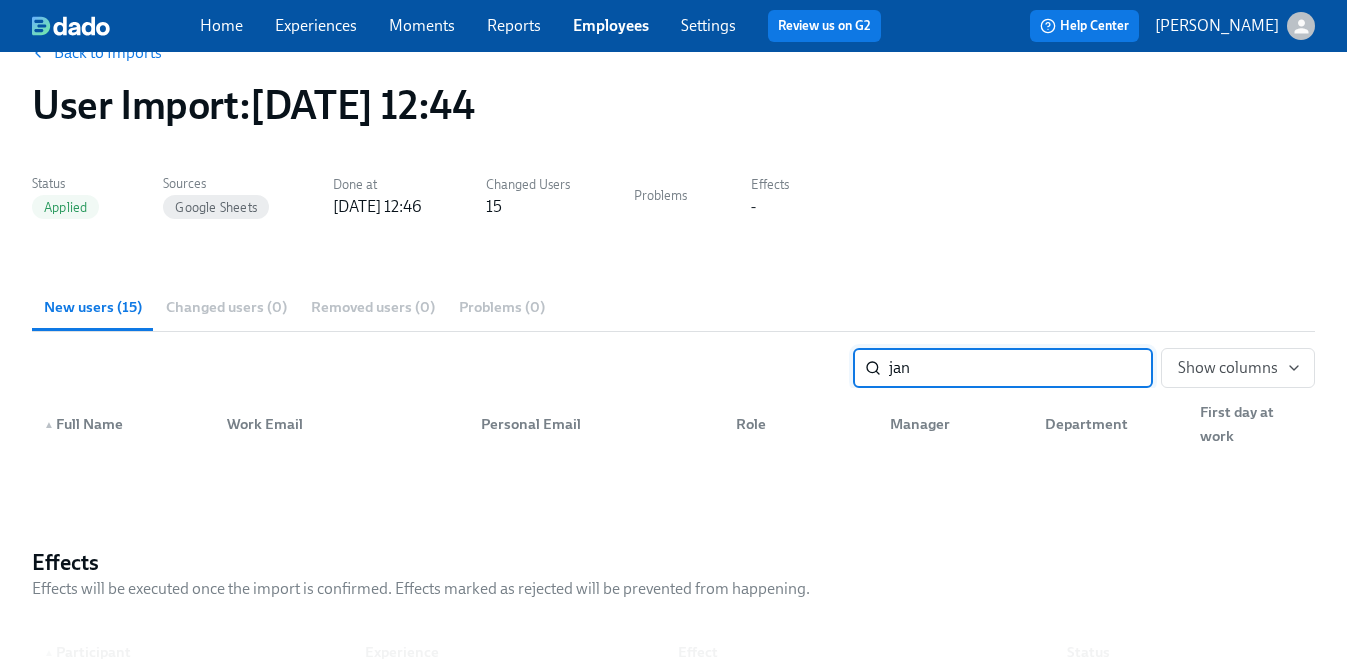 click on "jan" at bounding box center (1021, 368) 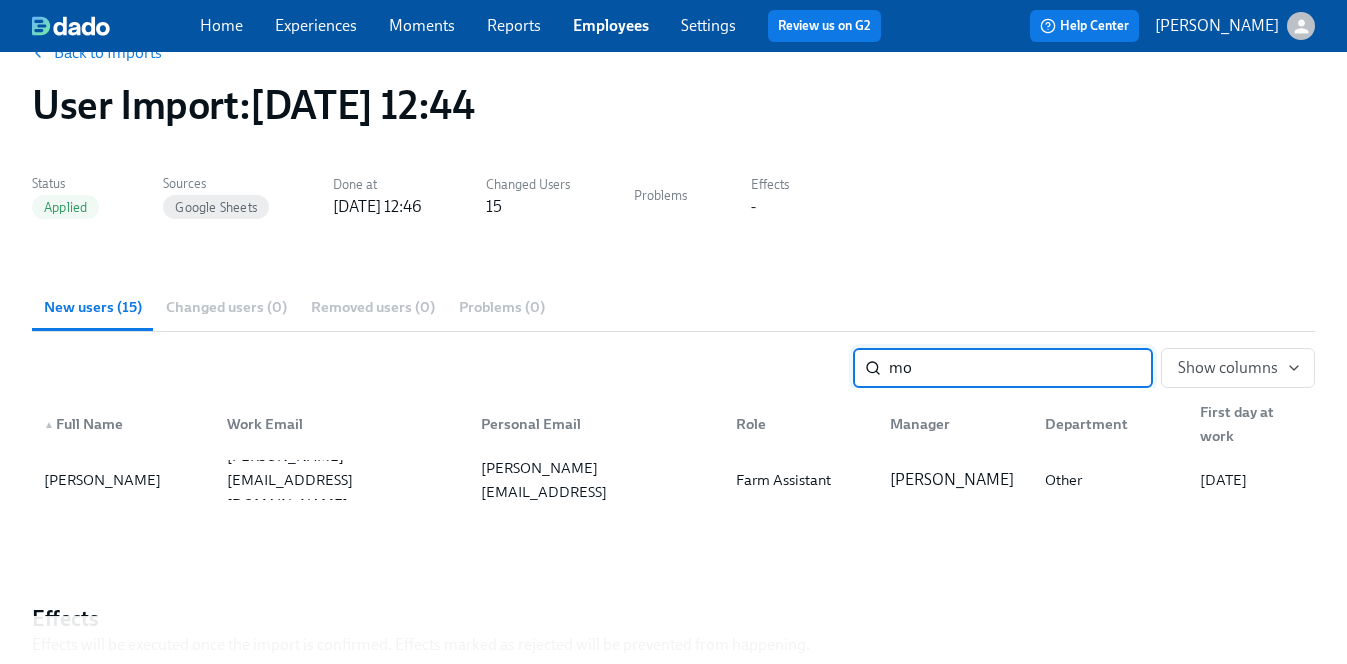 type on "m" 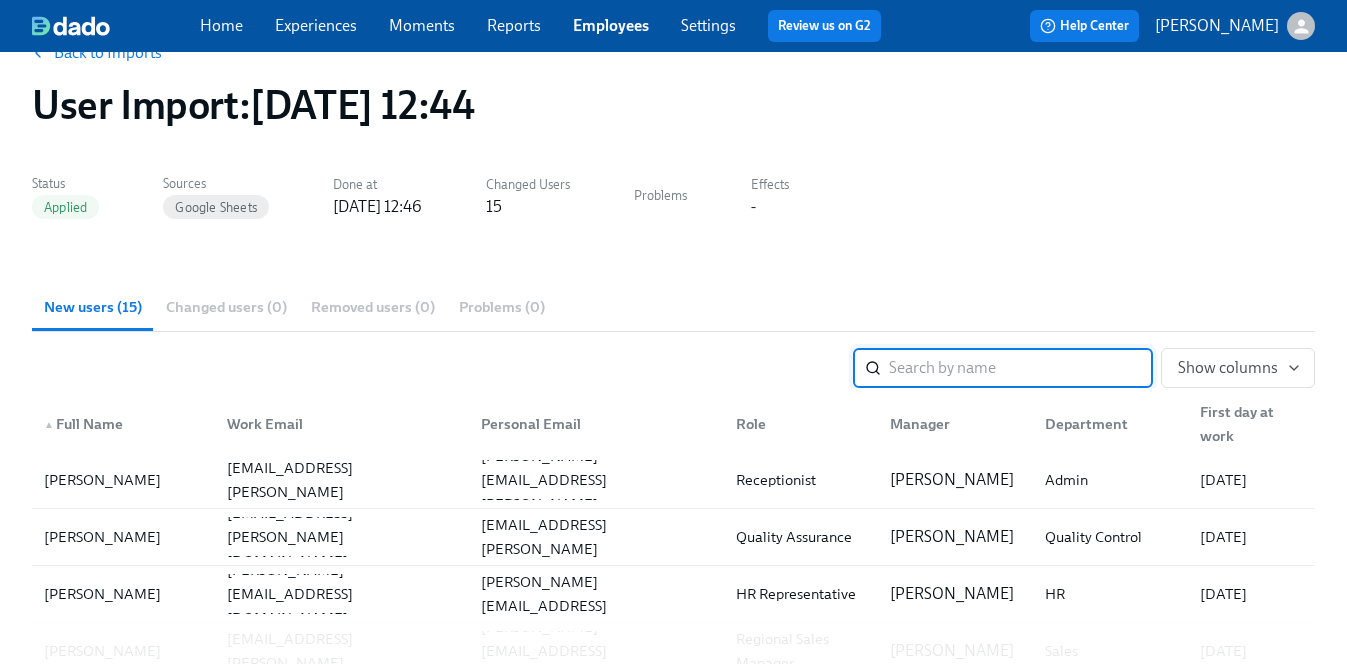 type 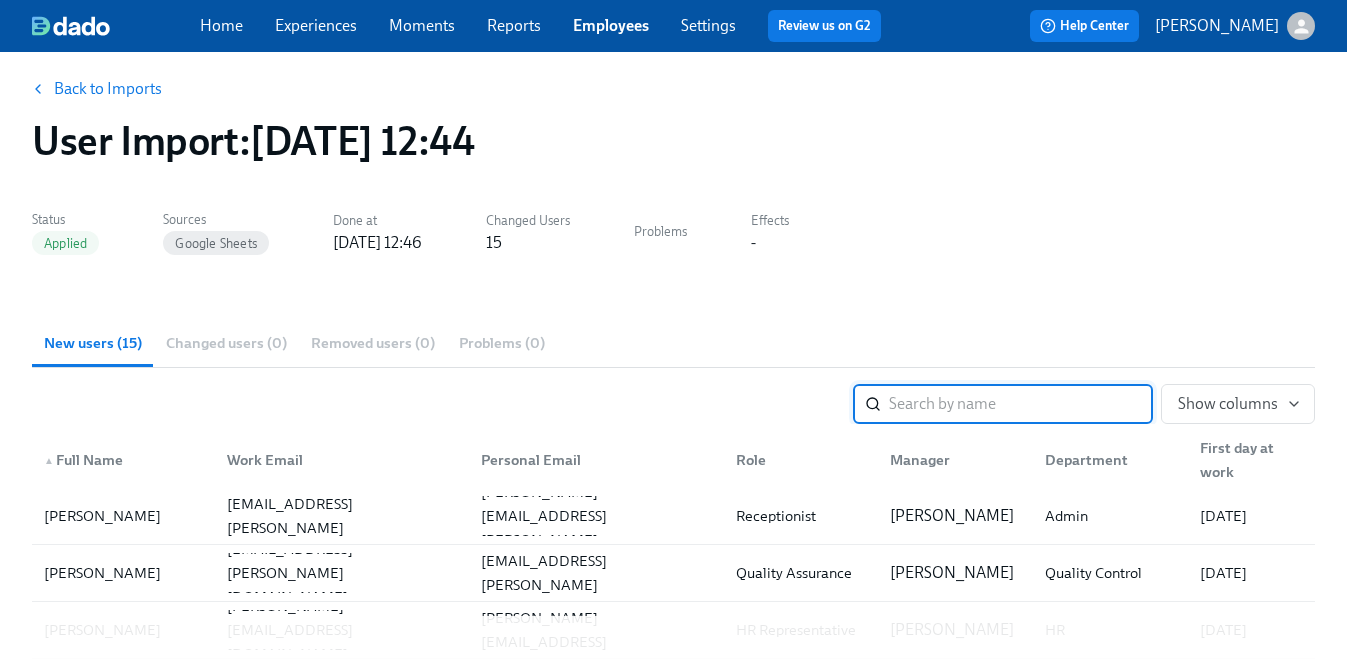 scroll, scrollTop: 18, scrollLeft: 0, axis: vertical 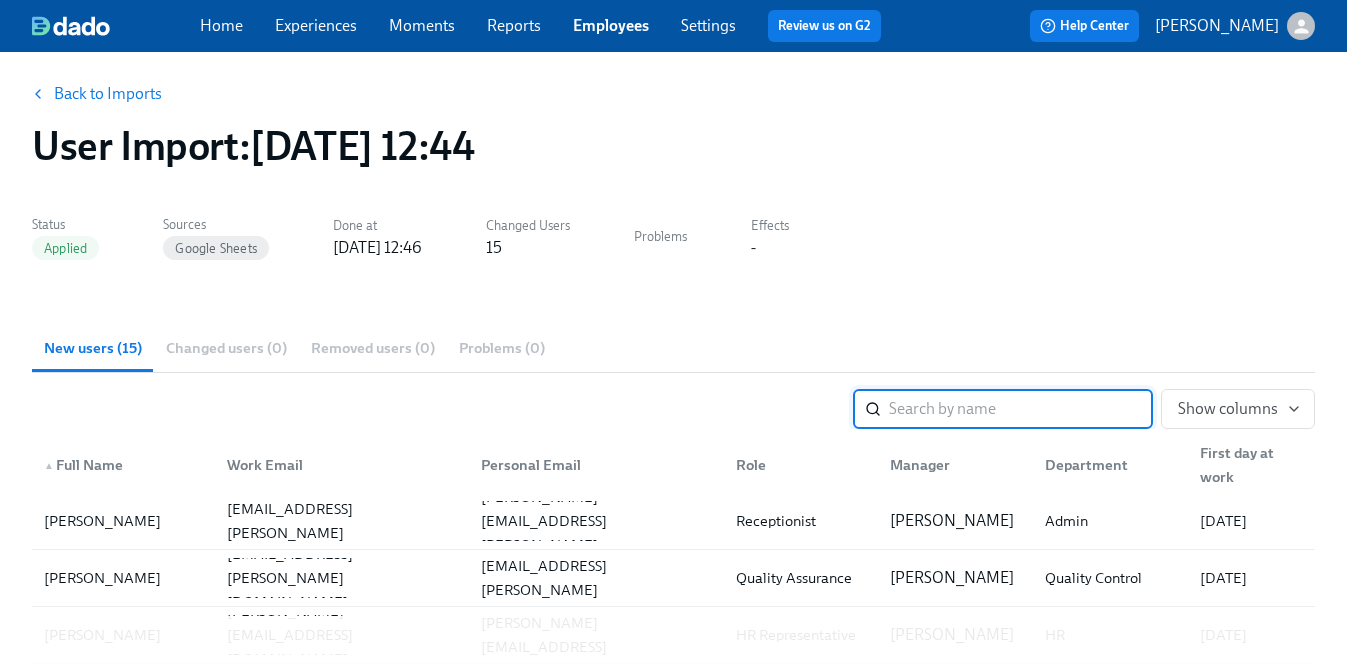 click on "Back to Imports" at bounding box center [108, 94] 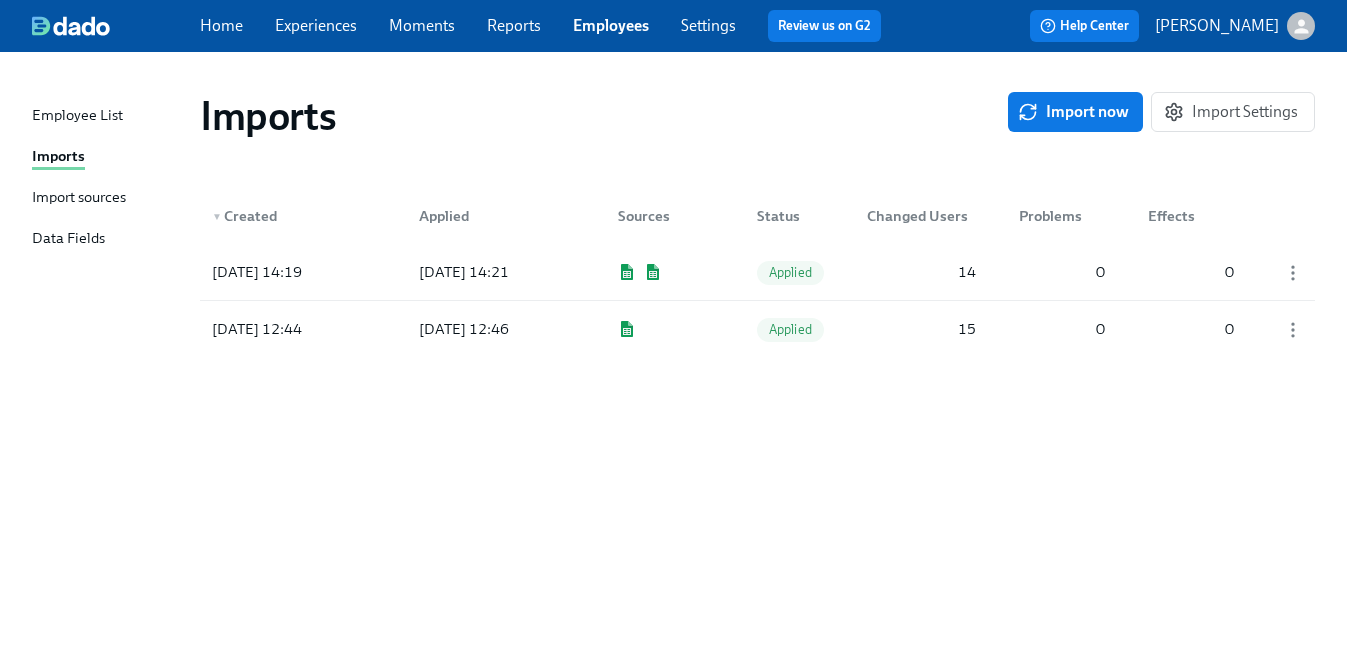 scroll, scrollTop: 0, scrollLeft: 0, axis: both 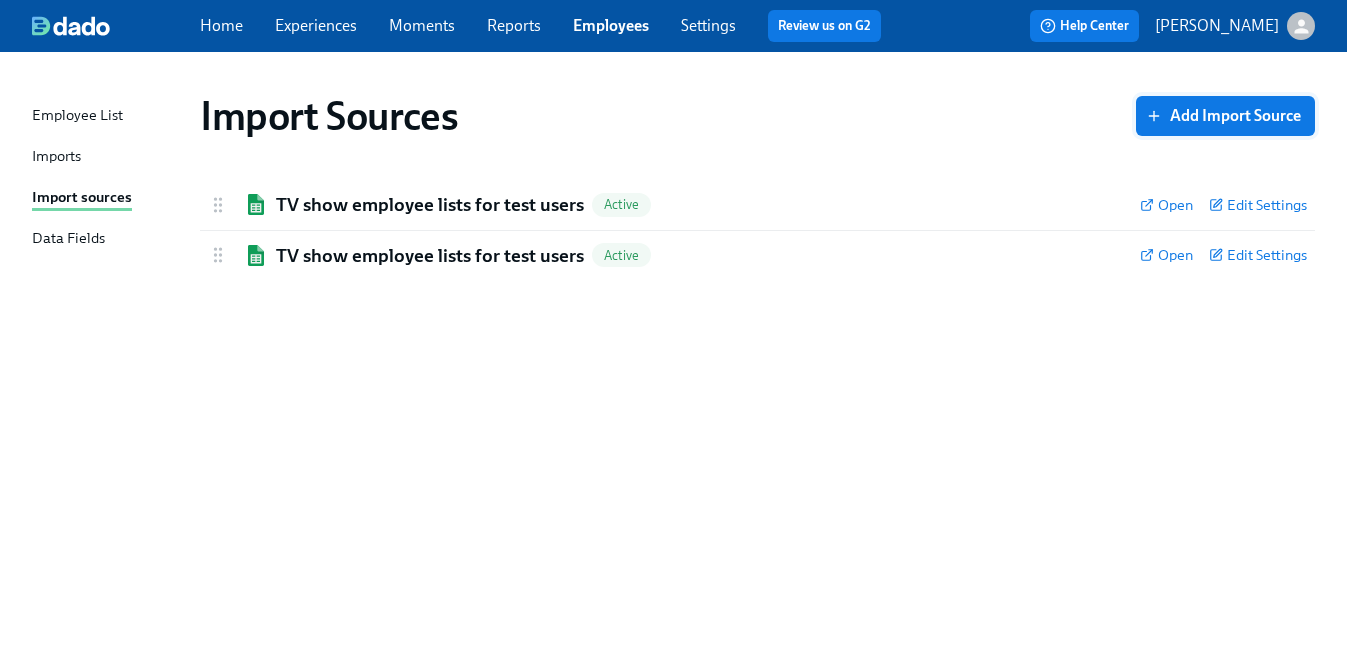 click on "Add Import Source" at bounding box center [1225, 116] 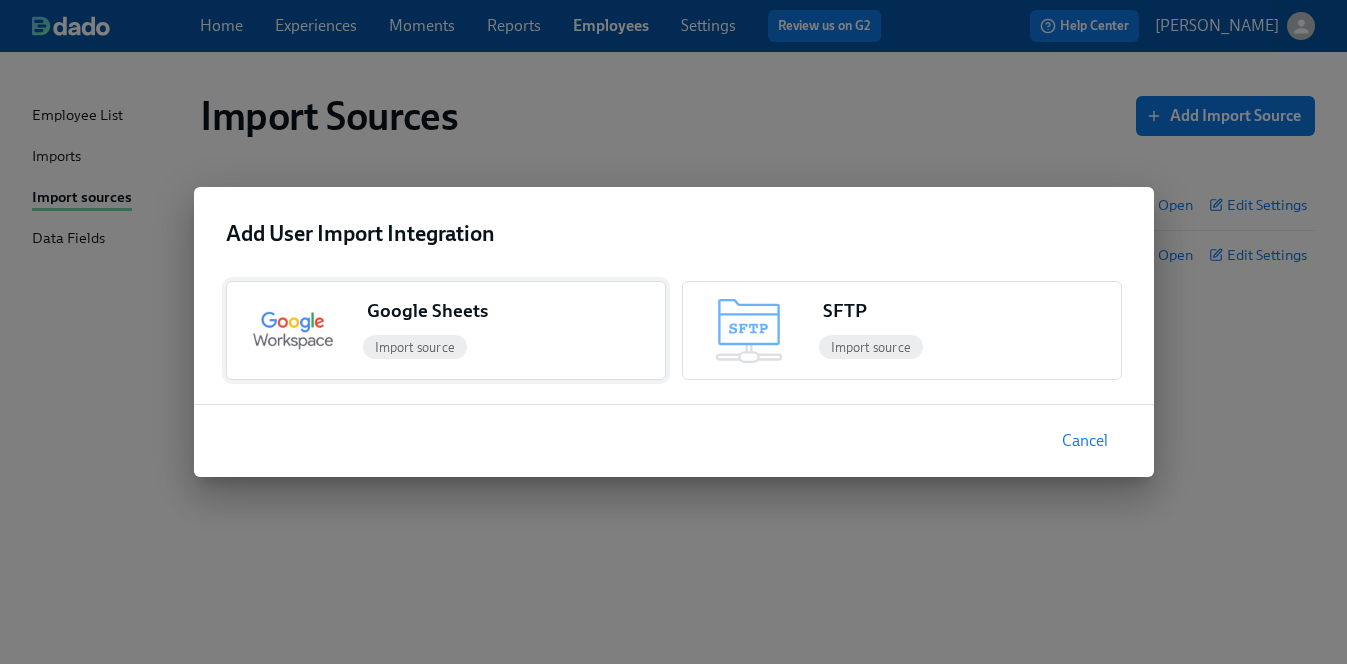 click on "Import source" at bounding box center (512, 347) 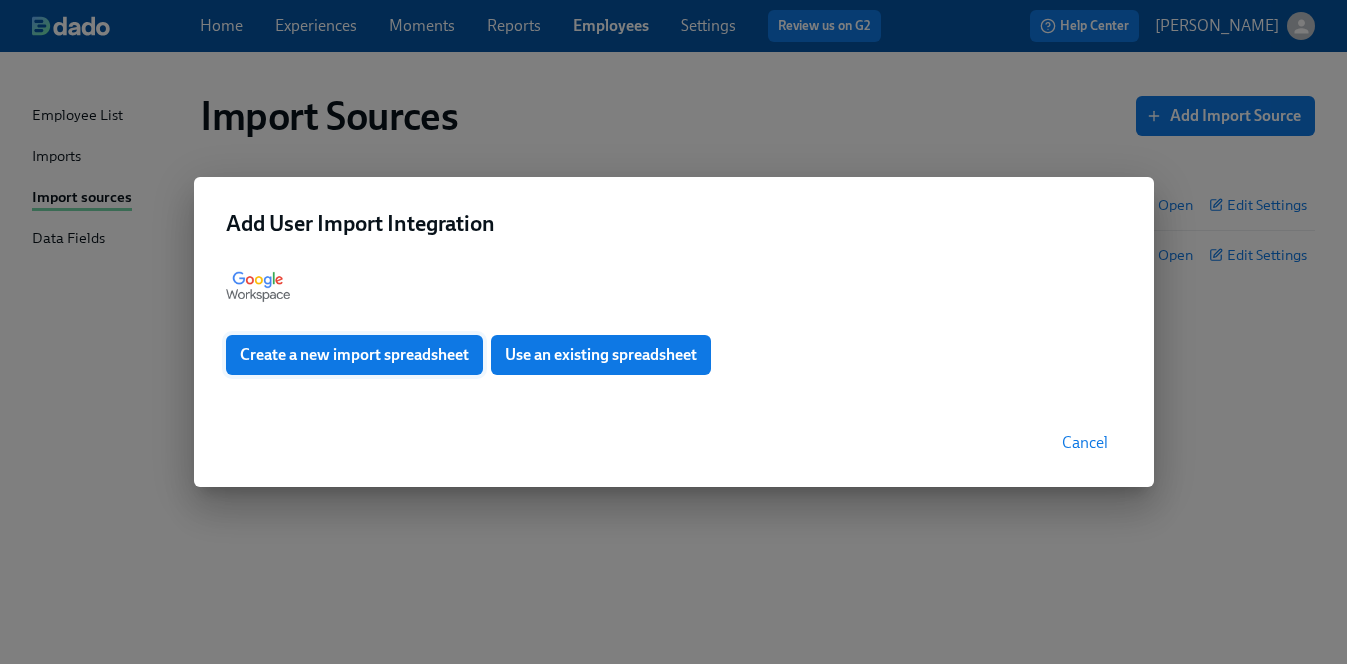 click on "Create a new import spreadsheet" at bounding box center [354, 355] 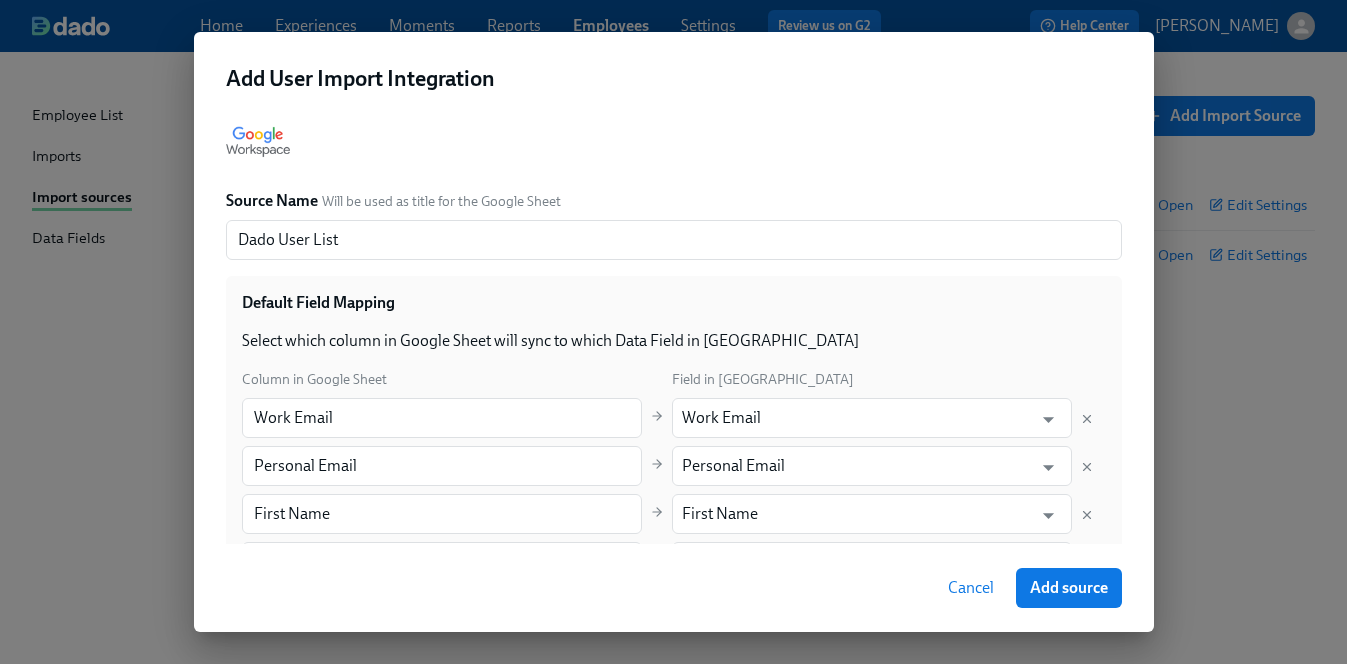 type 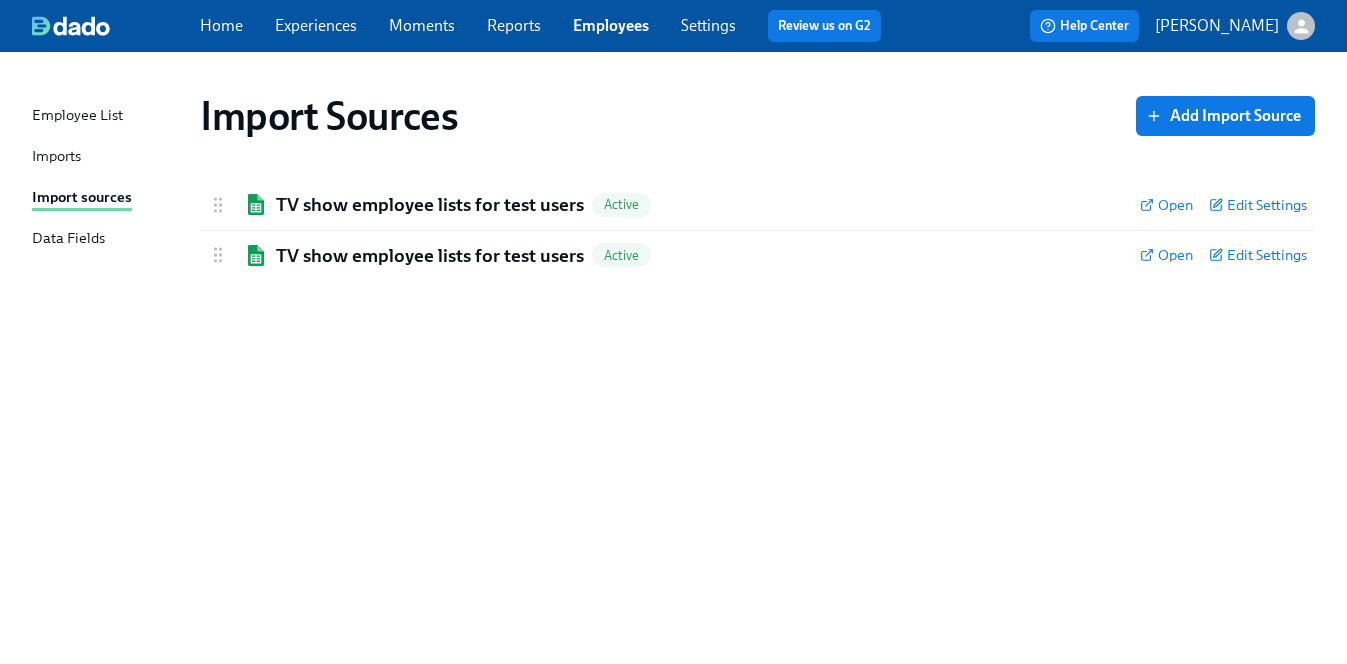 click on "Import Sources Add Import Source" at bounding box center (757, 116) 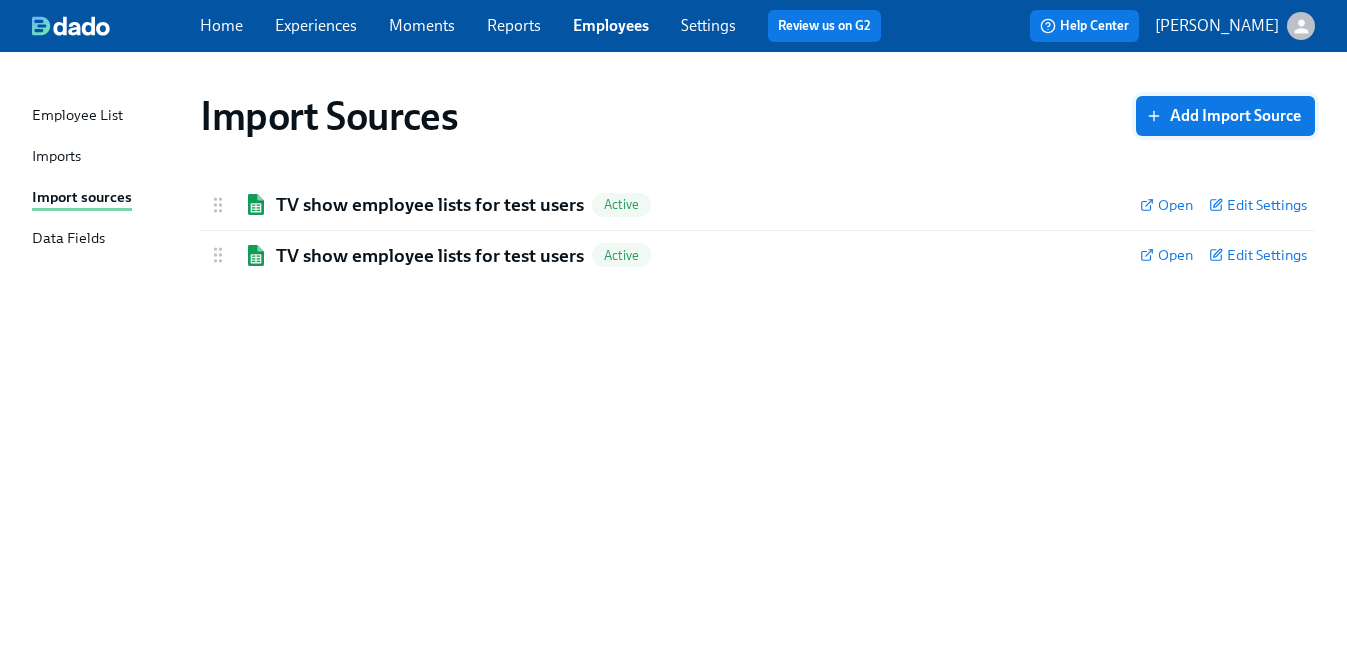 click on "Add Import Source" at bounding box center [1225, 116] 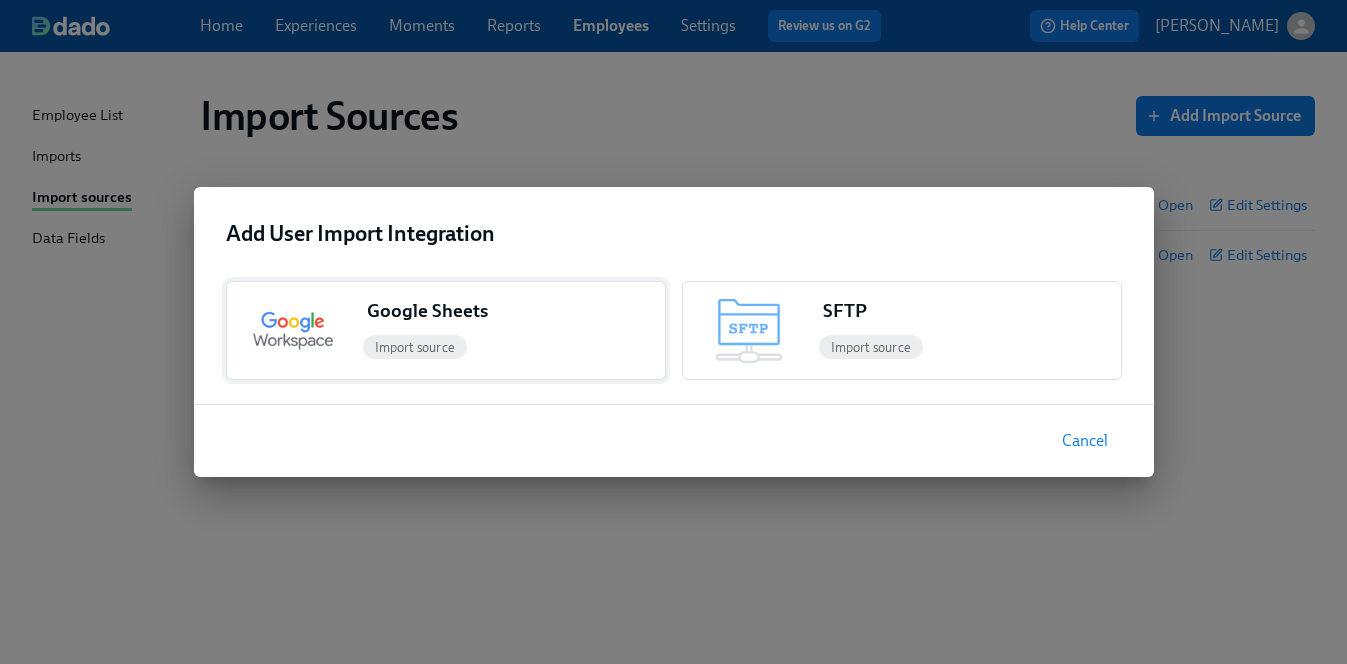 click on "Import source" at bounding box center (415, 347) 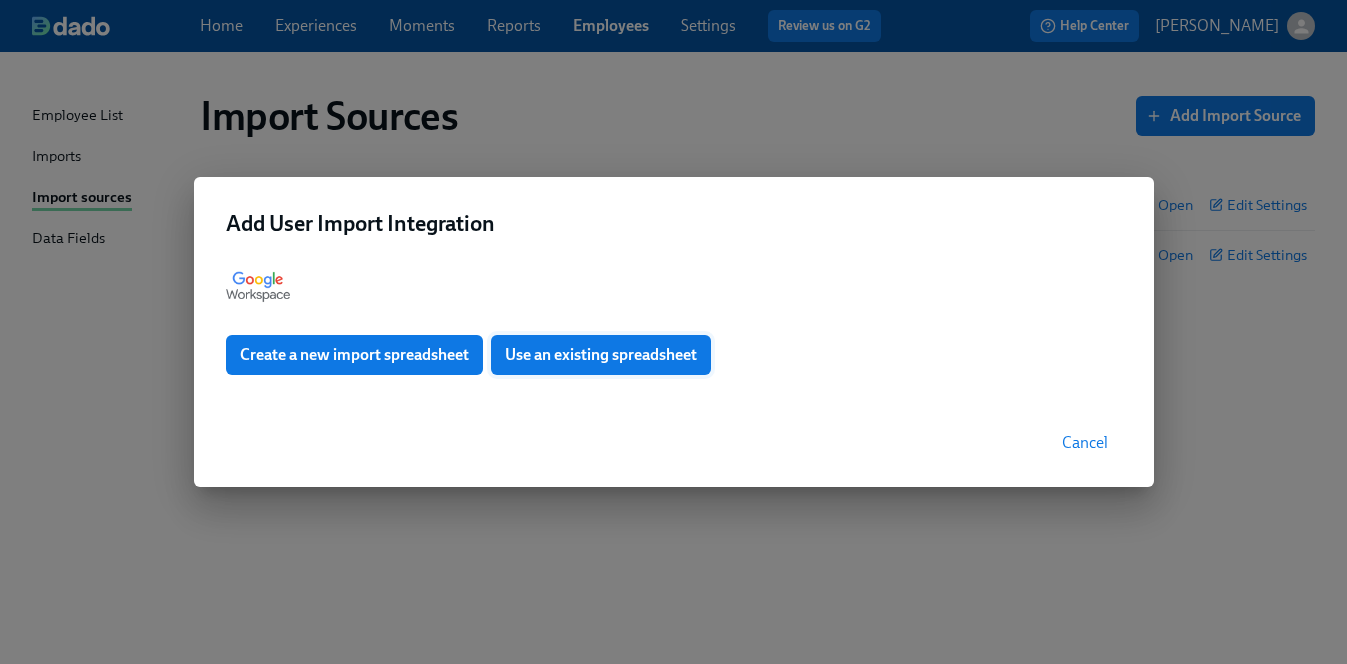 click on "Use an existing spreadsheet" at bounding box center [601, 355] 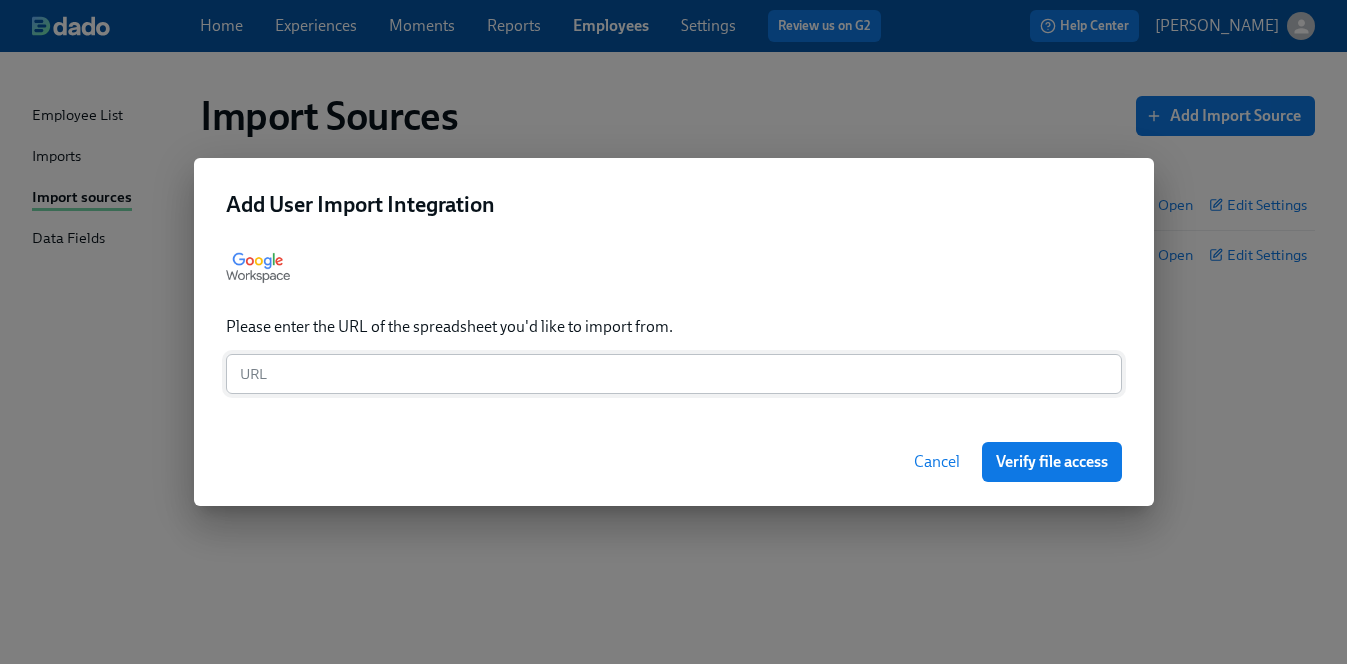 click at bounding box center (674, 374) 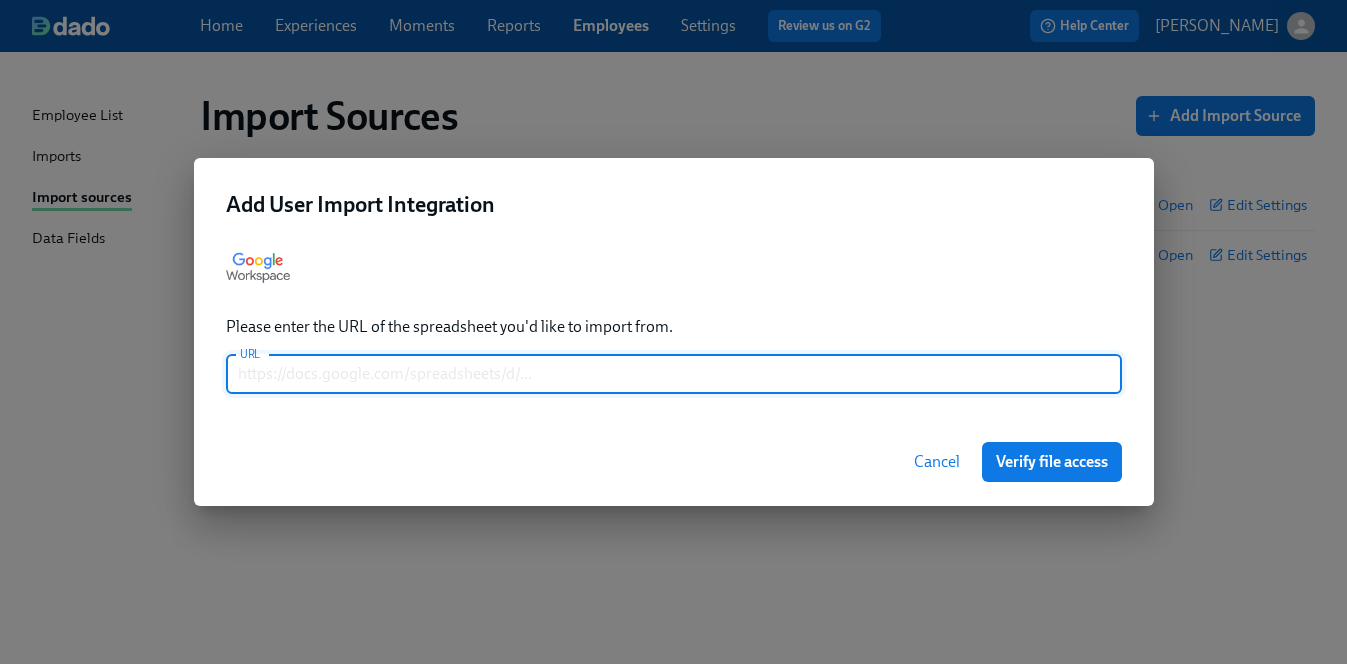 paste on "[URL][DOMAIN_NAME]" 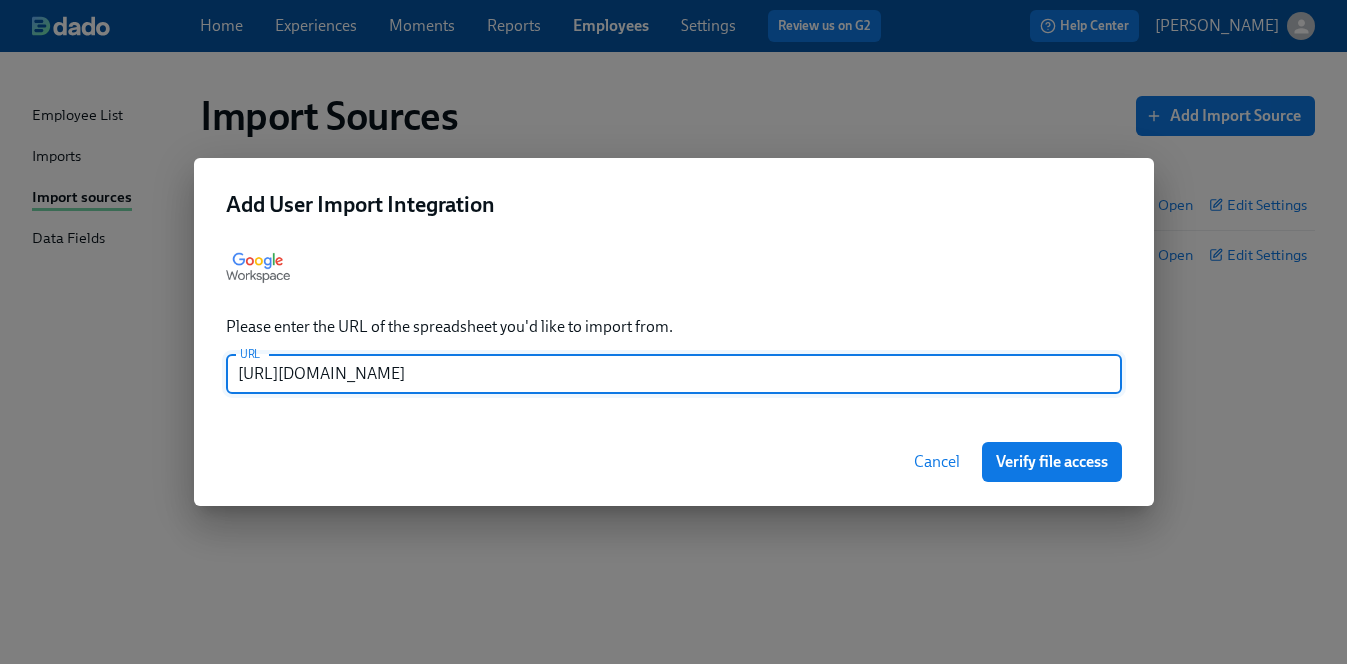 scroll, scrollTop: 0, scrollLeft: 58, axis: horizontal 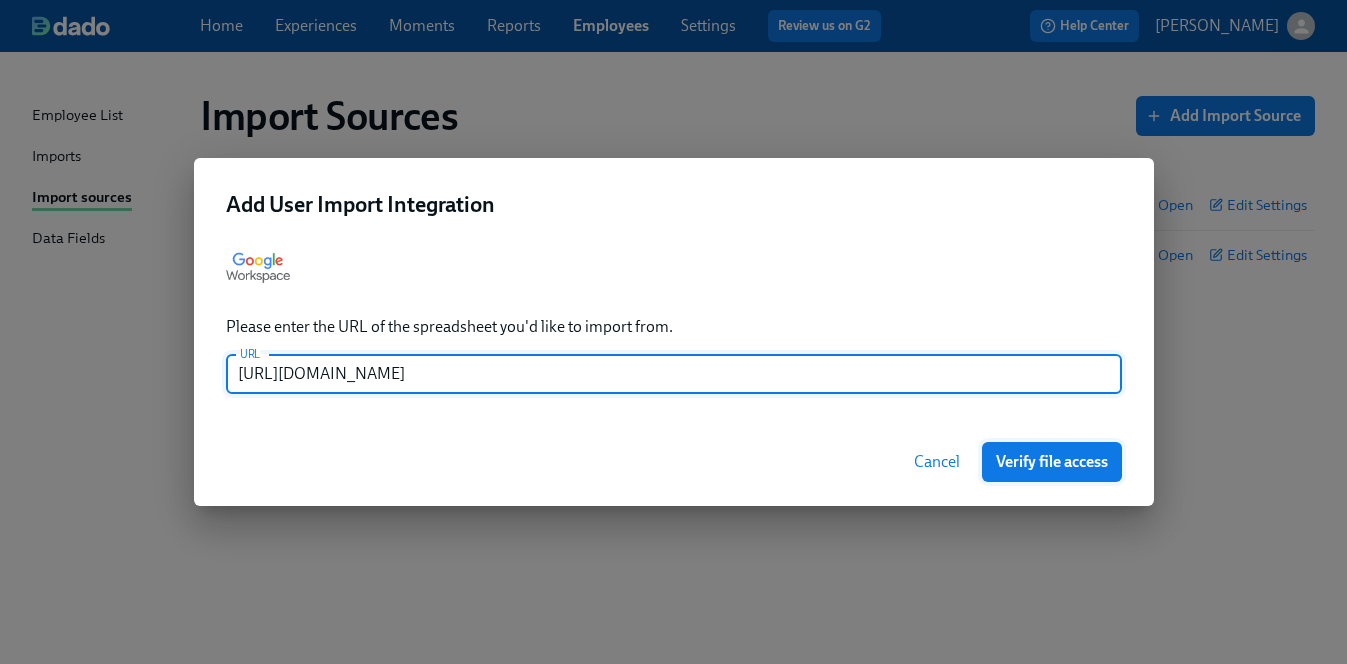 type on "[URL][DOMAIN_NAME]" 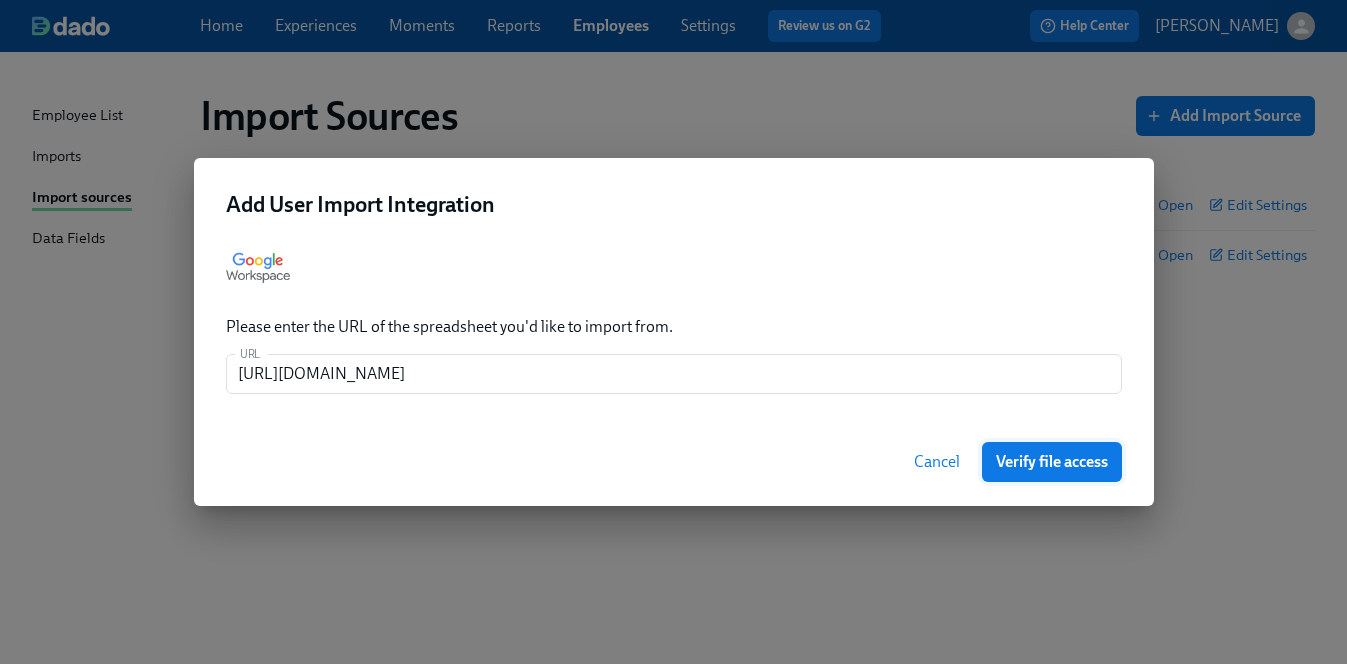 scroll, scrollTop: 0, scrollLeft: 0, axis: both 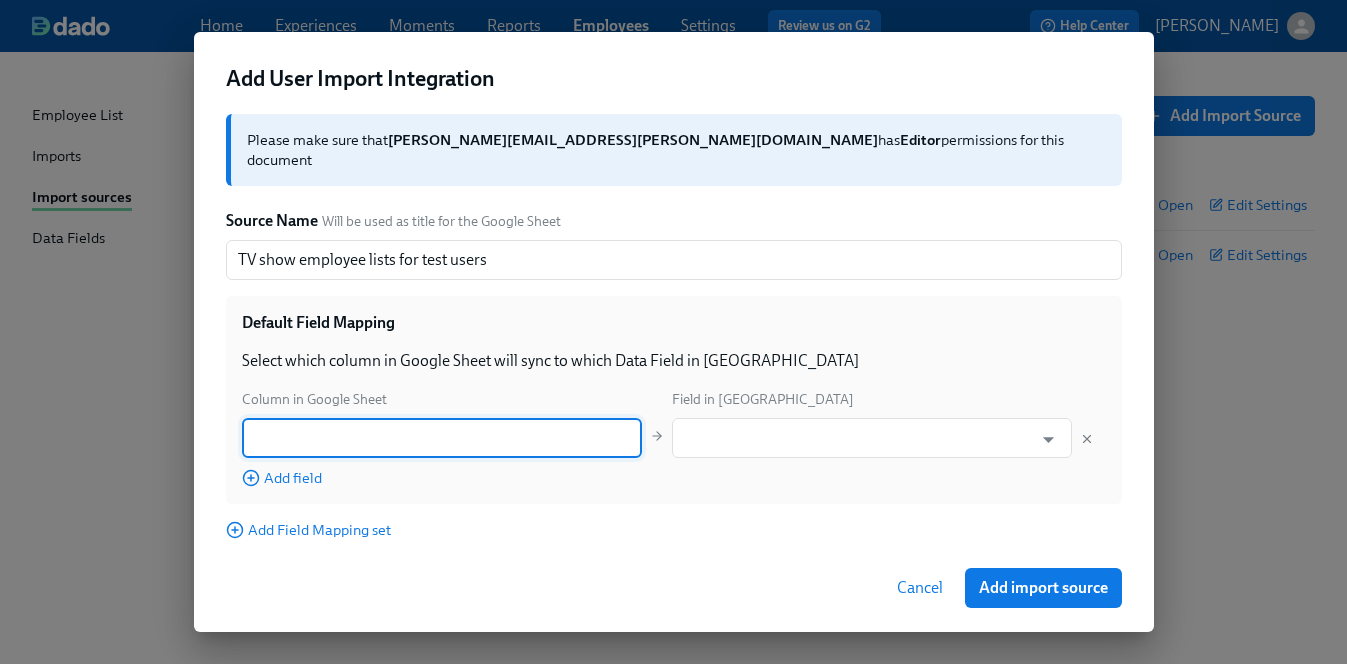 click at bounding box center (442, 438) 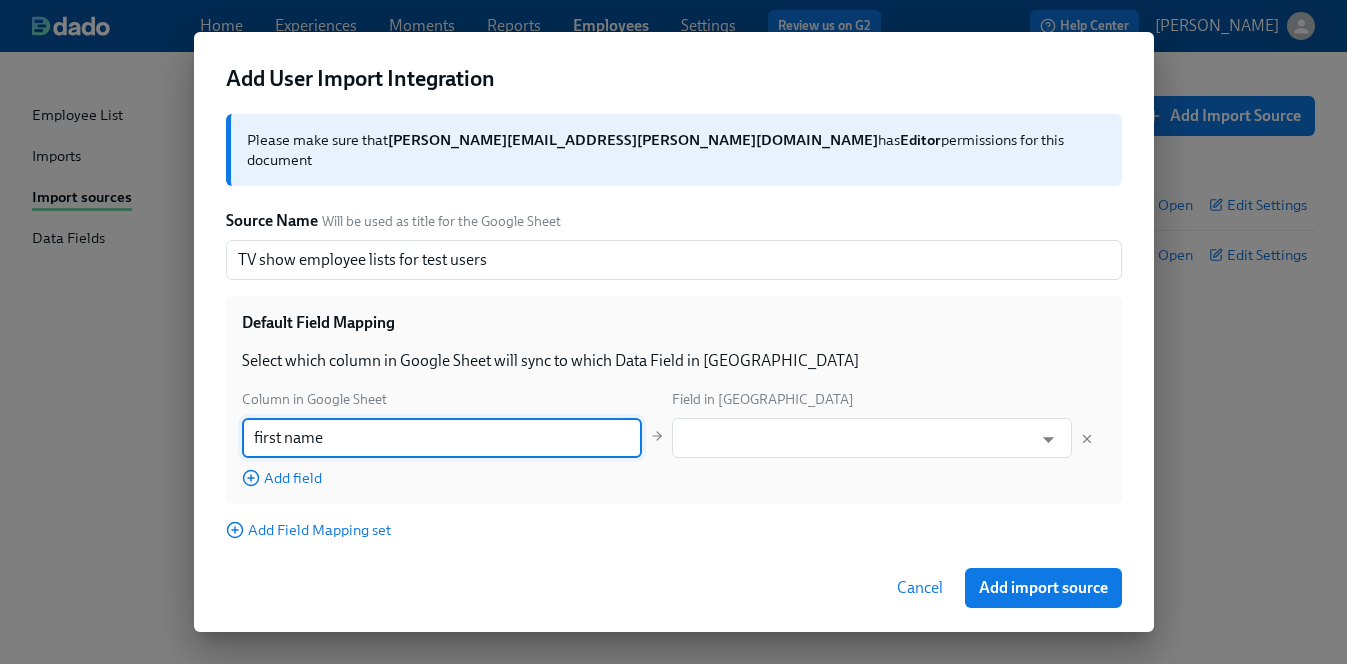 type on "first name" 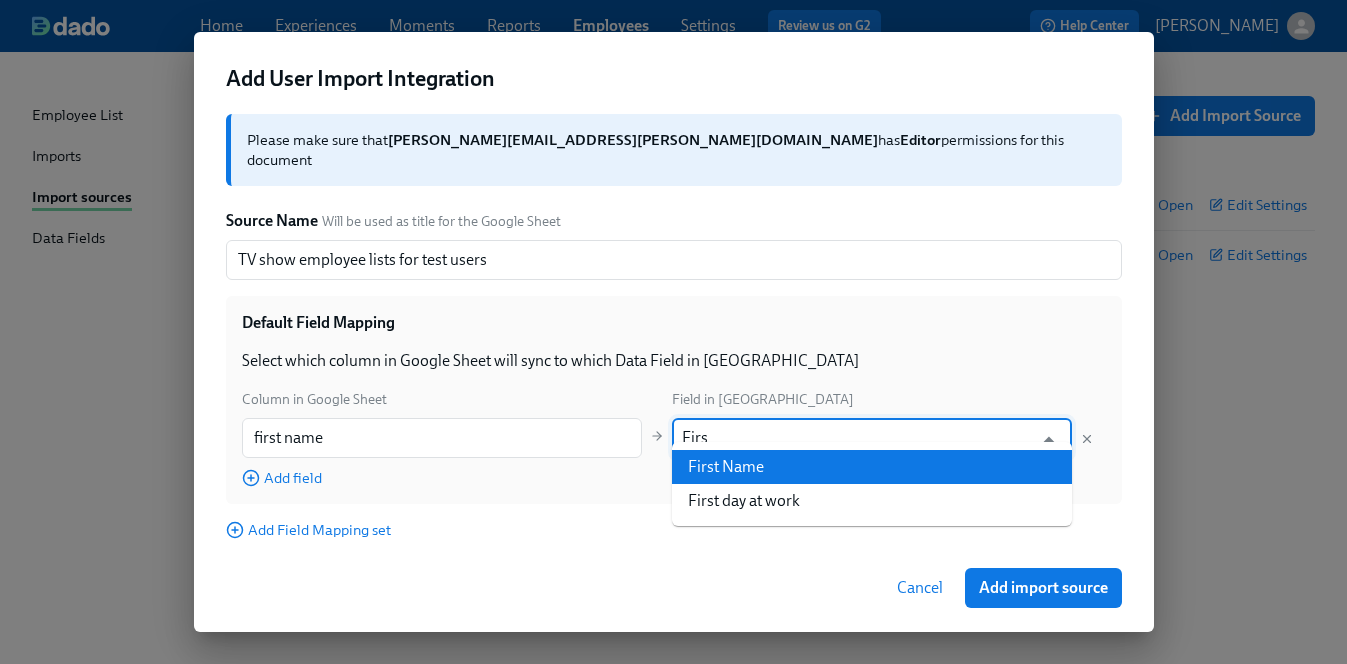 click on "First Name" at bounding box center (872, 467) 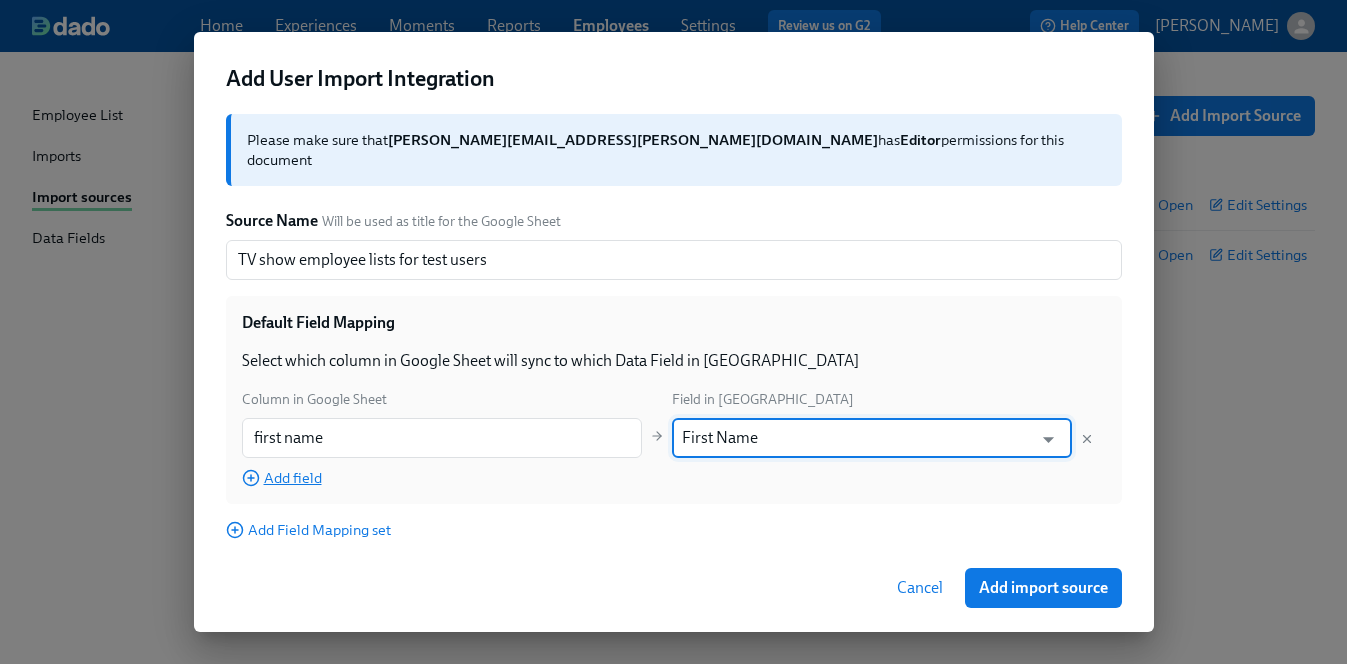 type on "First Name" 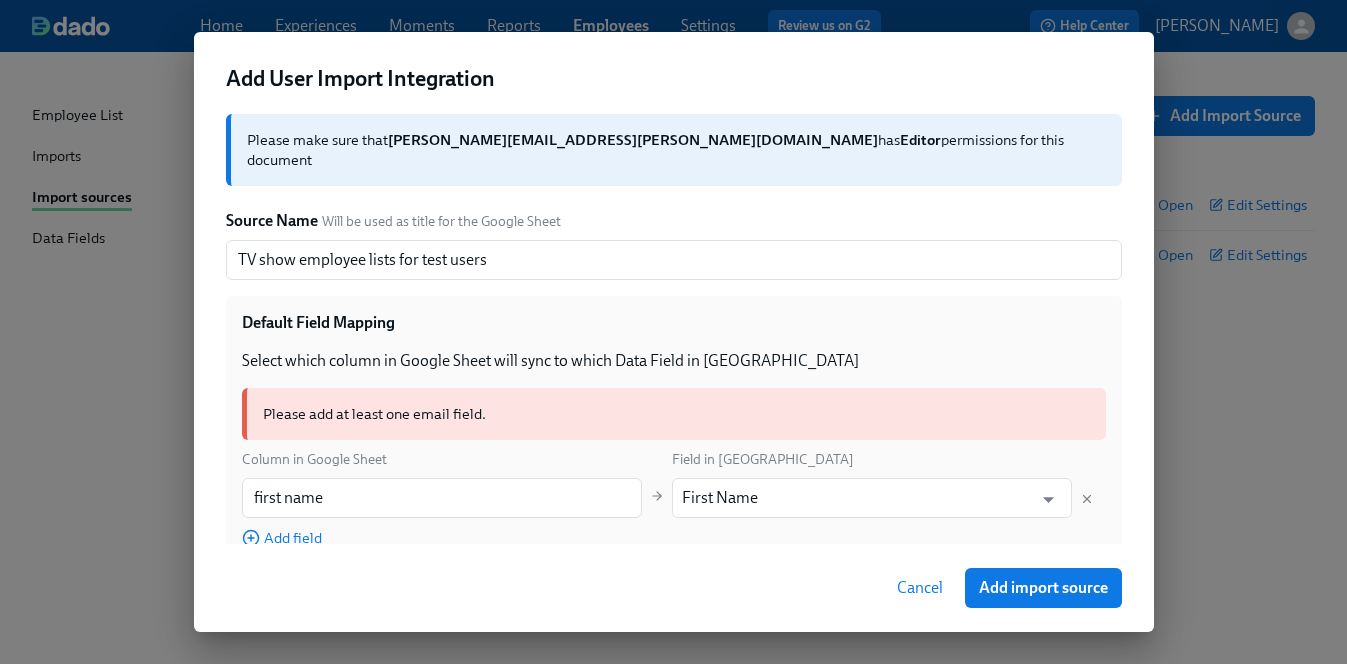 click on "Default Field Mapping Select which column in Google Sheet will sync to which Data Field in [GEOGRAPHIC_DATA] Please add at least one email field. Column in Google Sheet   Field in Dado   first name ​ First Name ​ Add field" at bounding box center [674, 430] 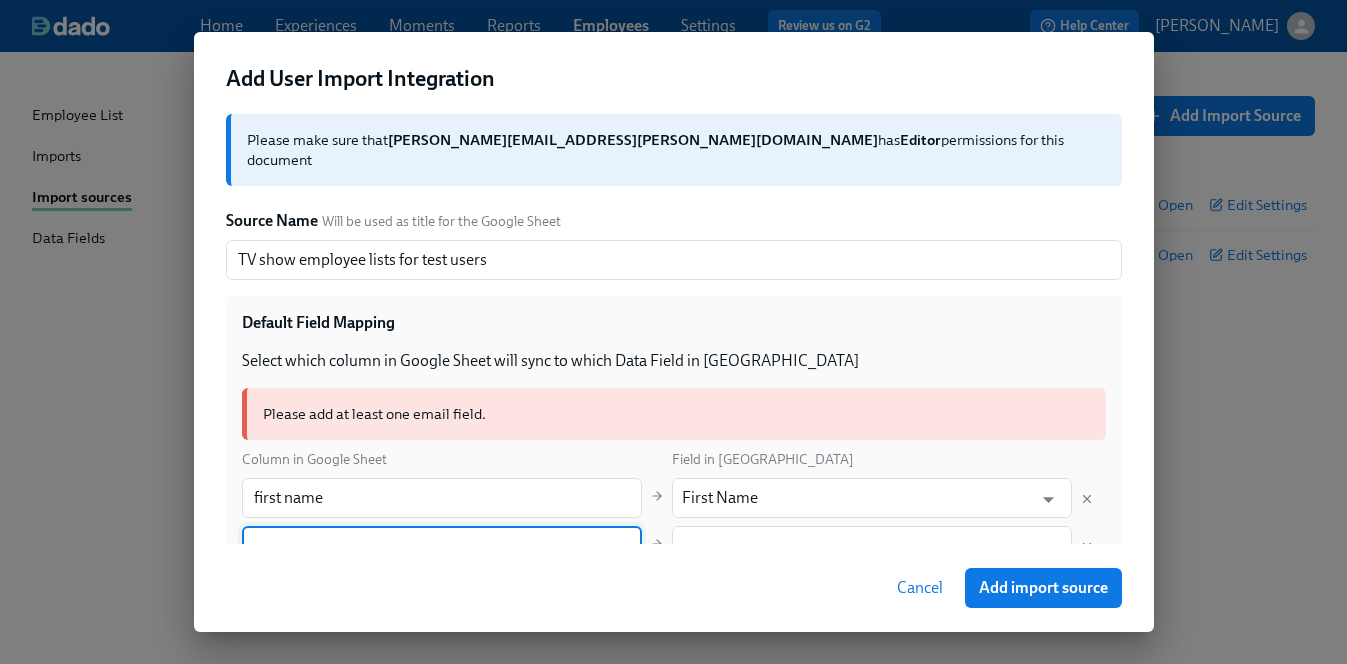 click at bounding box center [442, 546] 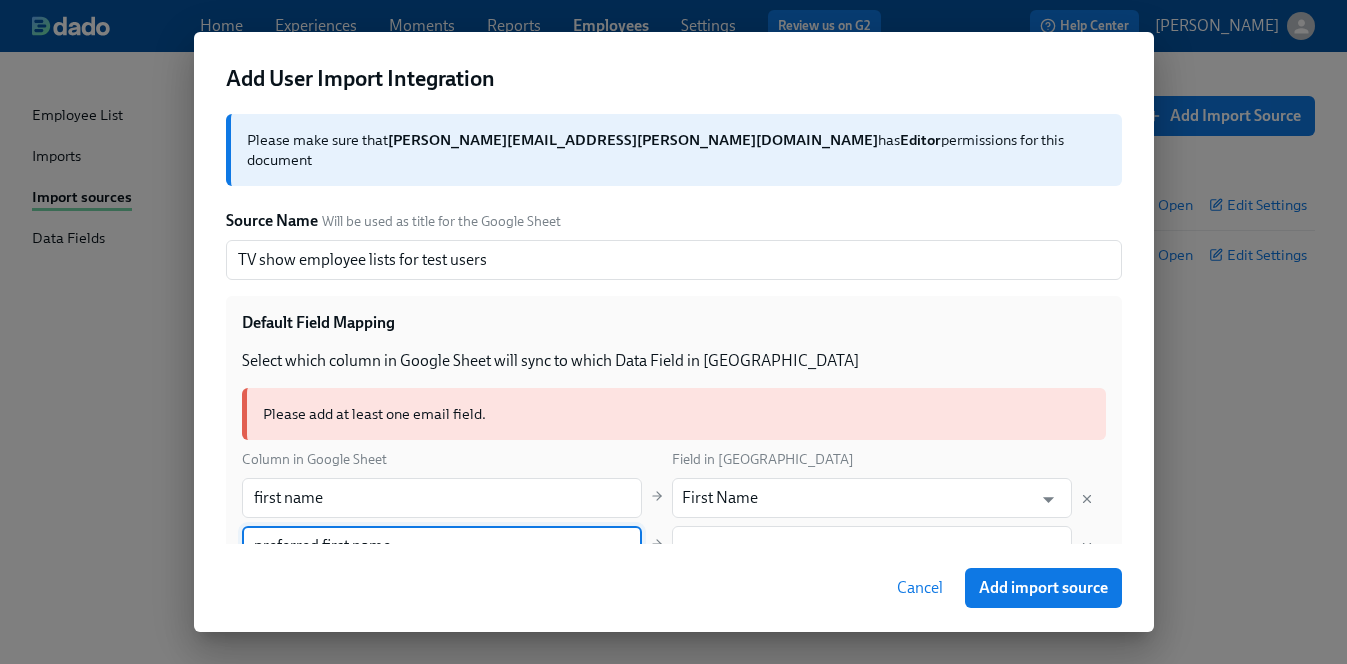 scroll, scrollTop: 192, scrollLeft: 0, axis: vertical 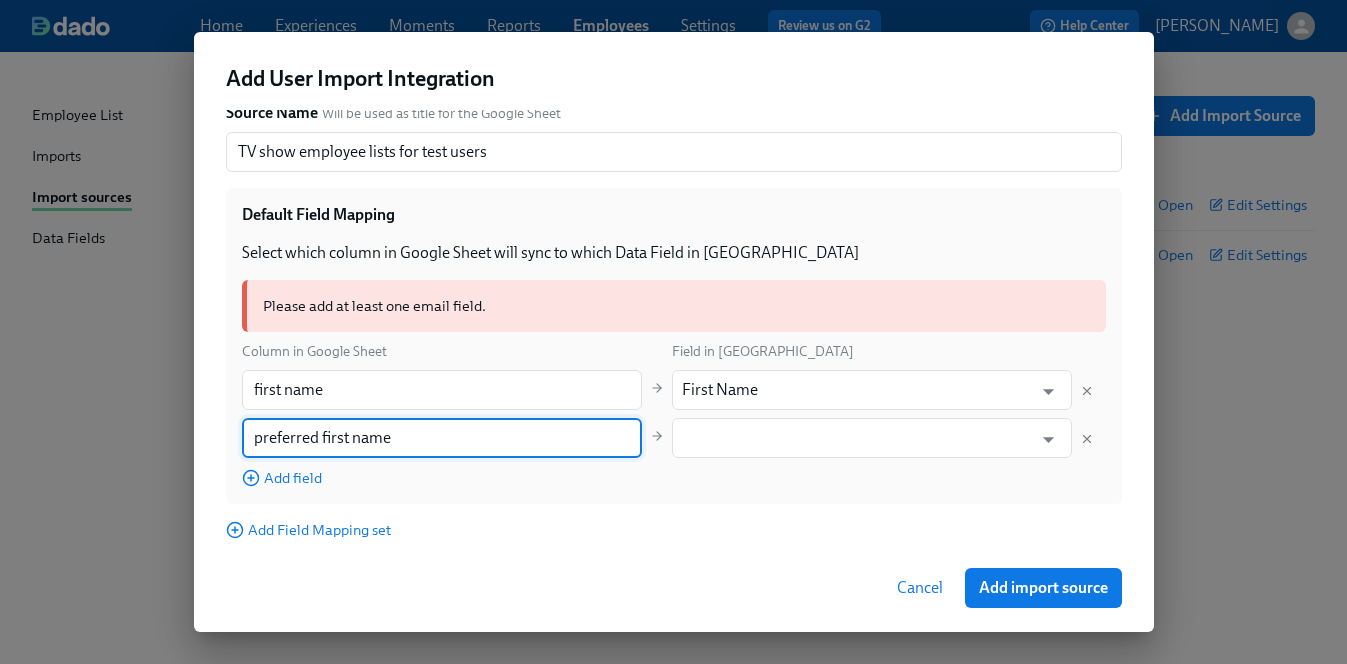 type on "preferred first name" 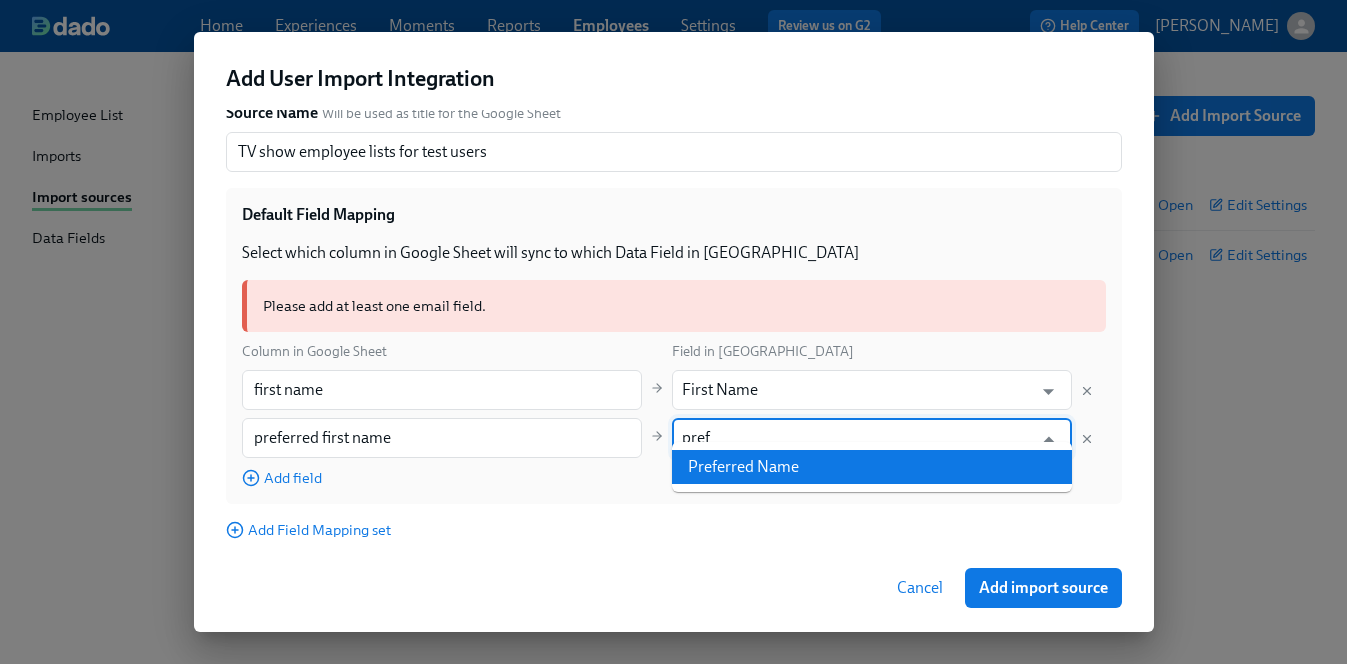 click on "Preferred Name" at bounding box center (872, 467) 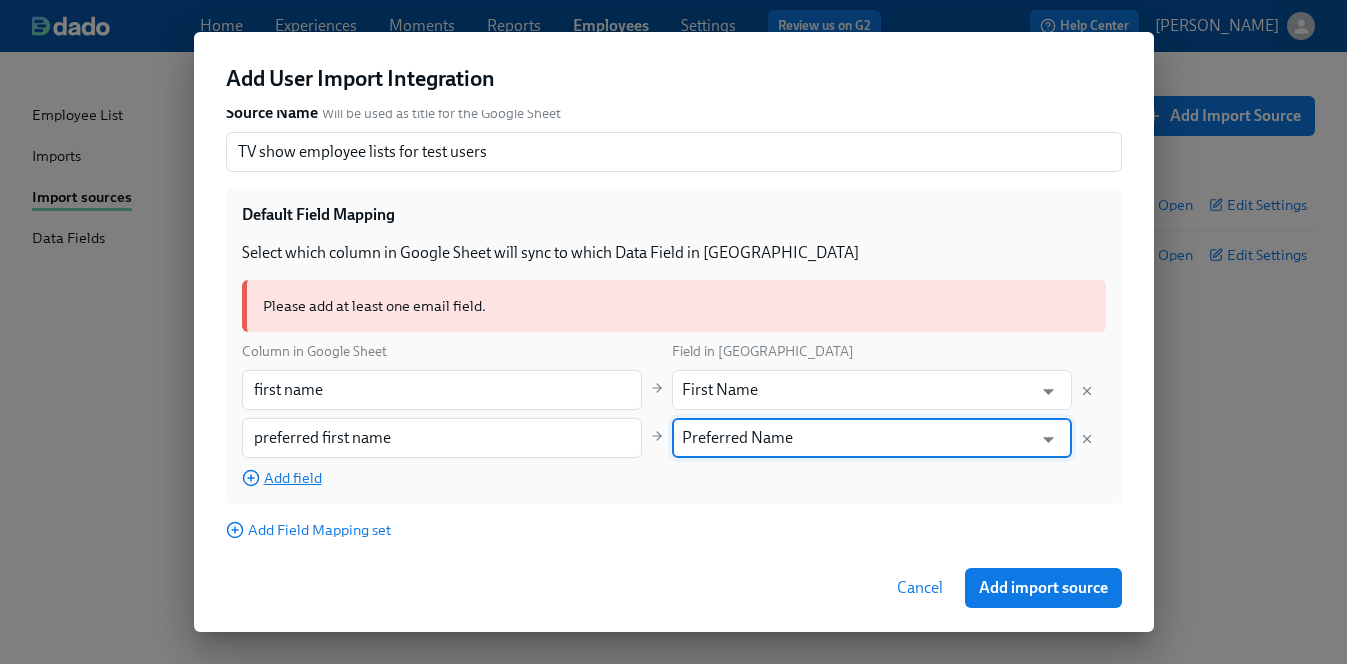 type on "Preferred Name" 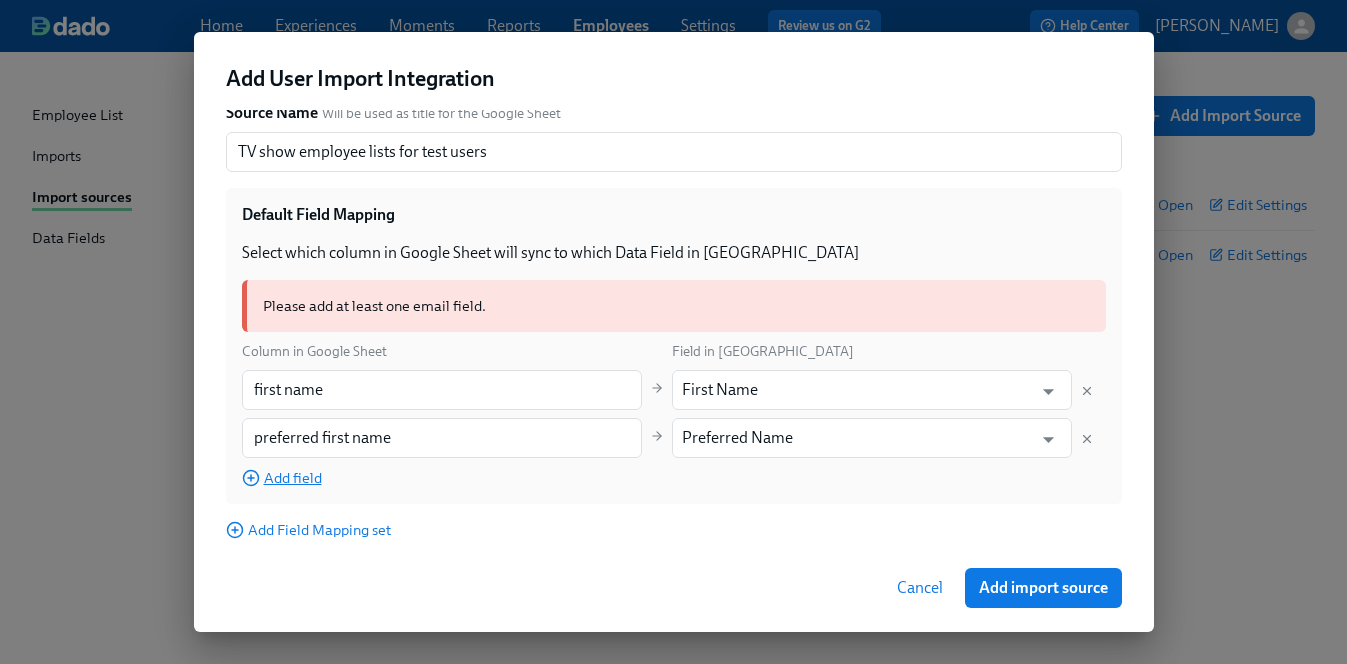 click on "Add field" at bounding box center (282, 478) 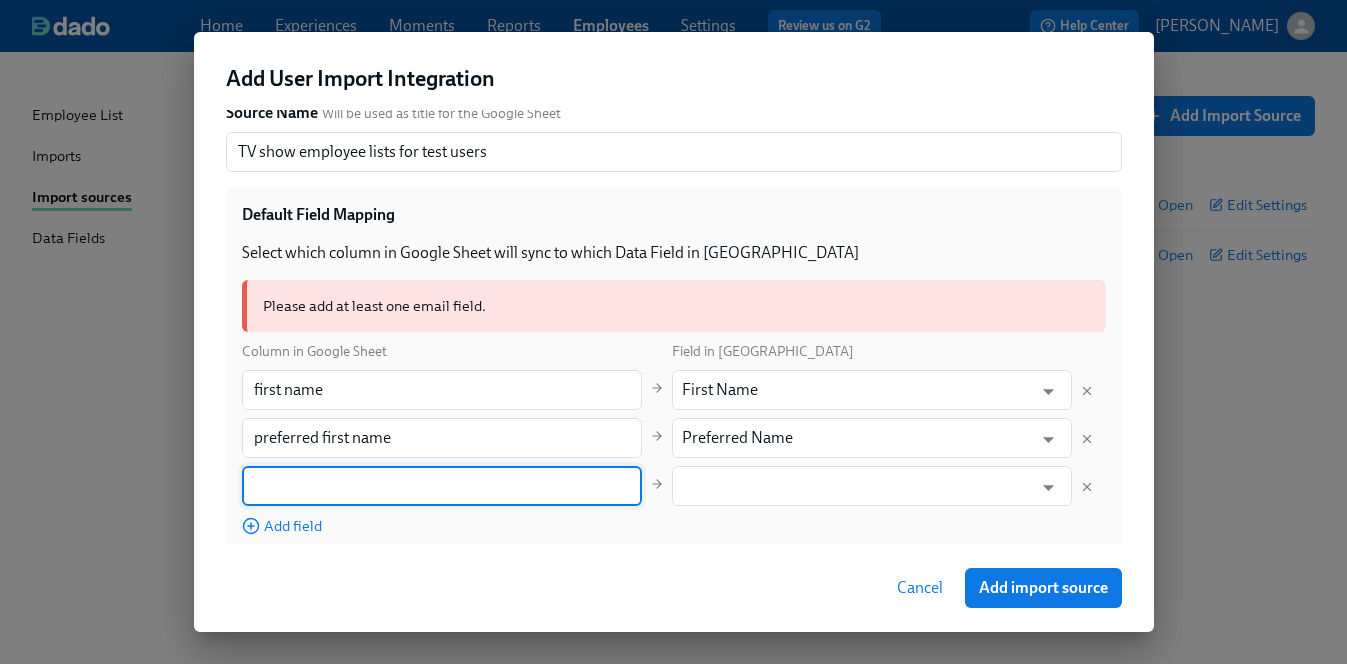click at bounding box center (442, 486) 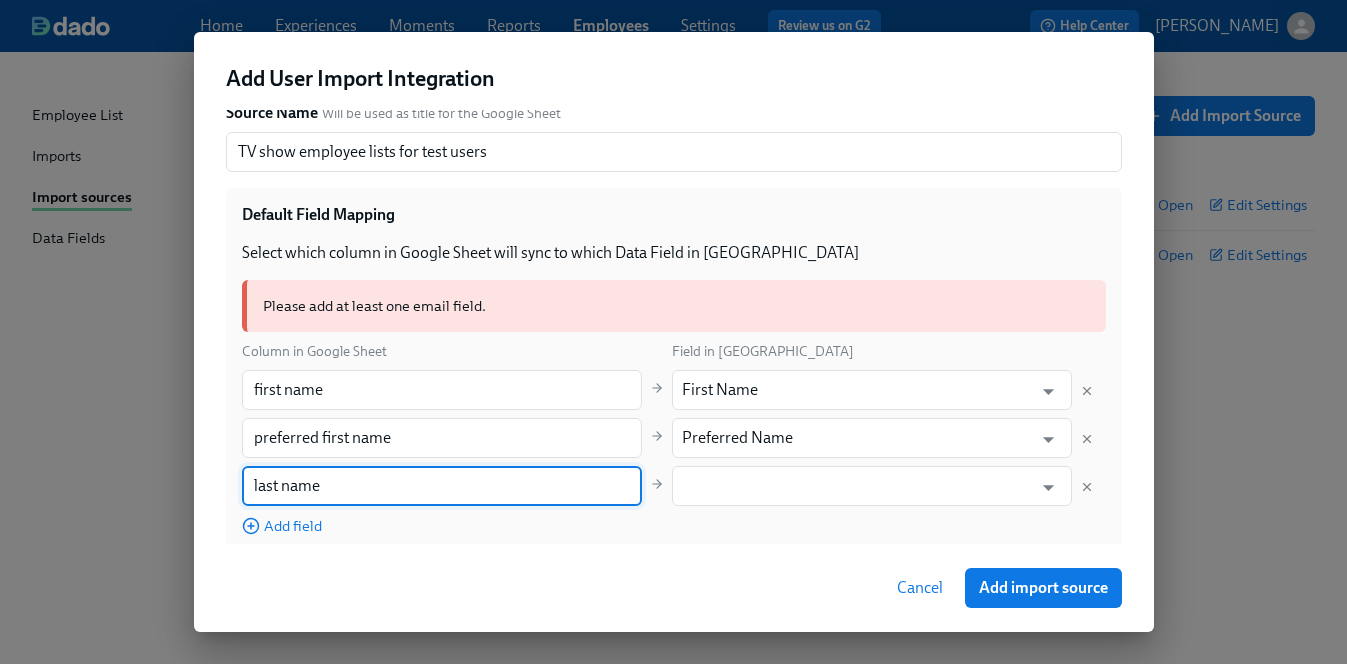 type on "last name" 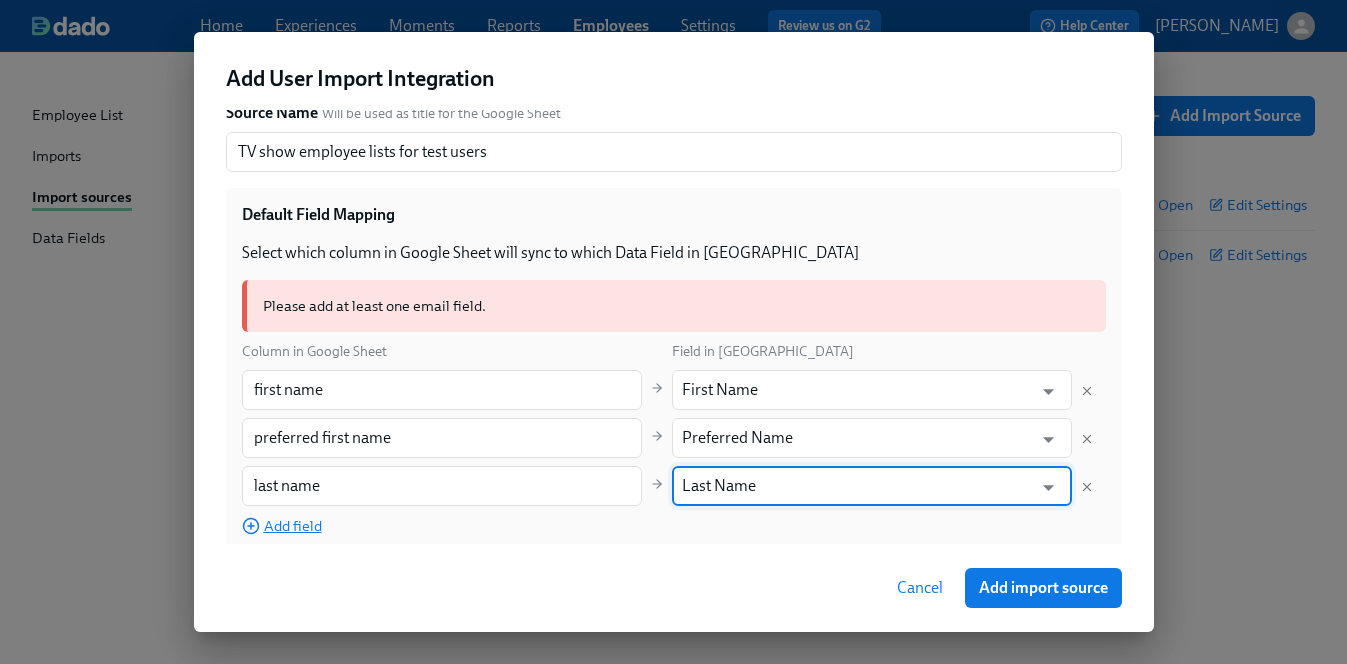 type on "Last Name" 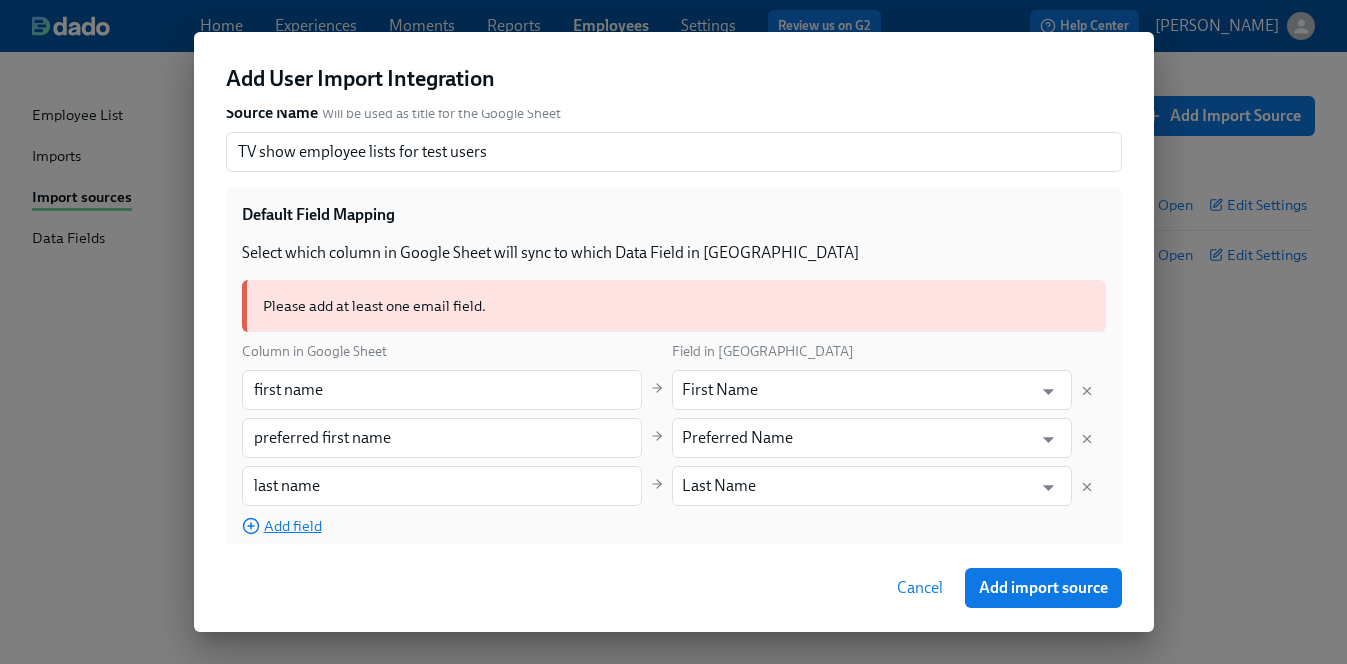 click on "Add field" at bounding box center [282, 526] 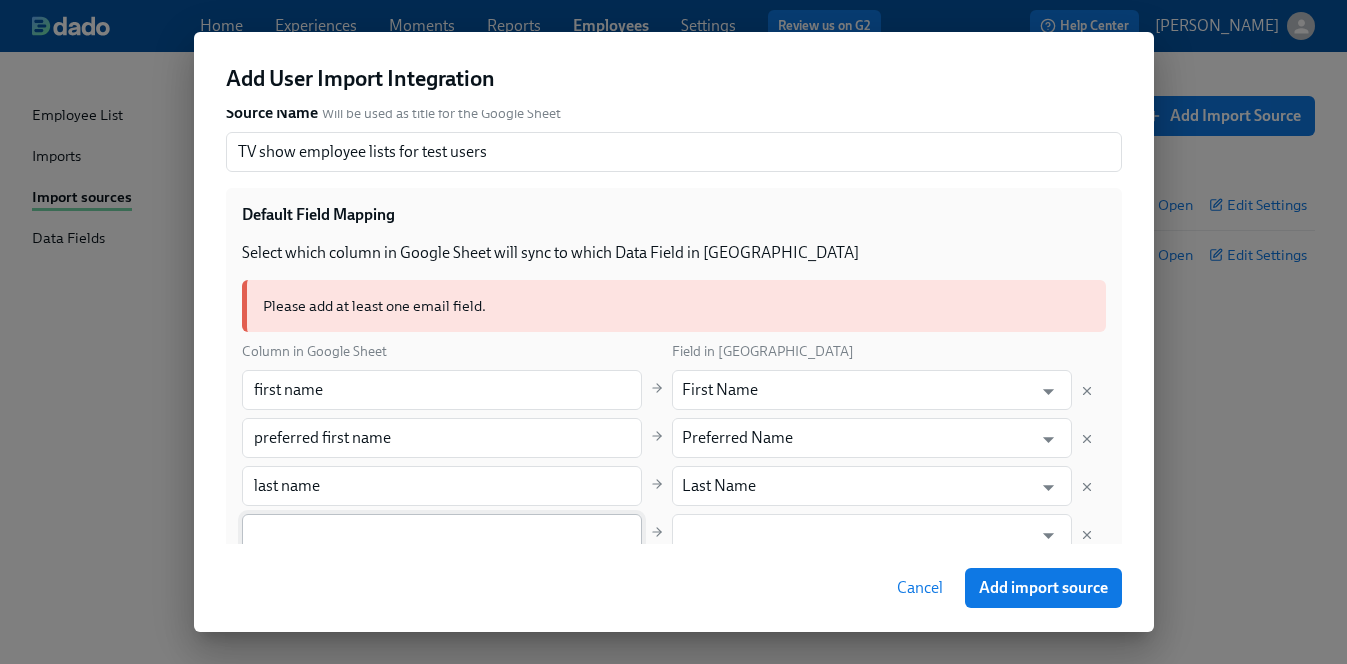 click at bounding box center (442, 534) 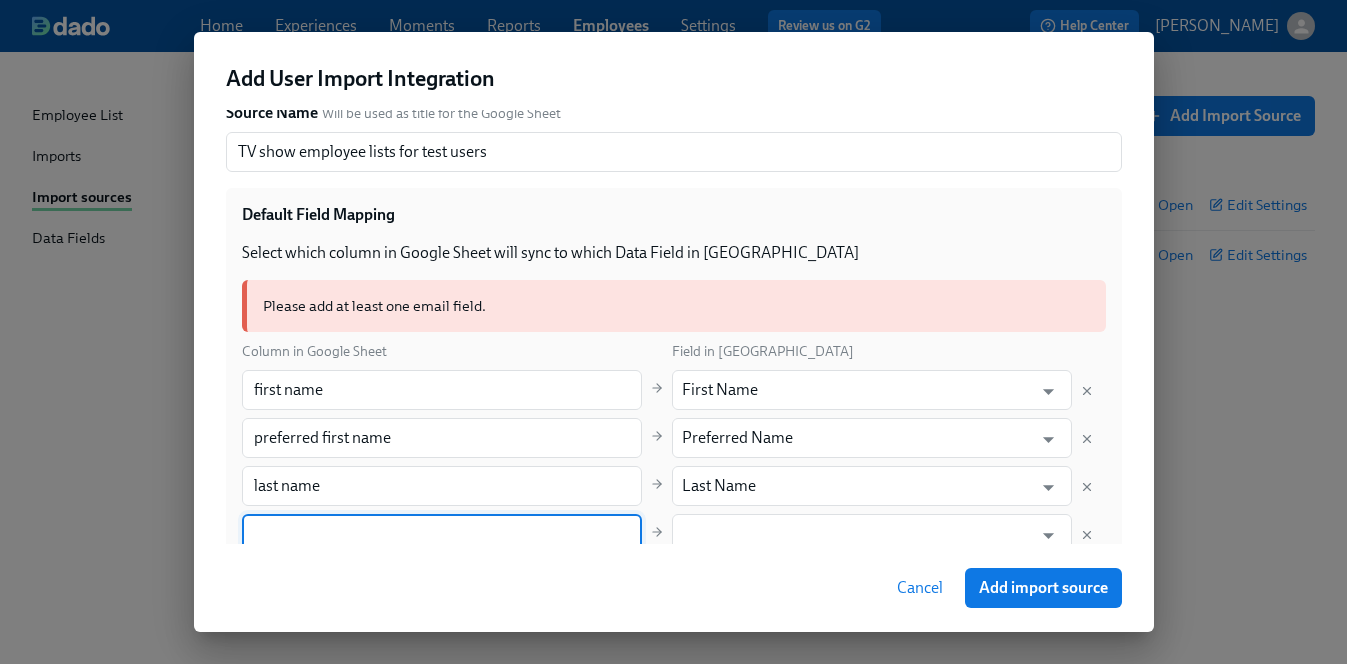 paste on "work email address" 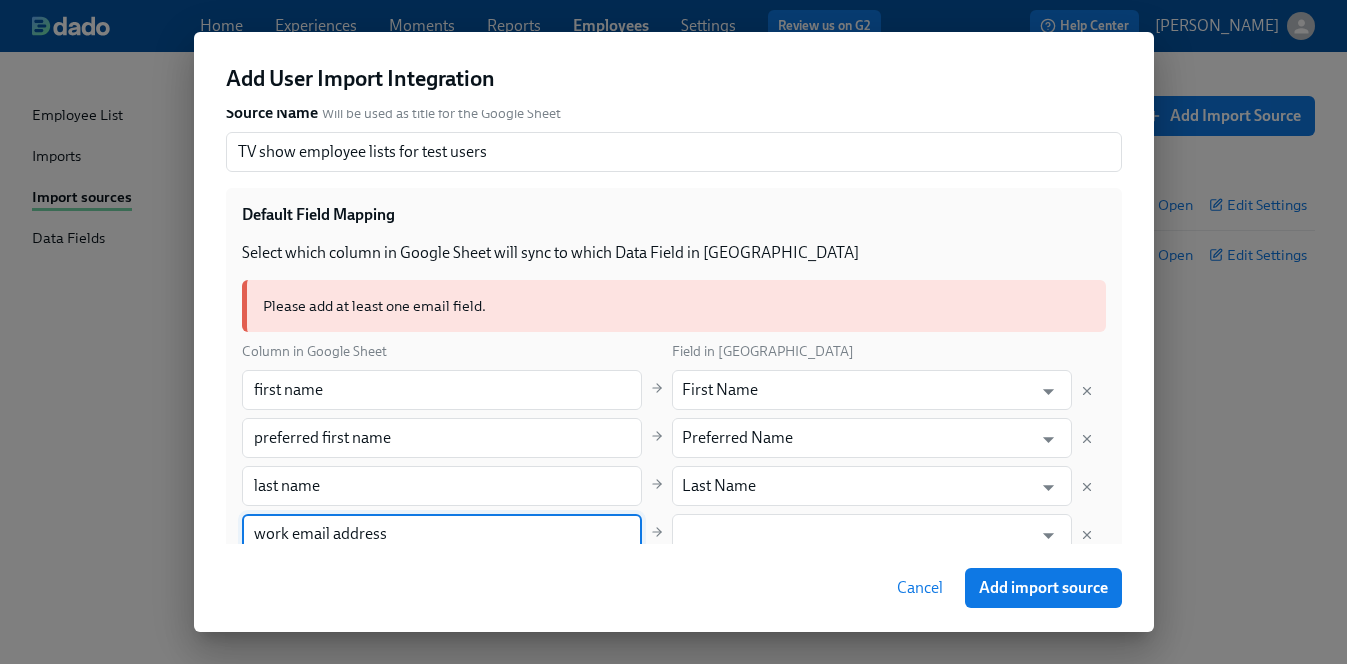 type on "work email address" 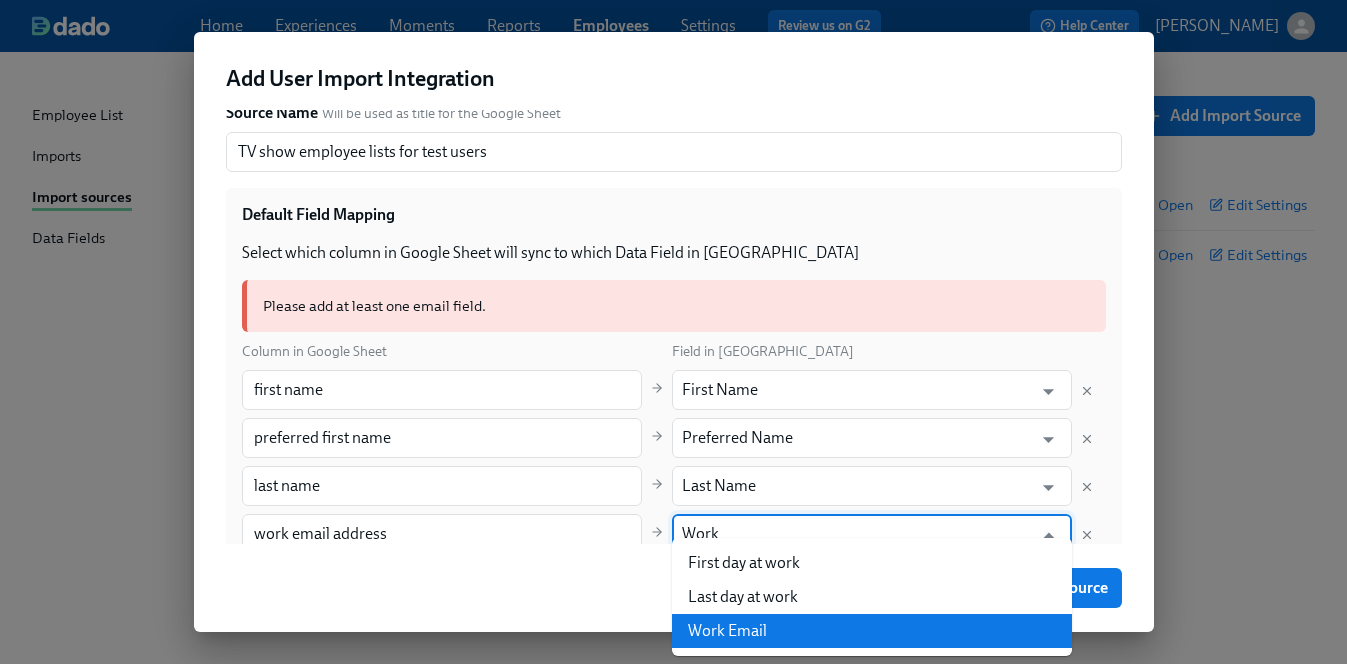 click on "Work Email" at bounding box center [872, 631] 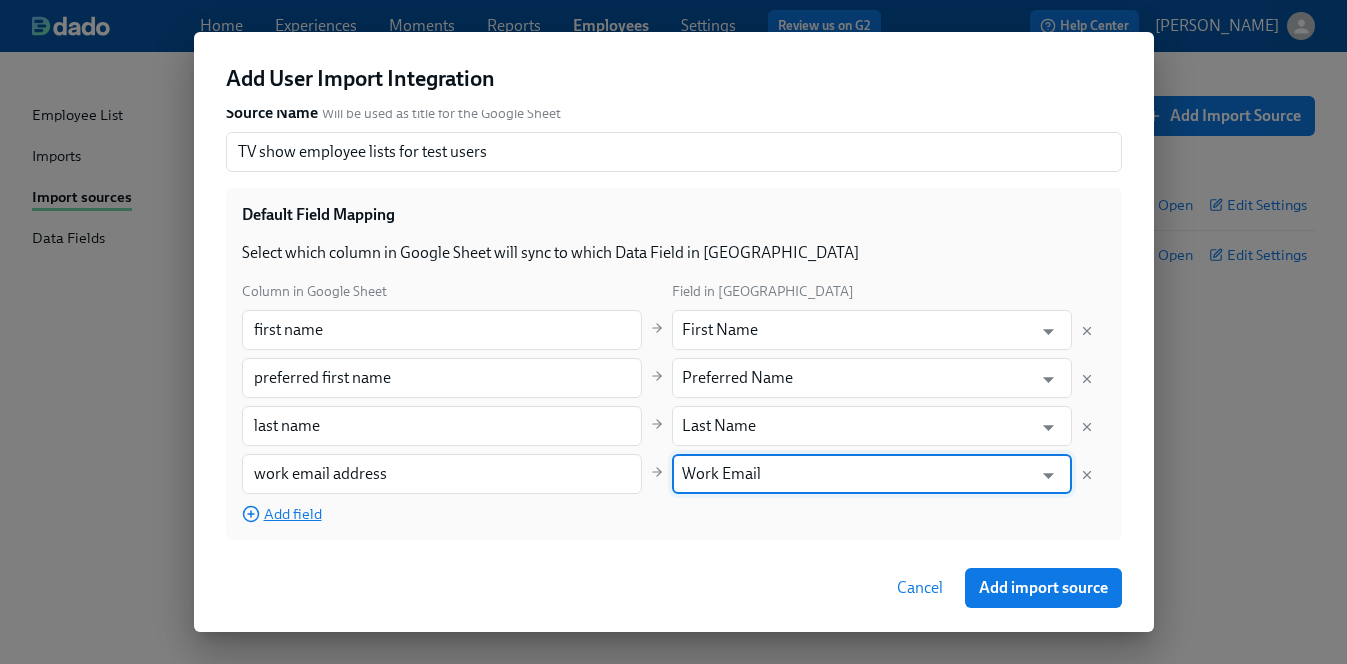 type on "Work Email" 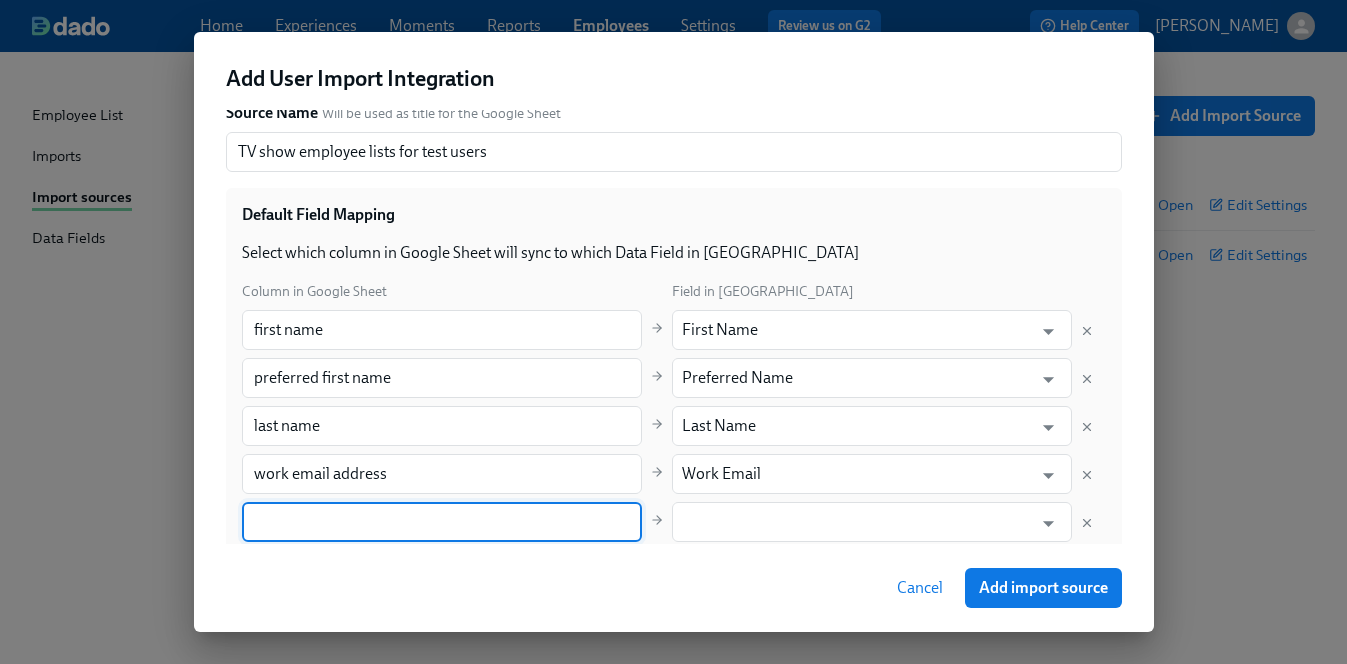 click at bounding box center (442, 522) 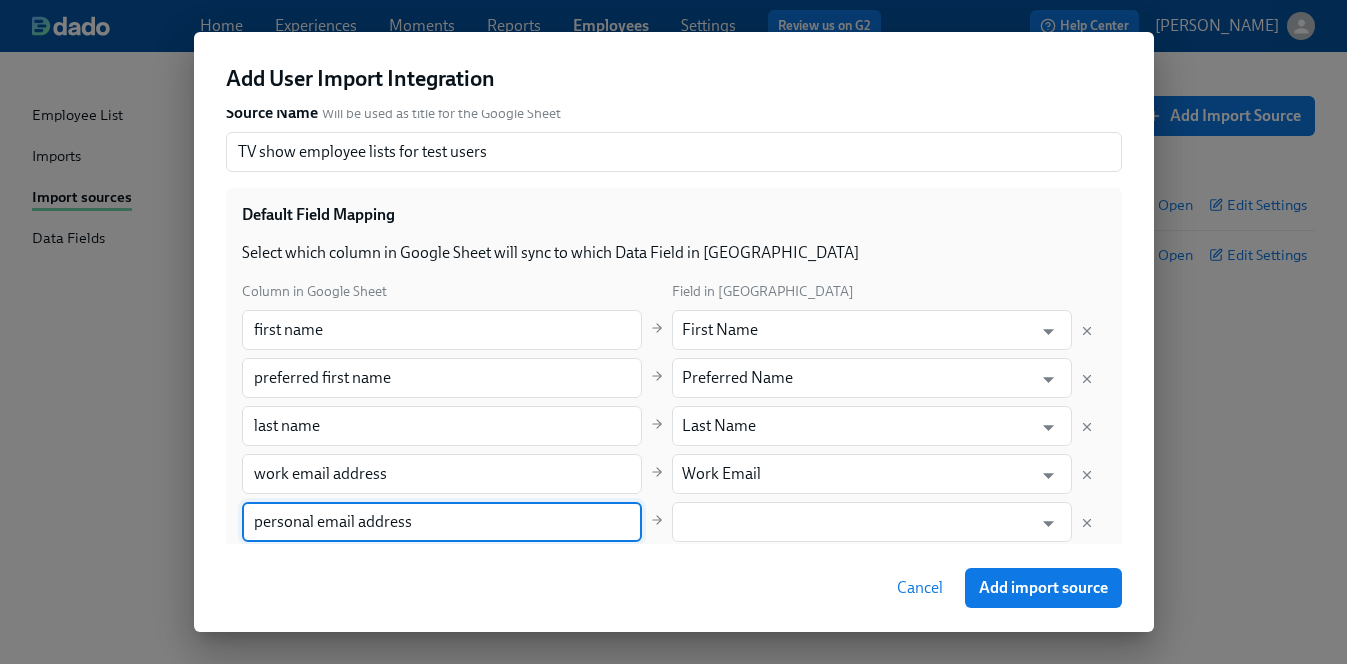 type on "personal email address" 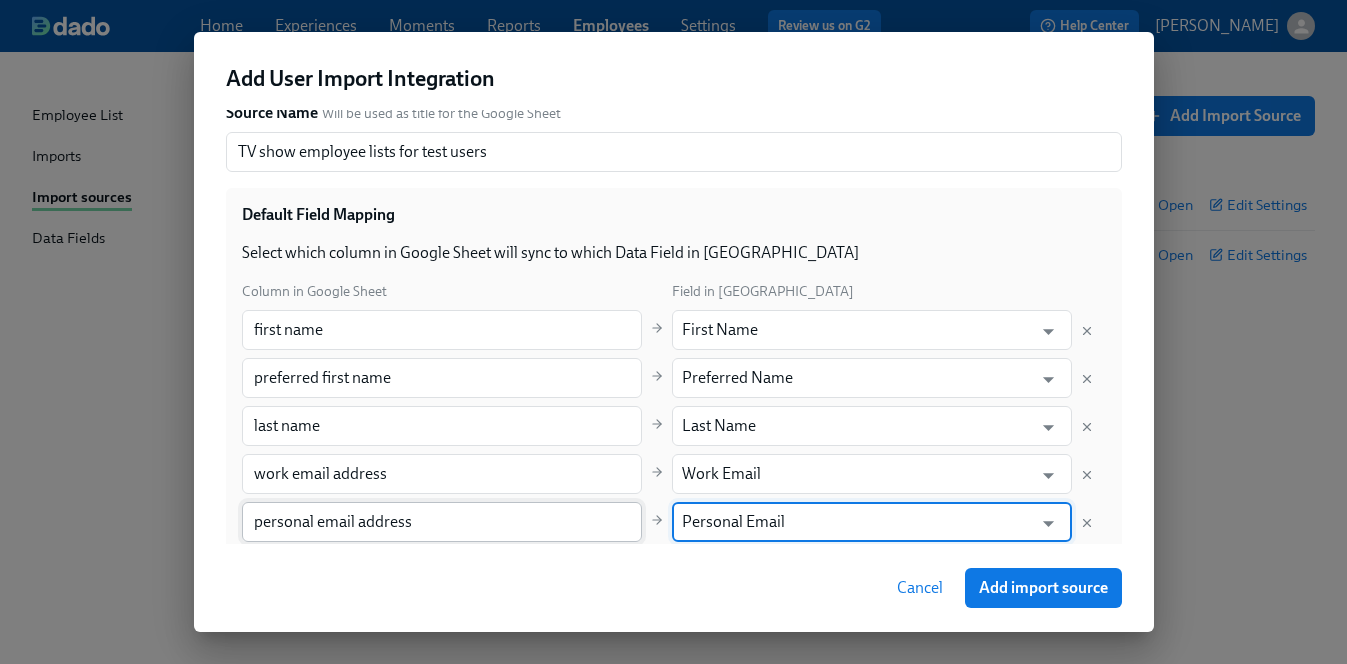scroll, scrollTop: 276, scrollLeft: 0, axis: vertical 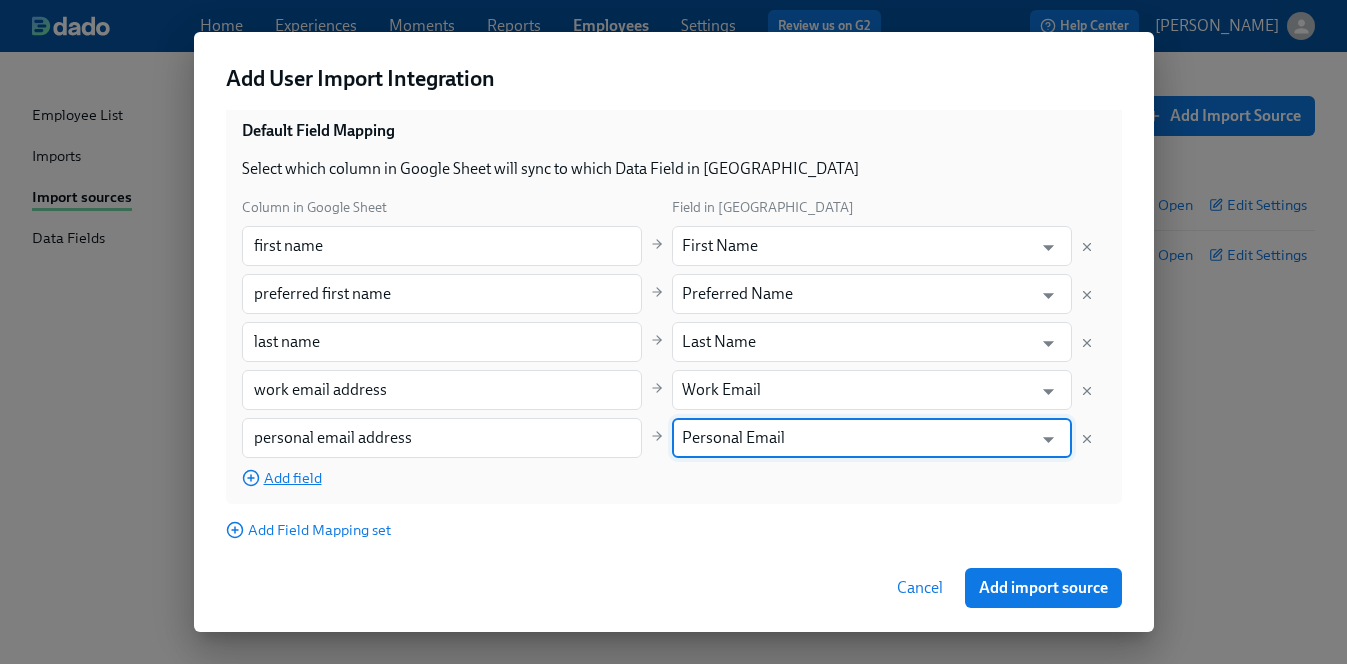 type on "Personal Email" 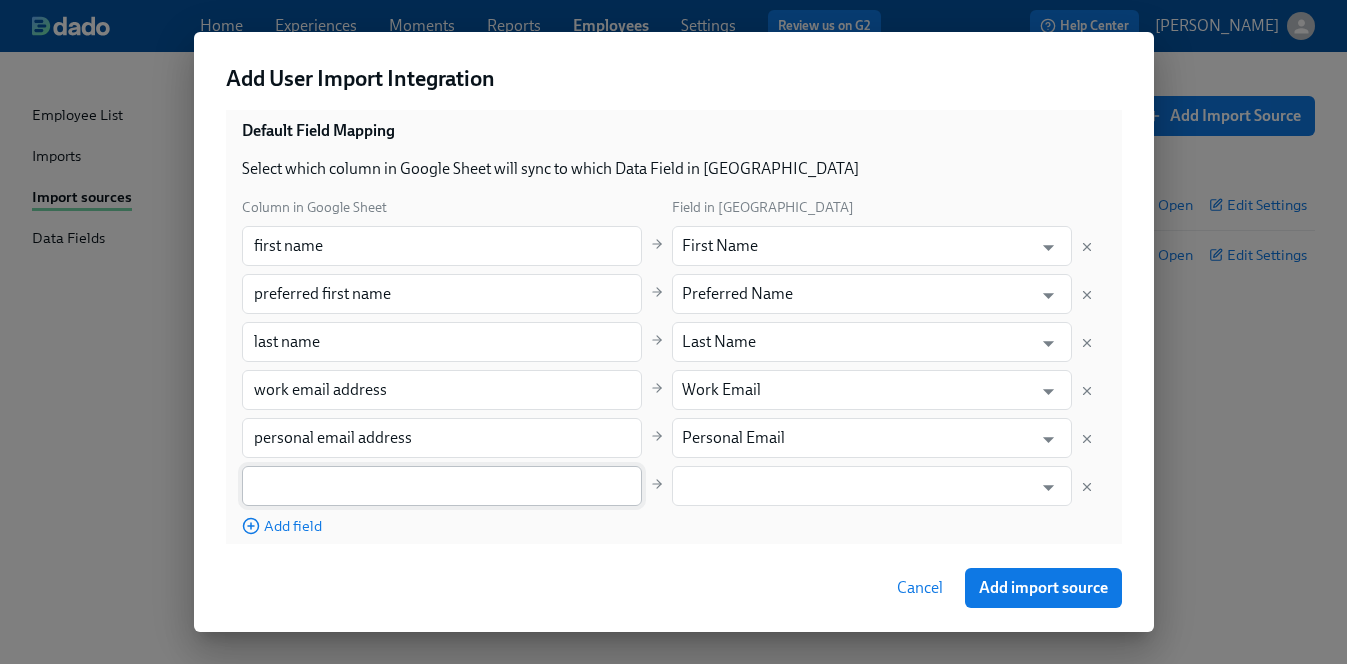 click at bounding box center [442, 486] 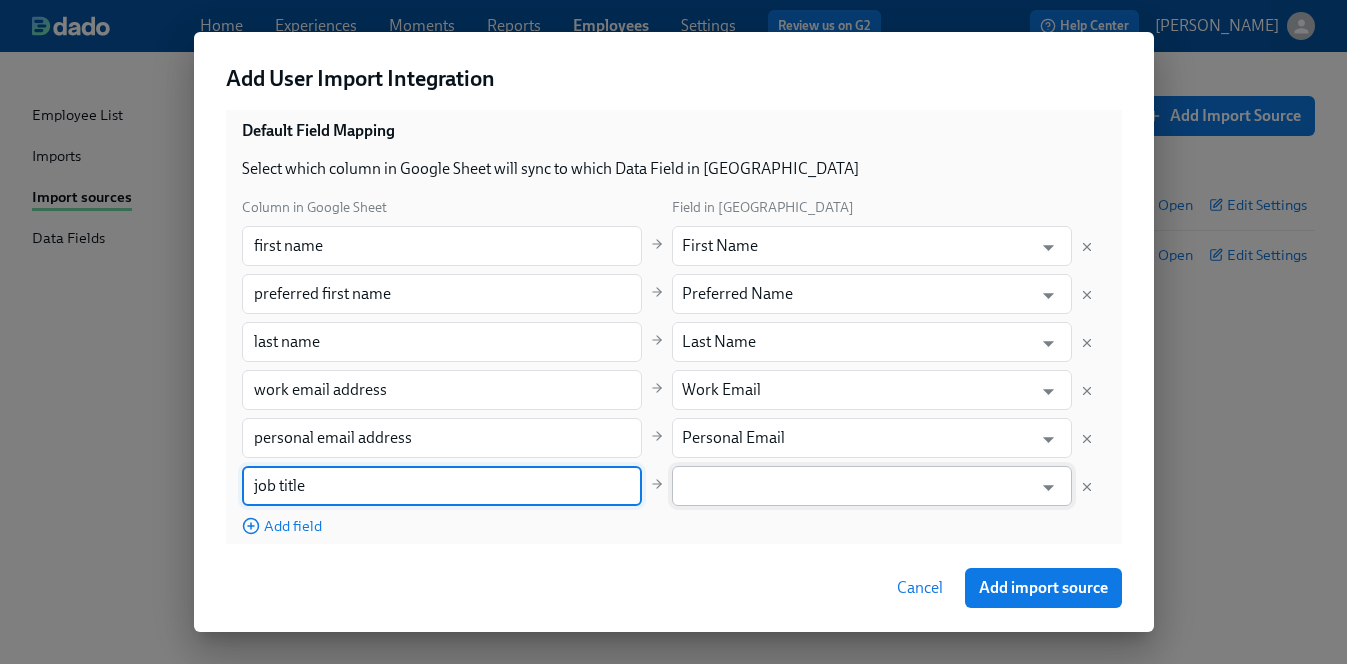type on "job title" 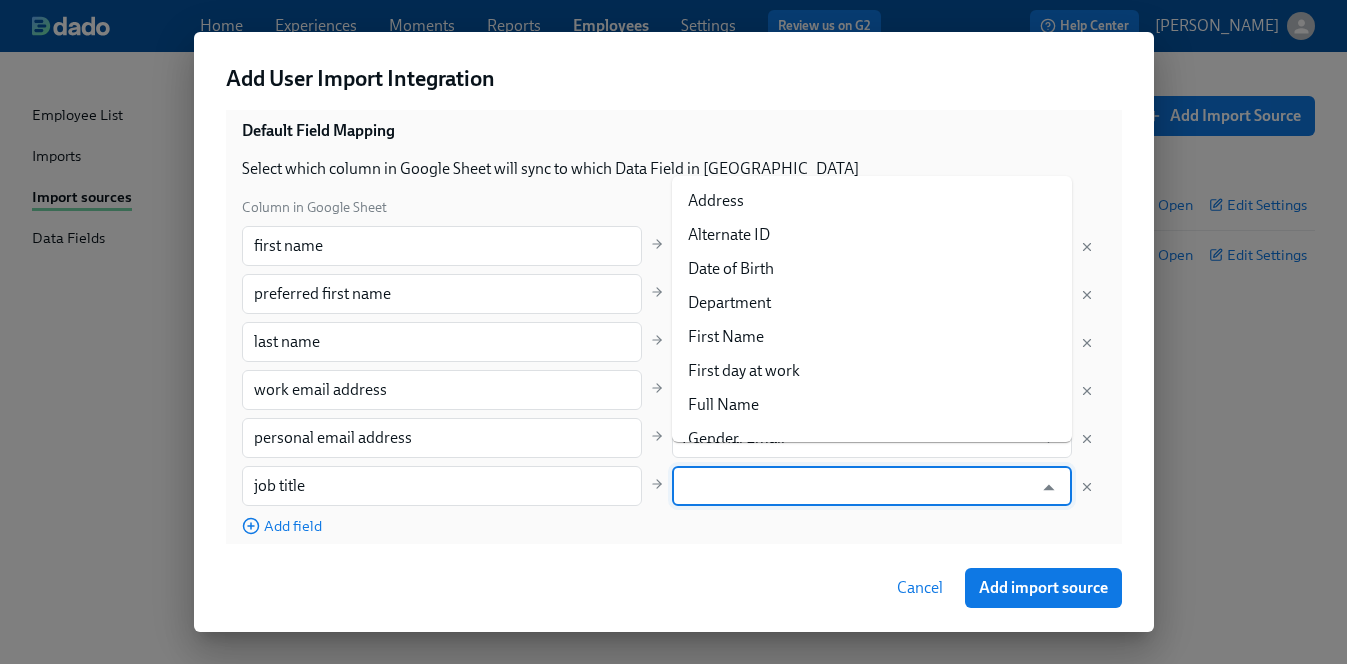 click at bounding box center (857, 486) 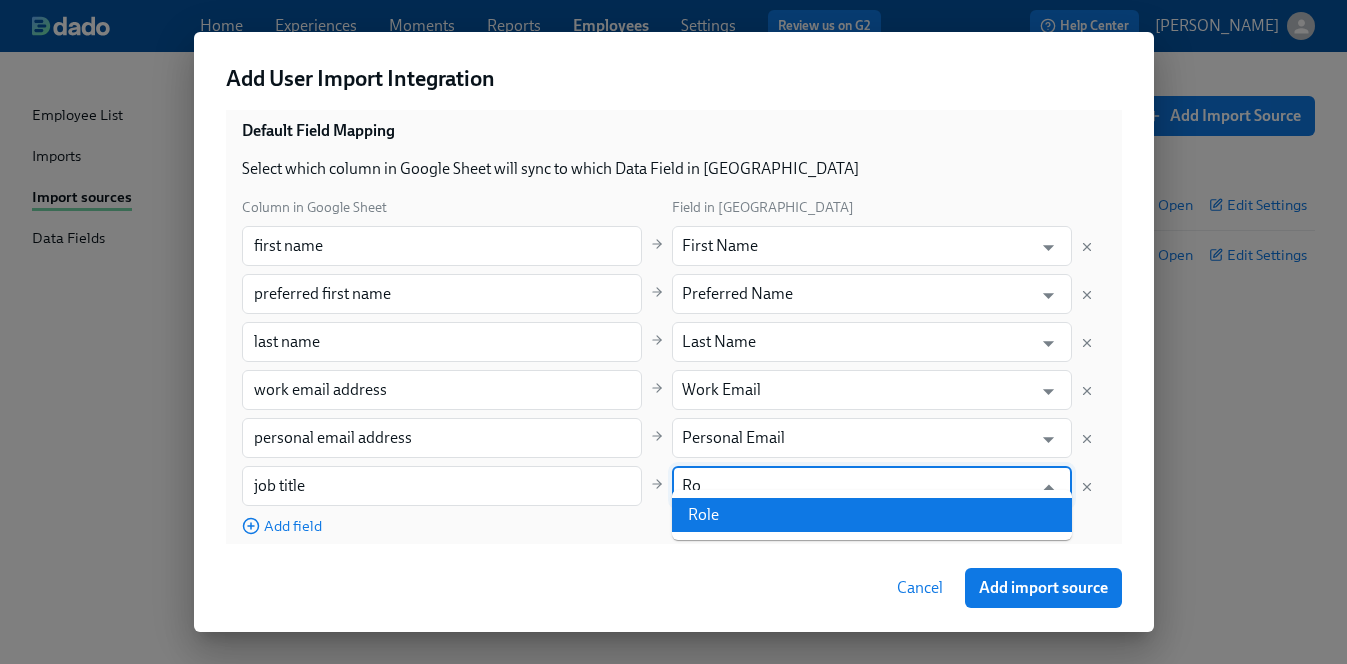 click on "Role" at bounding box center [872, 515] 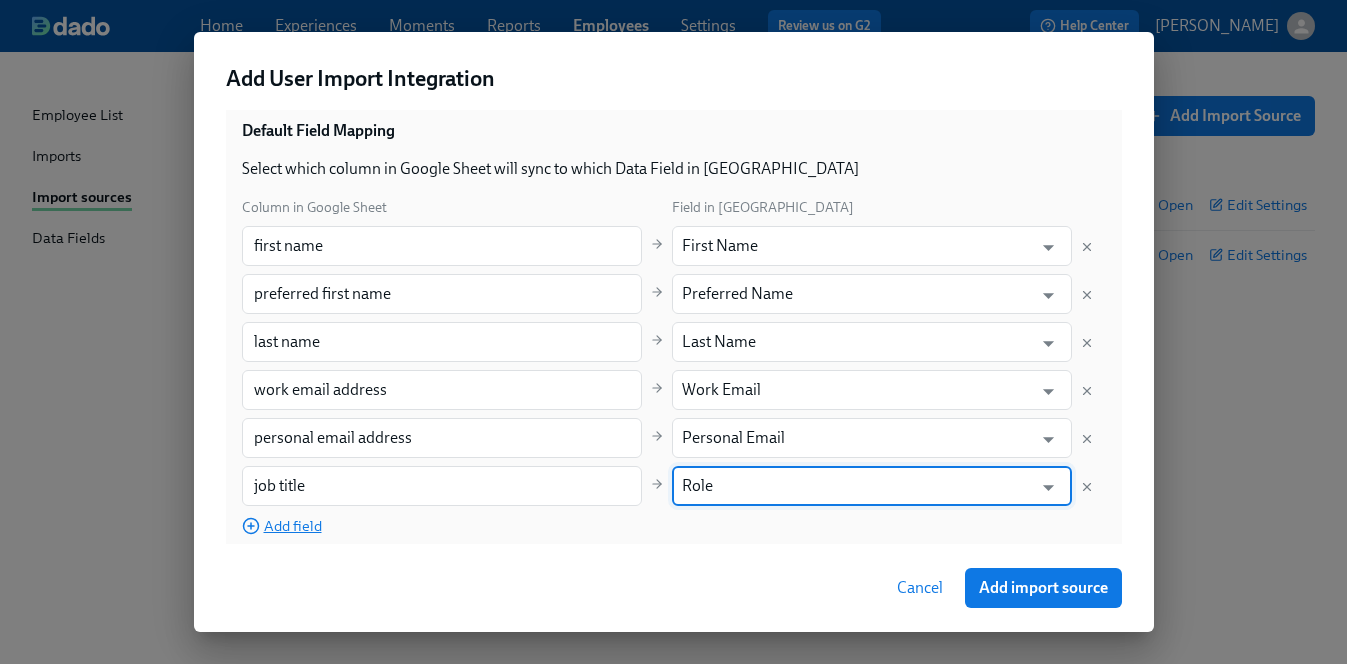 type on "Role" 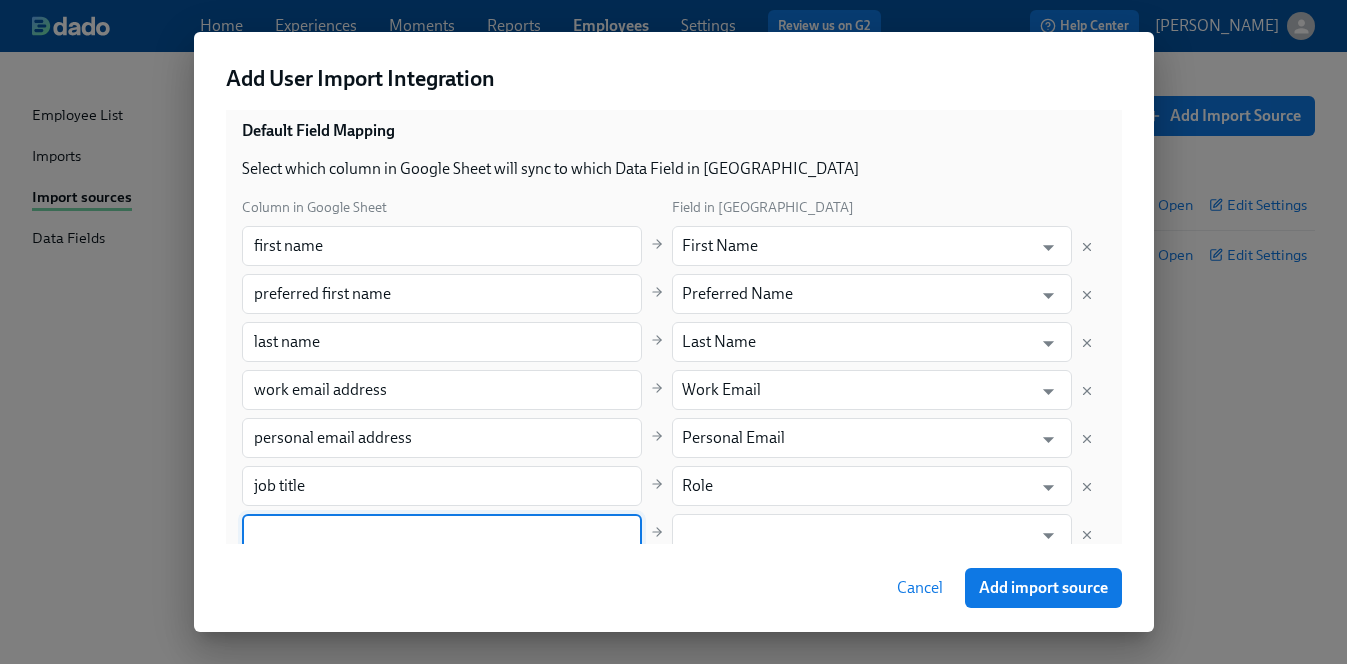 click at bounding box center [442, 534] 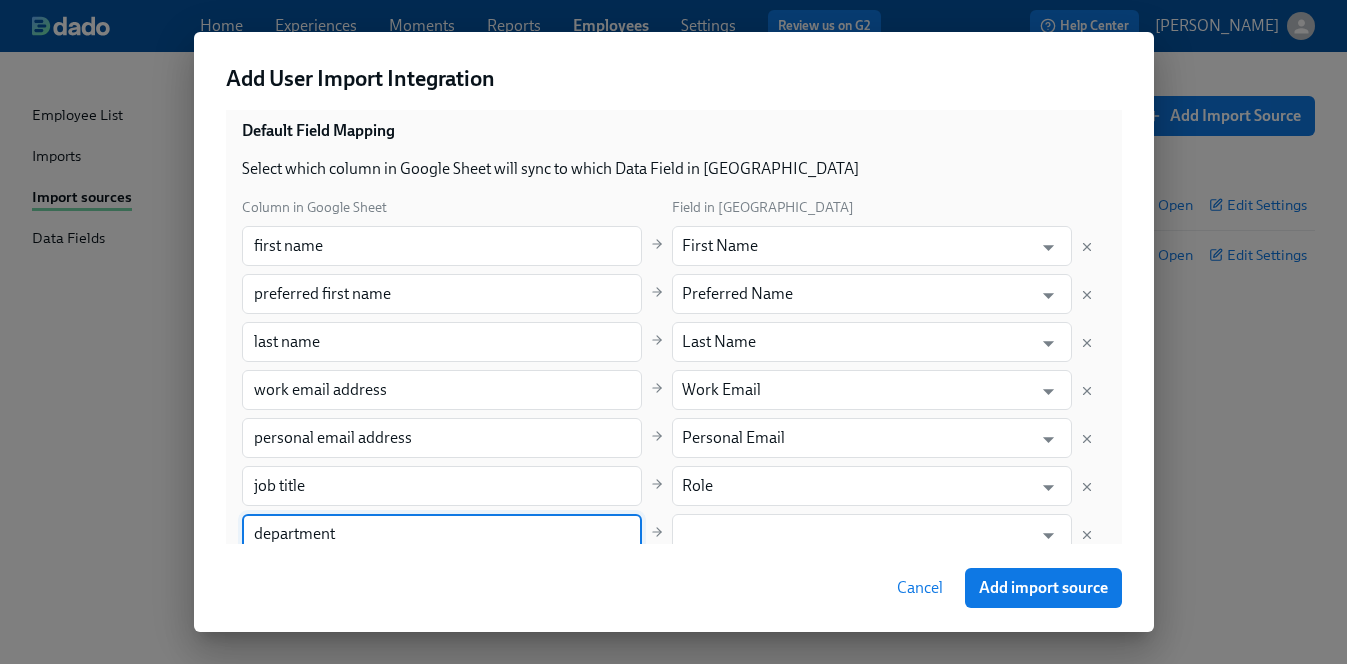 type on "department" 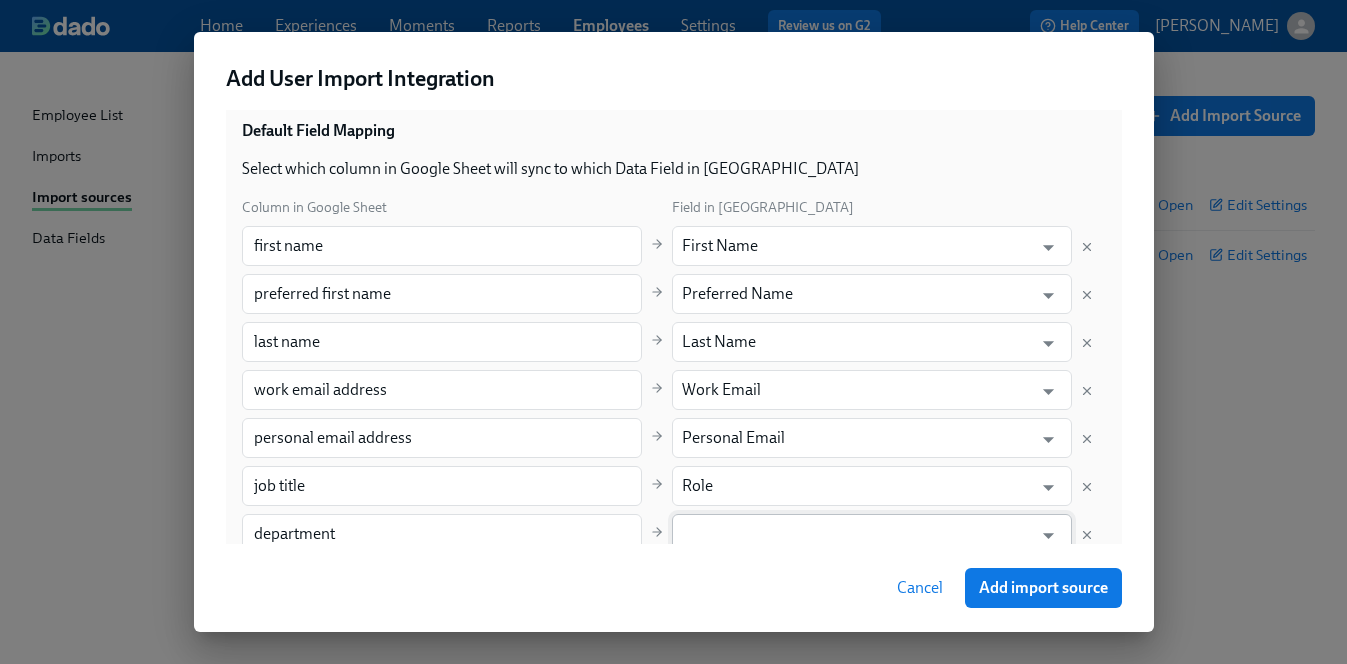 click at bounding box center [857, 534] 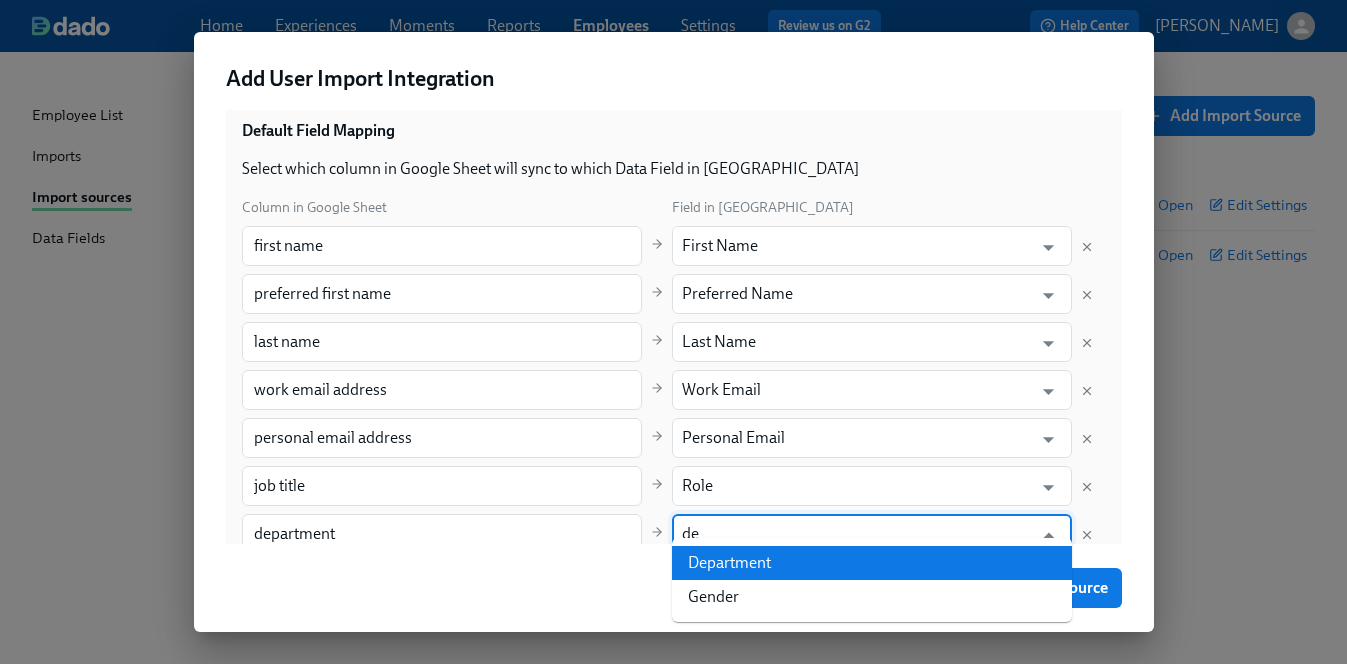 click on "Department" at bounding box center [872, 563] 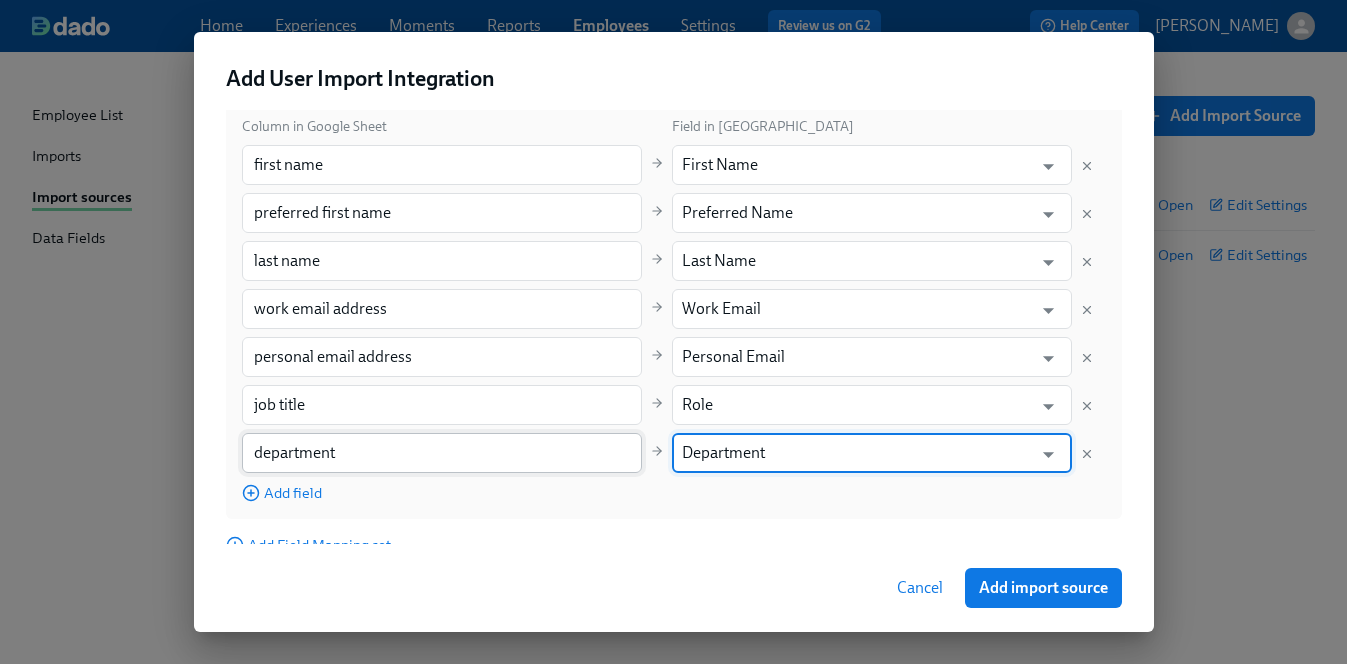 scroll, scrollTop: 372, scrollLeft: 0, axis: vertical 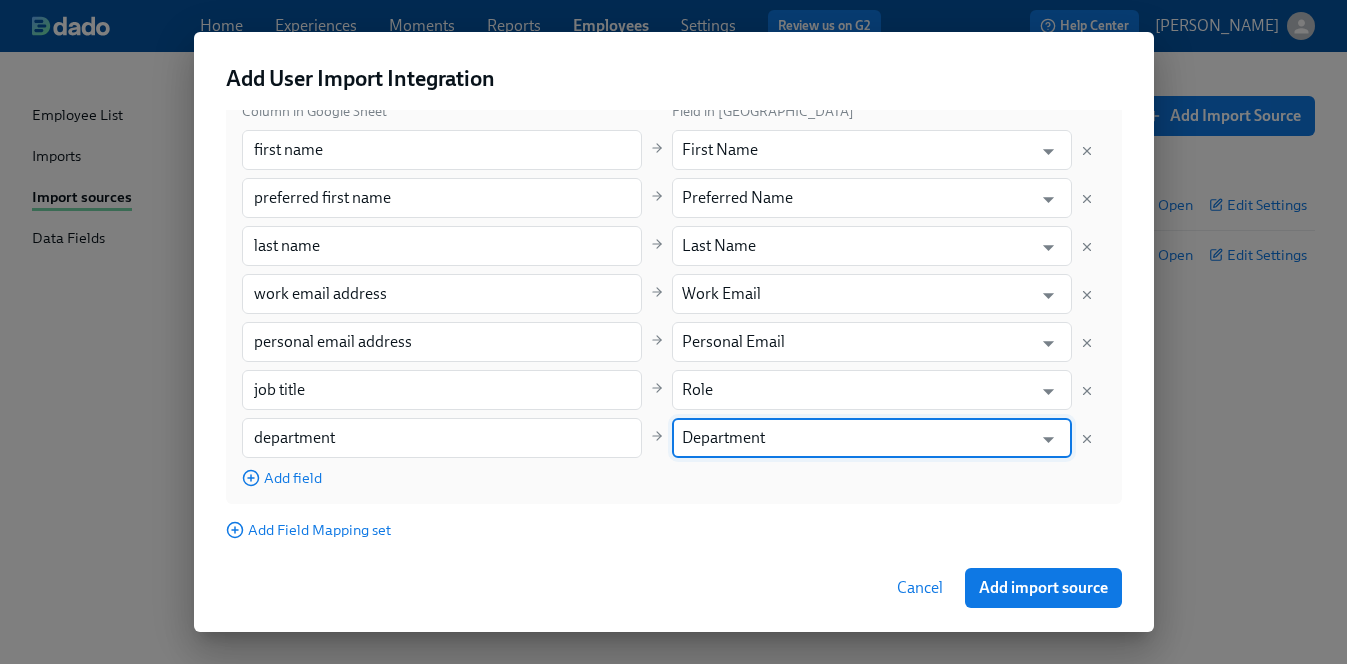 type on "Department" 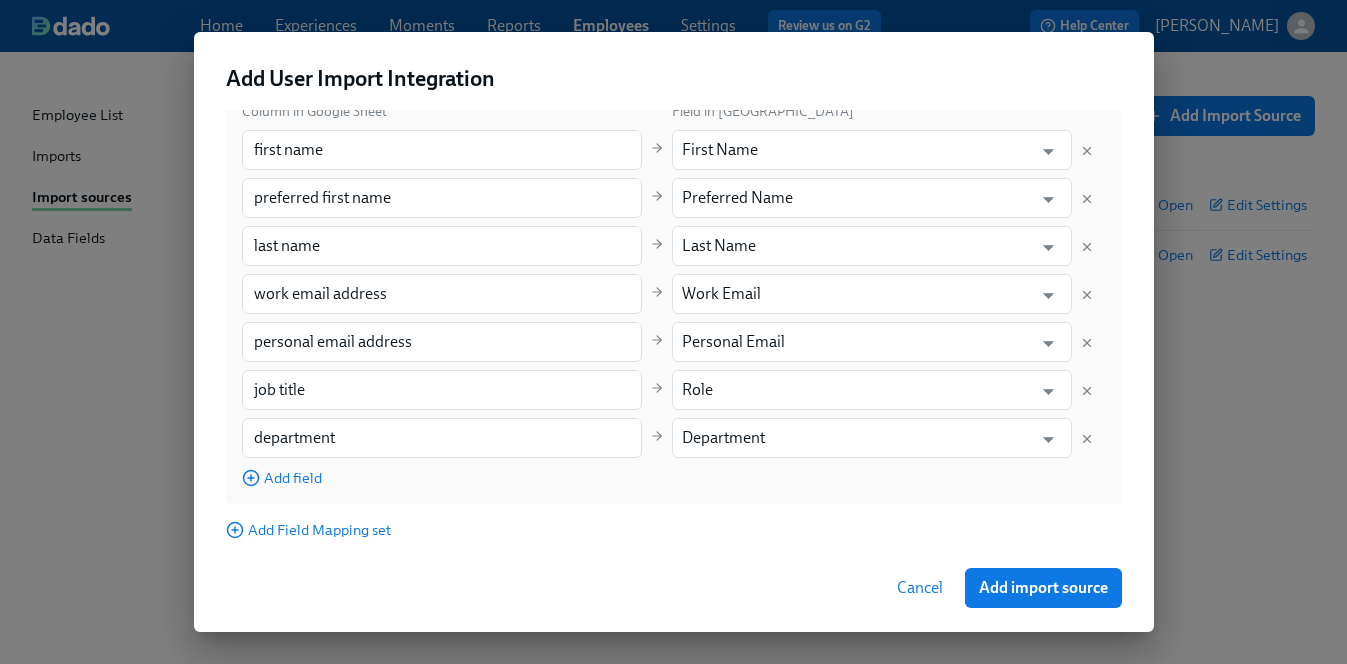 click on "Add field" at bounding box center [442, 477] 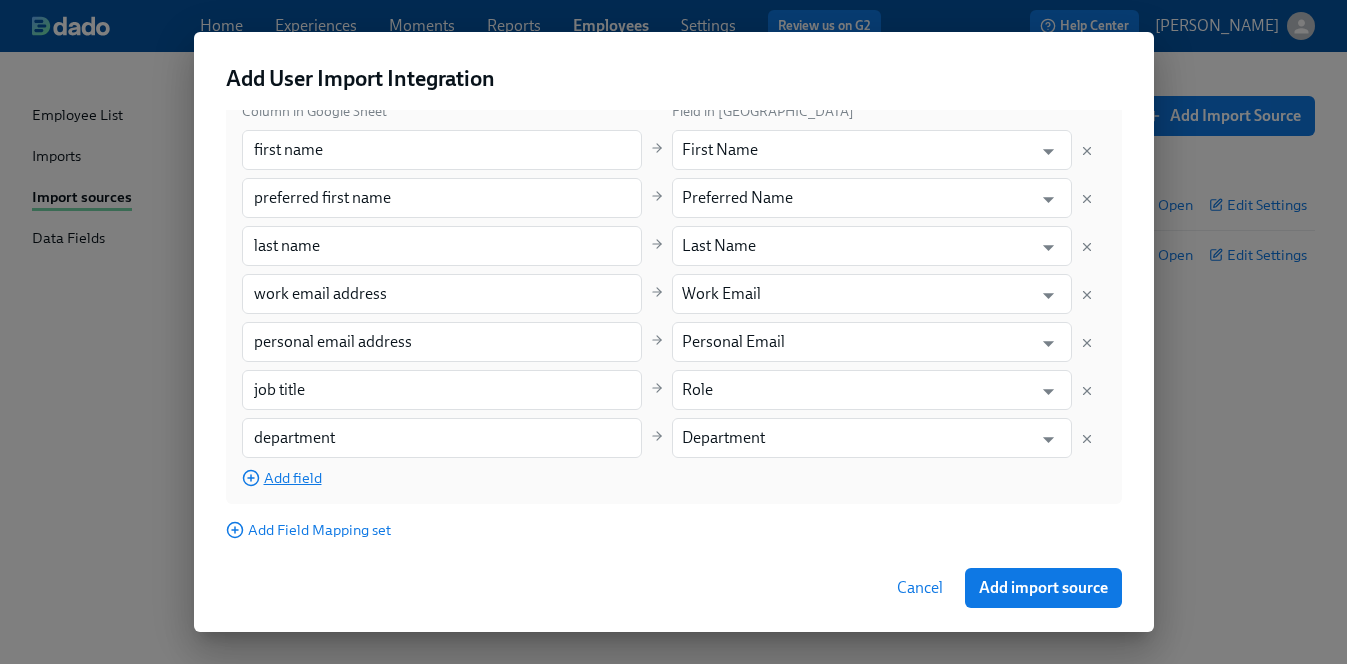 click on "Add field" at bounding box center (282, 478) 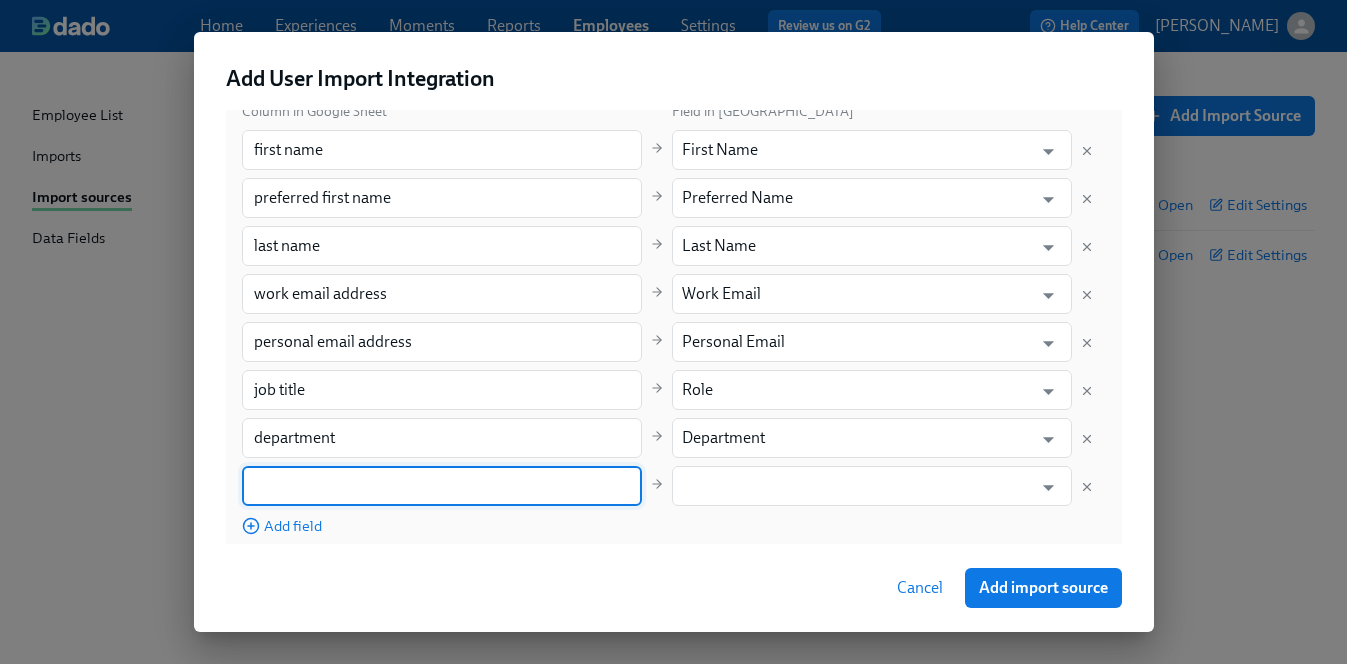 click at bounding box center [442, 486] 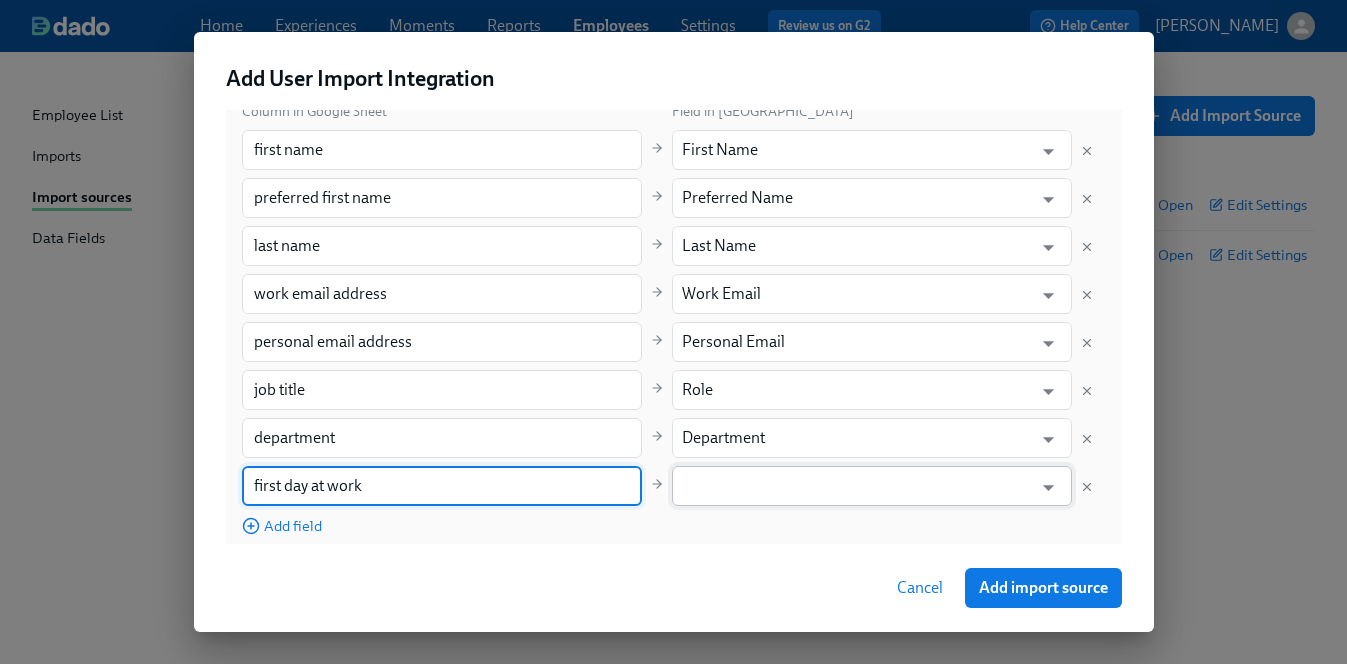 type on "first day at work" 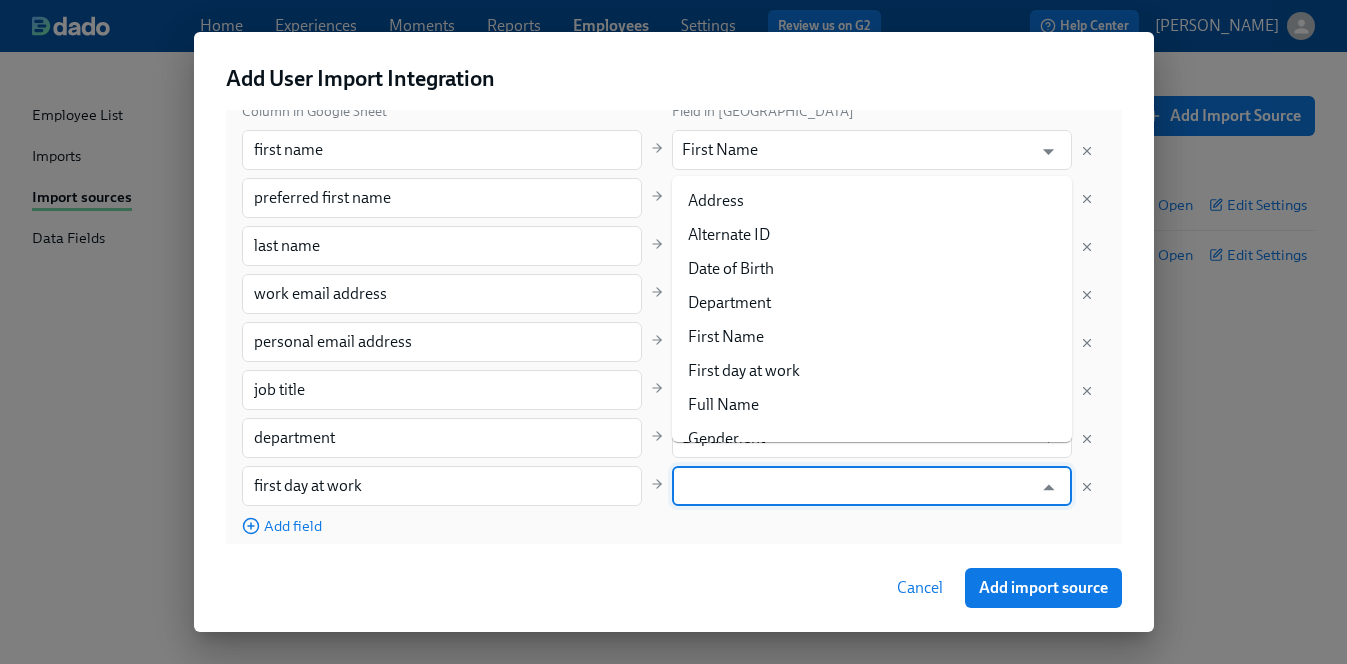 click at bounding box center (857, 486) 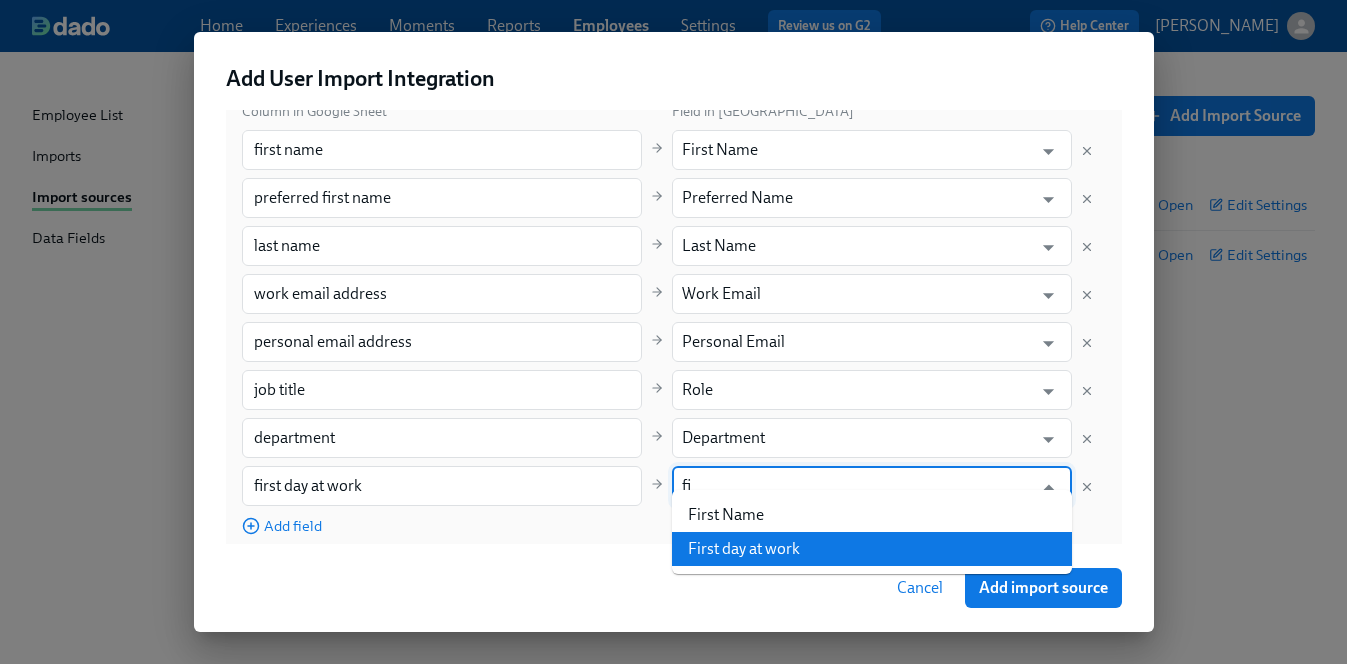 click on "First day at work" at bounding box center (872, 549) 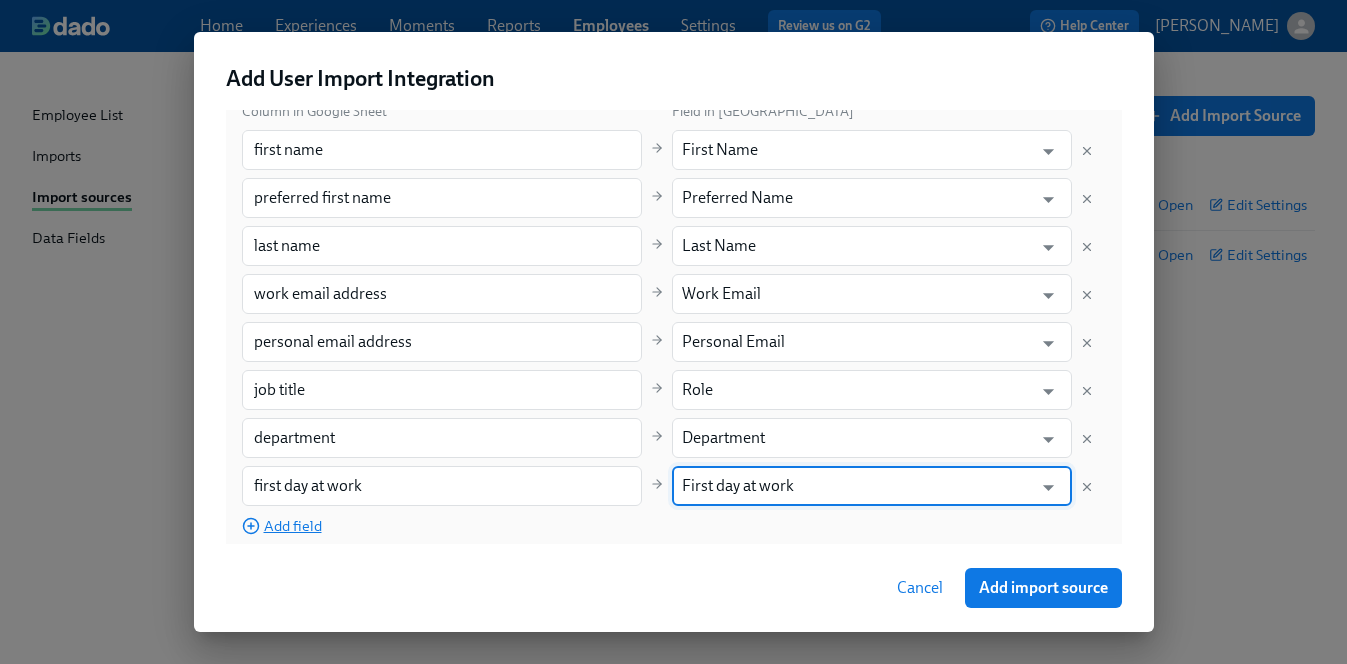 type on "First day at work" 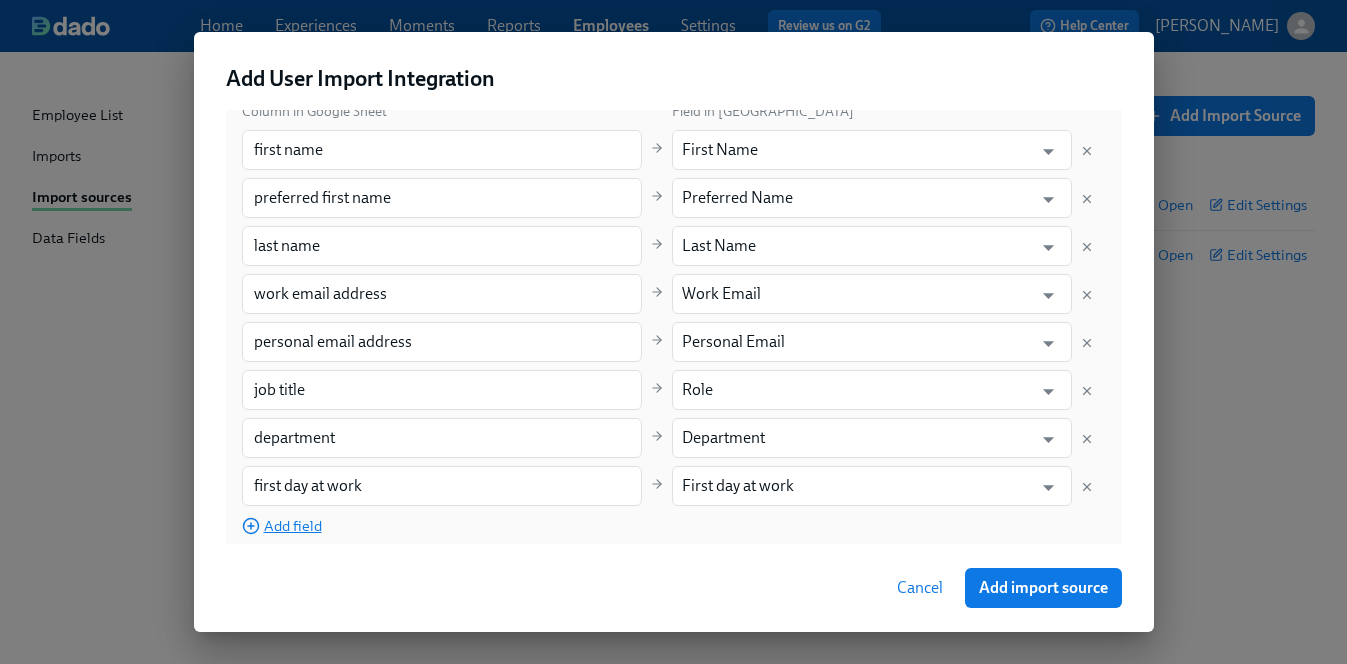 click on "Add field" at bounding box center [282, 526] 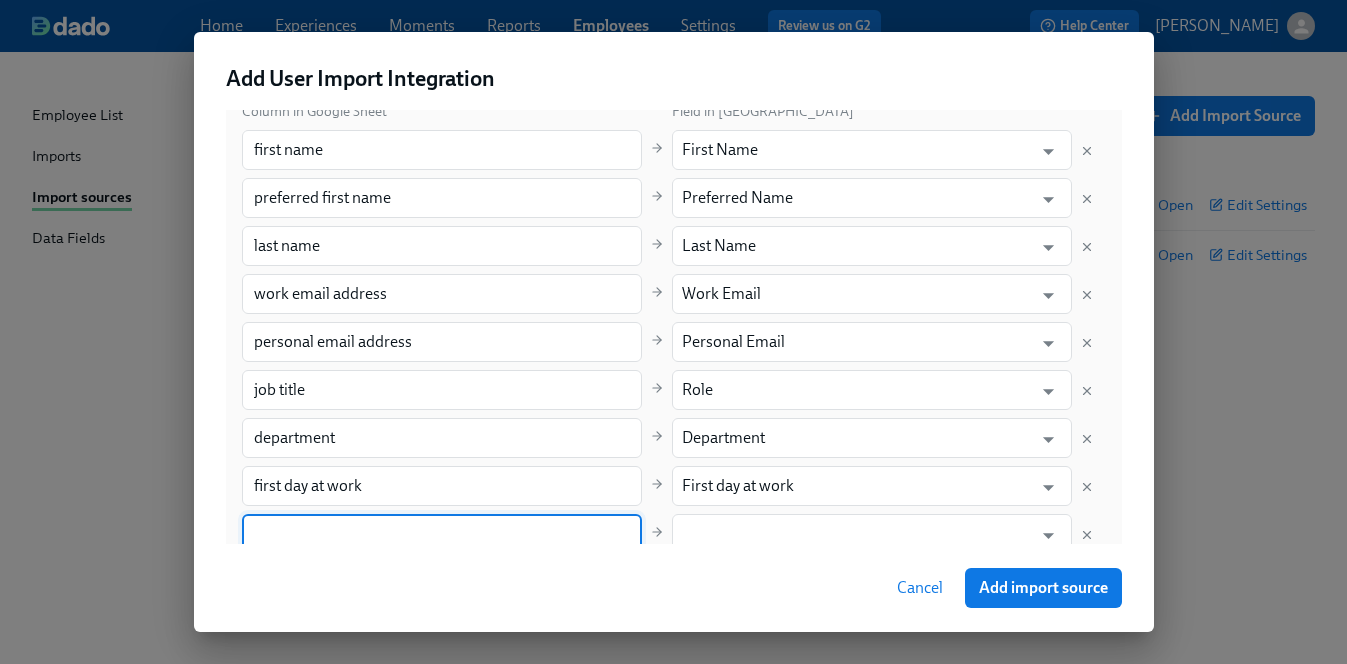 click at bounding box center [442, 534] 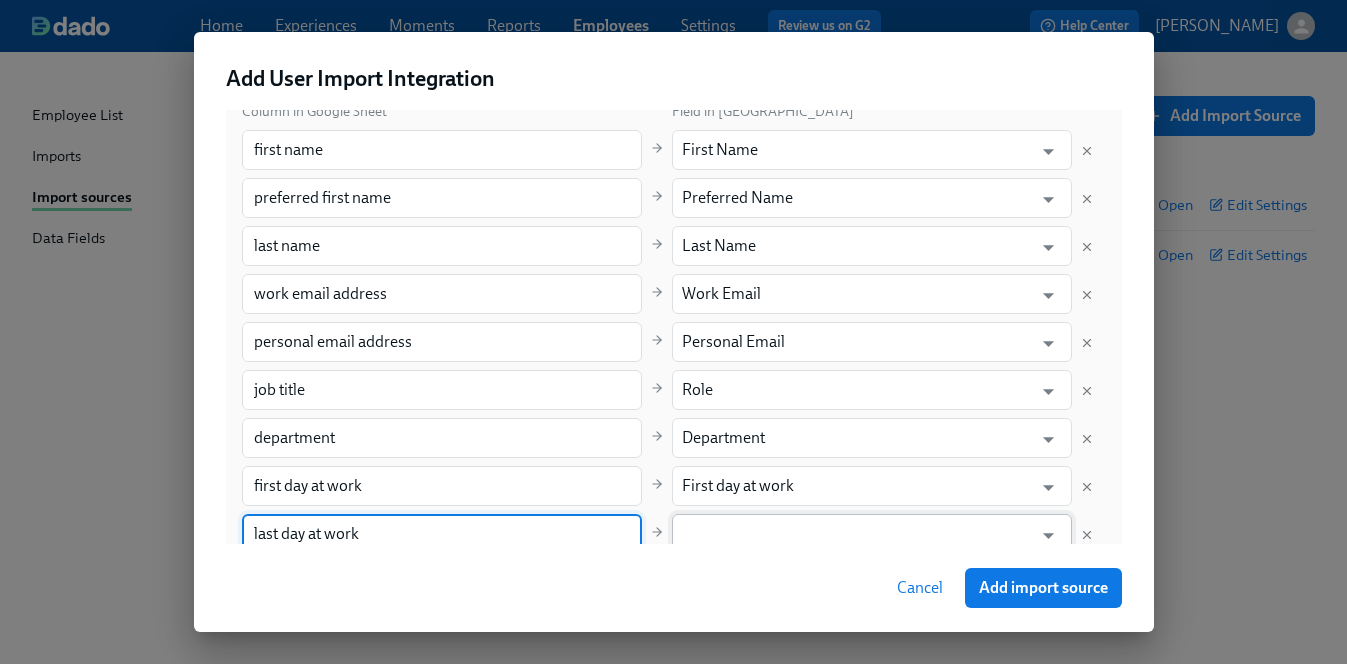 type on "last day at work" 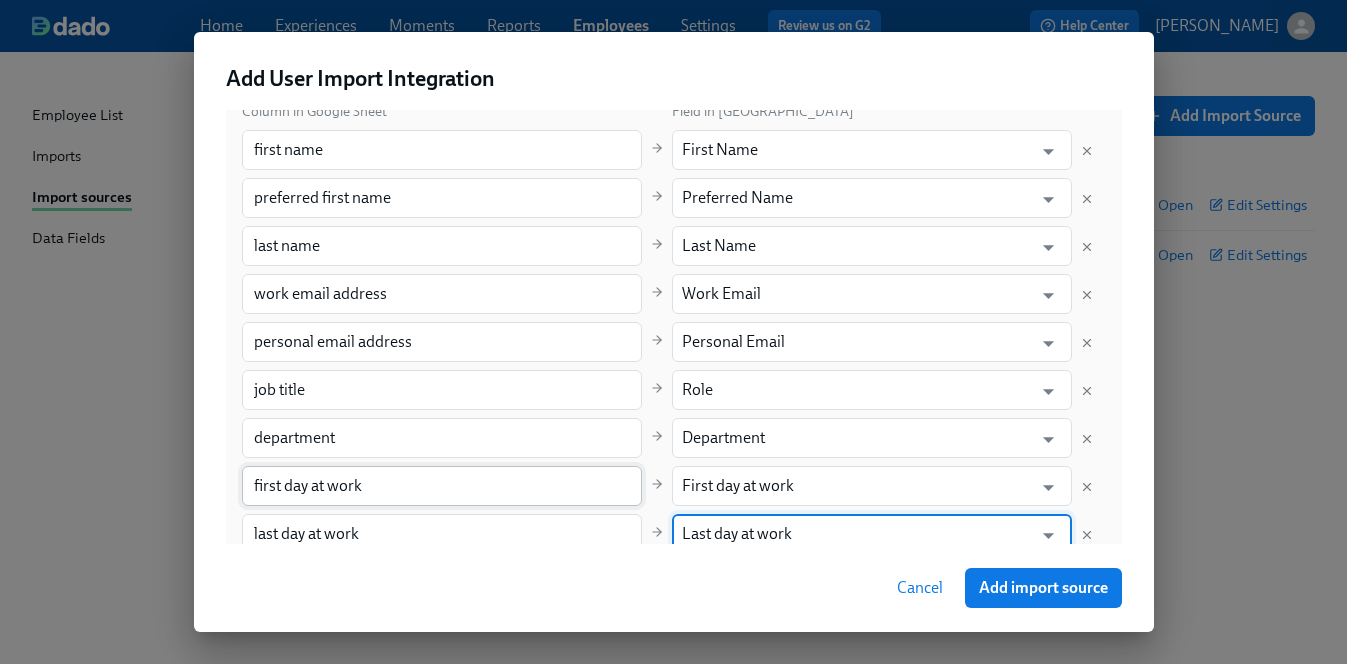 scroll, scrollTop: 468, scrollLeft: 0, axis: vertical 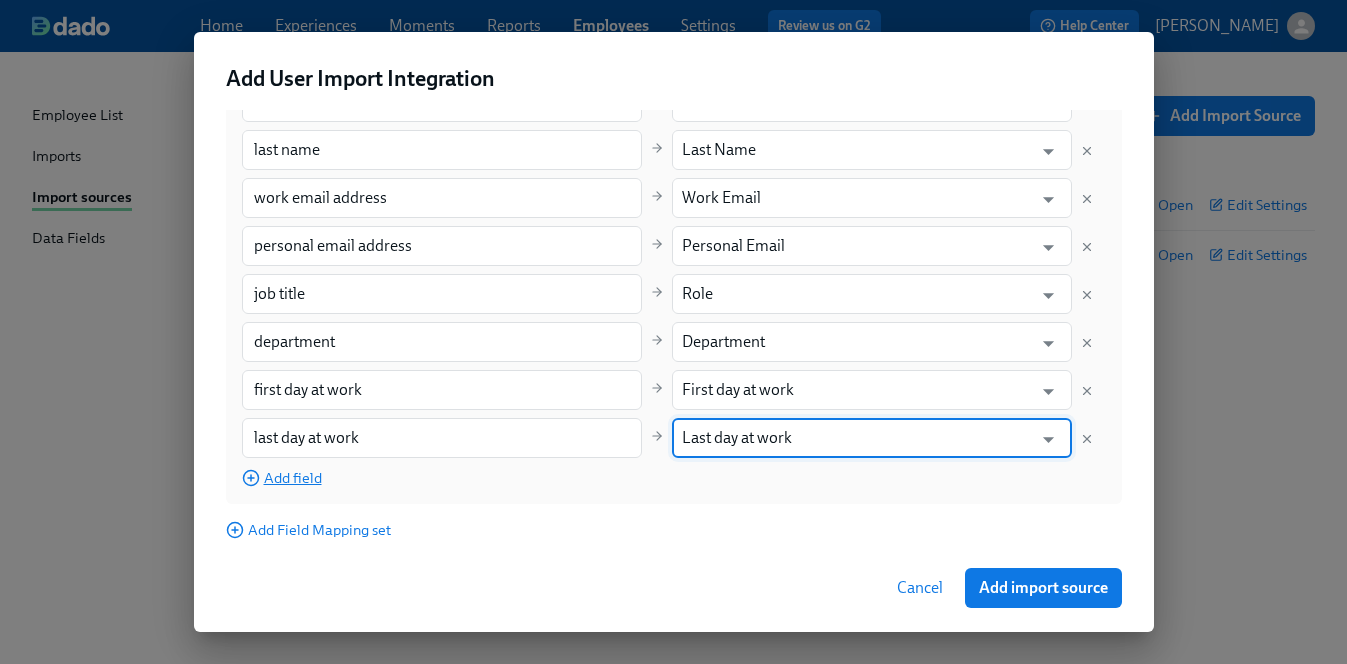 type on "Last day at work" 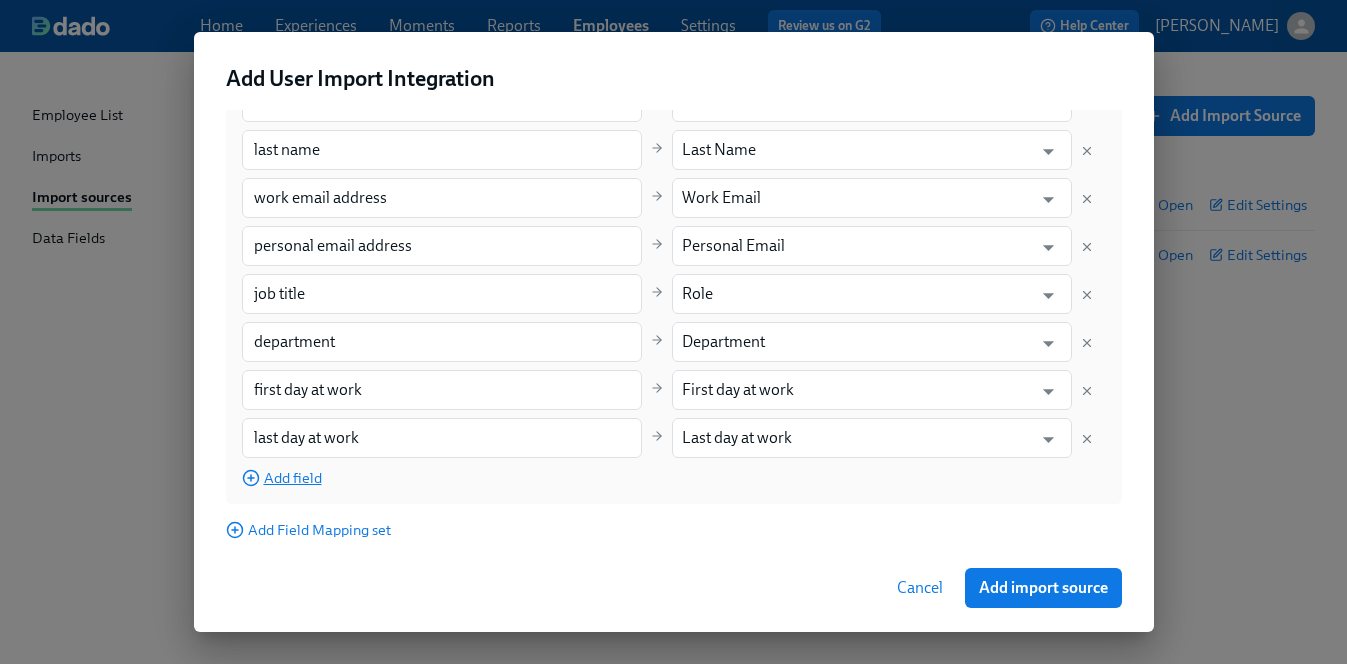 click on "Add field" at bounding box center (282, 478) 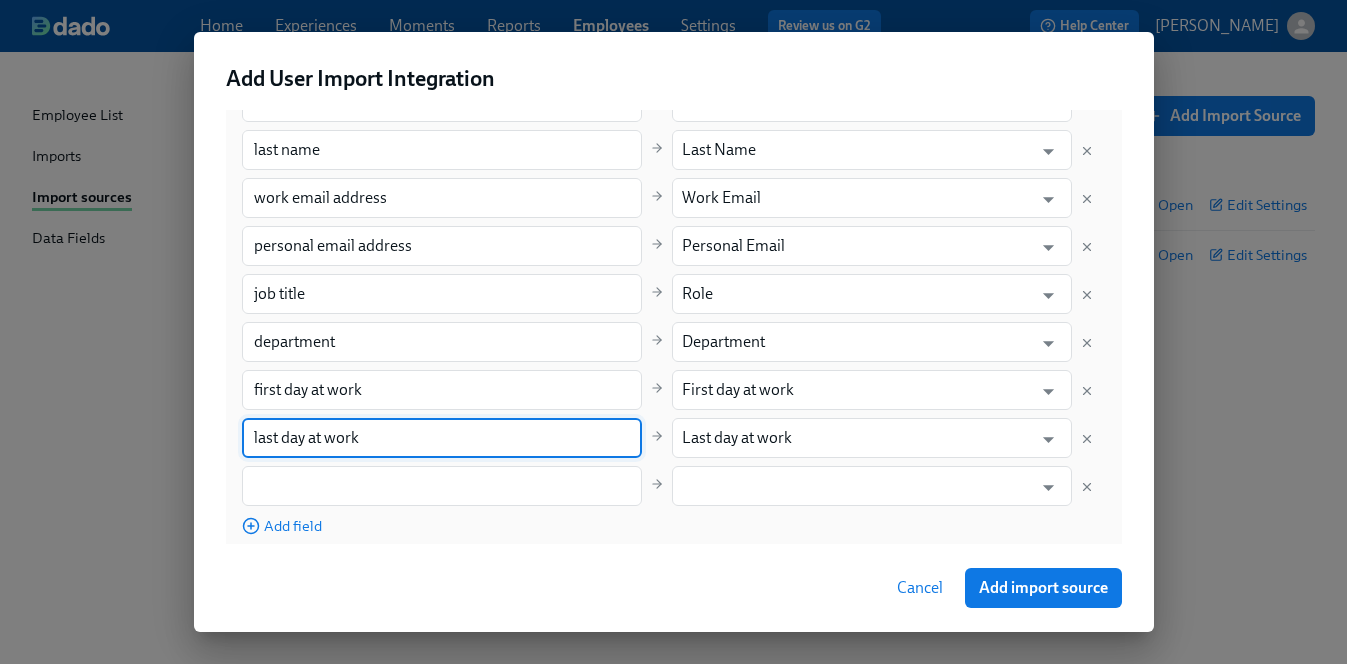 click on "last day at work" at bounding box center (442, 438) 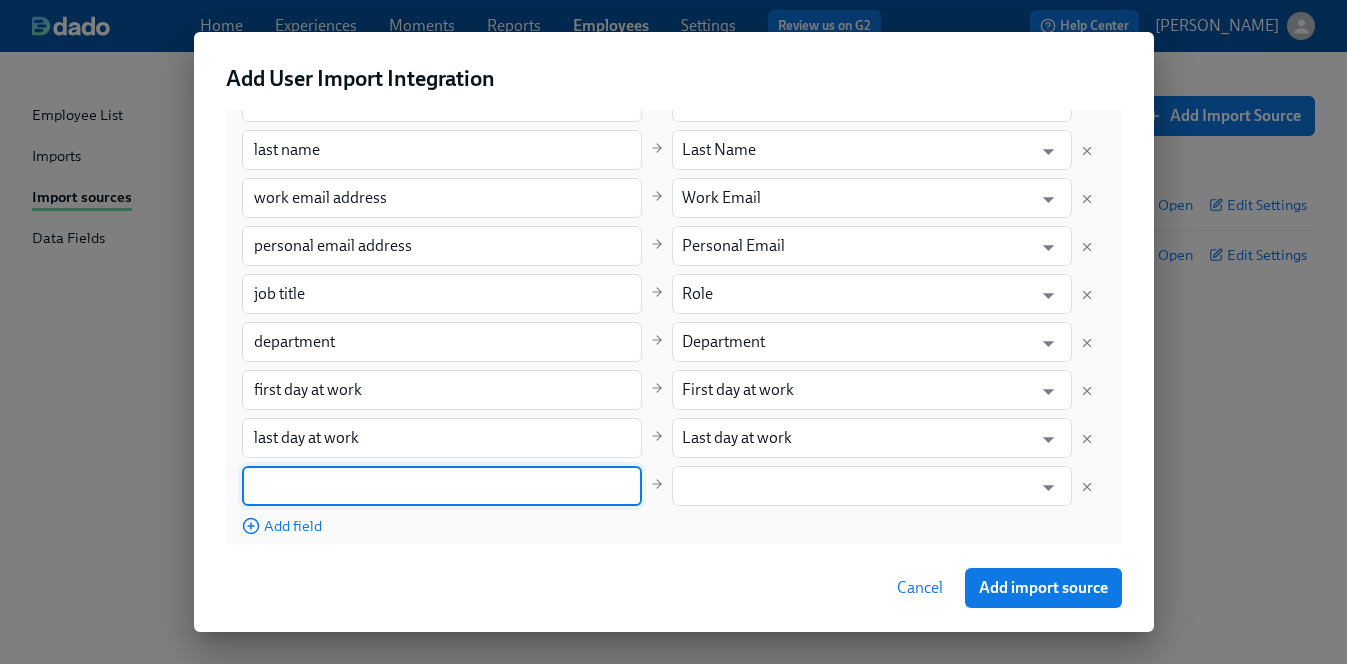 click at bounding box center (442, 486) 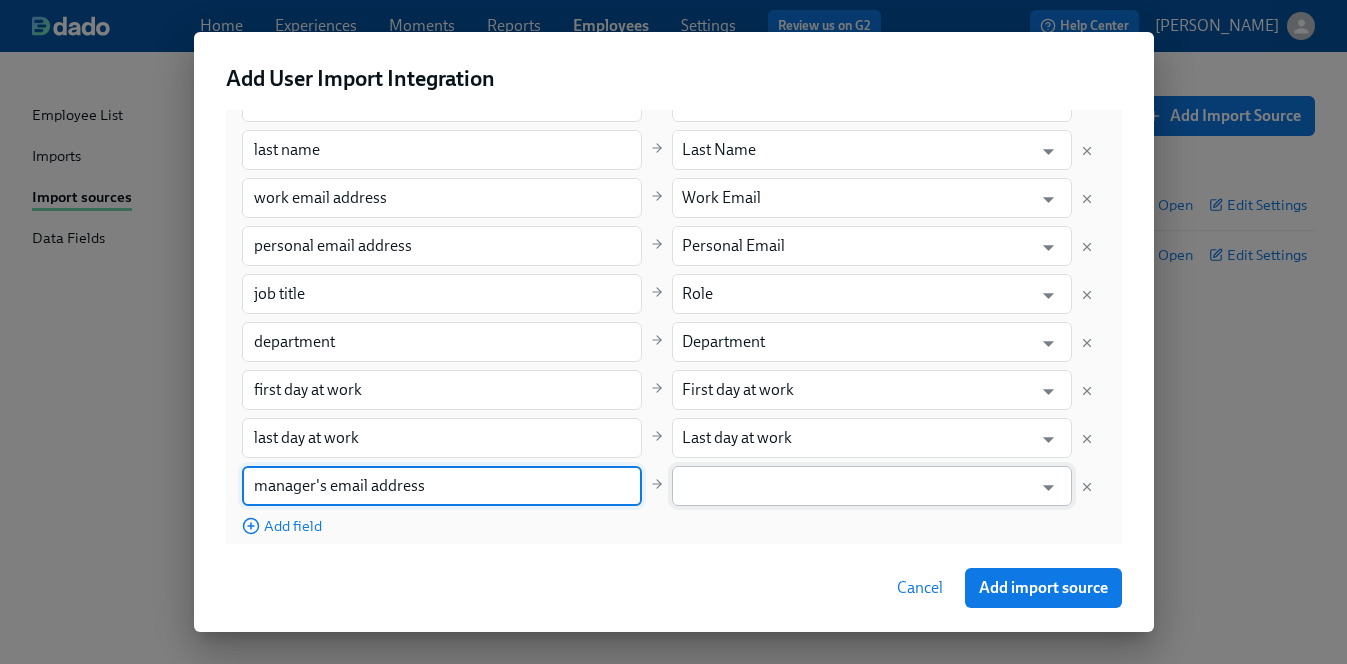 type on "manager's email address" 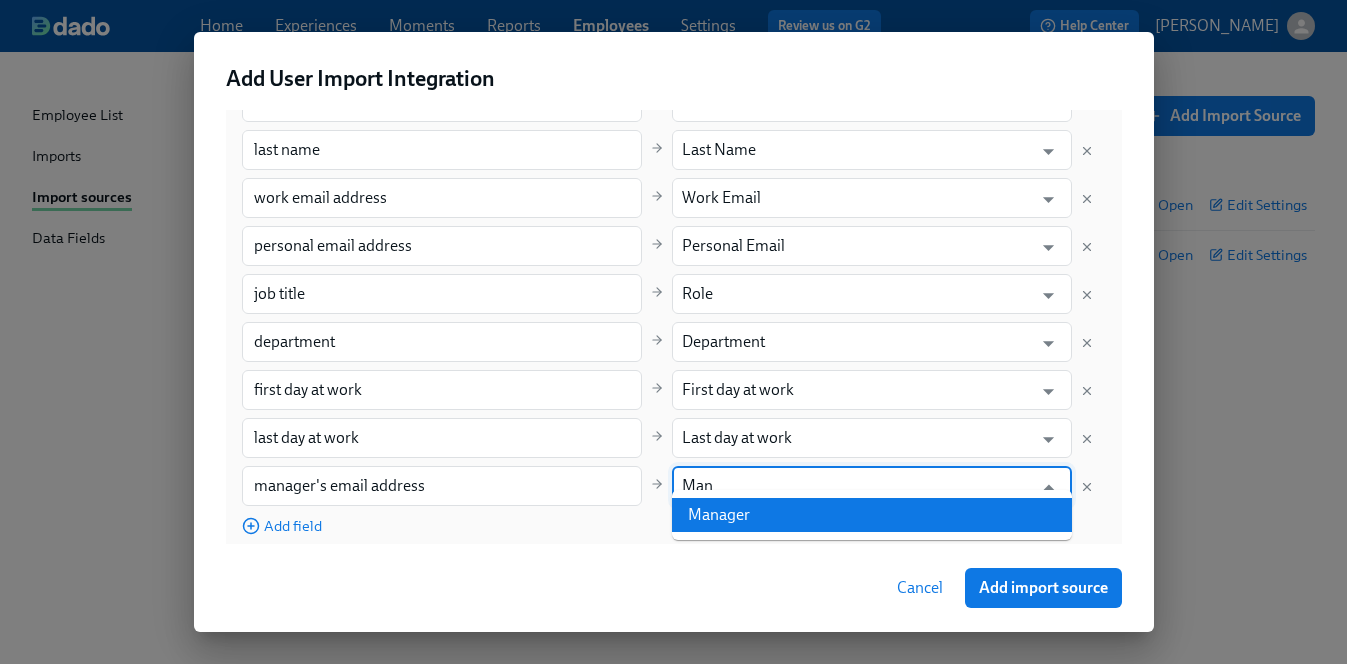 click on "Manager" at bounding box center (872, 515) 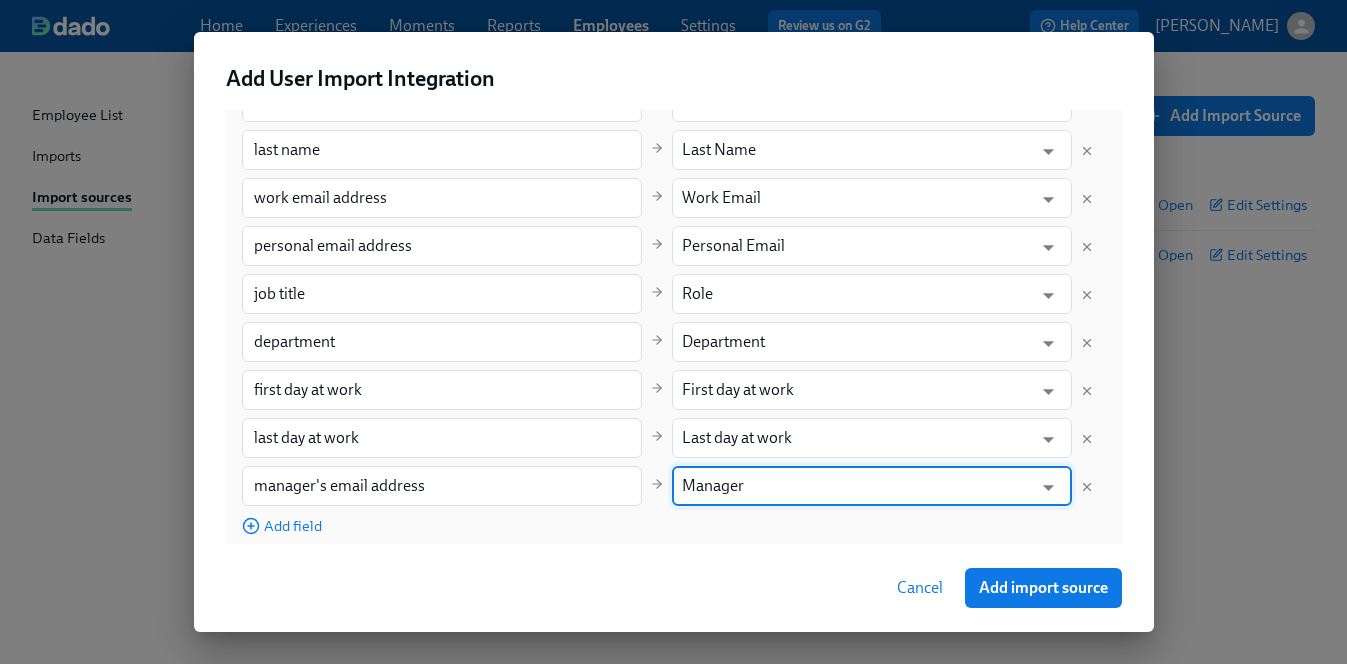 type on "Manager" 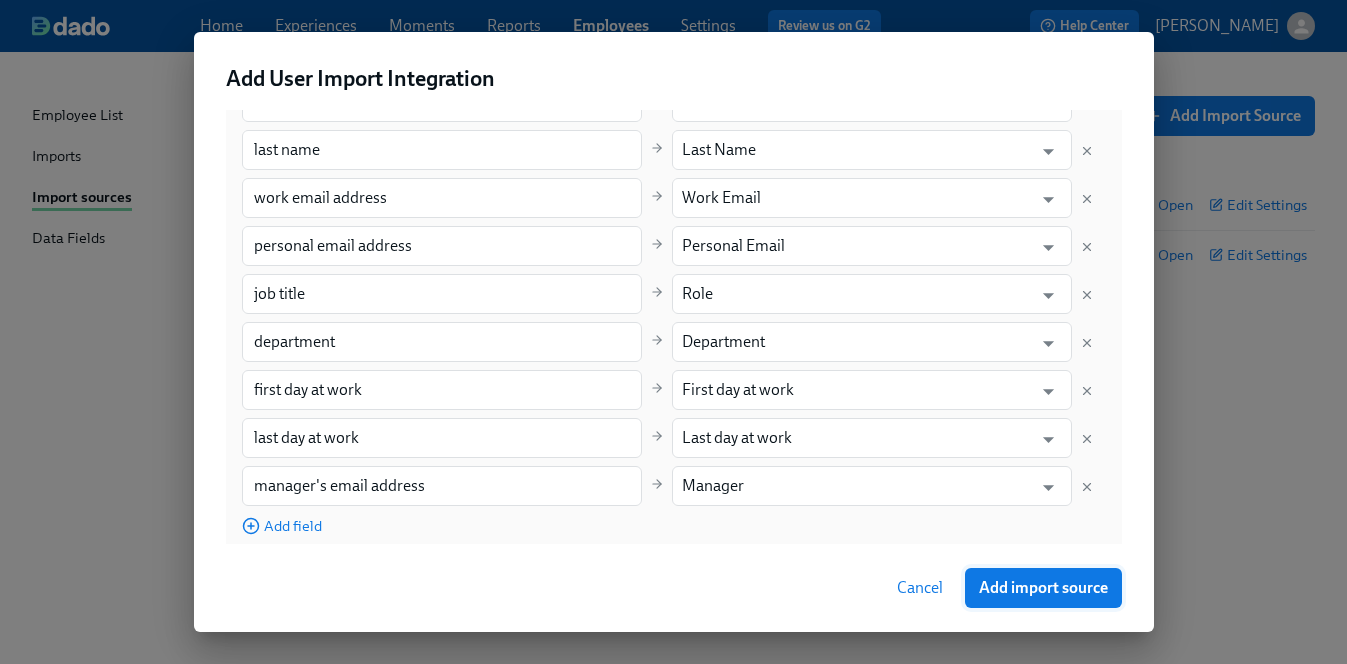click on "Add import source" at bounding box center [1043, 588] 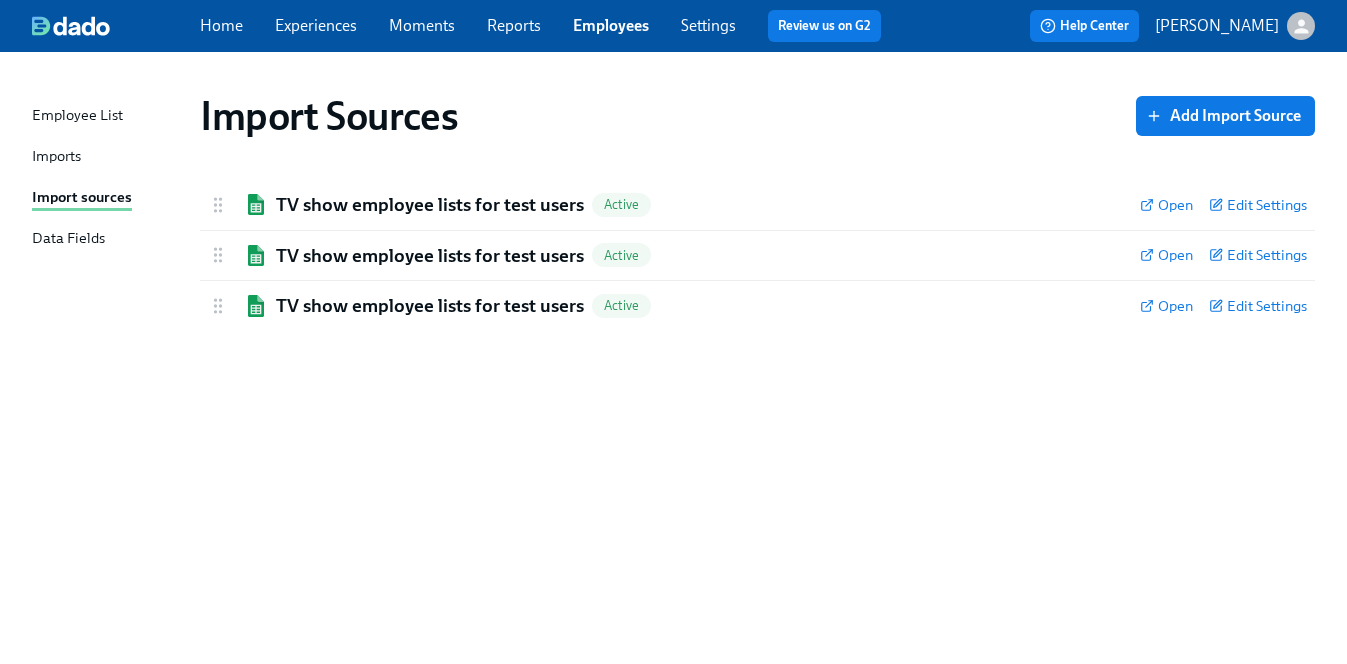 click on "Imports" at bounding box center (108, 157) 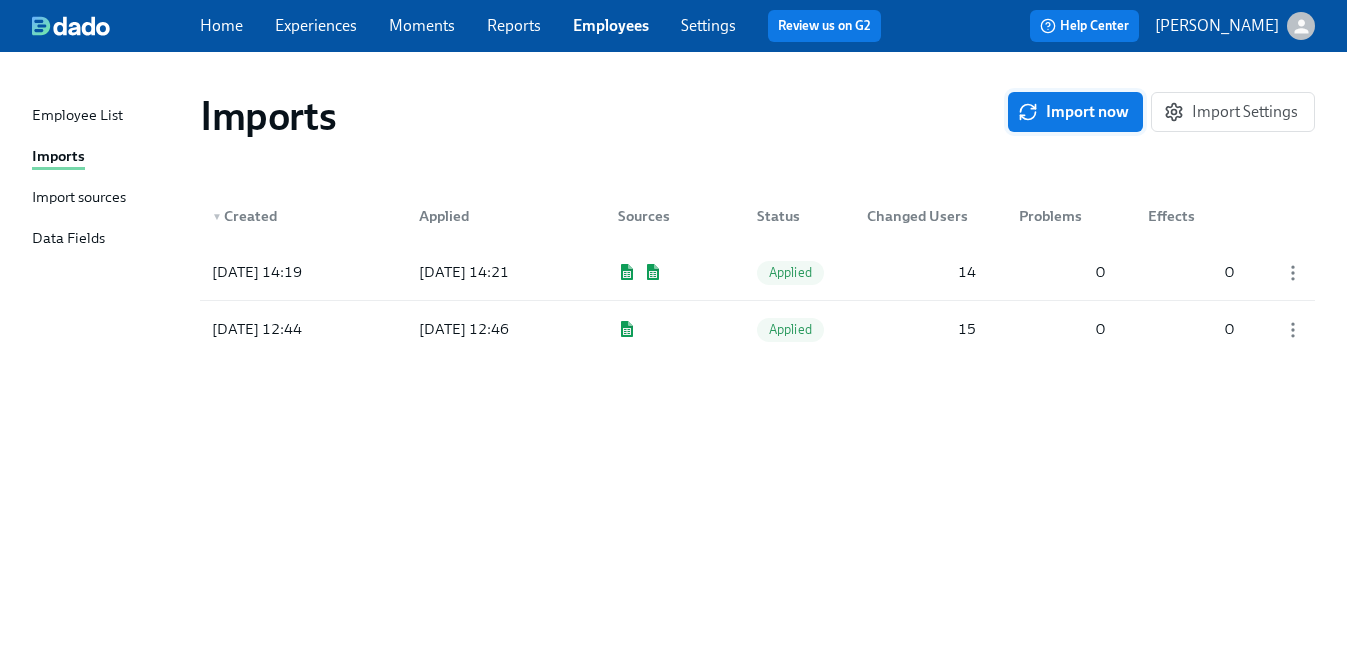 click on "Import now" at bounding box center [1075, 112] 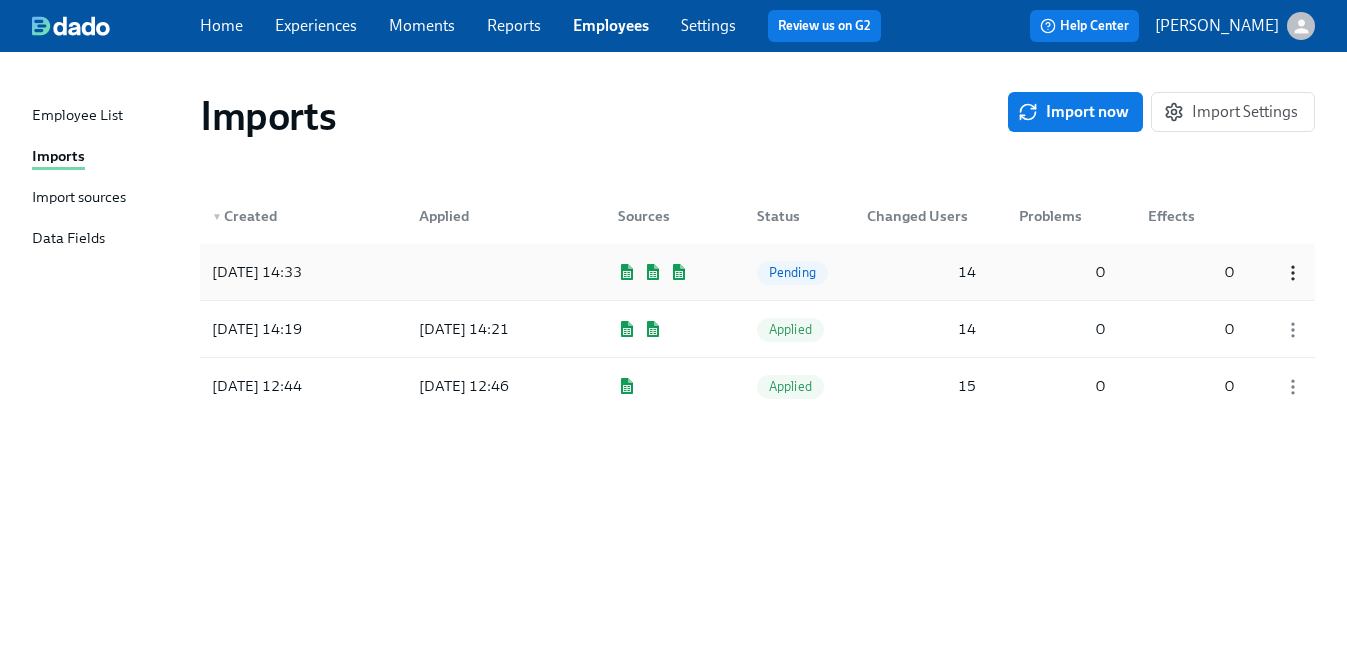 click 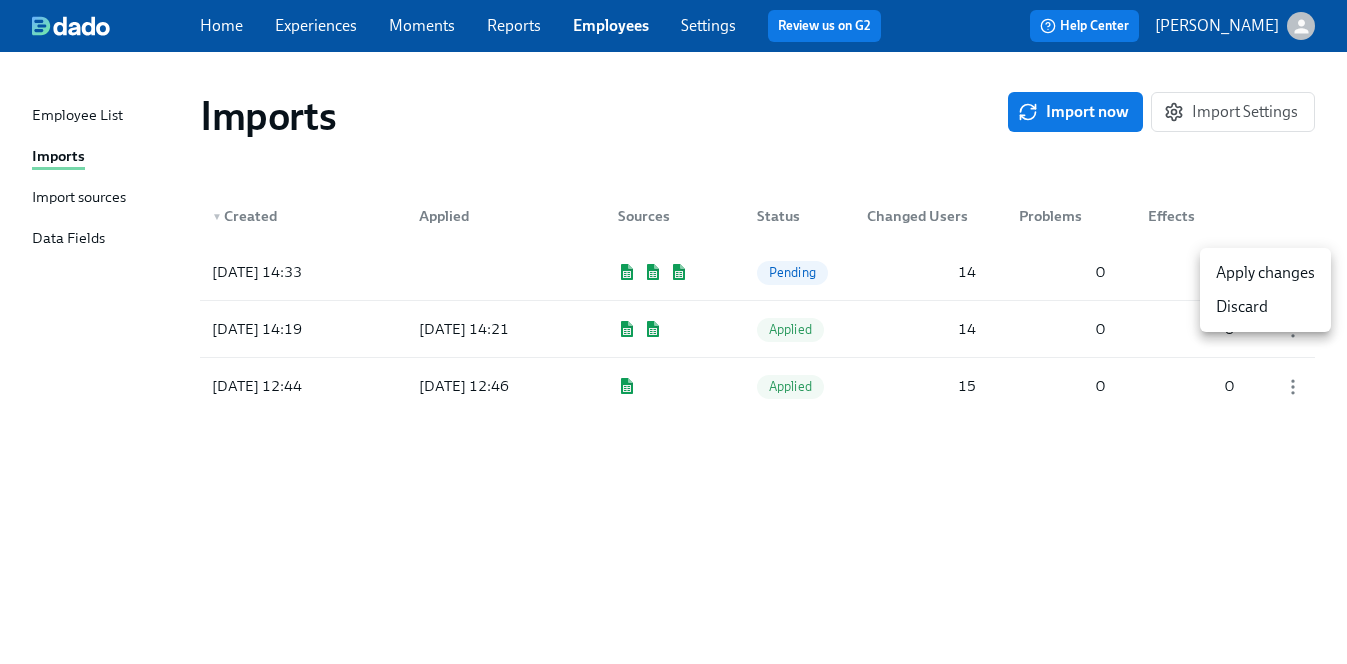 click at bounding box center [673, 332] 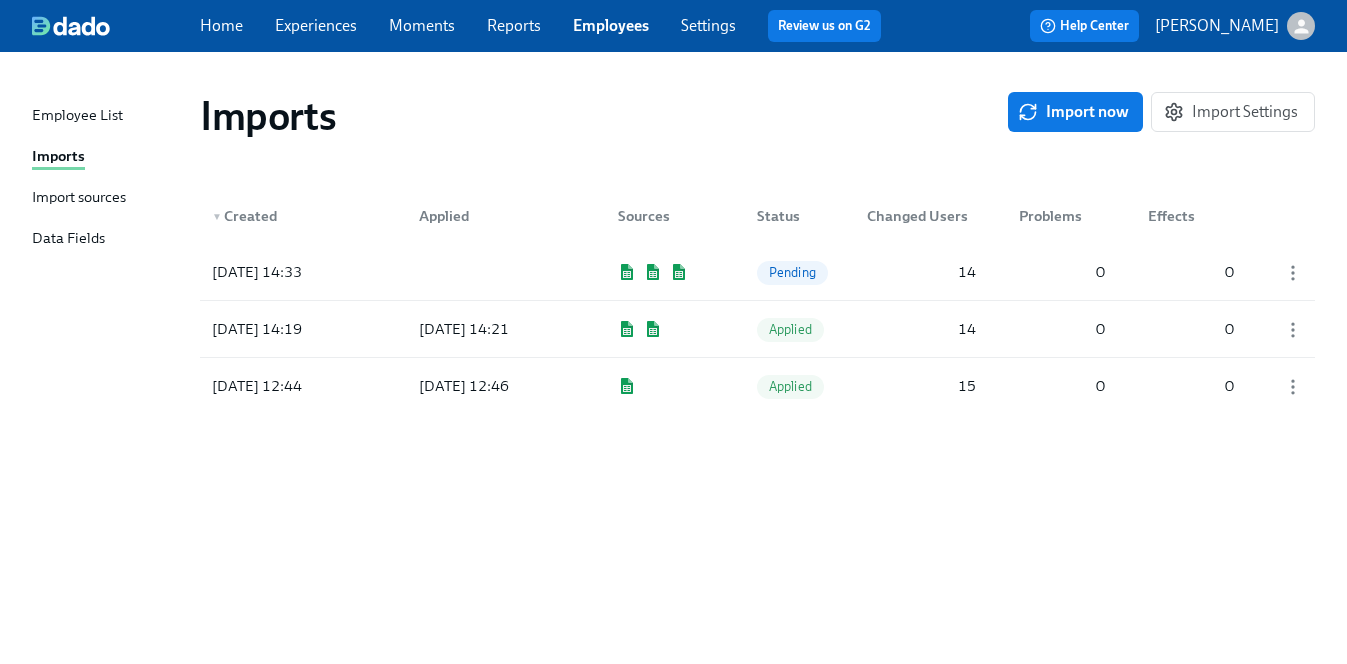 click on "Import sources" at bounding box center [79, 198] 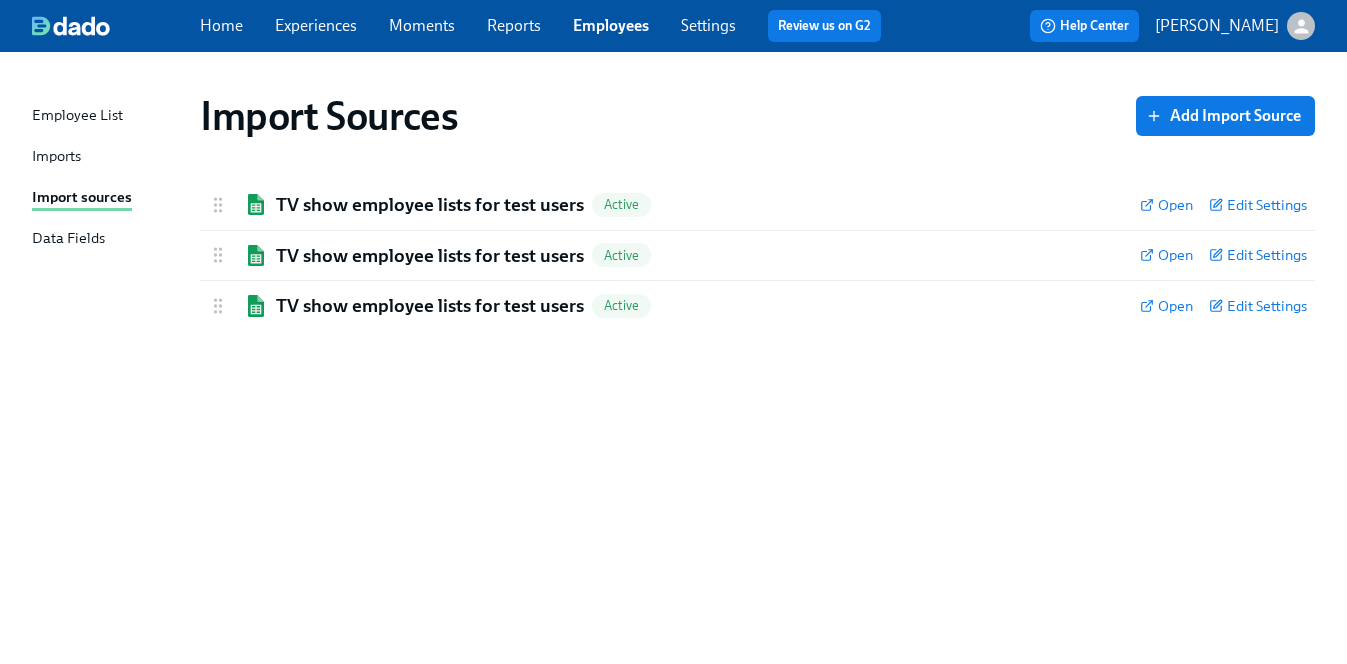 click on "Imports" at bounding box center (108, 157) 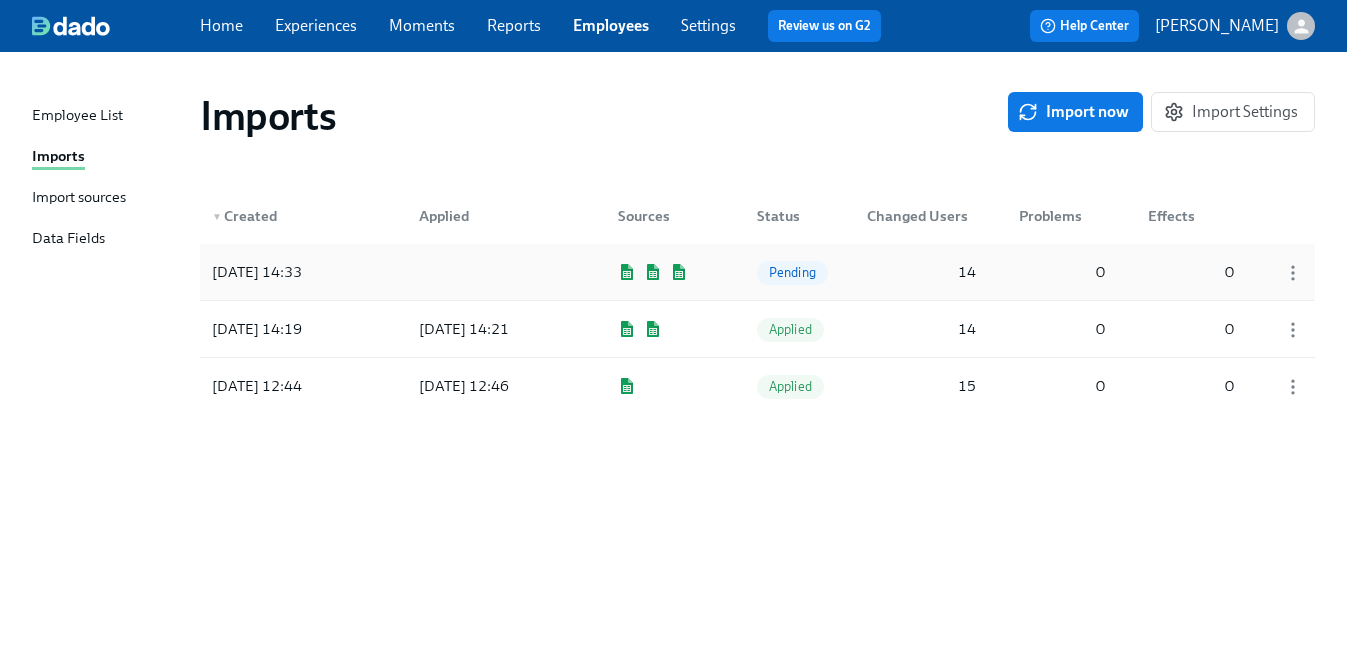 click on "14" at bounding box center (921, 272) 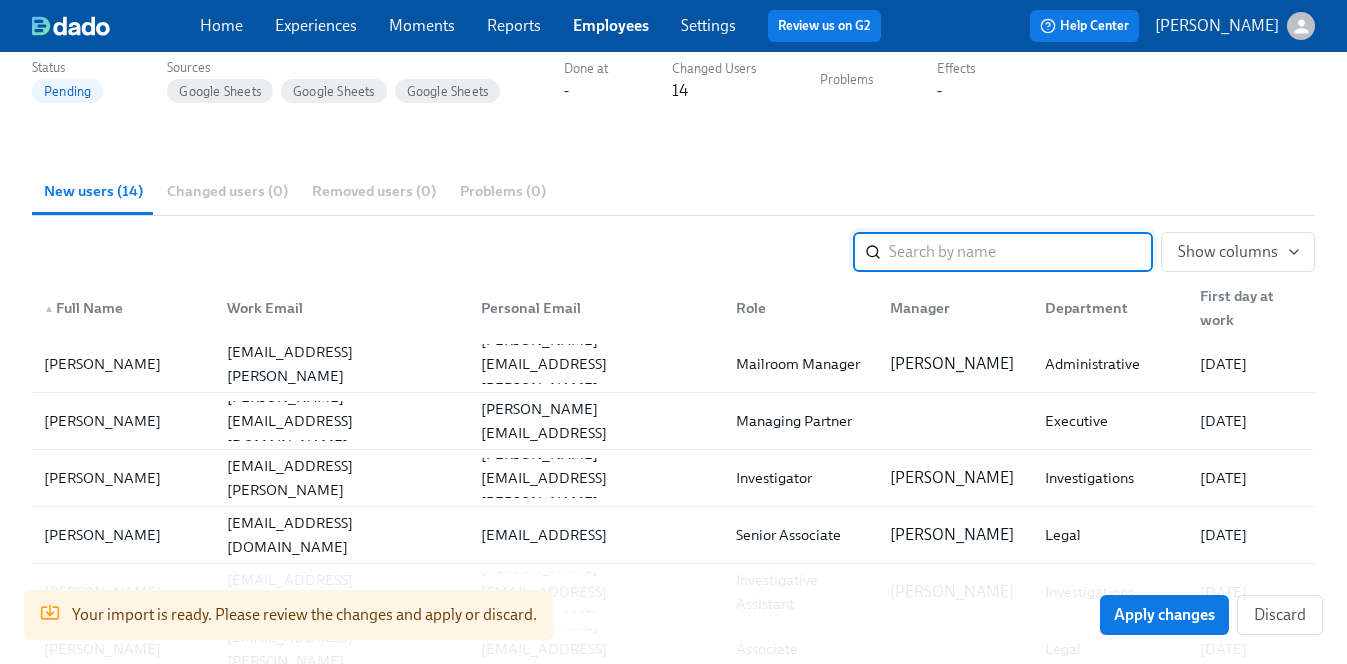 scroll, scrollTop: 194, scrollLeft: 0, axis: vertical 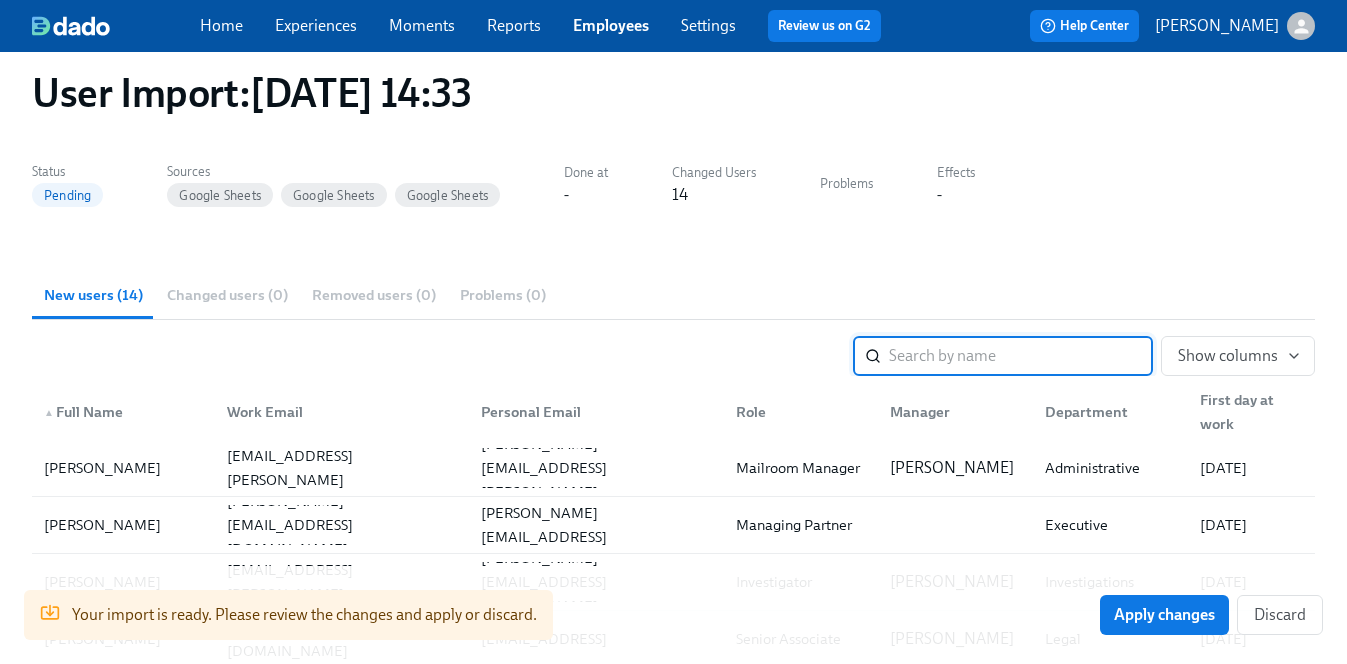 click at bounding box center [1021, 356] 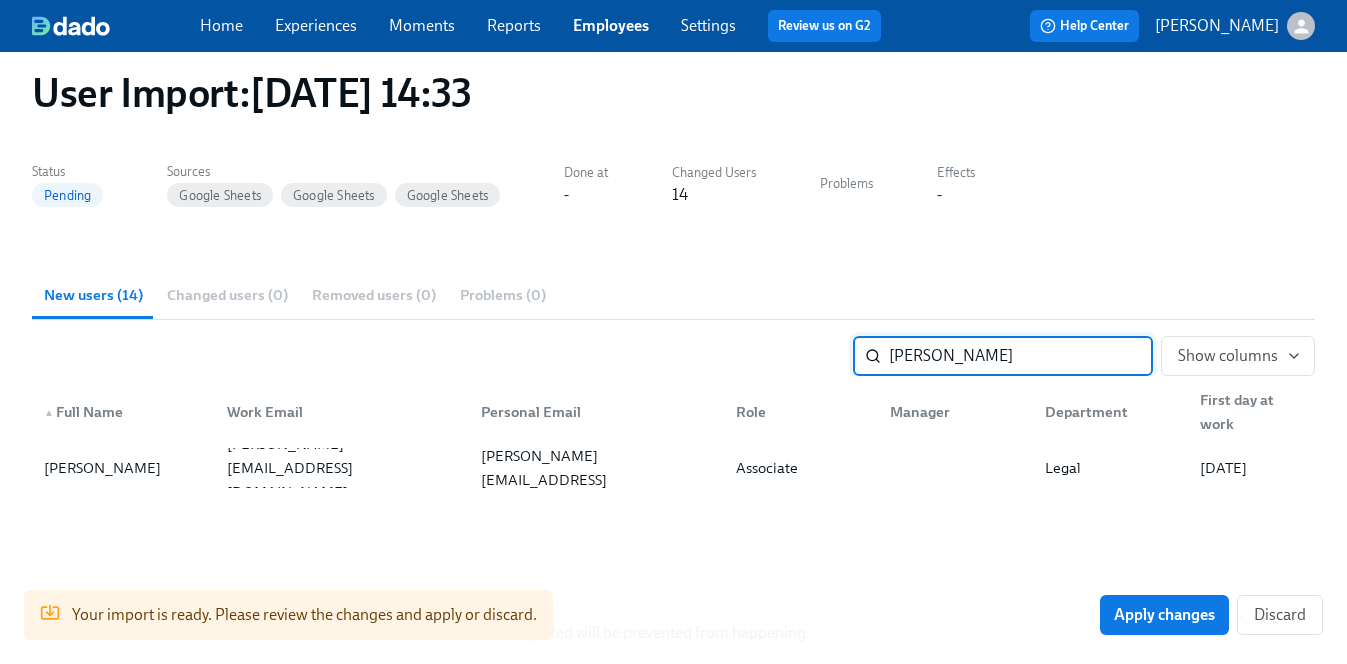 click on "[PERSON_NAME]" at bounding box center [1021, 356] 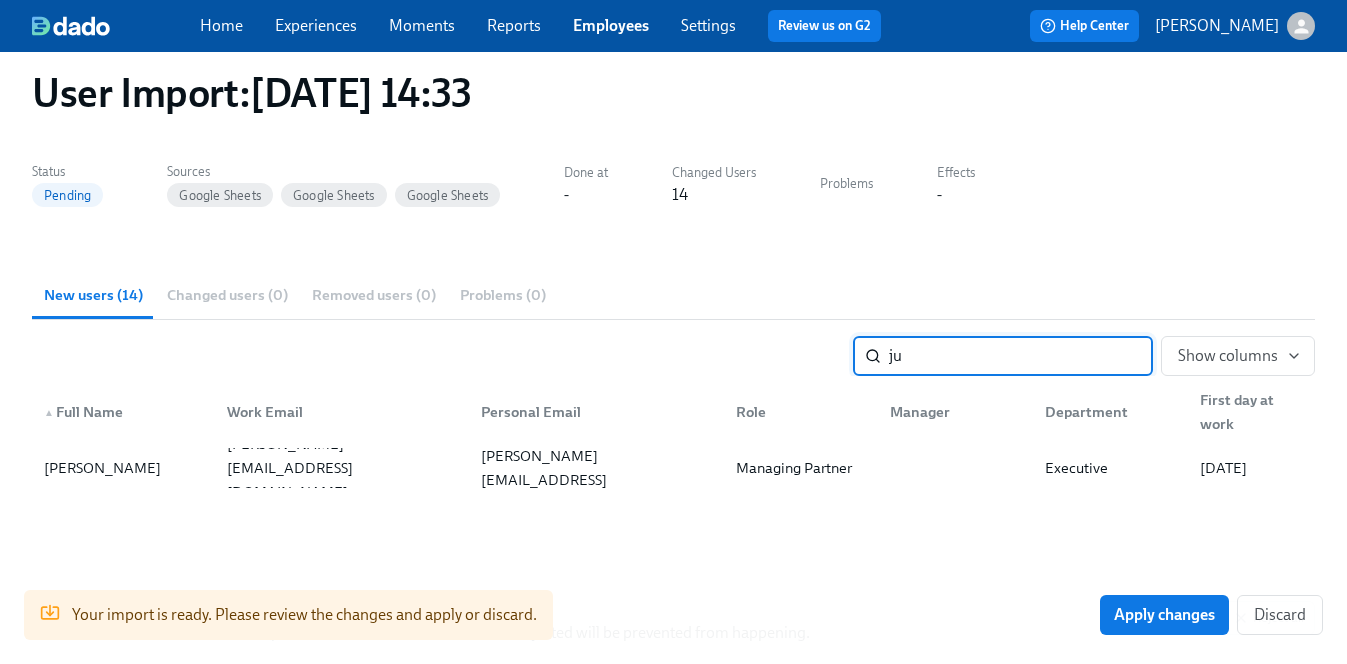 type on "j" 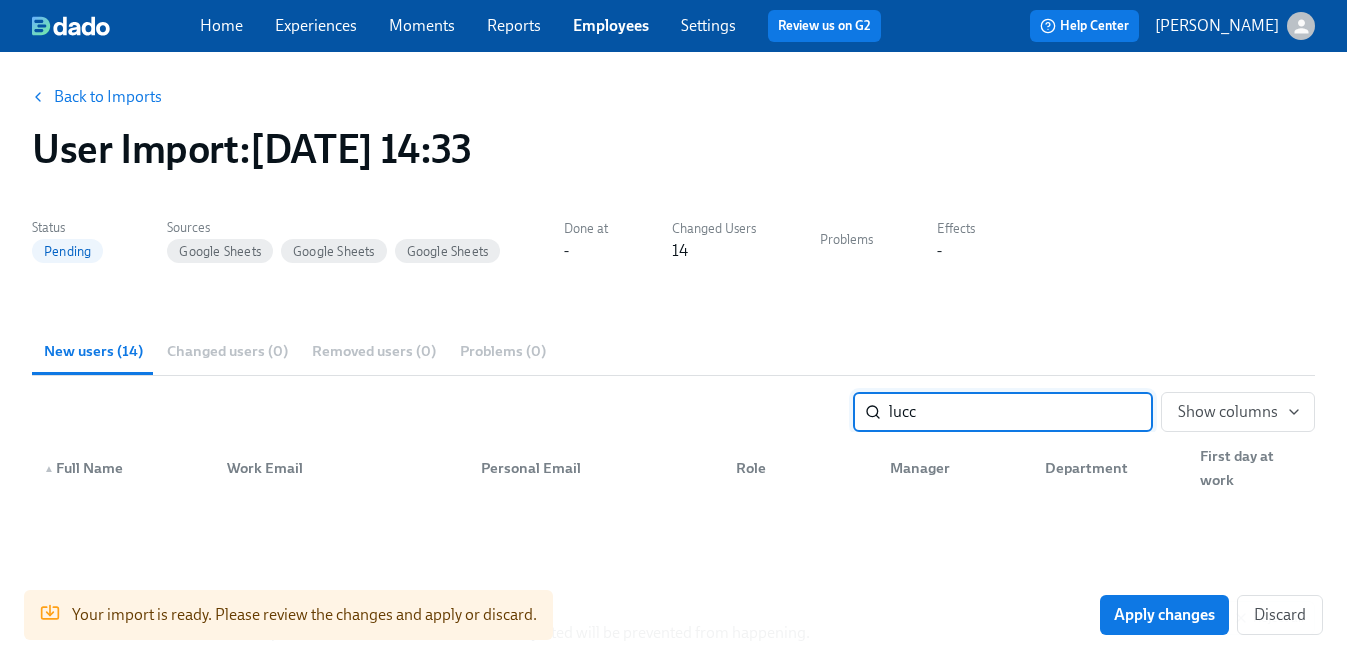 scroll, scrollTop: 0, scrollLeft: 0, axis: both 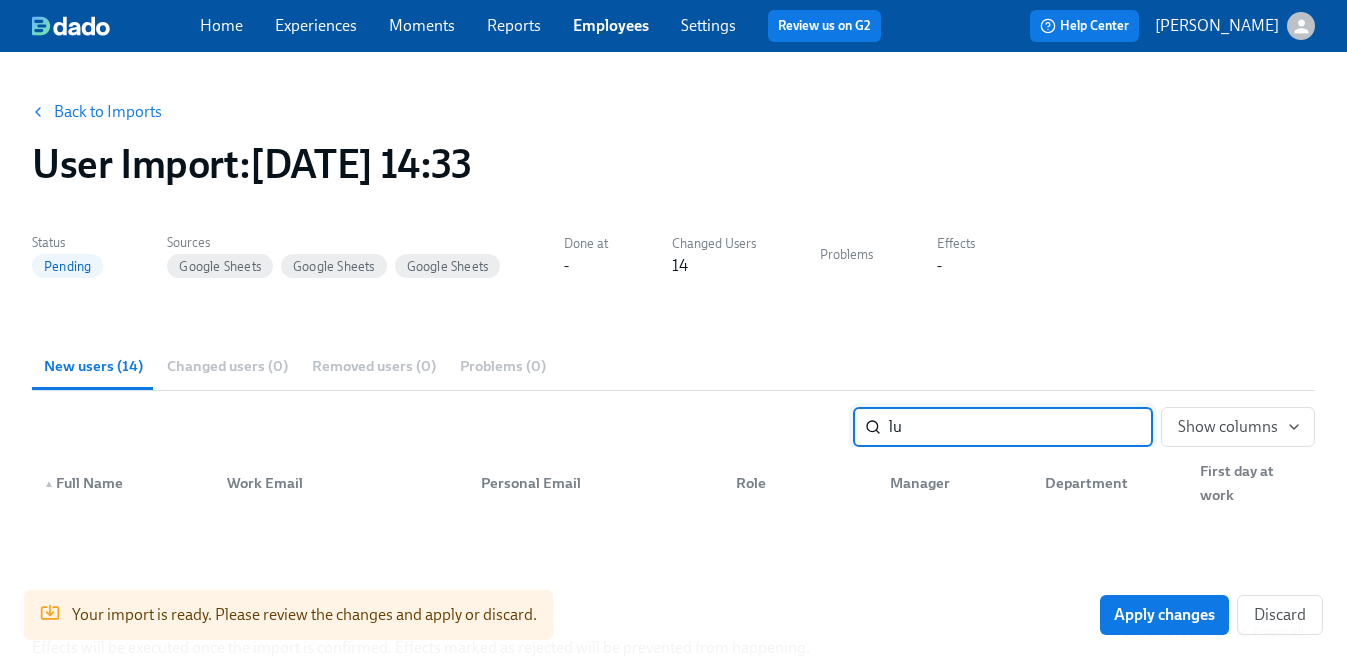 type on "l" 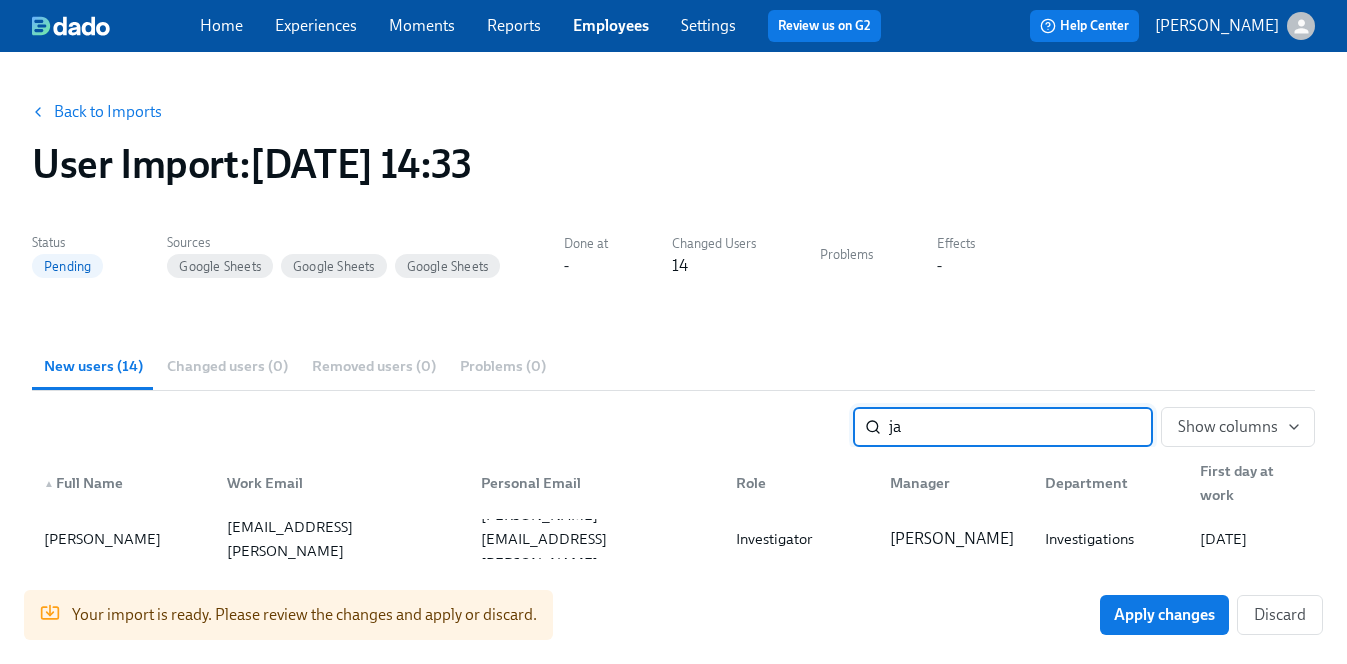 type on "j" 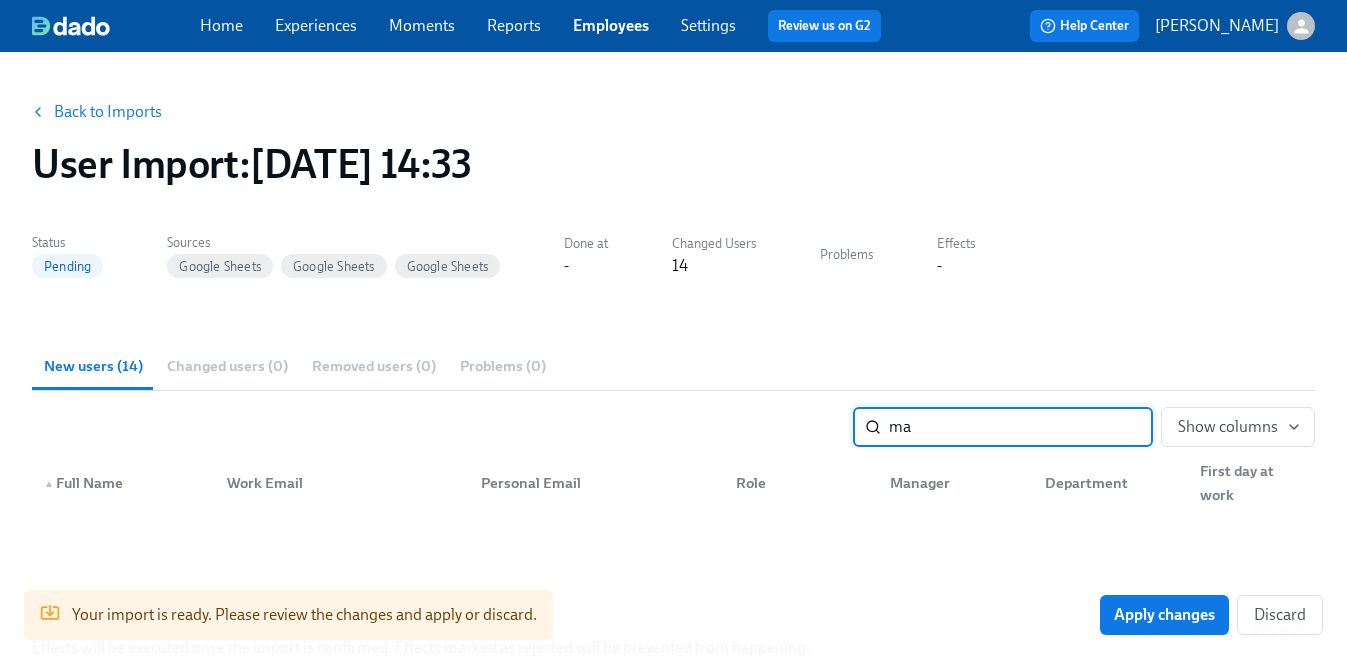 type on "m" 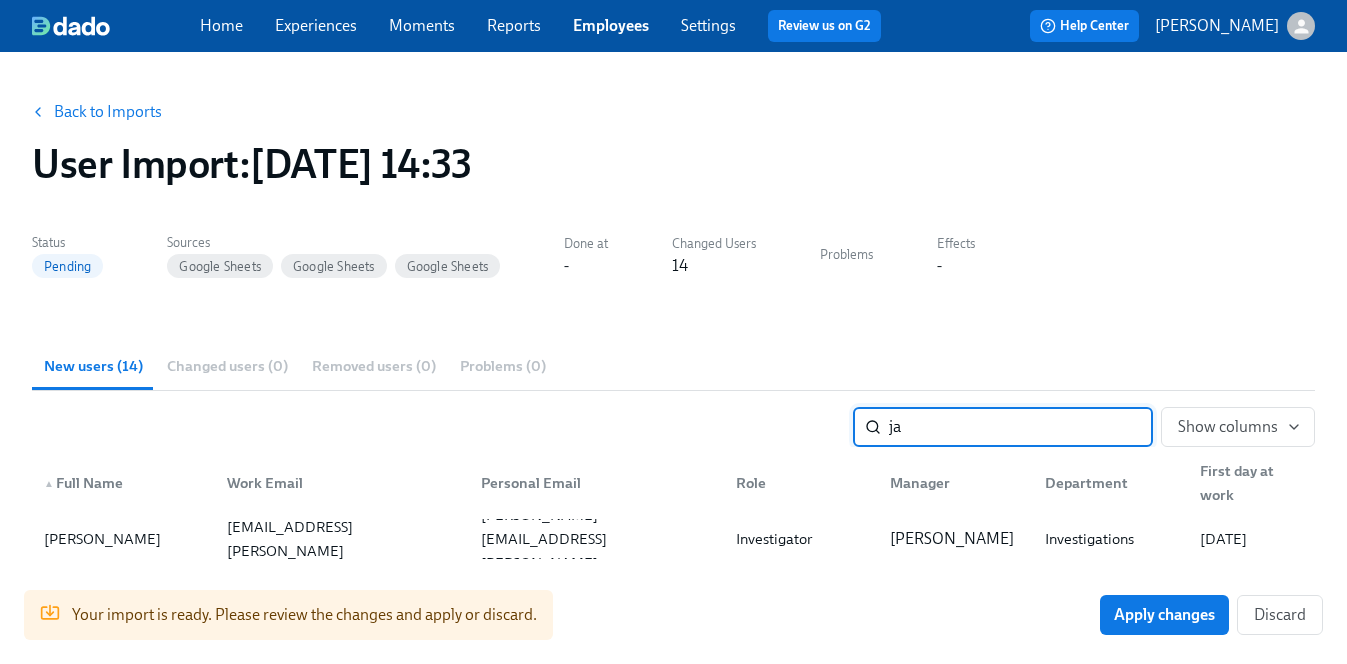 type on "j" 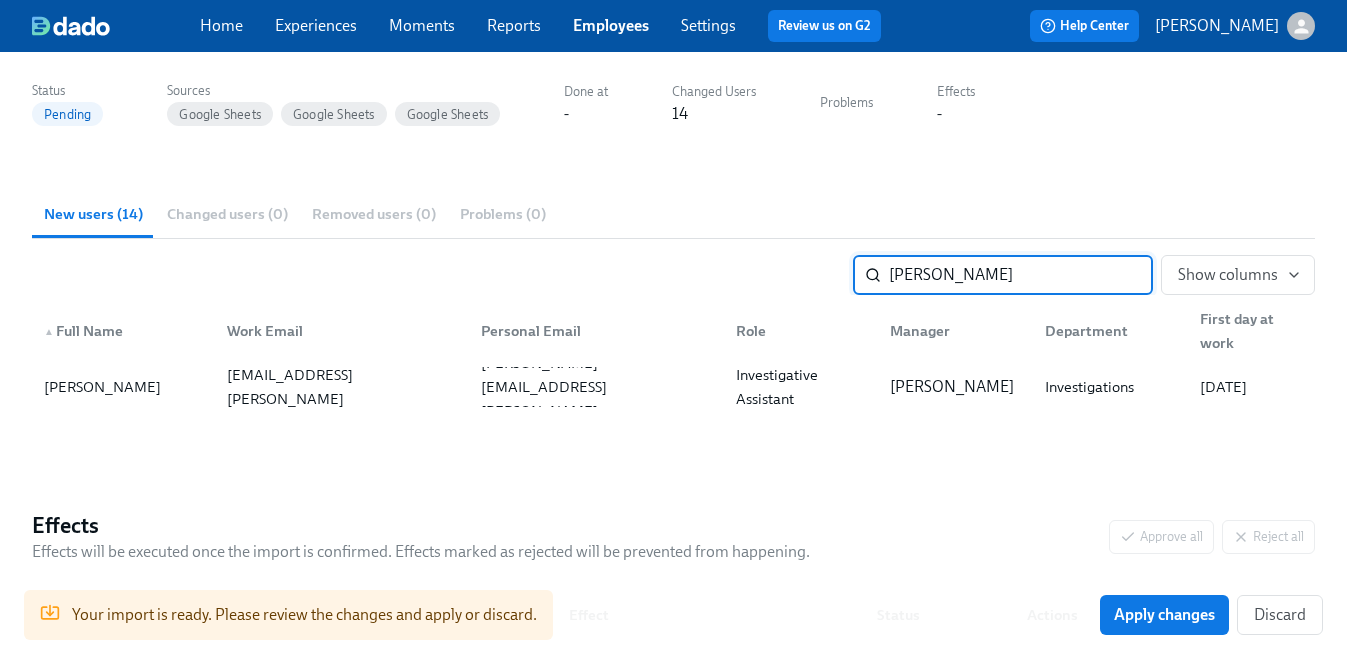 scroll, scrollTop: 164, scrollLeft: 0, axis: vertical 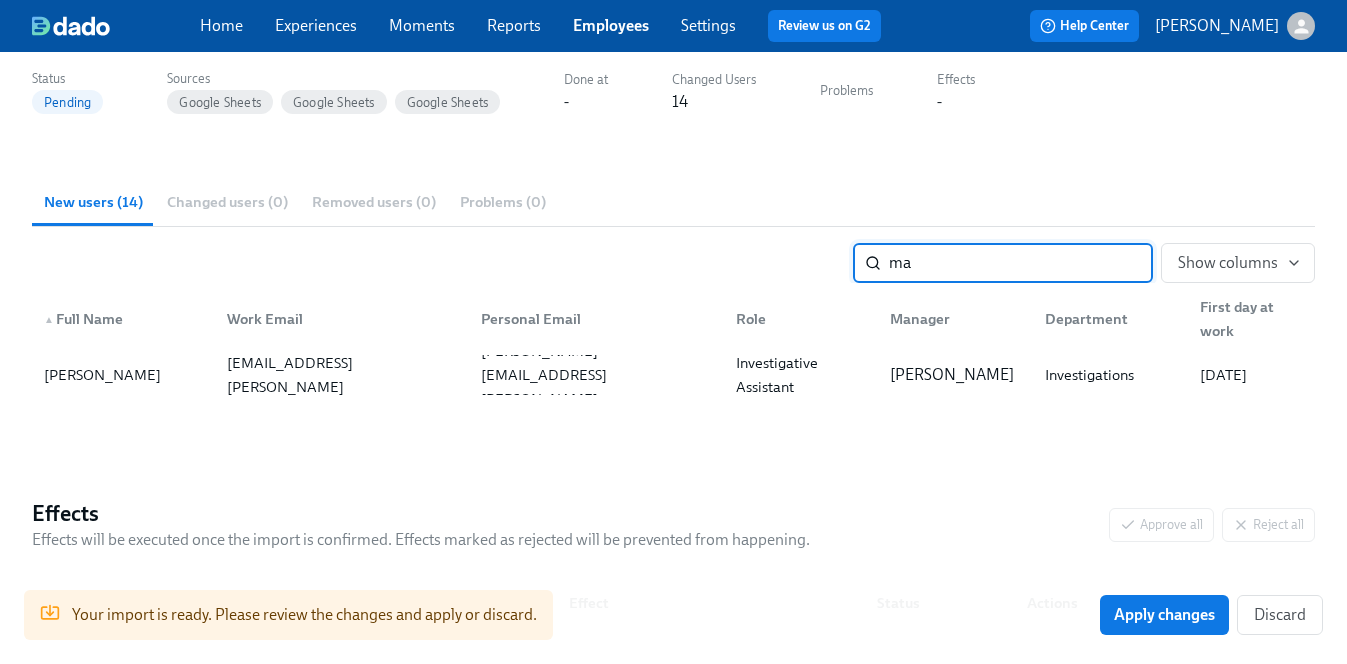 type on "m" 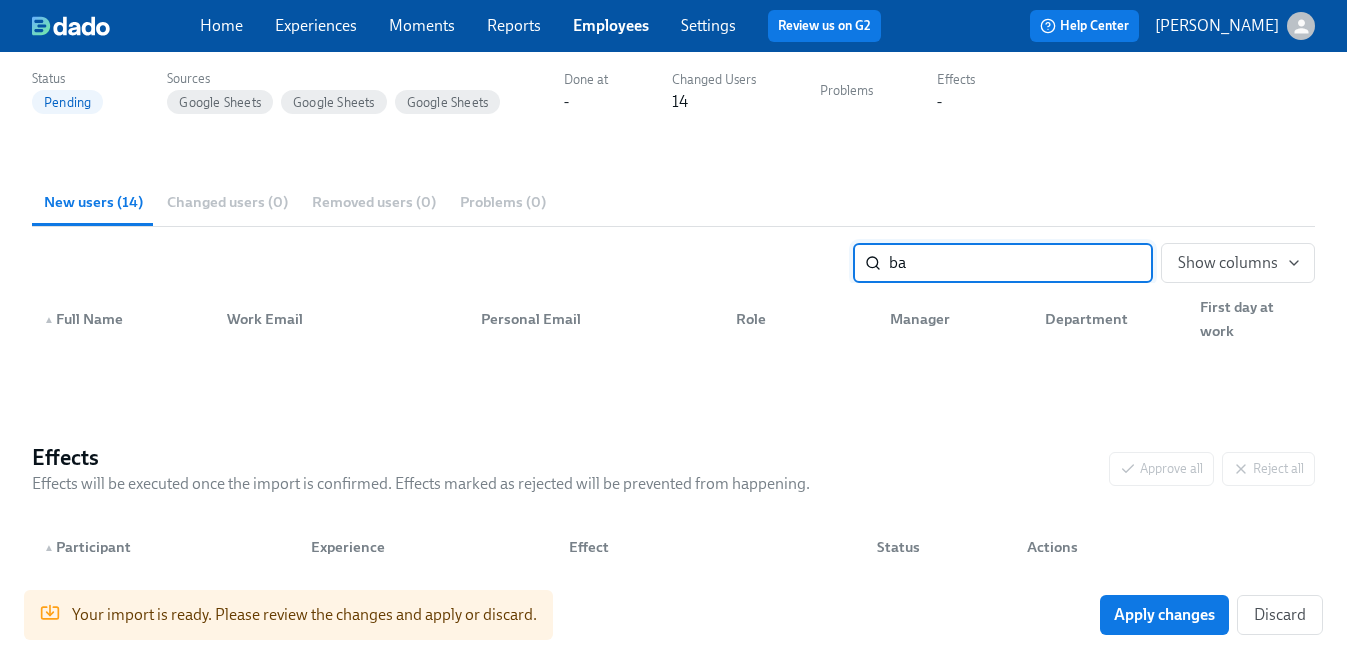 type on "b" 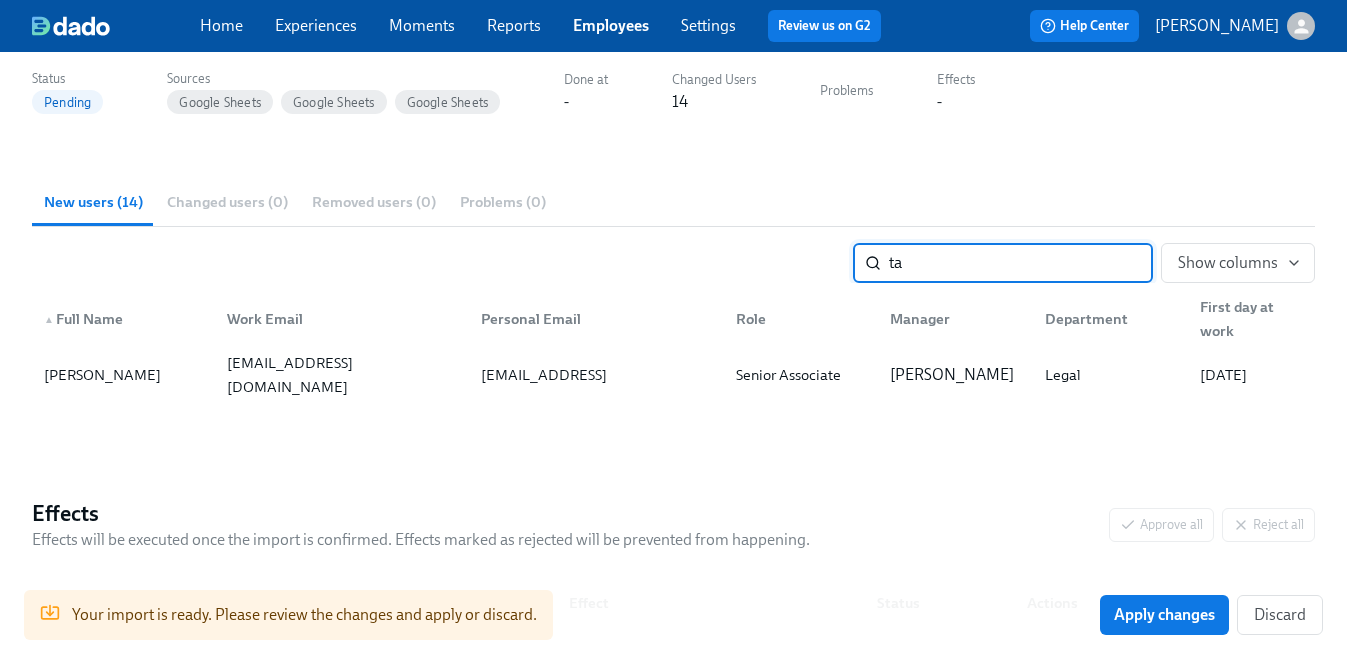 type on "t" 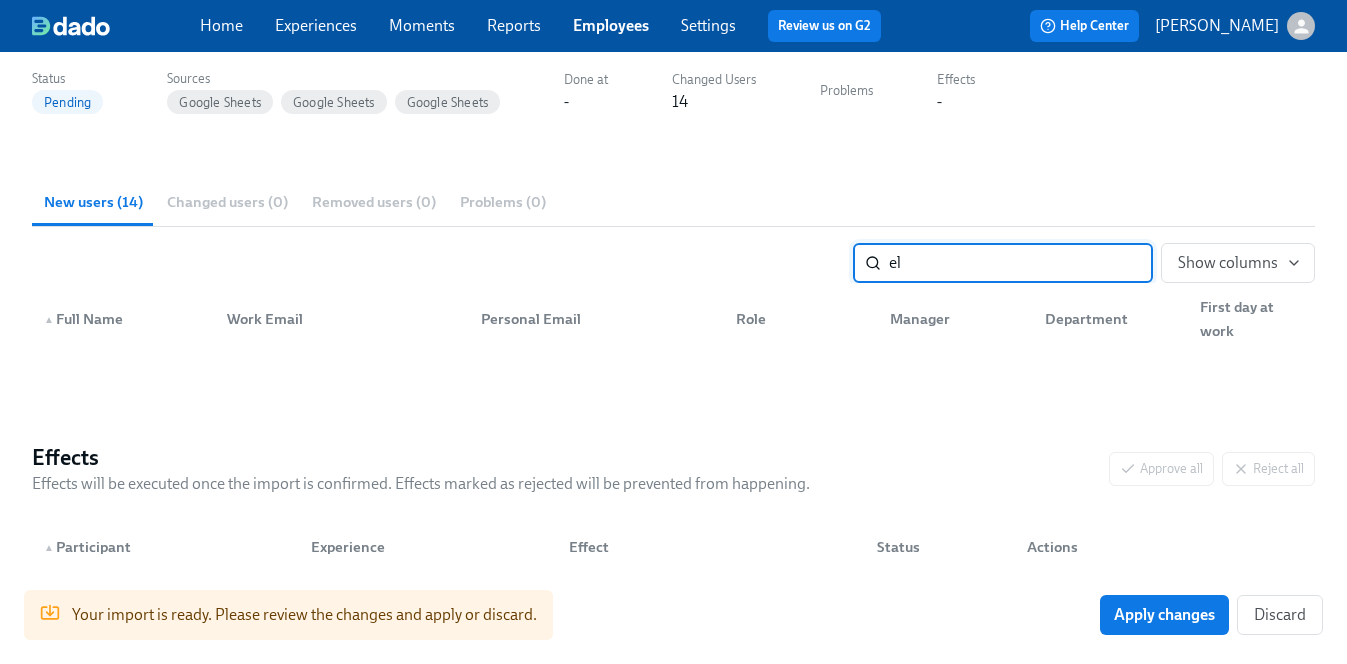 type on "e" 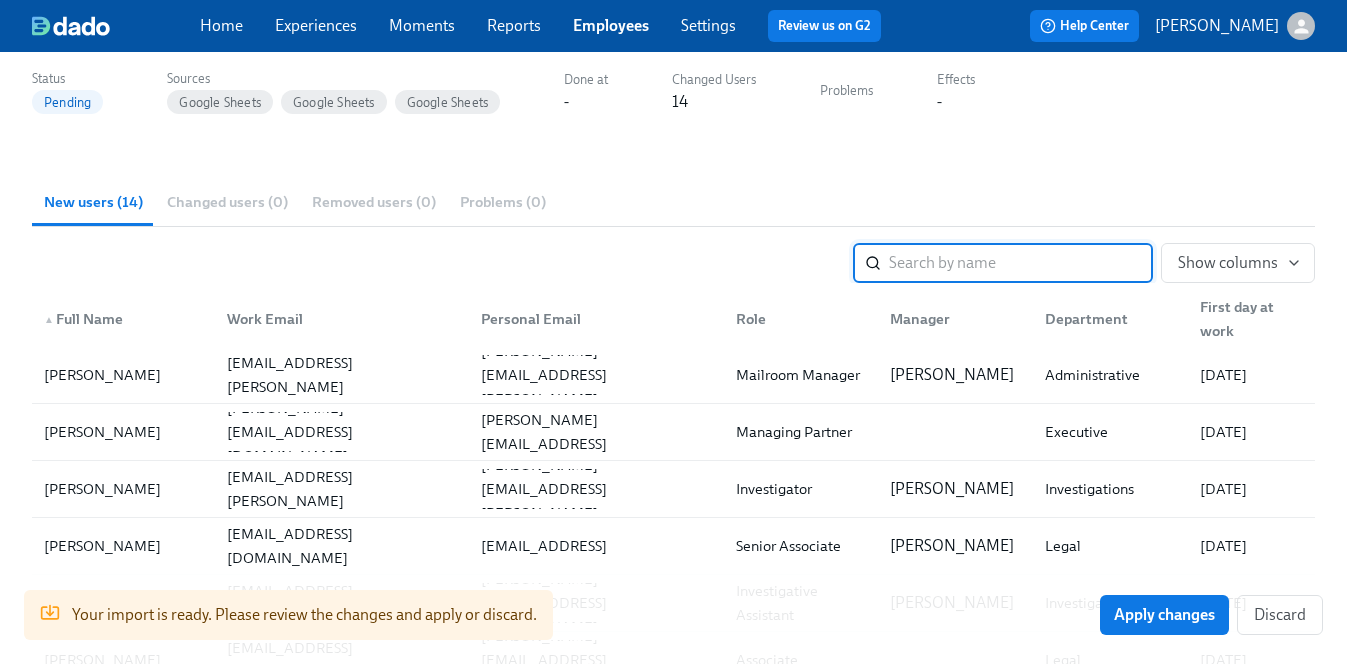 click at bounding box center [1021, 263] 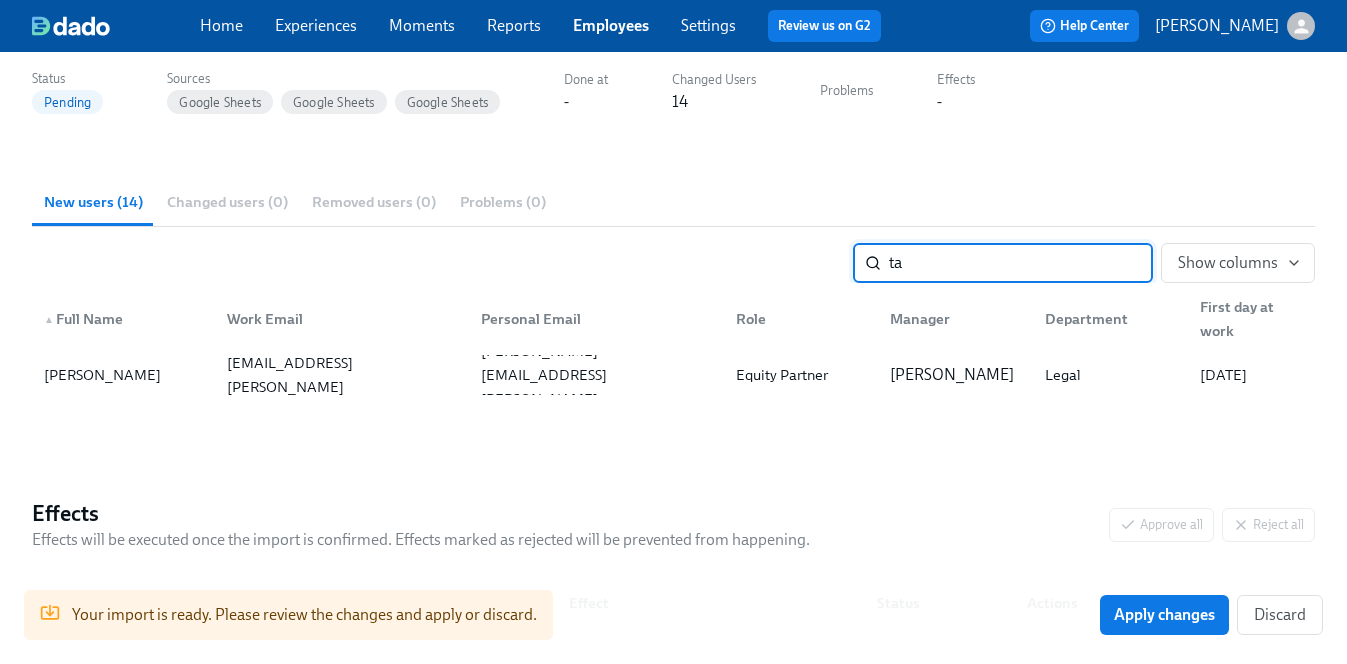 type on "t" 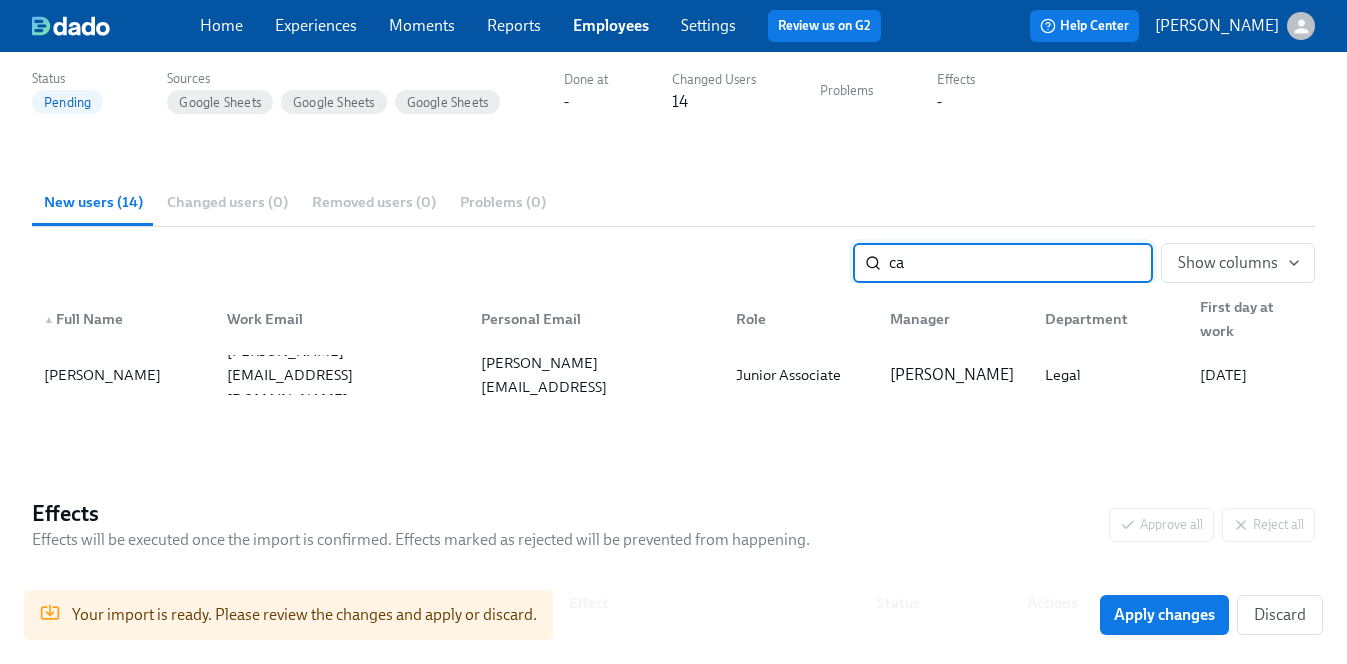 type on "c" 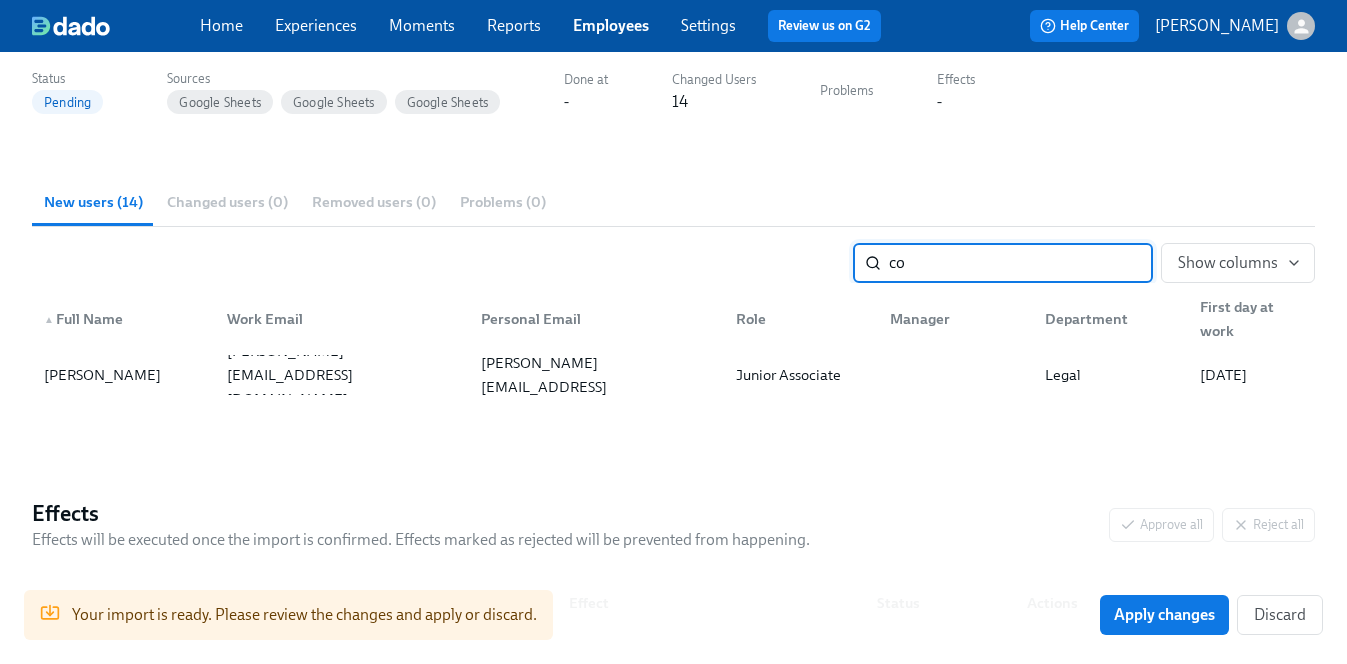 type on "c" 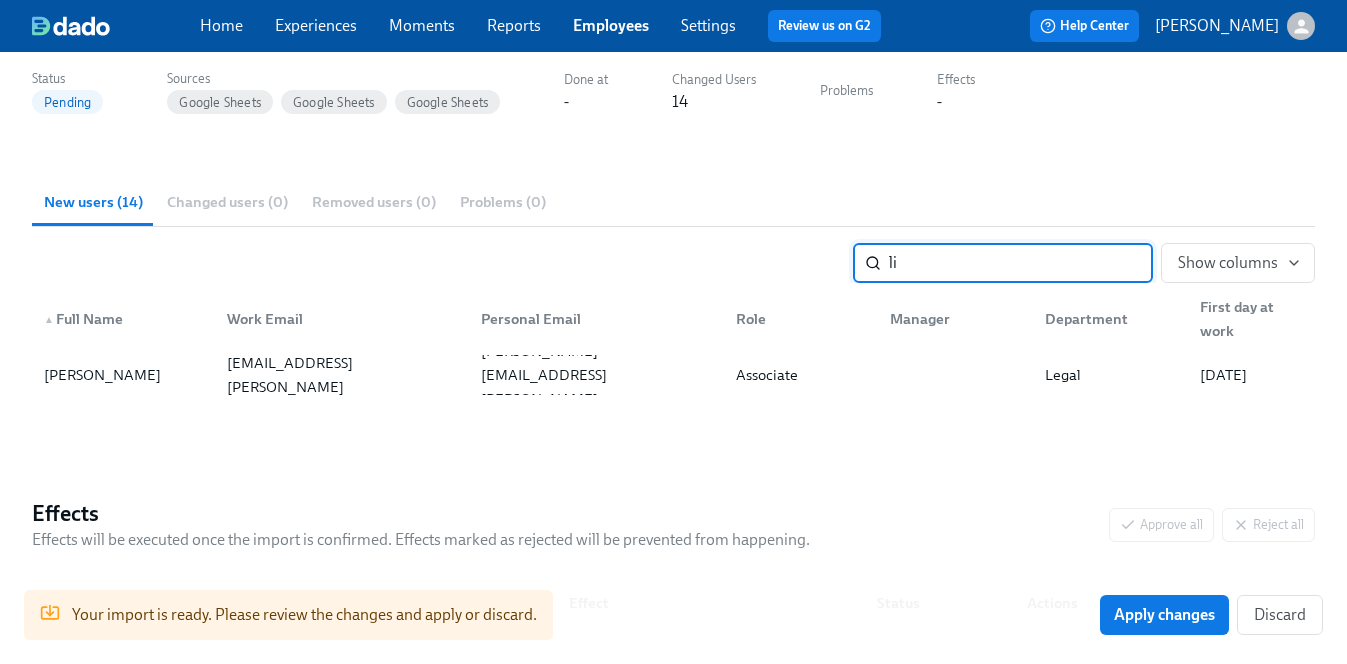 type on "l" 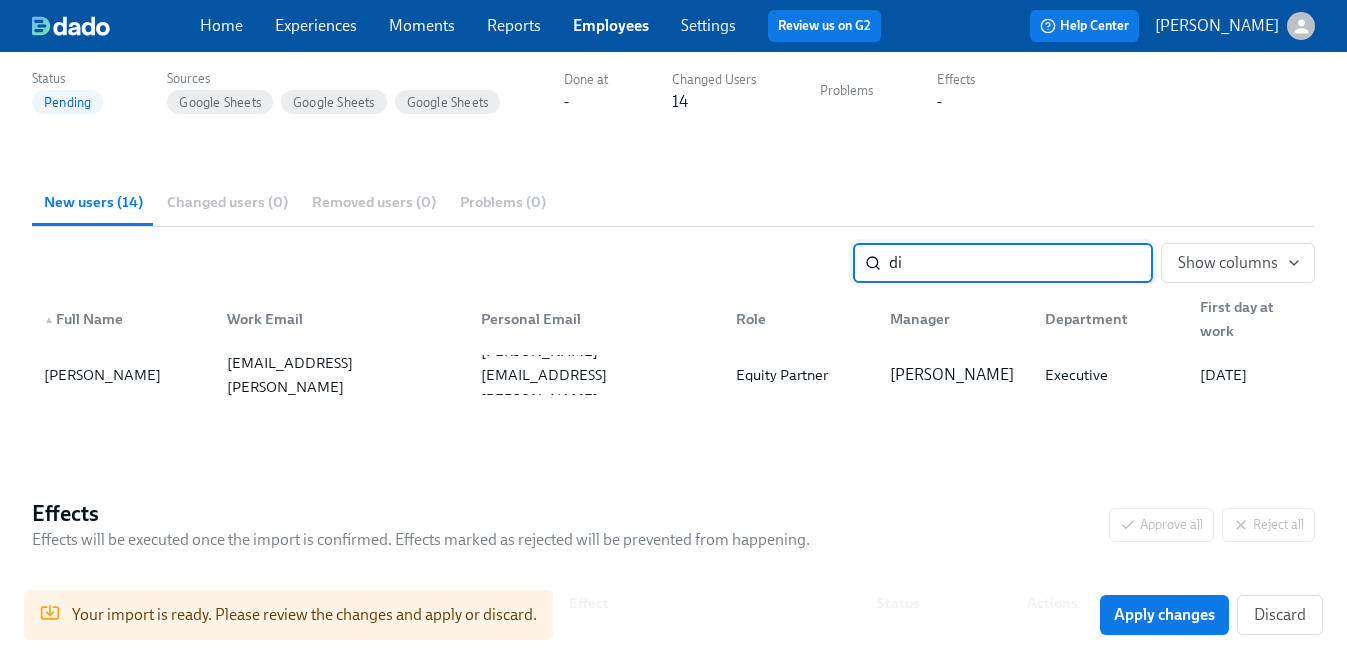type on "d" 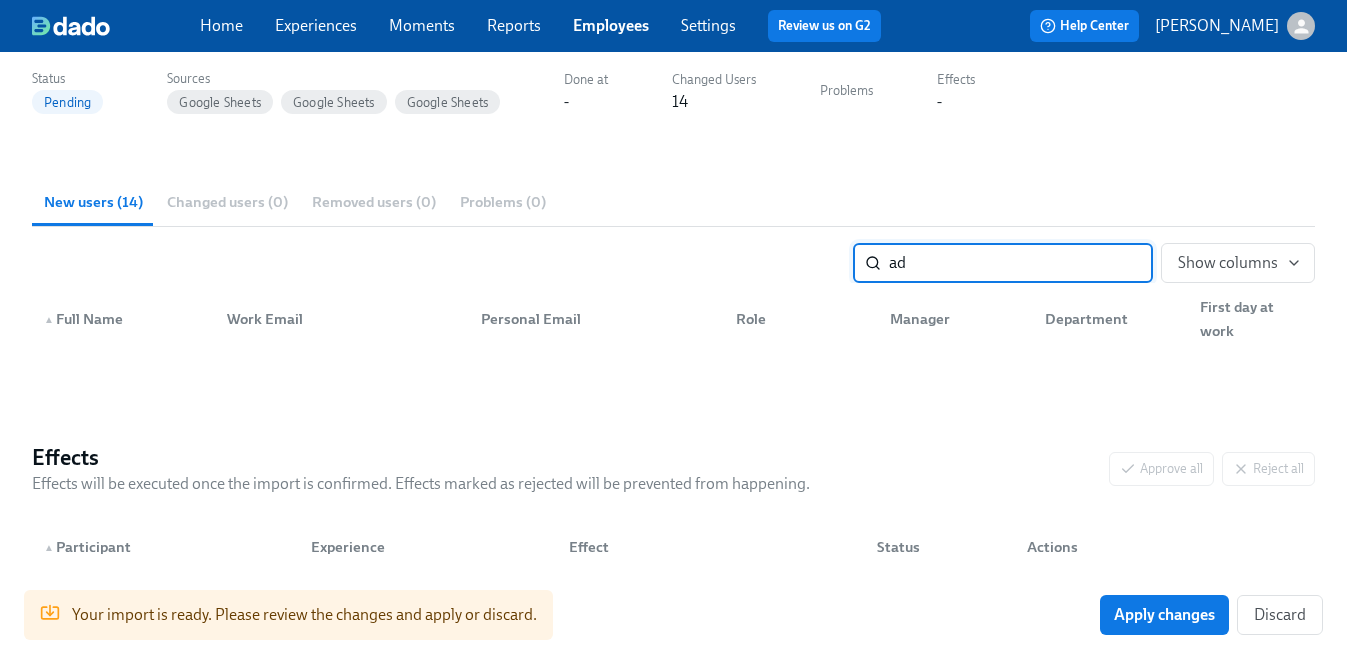 type on "a" 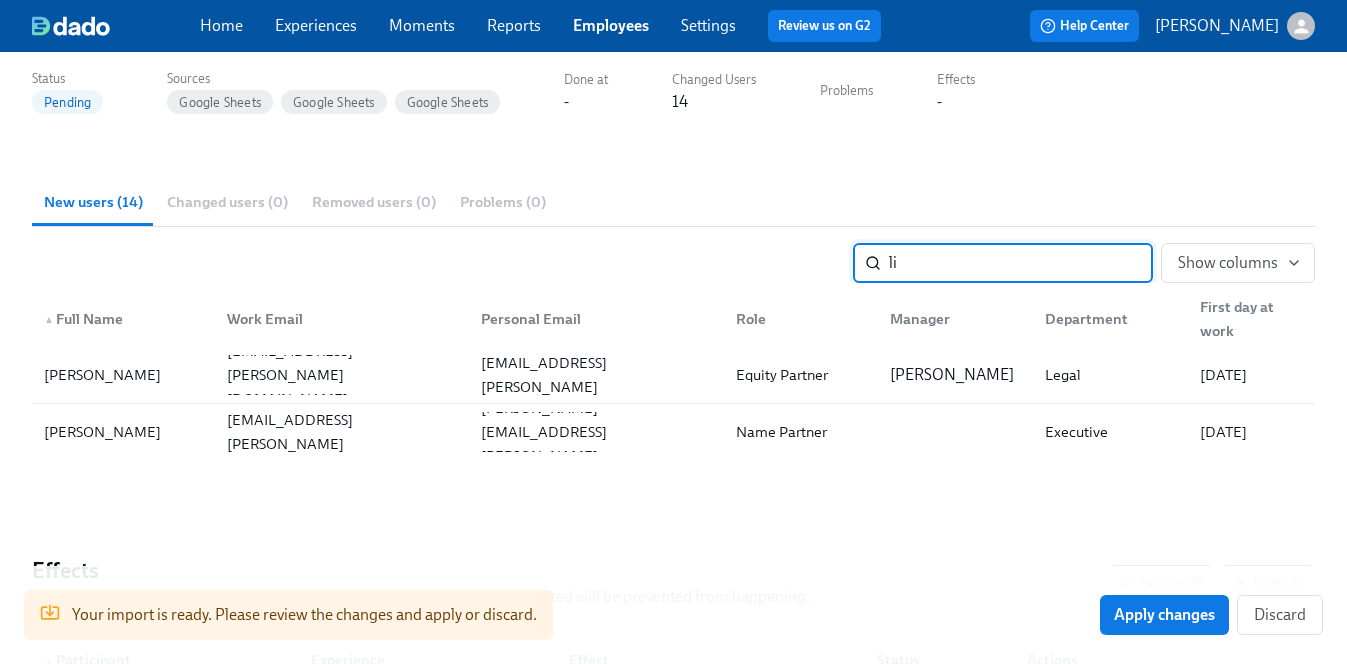 type on "l" 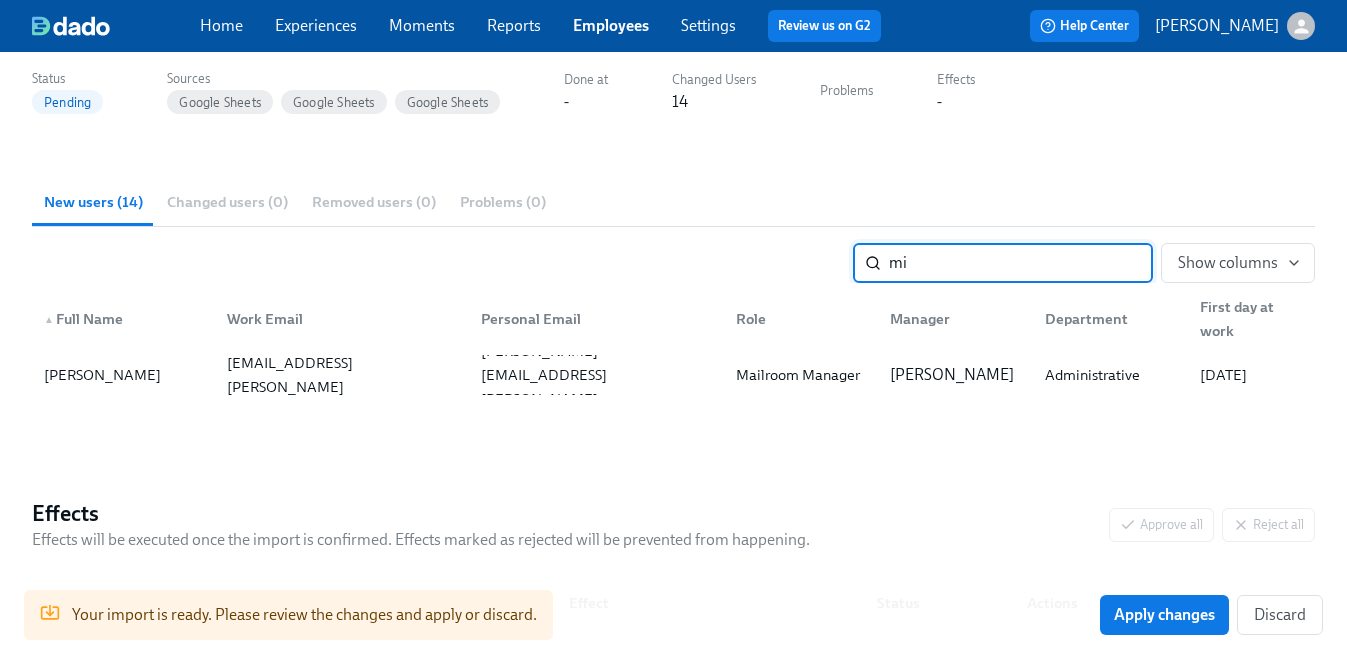 type on "m" 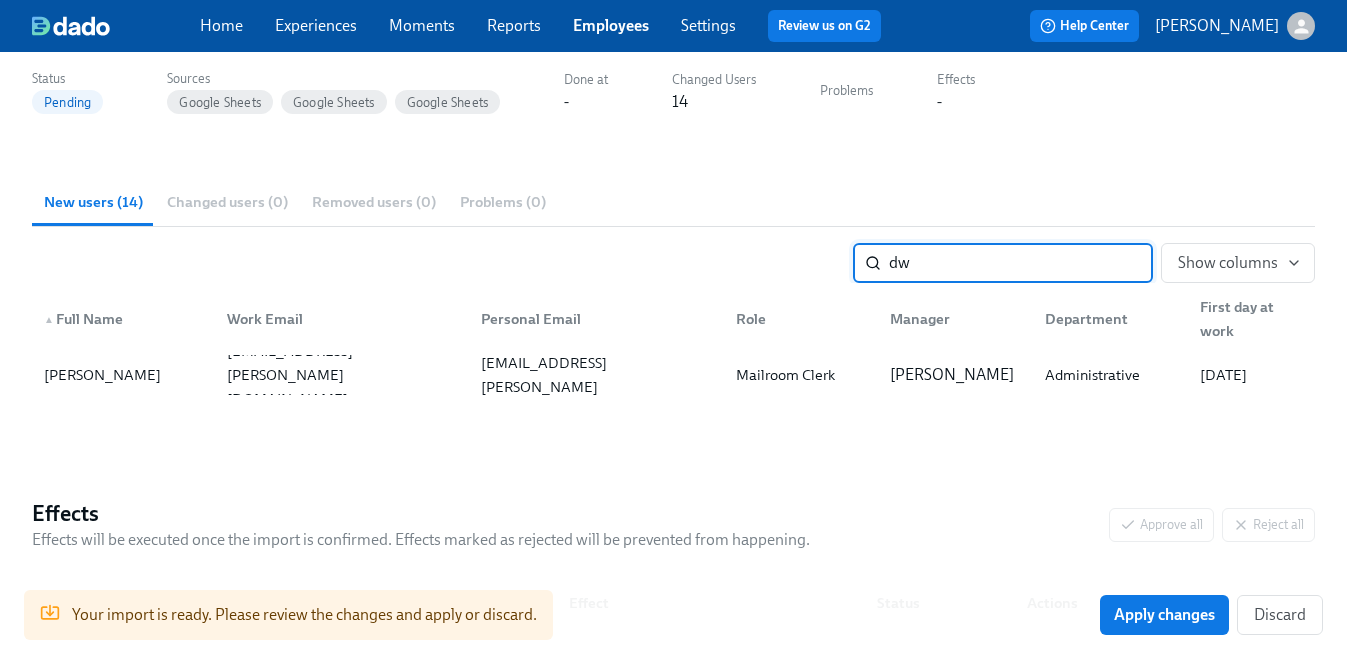 type on "dw" 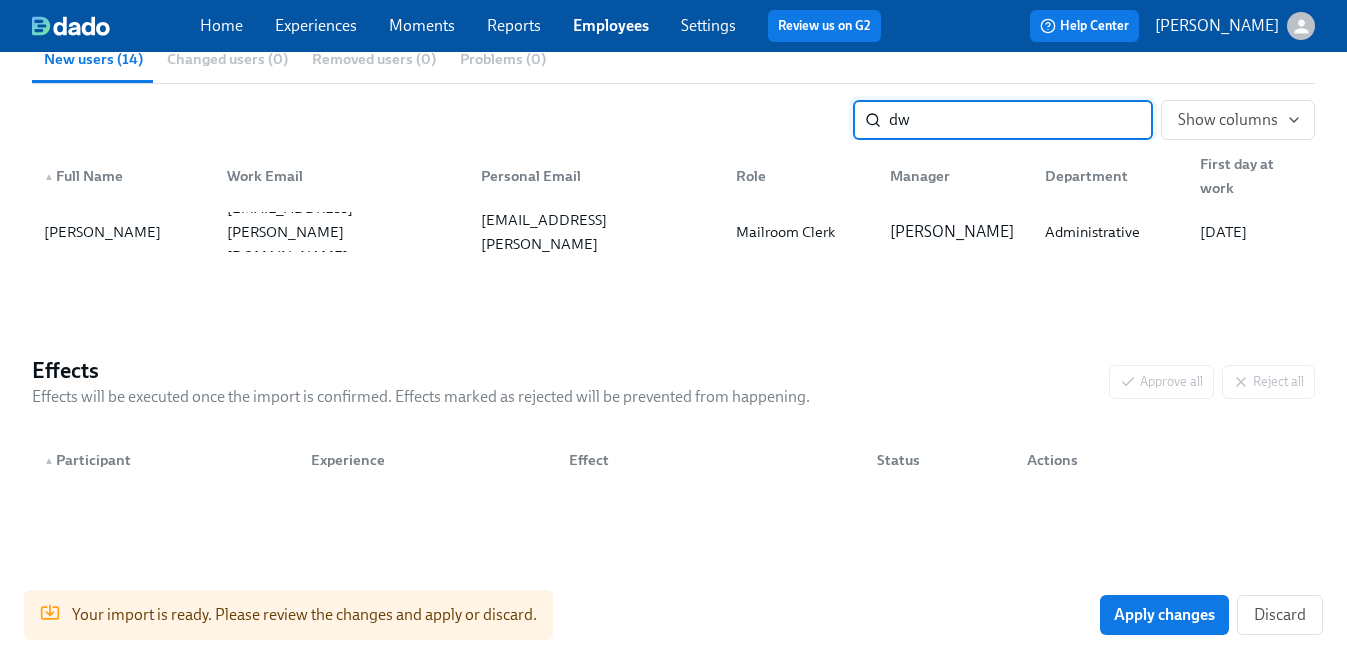 click on "dw" at bounding box center (1021, 120) 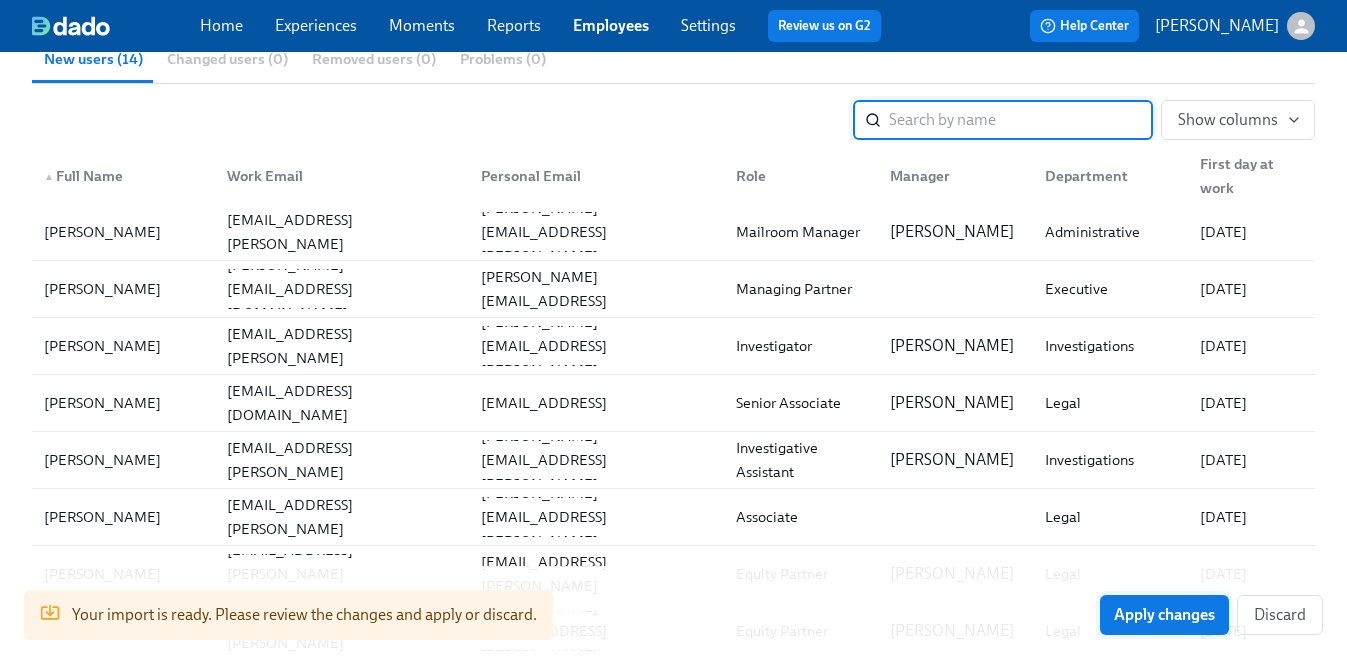type 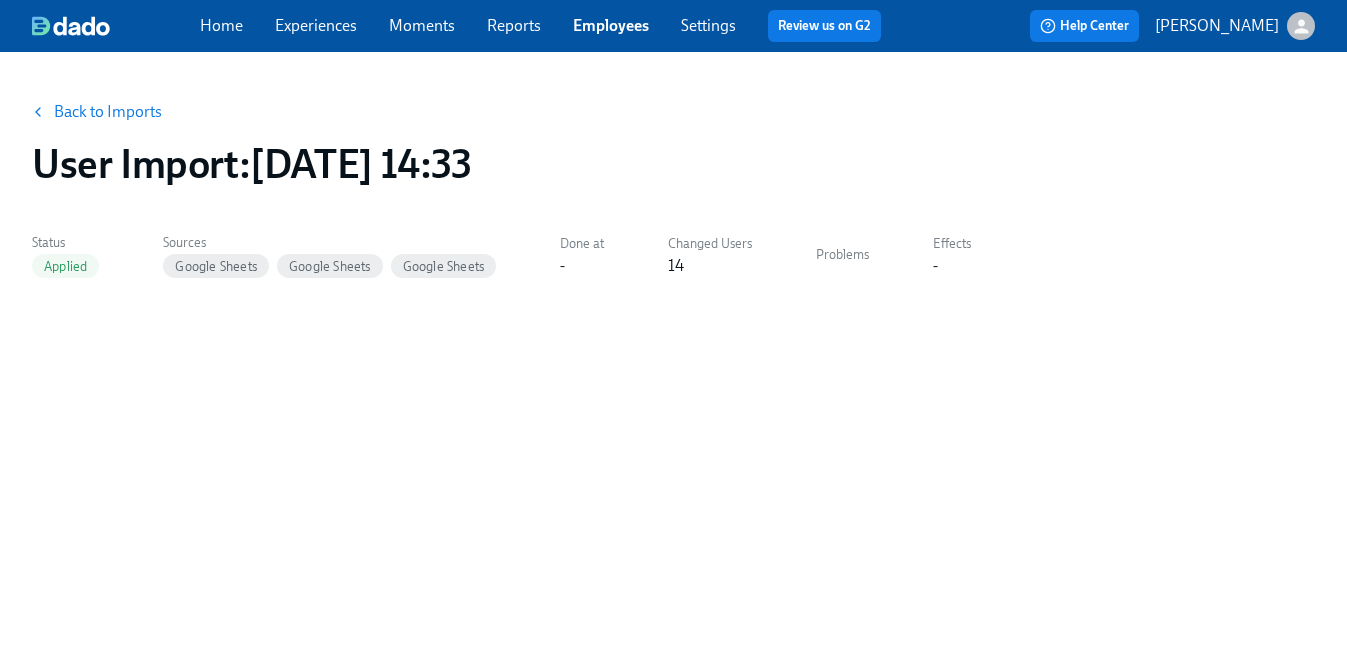 scroll, scrollTop: 0, scrollLeft: 0, axis: both 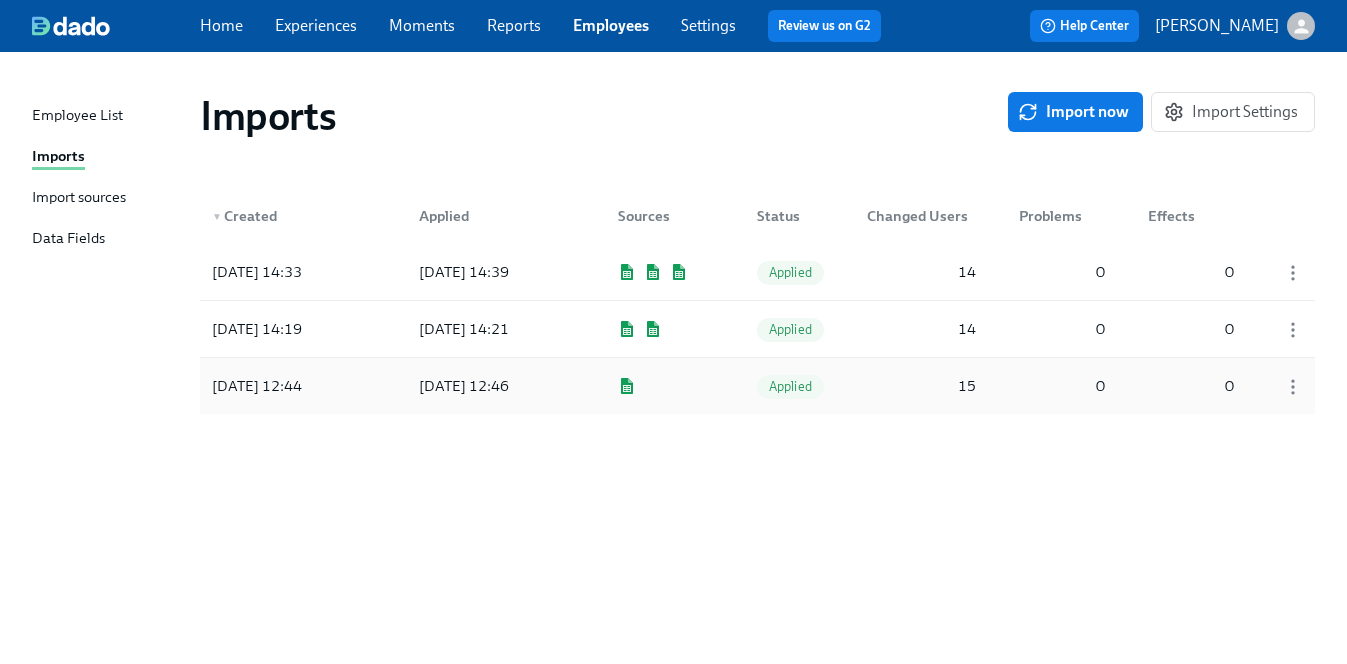 click on "[DATE] 12:46" at bounding box center [493, 386] 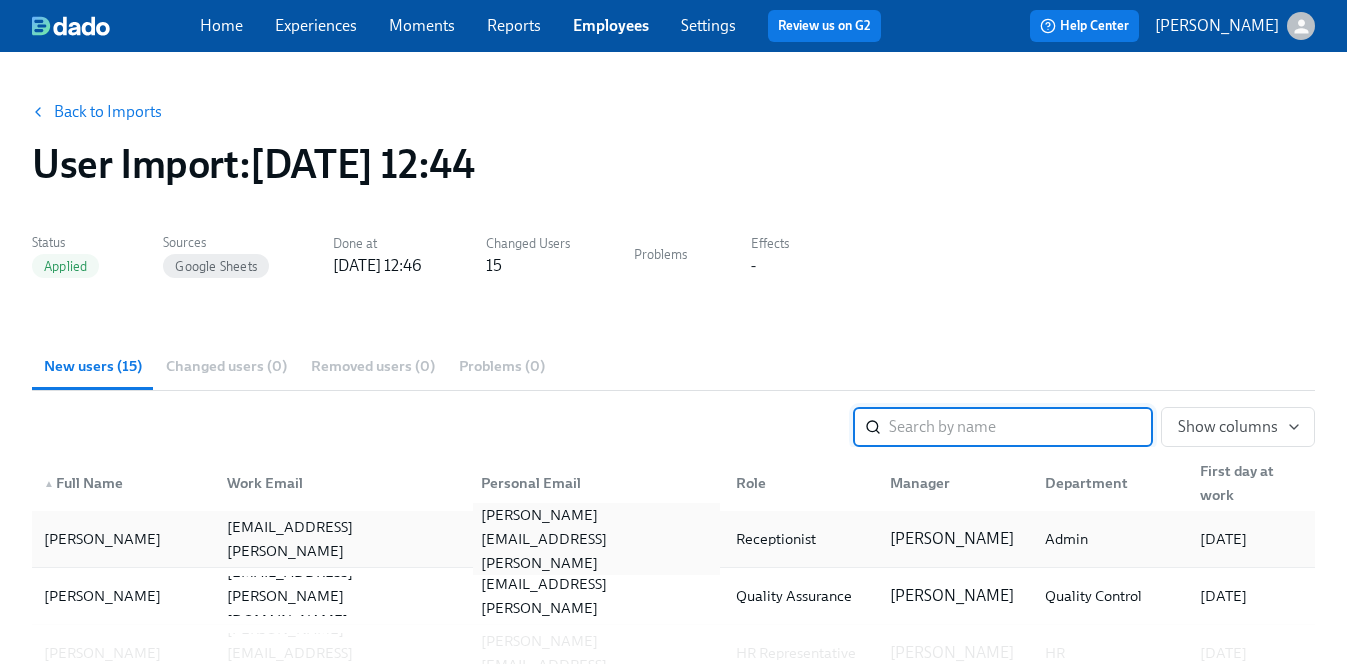 scroll, scrollTop: 218, scrollLeft: 0, axis: vertical 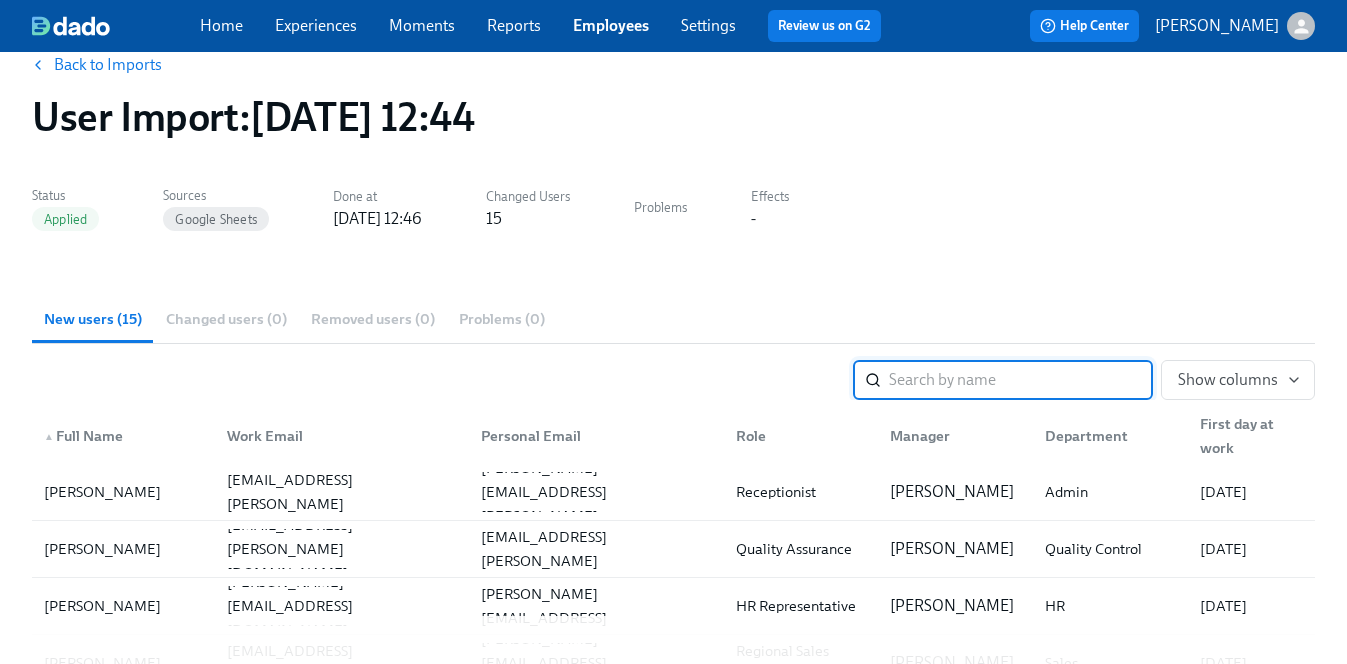 click on "Back to Imports" at bounding box center (98, 65) 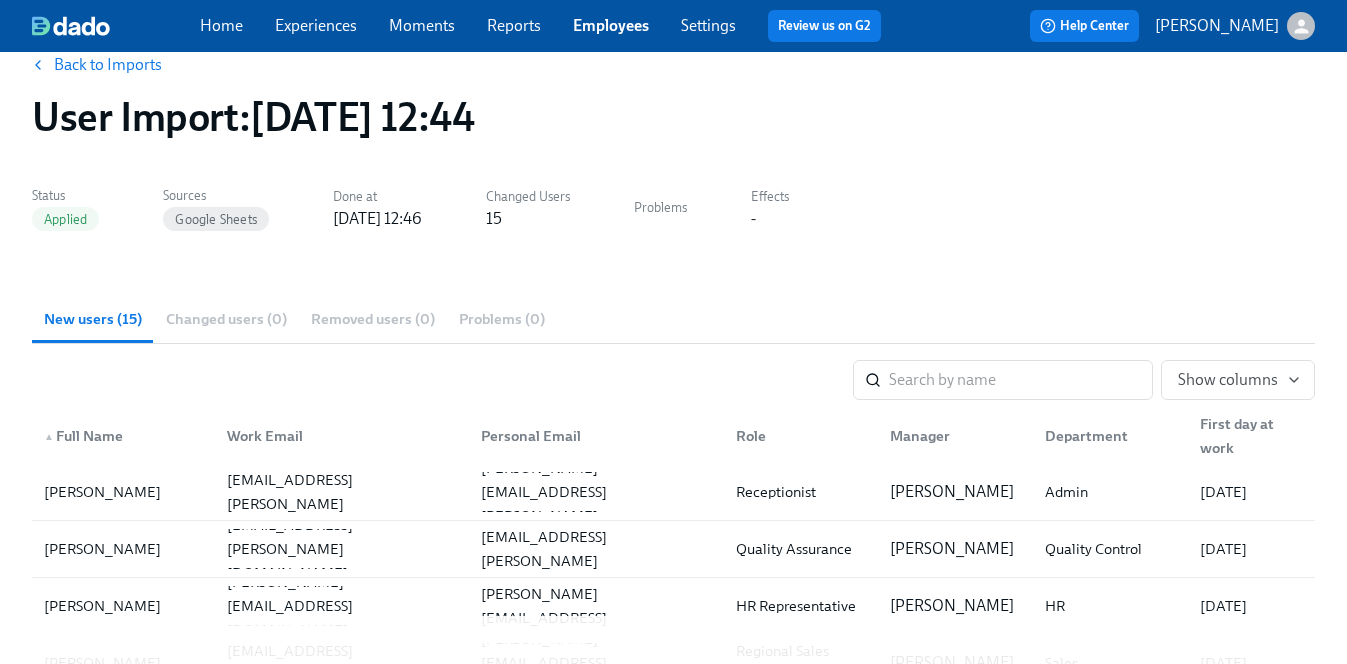 click on "Back to Imports" at bounding box center (108, 65) 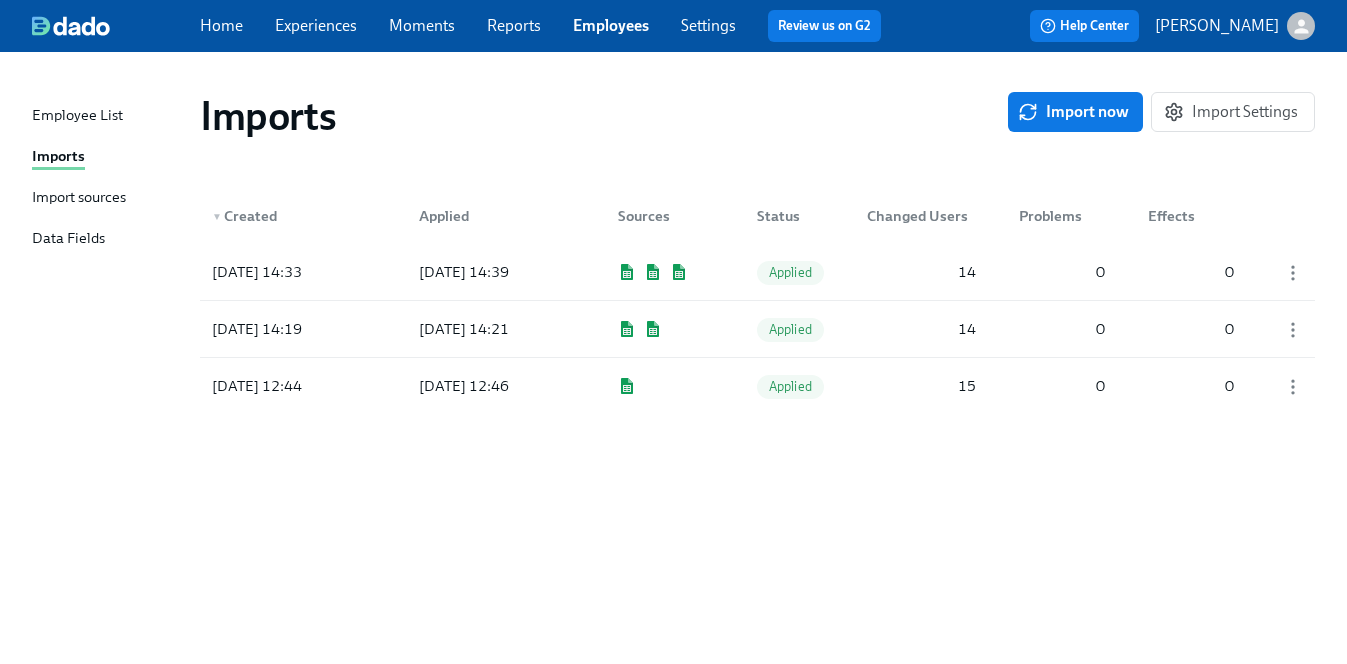 scroll, scrollTop: 0, scrollLeft: 0, axis: both 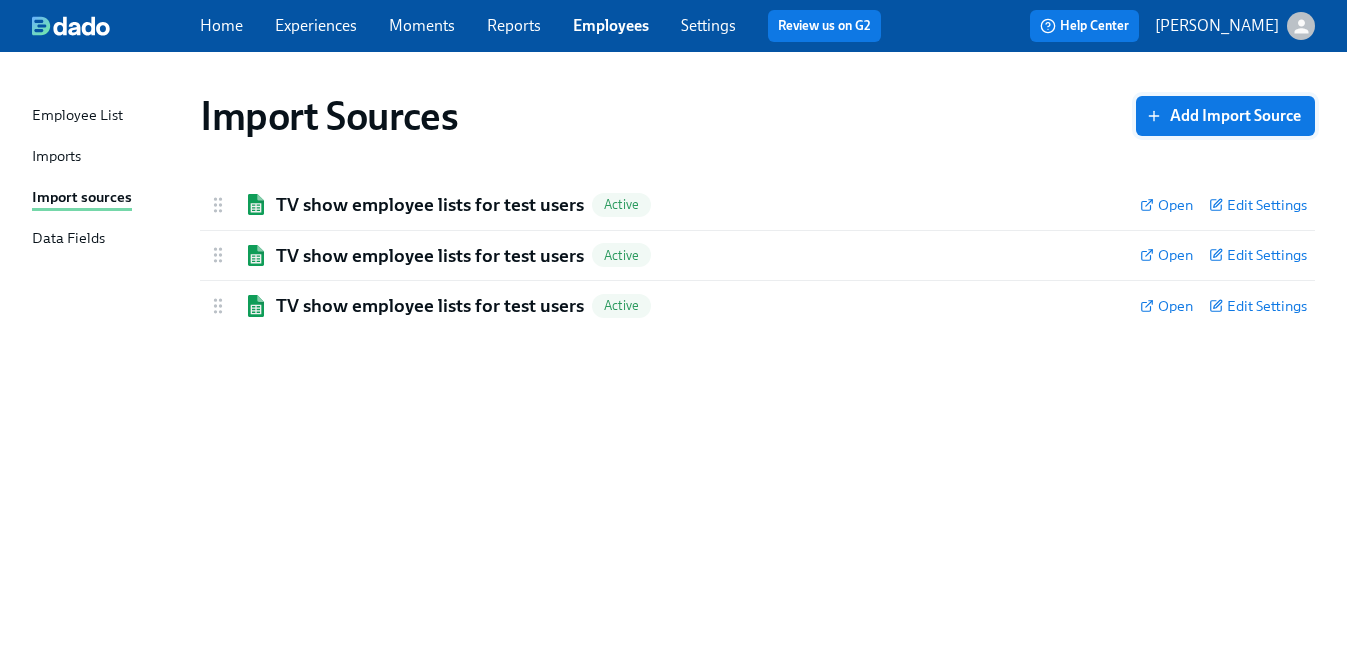click on "Add Import Source" at bounding box center [1225, 116] 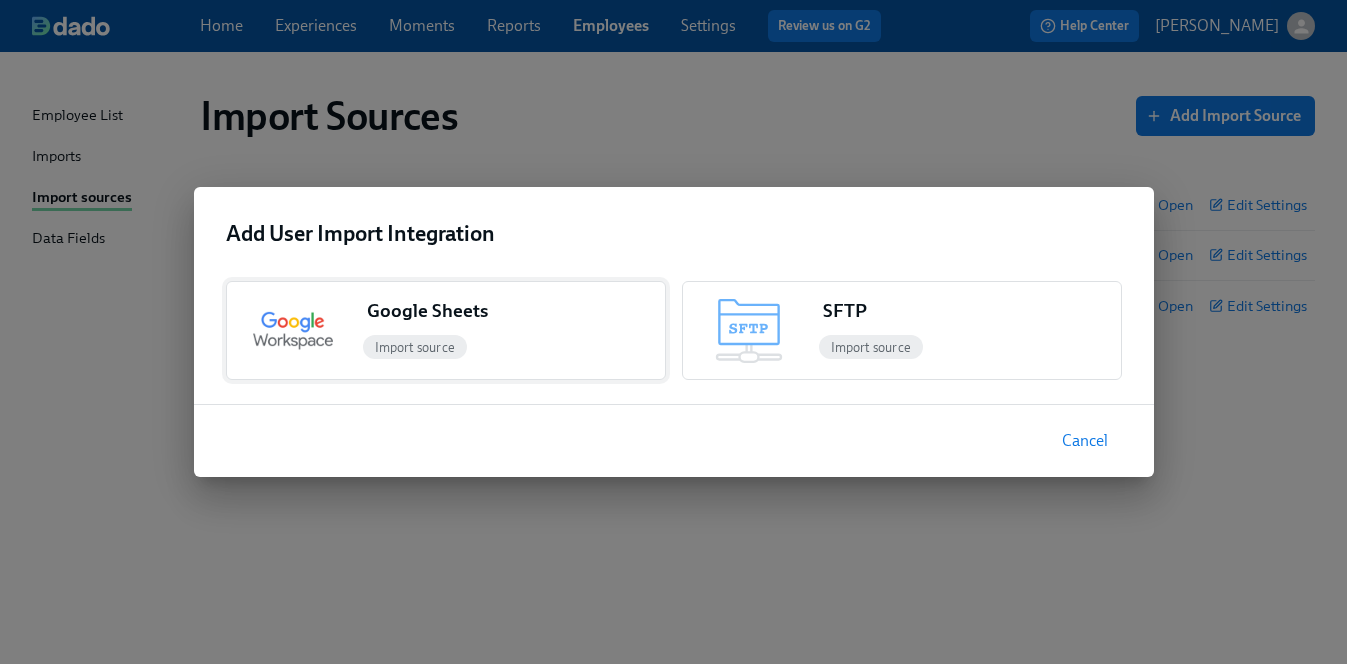 click on "Import source" at bounding box center [512, 347] 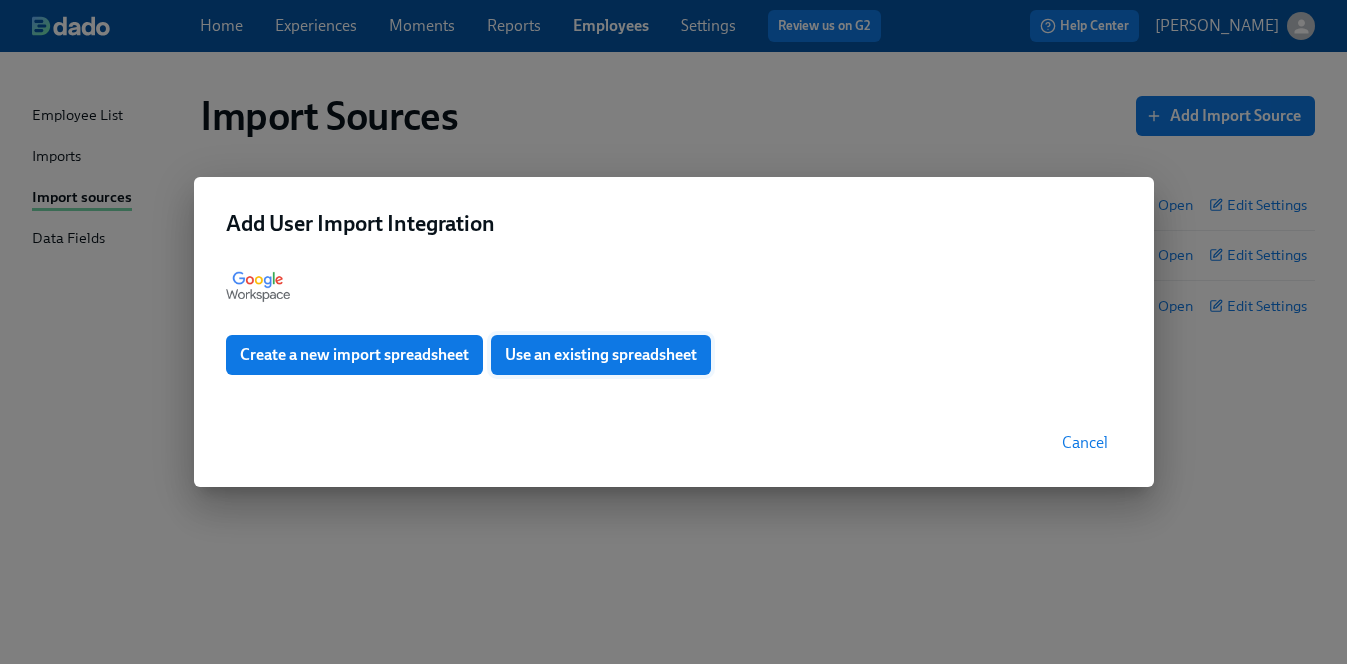 click on "Use an existing spreadsheet" at bounding box center (601, 355) 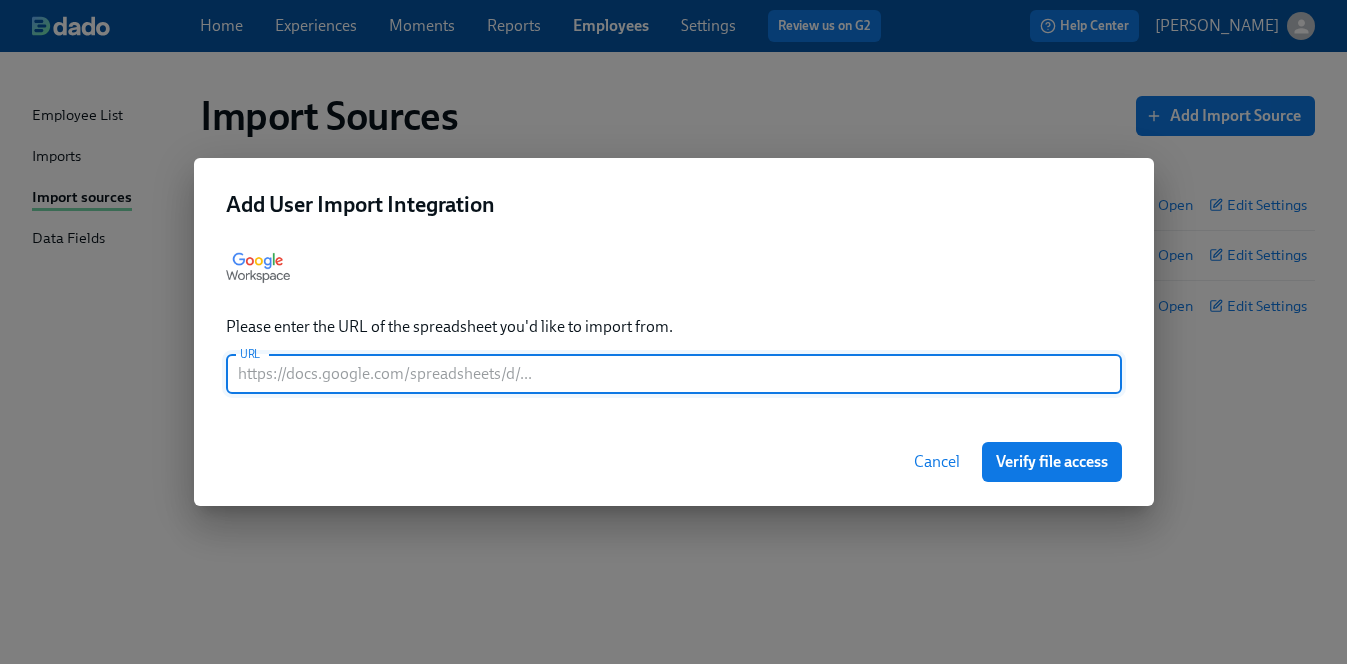 click at bounding box center (674, 374) 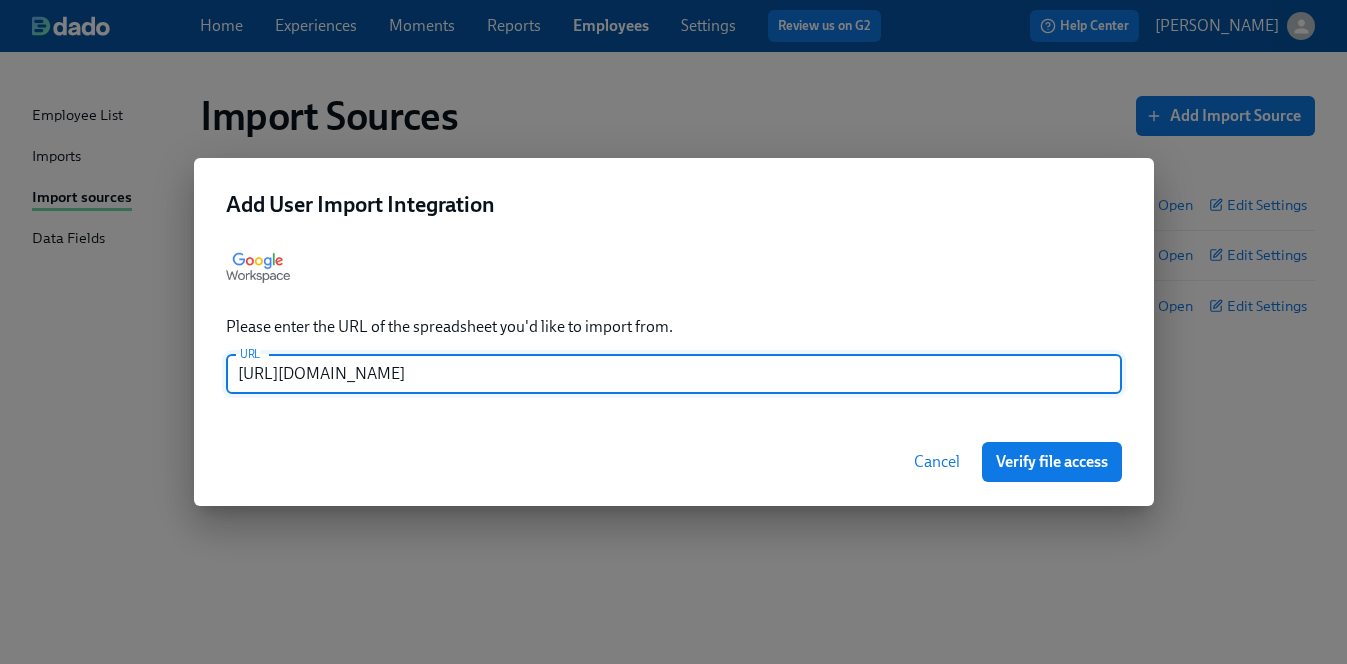 scroll, scrollTop: 0, scrollLeft: 58, axis: horizontal 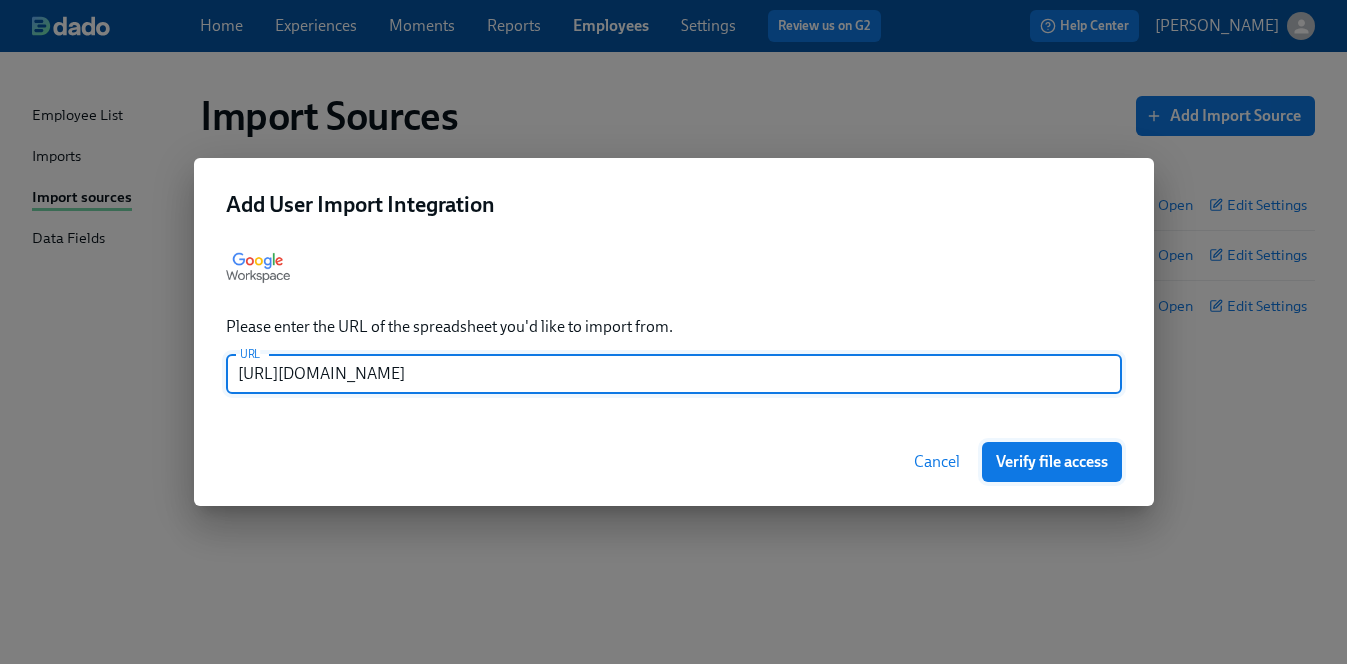 type on "[URL][DOMAIN_NAME]" 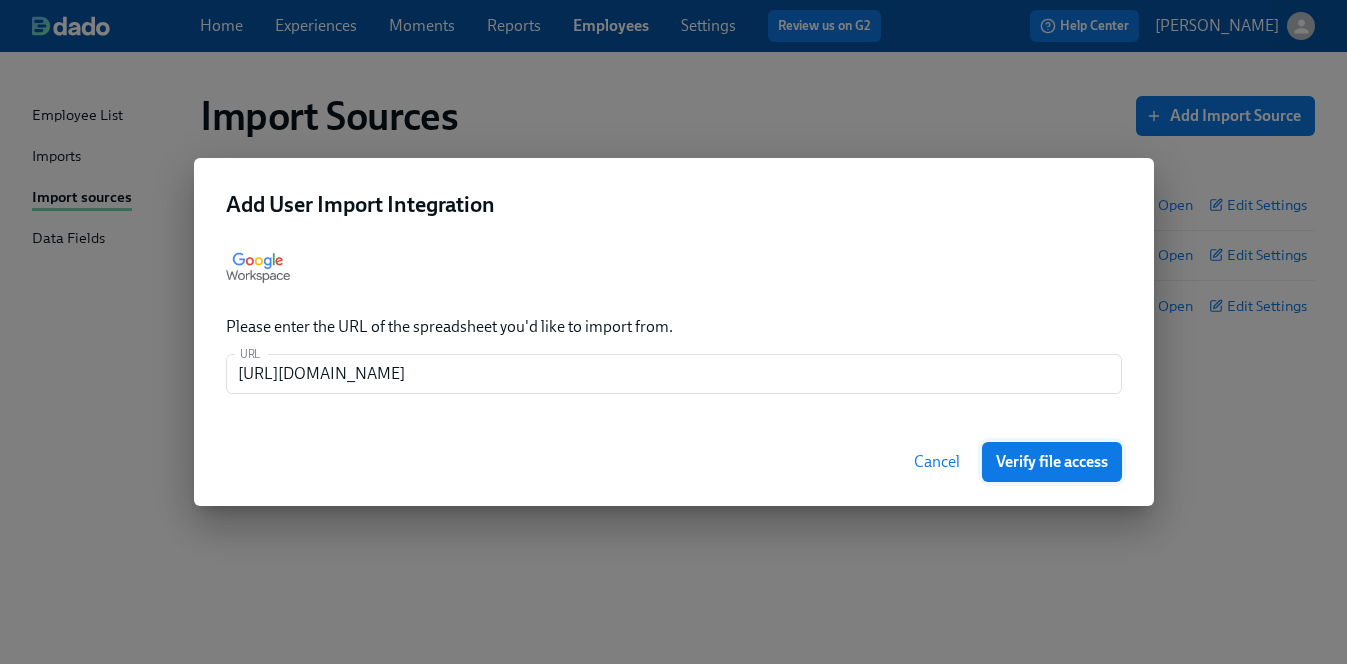 click on "Verify file access" at bounding box center [1052, 462] 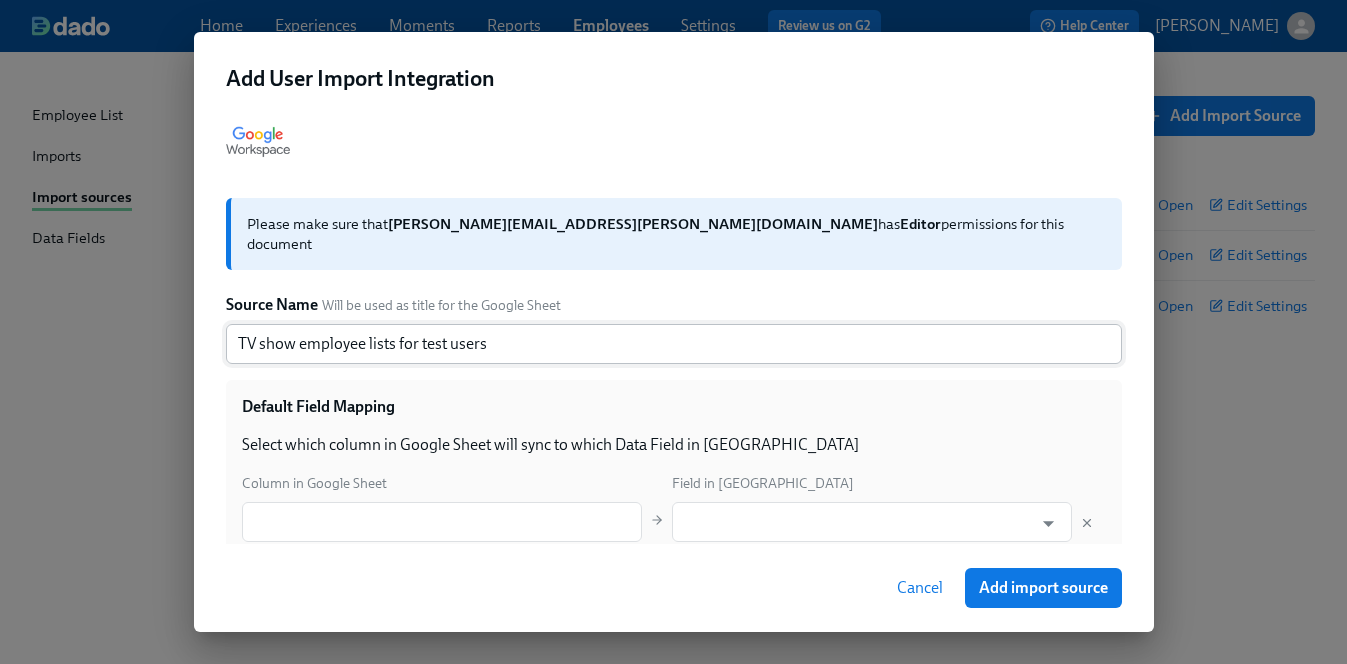 click on "TV show employee lists for test users" at bounding box center [674, 344] 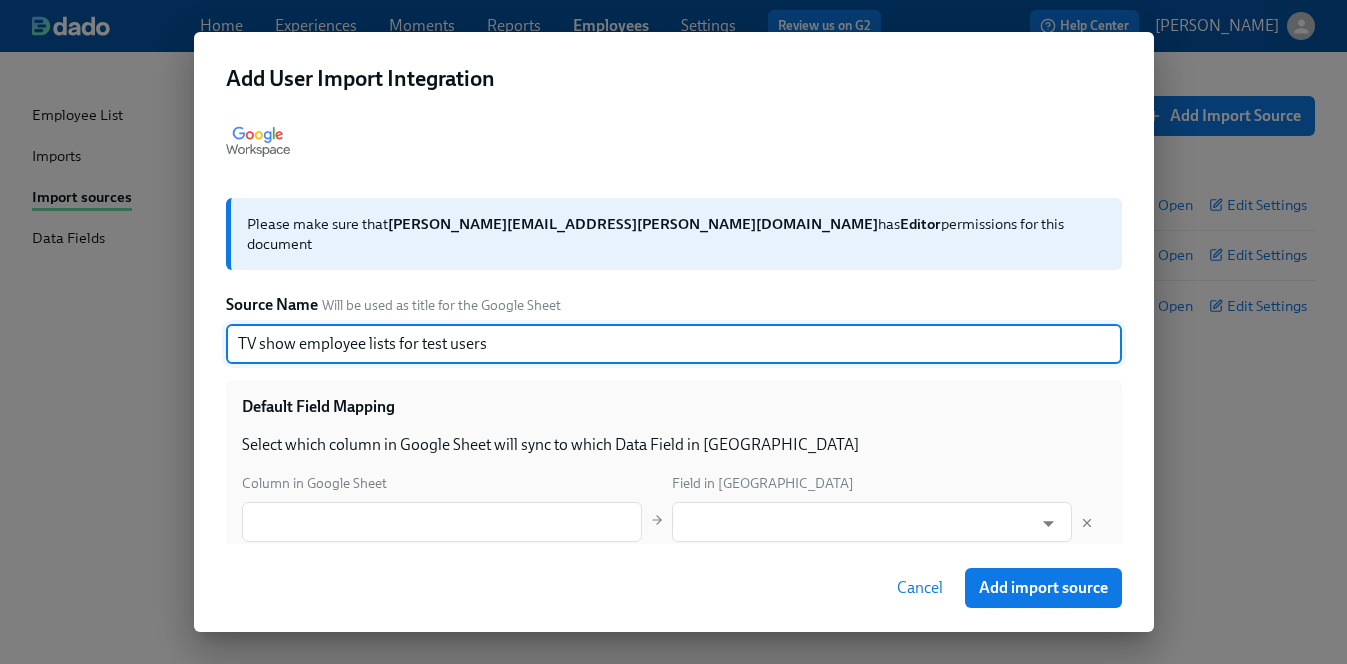 type on "TV show employee lists for test users" 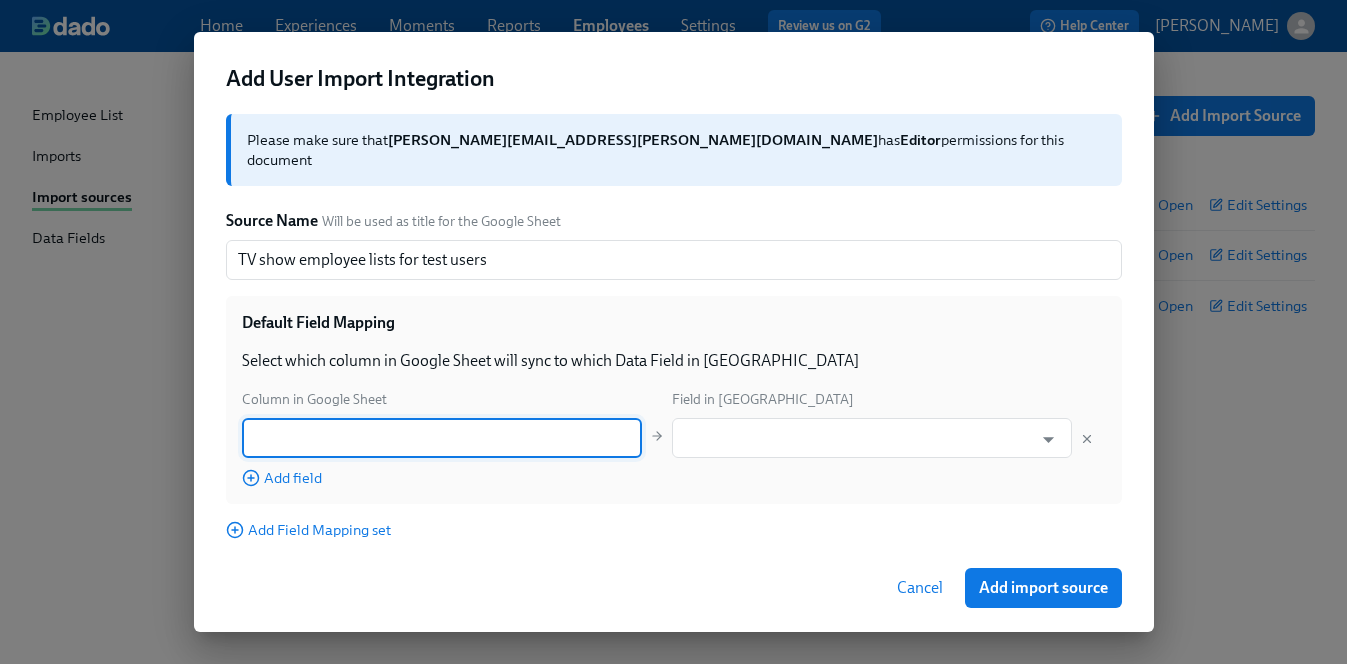 click at bounding box center [442, 438] 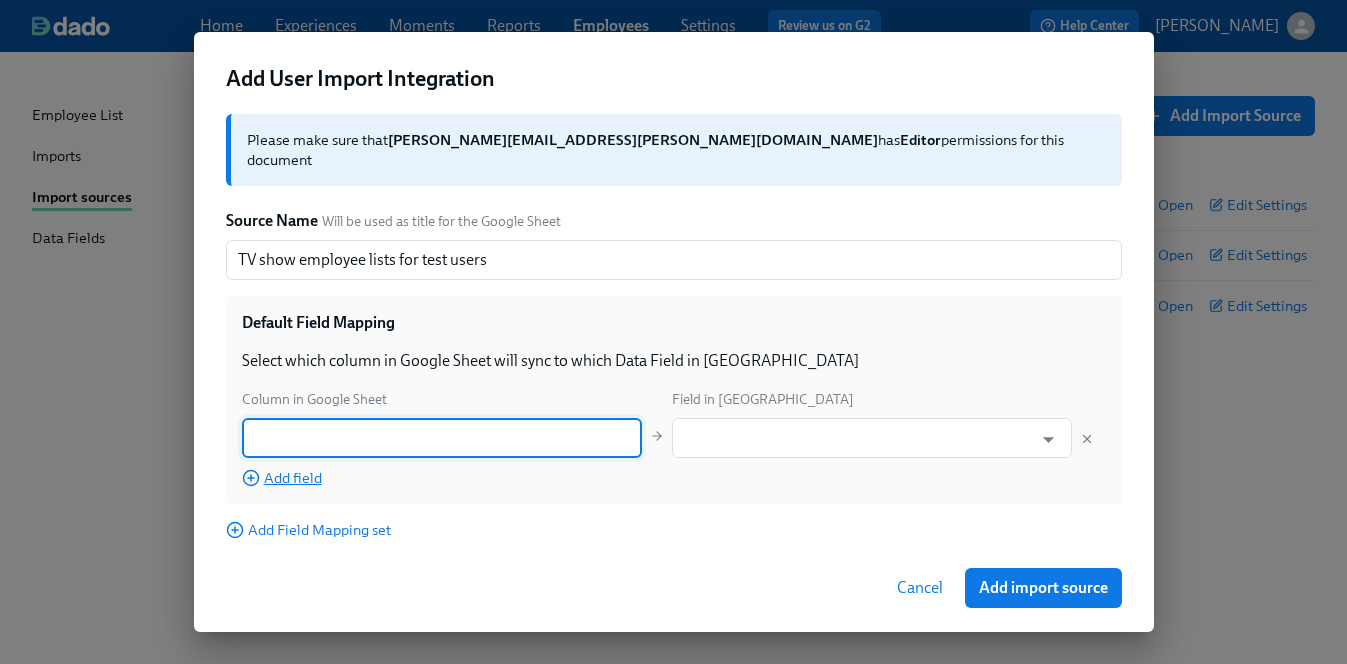 scroll, scrollTop: 0, scrollLeft: 0, axis: both 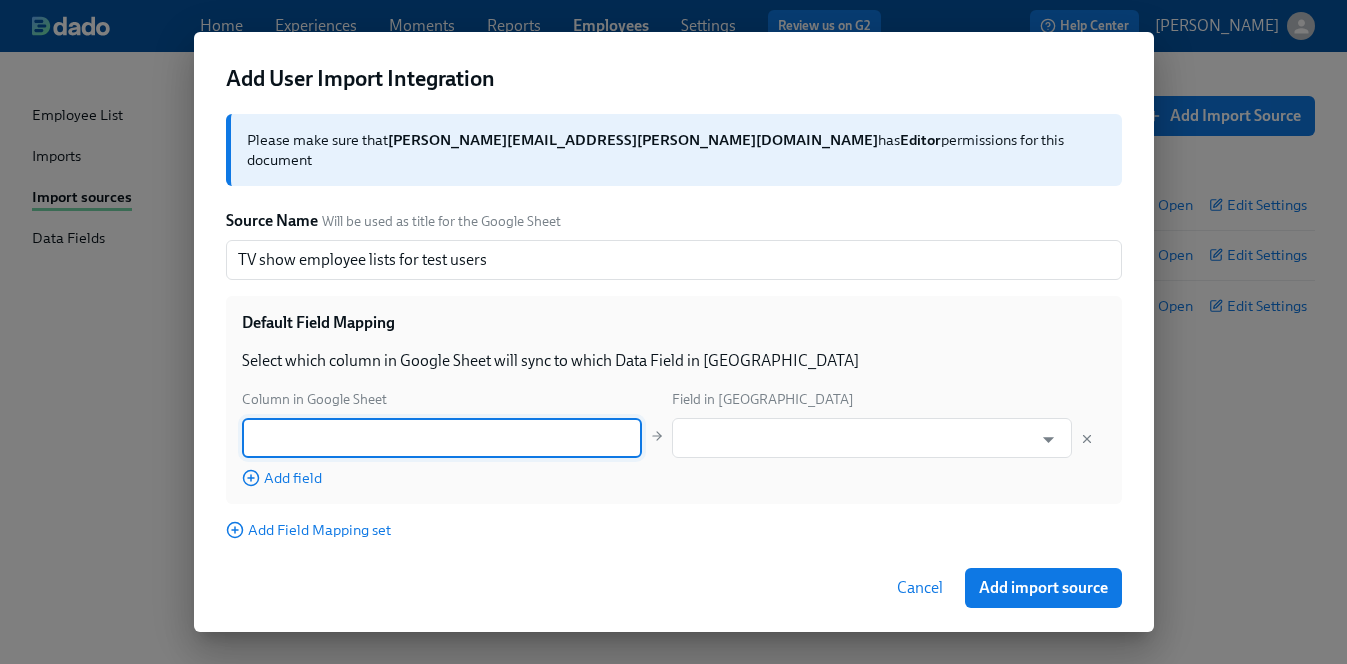 paste on "first name" 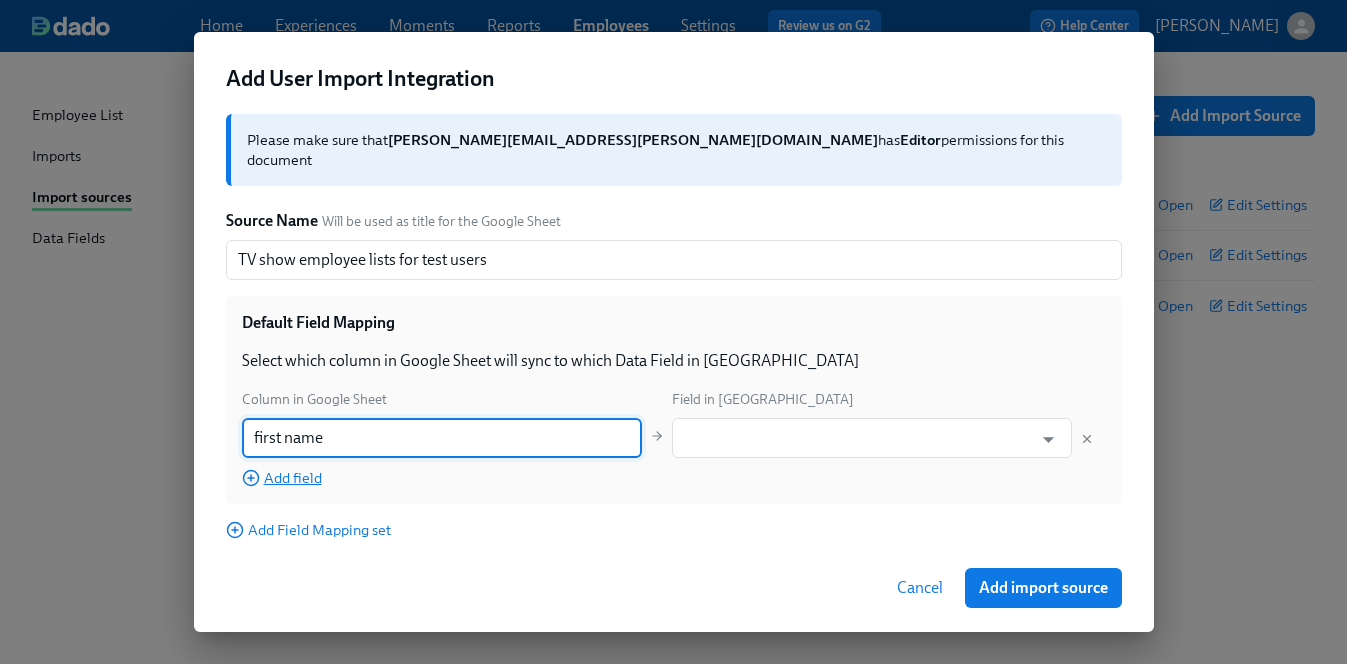 type on "first name" 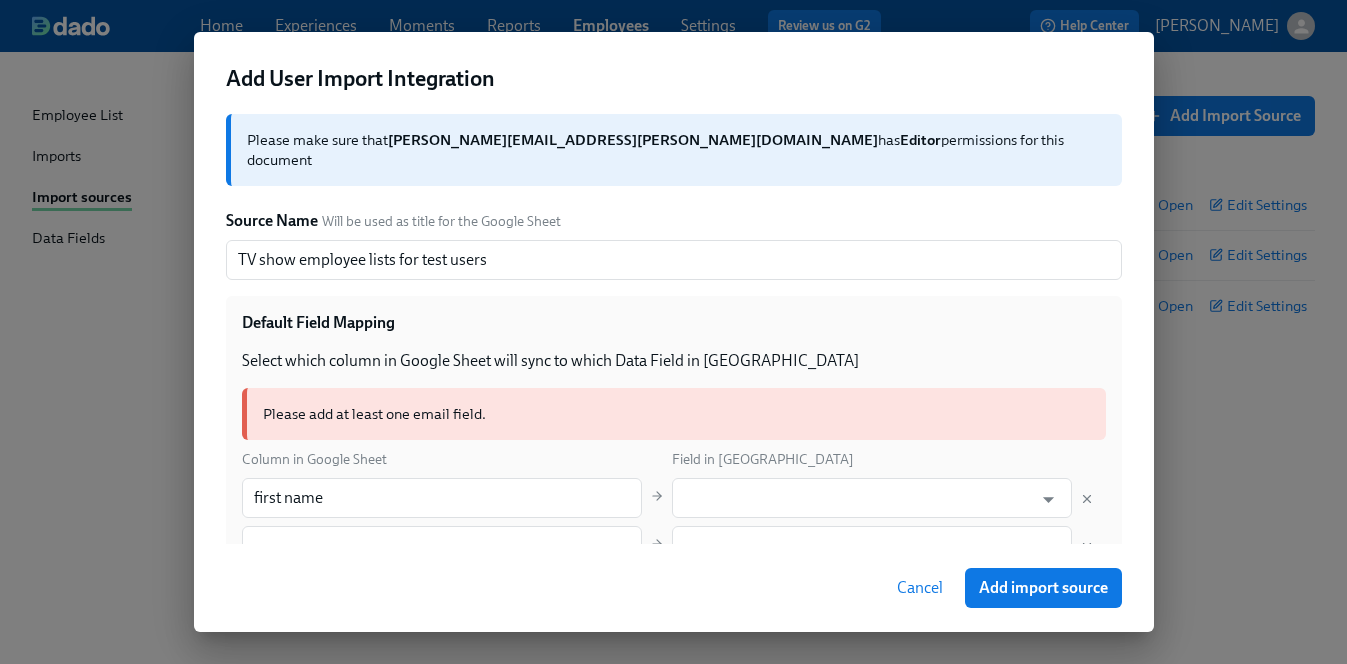 scroll, scrollTop: 192, scrollLeft: 0, axis: vertical 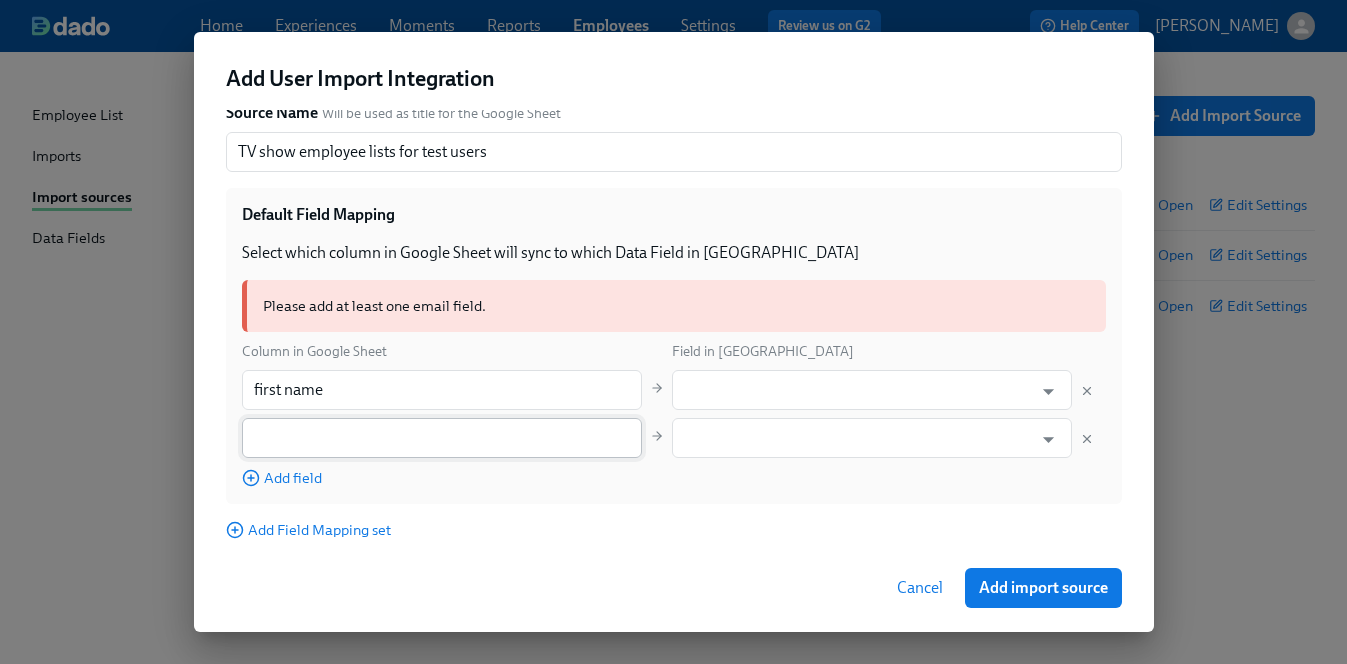 click at bounding box center [442, 438] 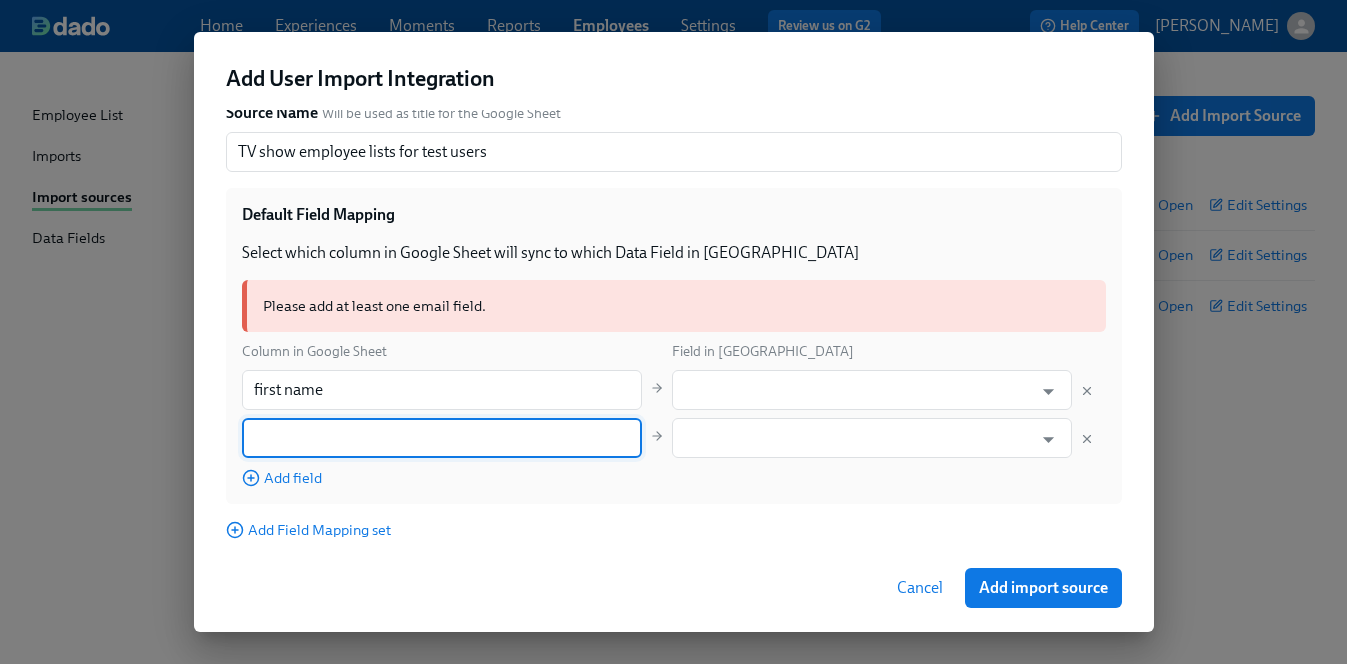 paste on "preferred first name" 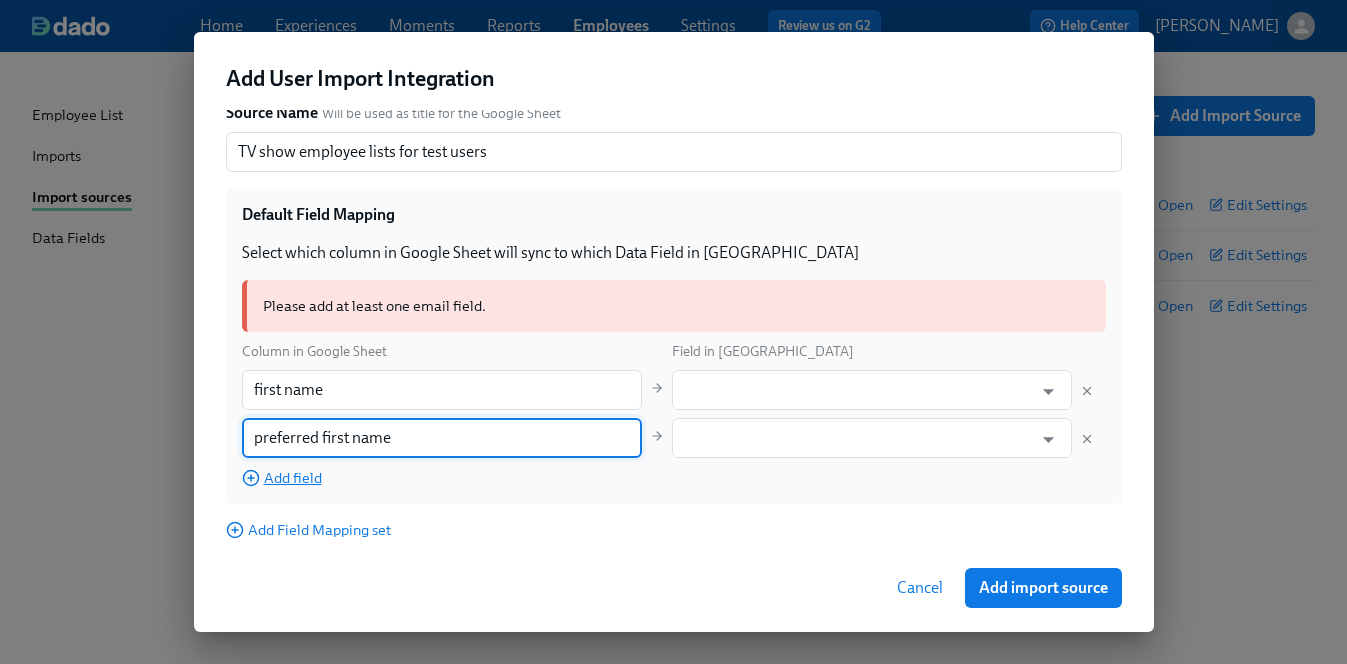 type on "preferred first name" 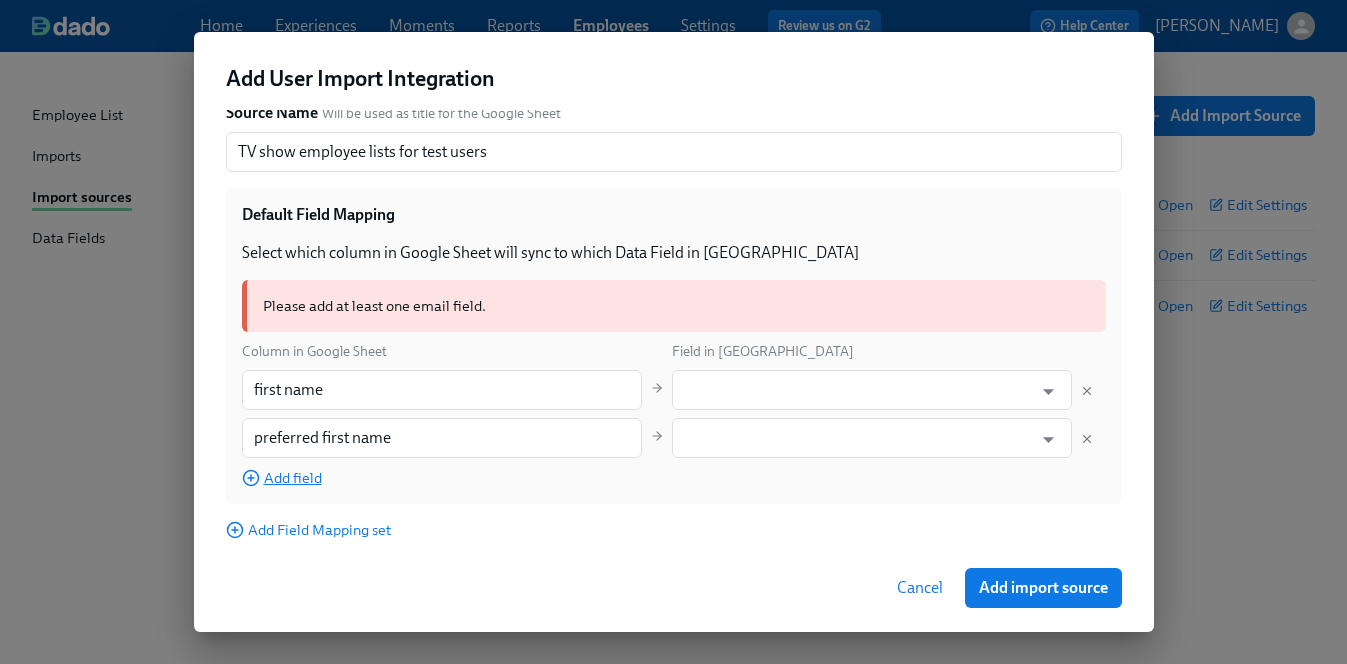 click on "Add field" at bounding box center (282, 478) 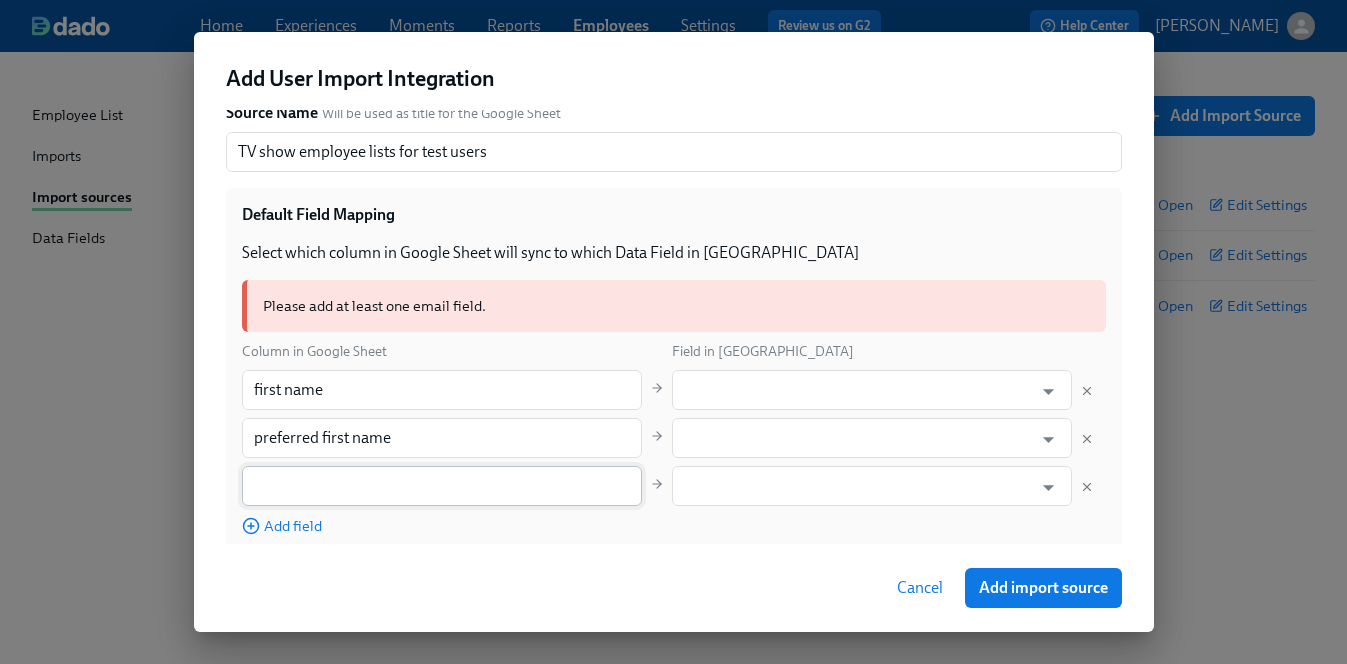 type 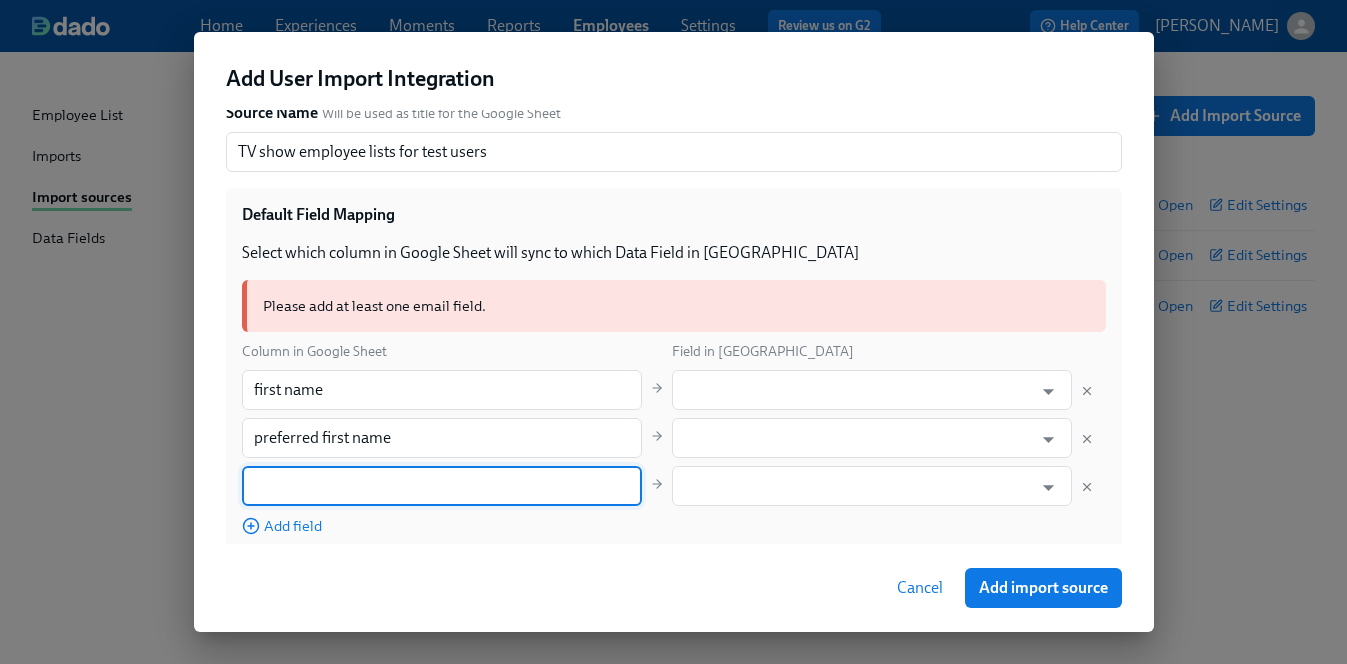 paste on "last name" 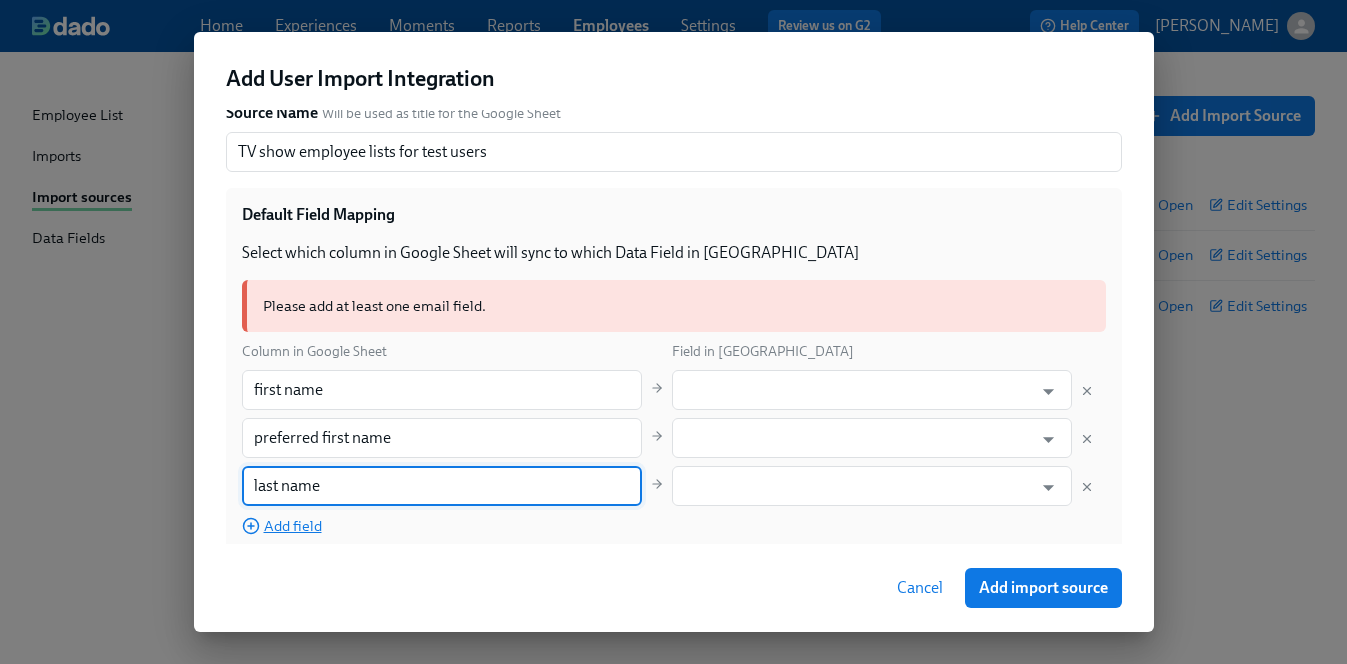 type on "last name" 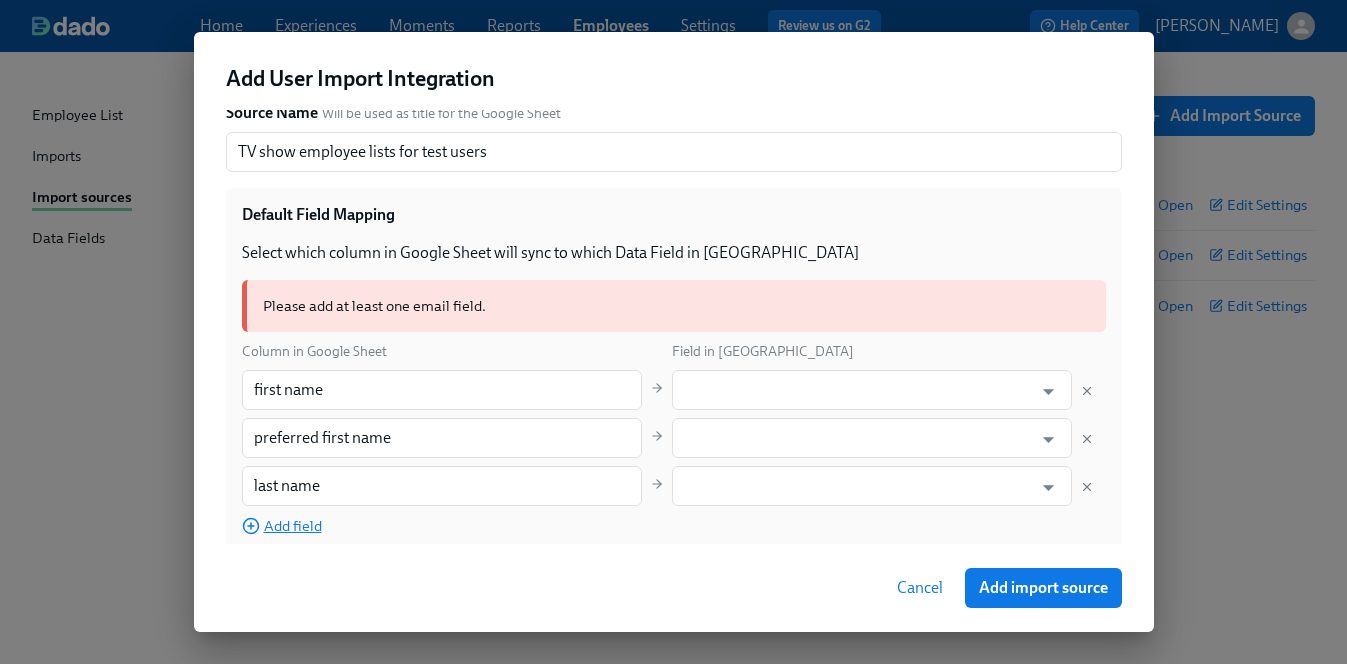 click on "Add field" at bounding box center [282, 526] 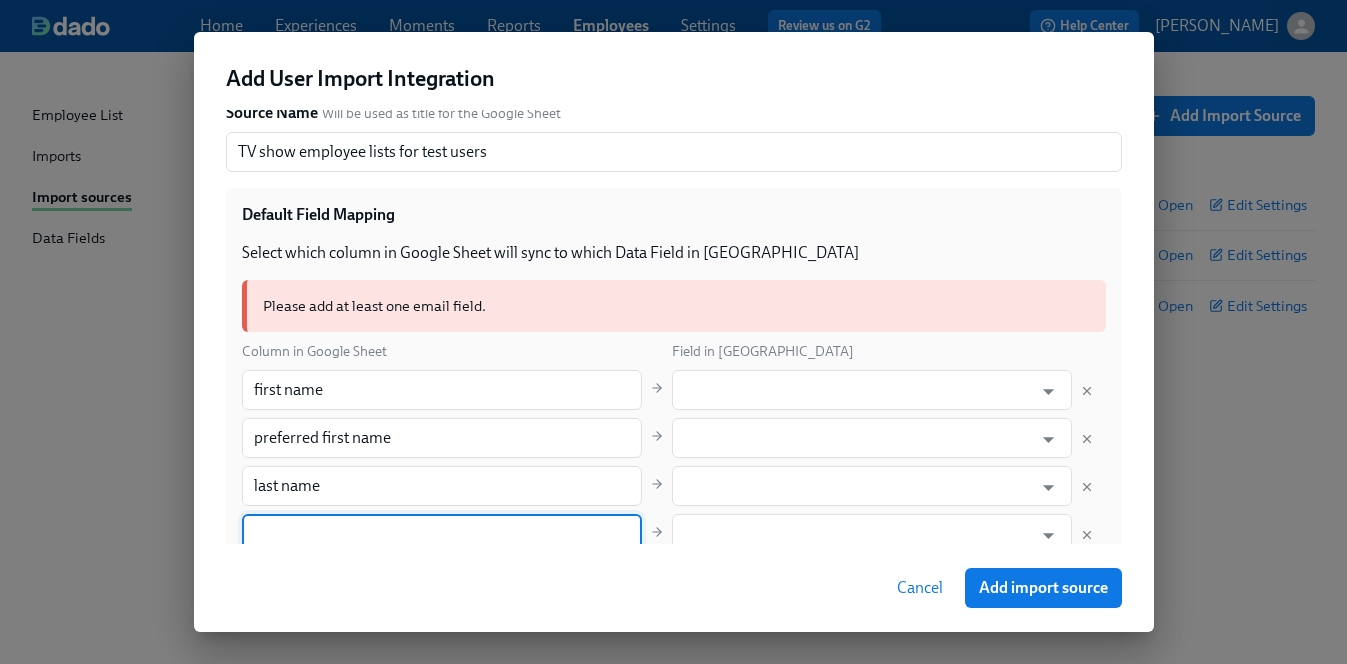 click at bounding box center (442, 534) 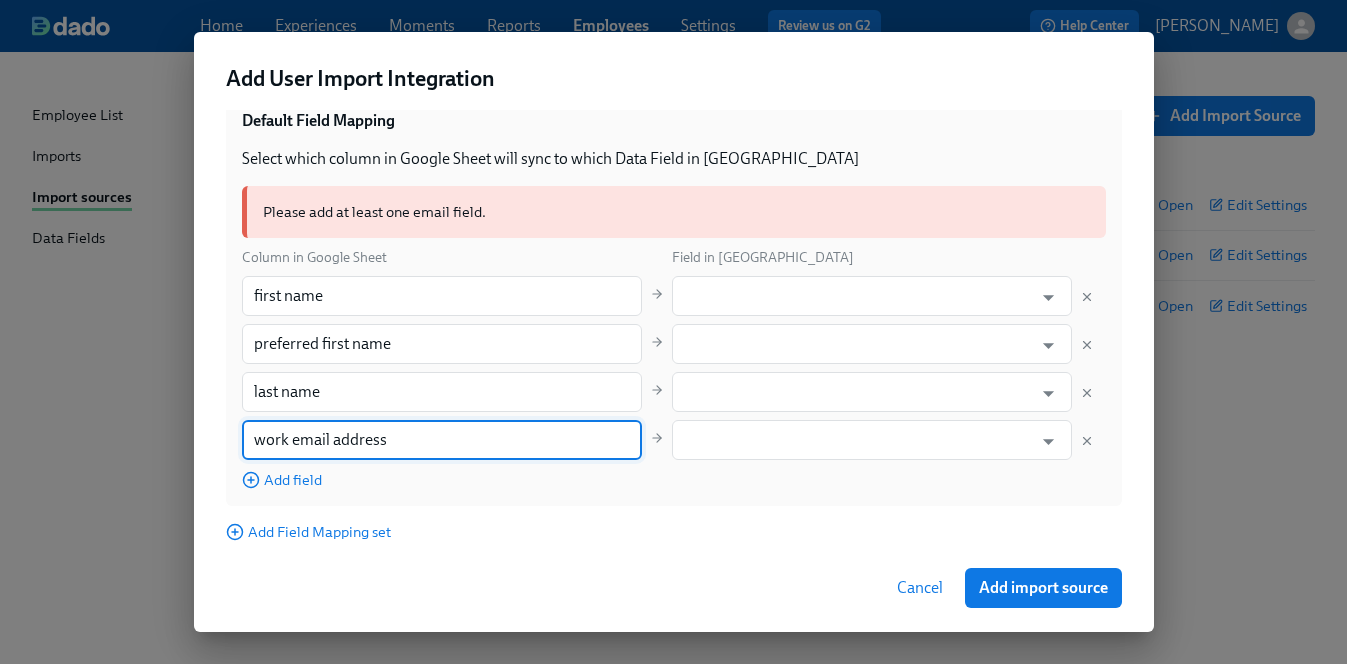 scroll, scrollTop: 288, scrollLeft: 0, axis: vertical 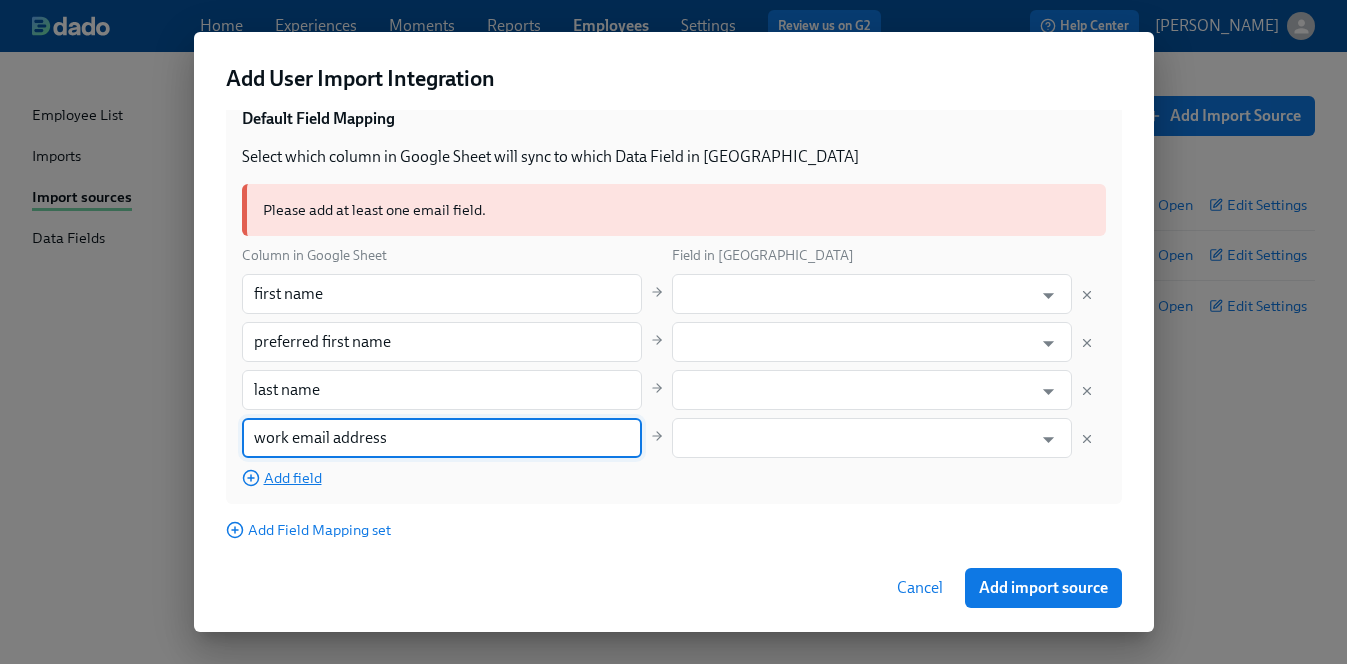 type on "work email address" 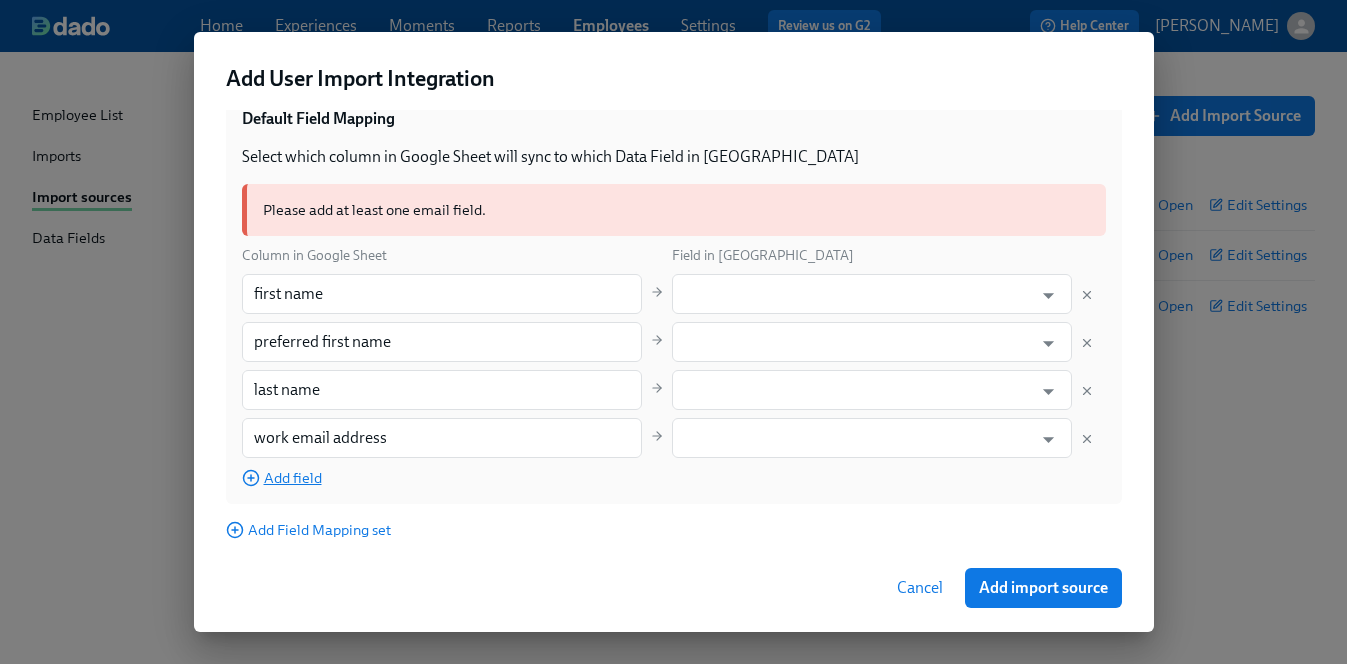 click on "Add field" at bounding box center (282, 478) 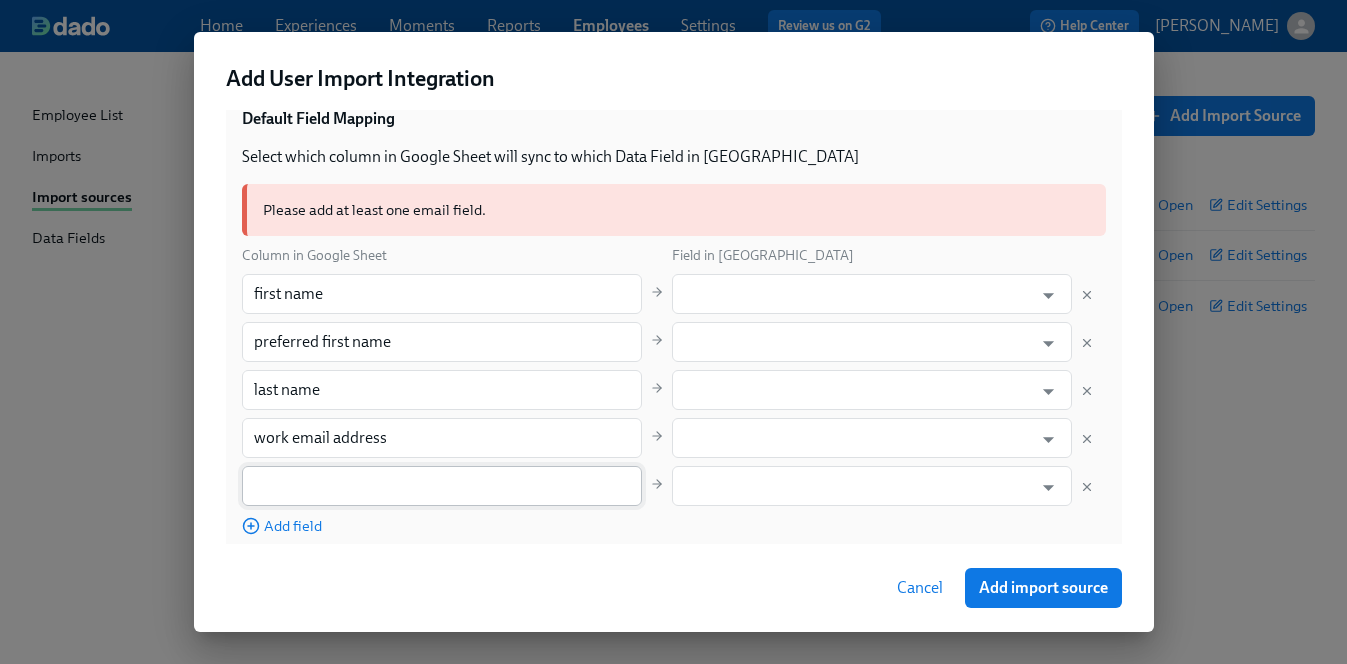 click at bounding box center [442, 486] 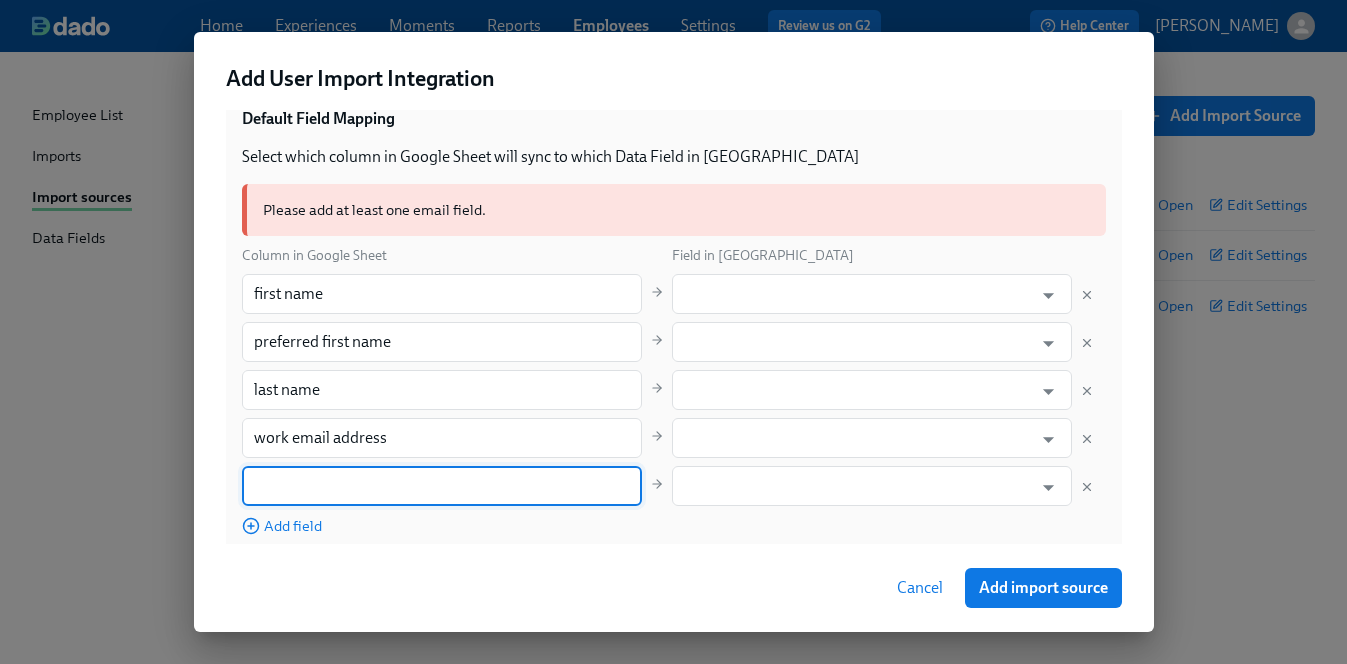 paste on "personal email address" 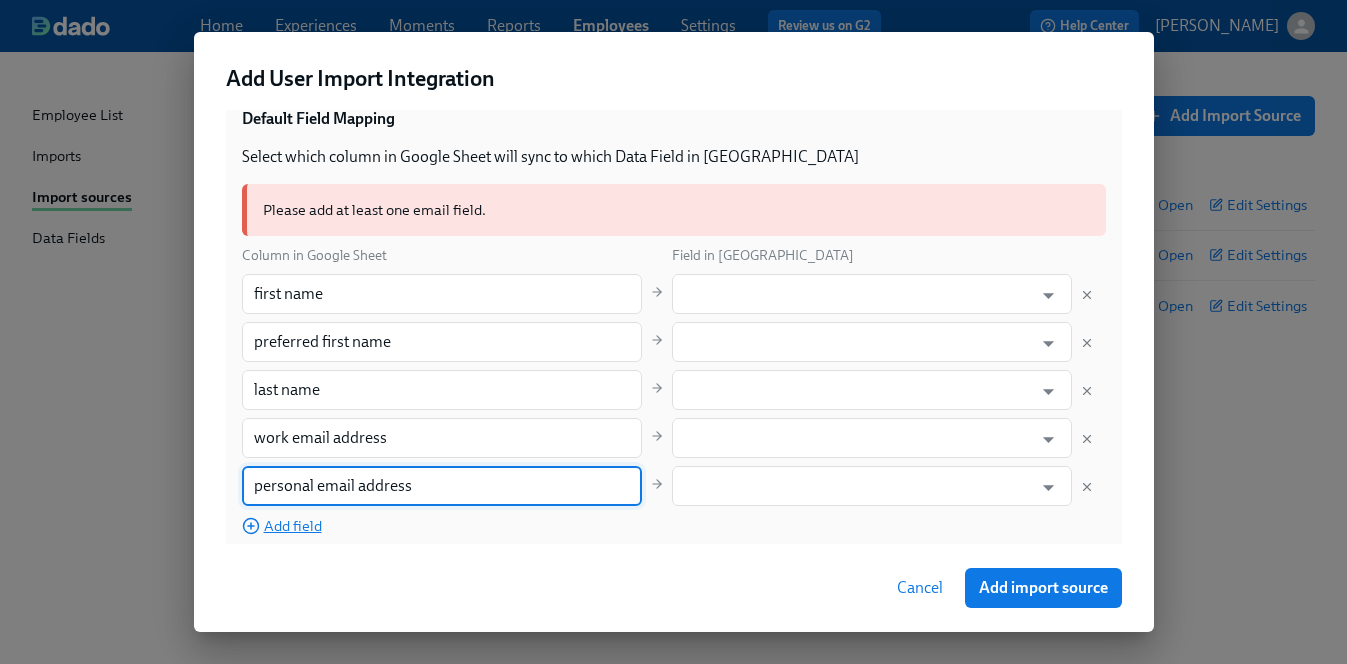 type on "personal email address" 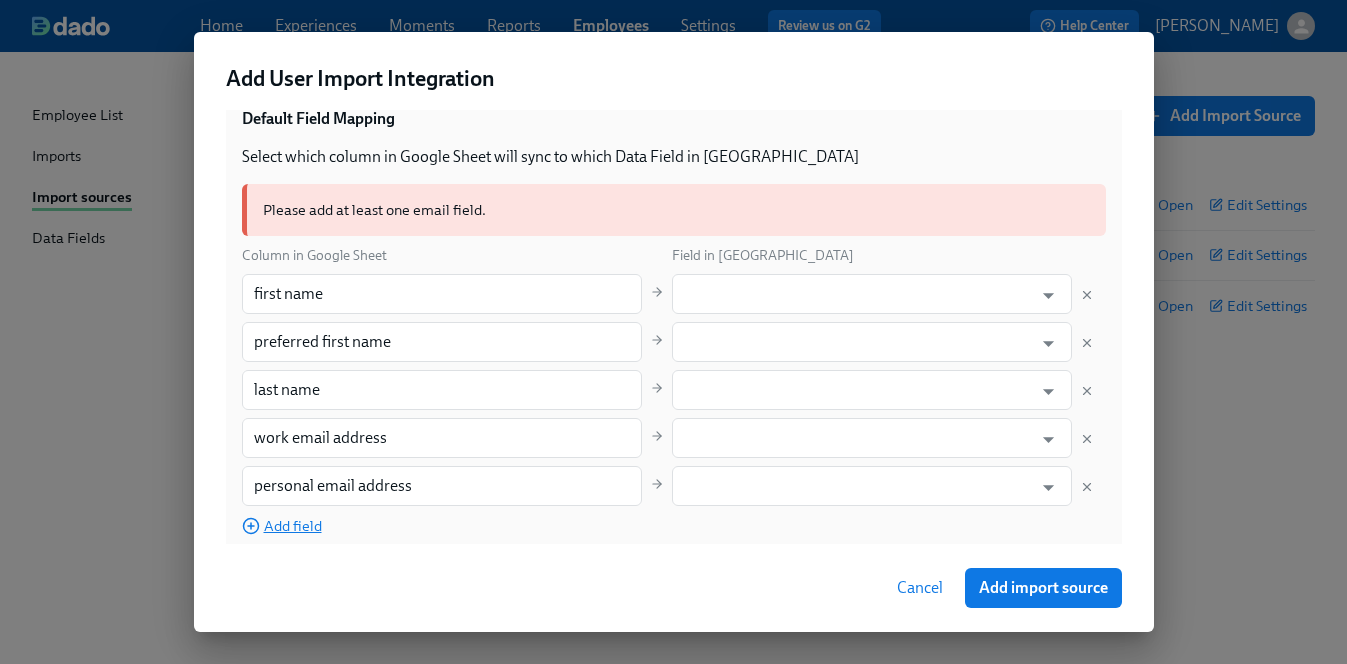 click on "Add field" at bounding box center [282, 526] 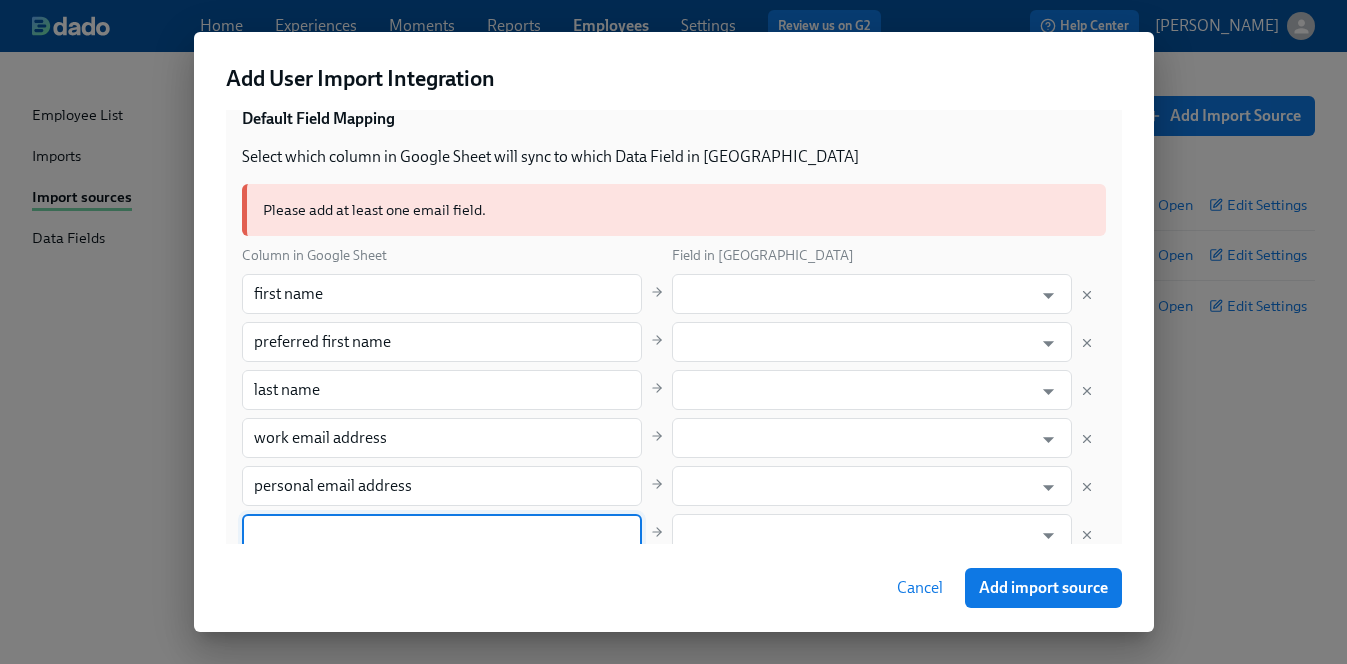 click at bounding box center [442, 534] 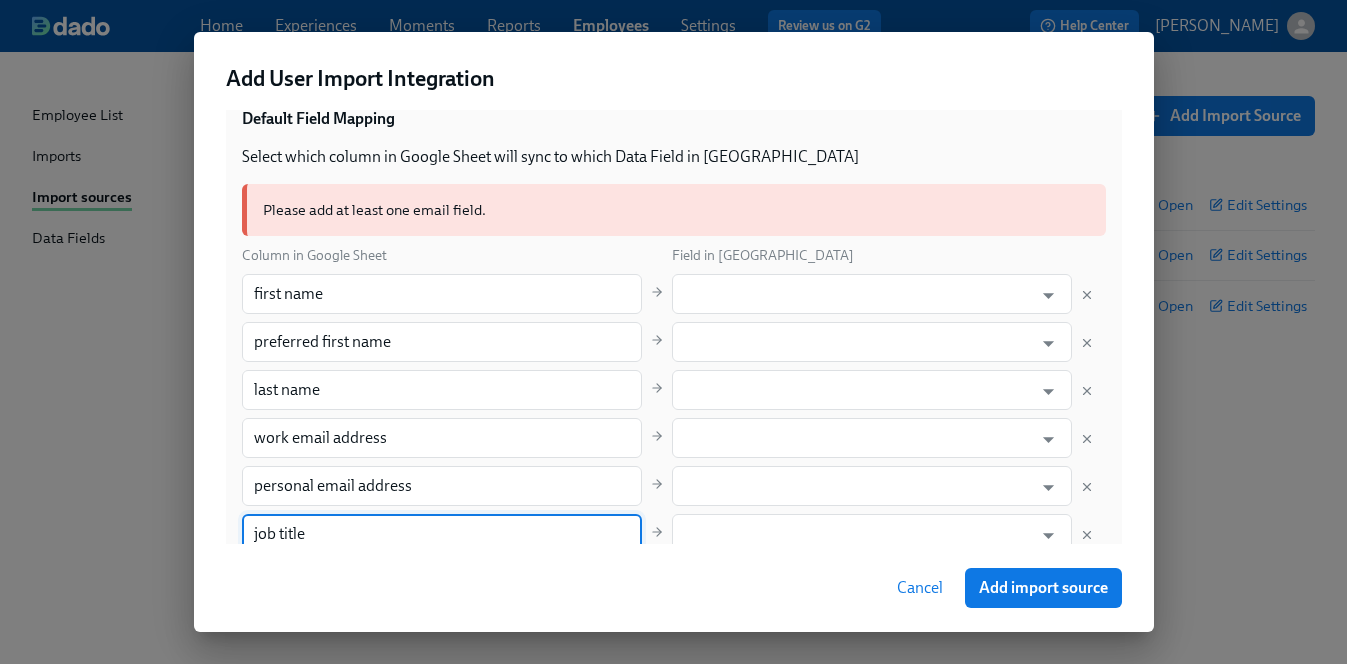 scroll, scrollTop: 384, scrollLeft: 0, axis: vertical 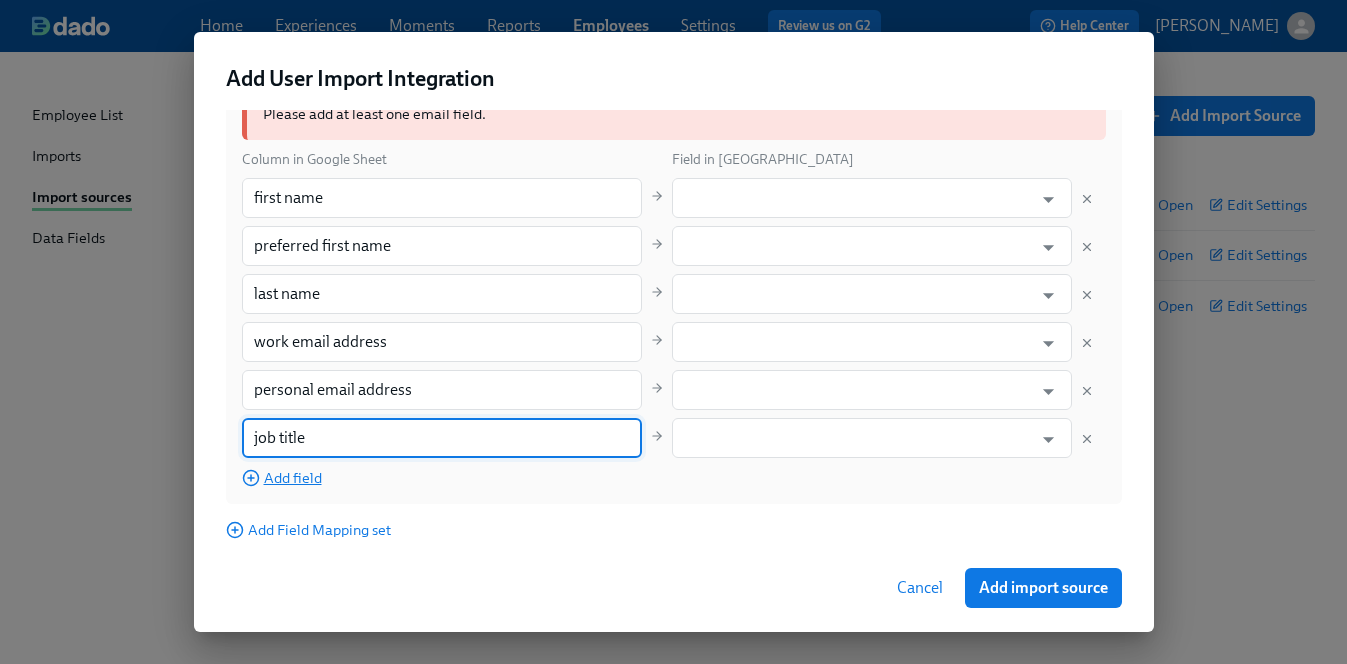 type on "job title" 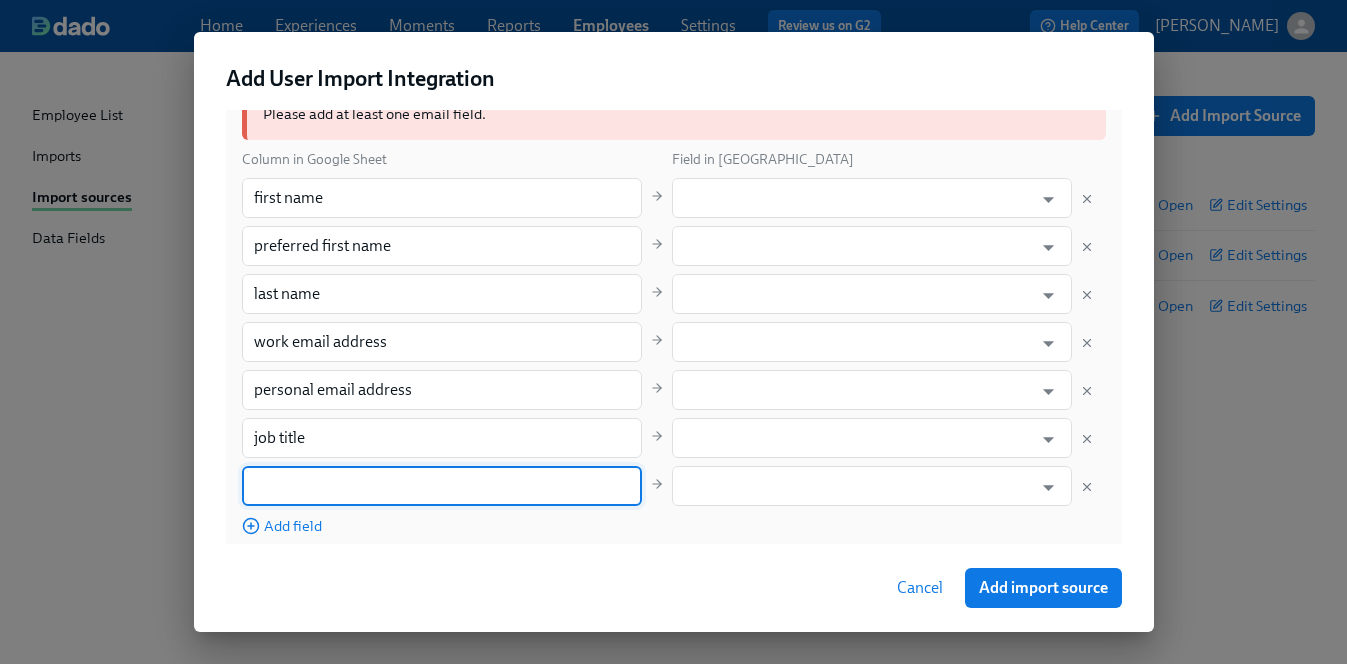 click at bounding box center (442, 486) 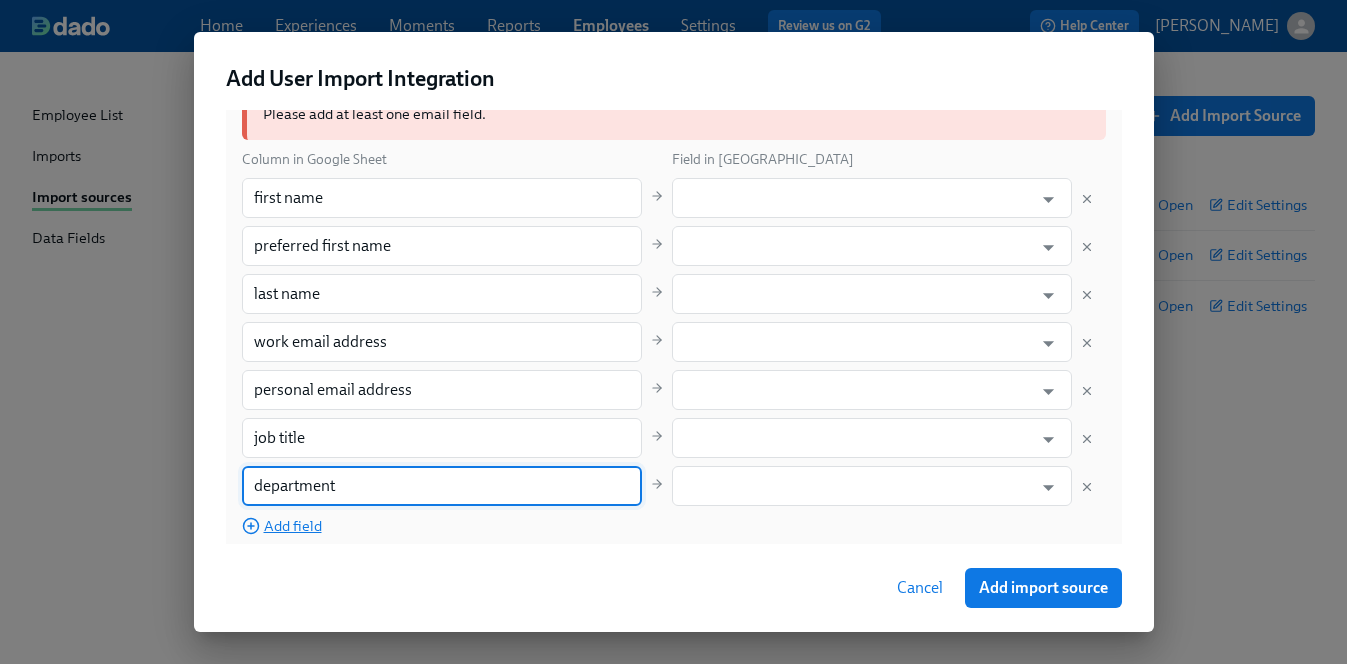 type on "department" 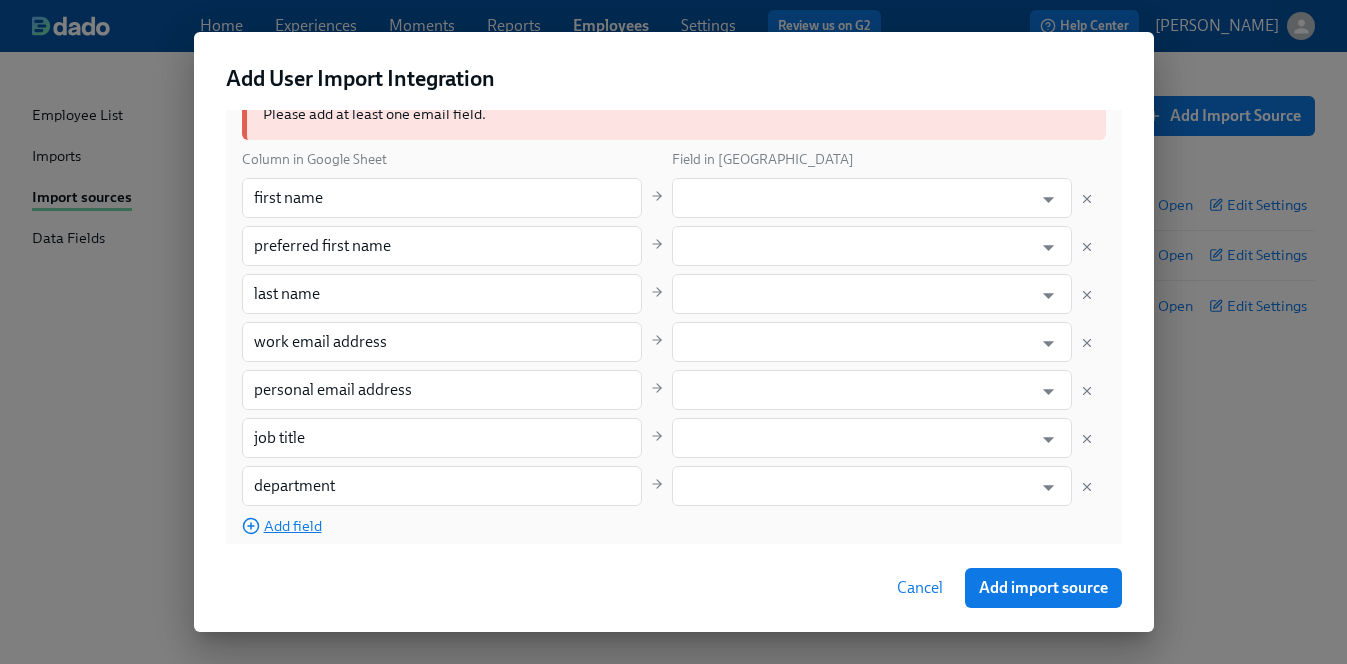 click on "Add field" at bounding box center [282, 526] 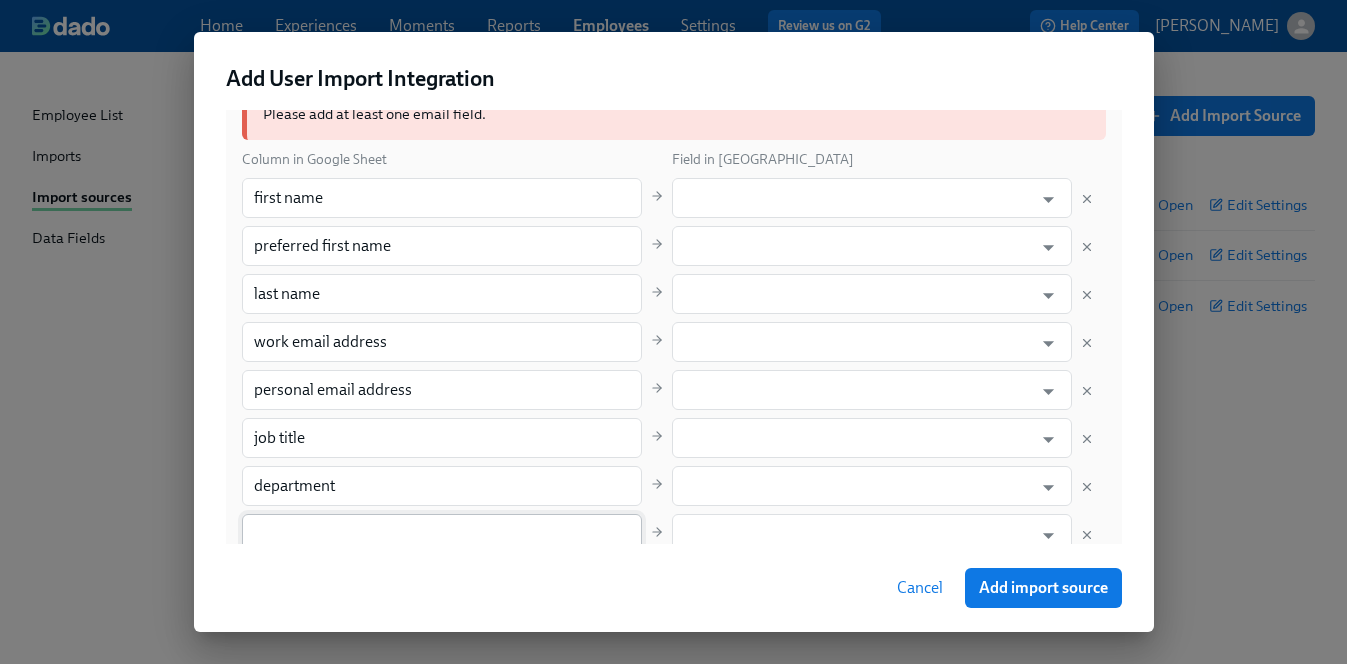 click at bounding box center (442, 534) 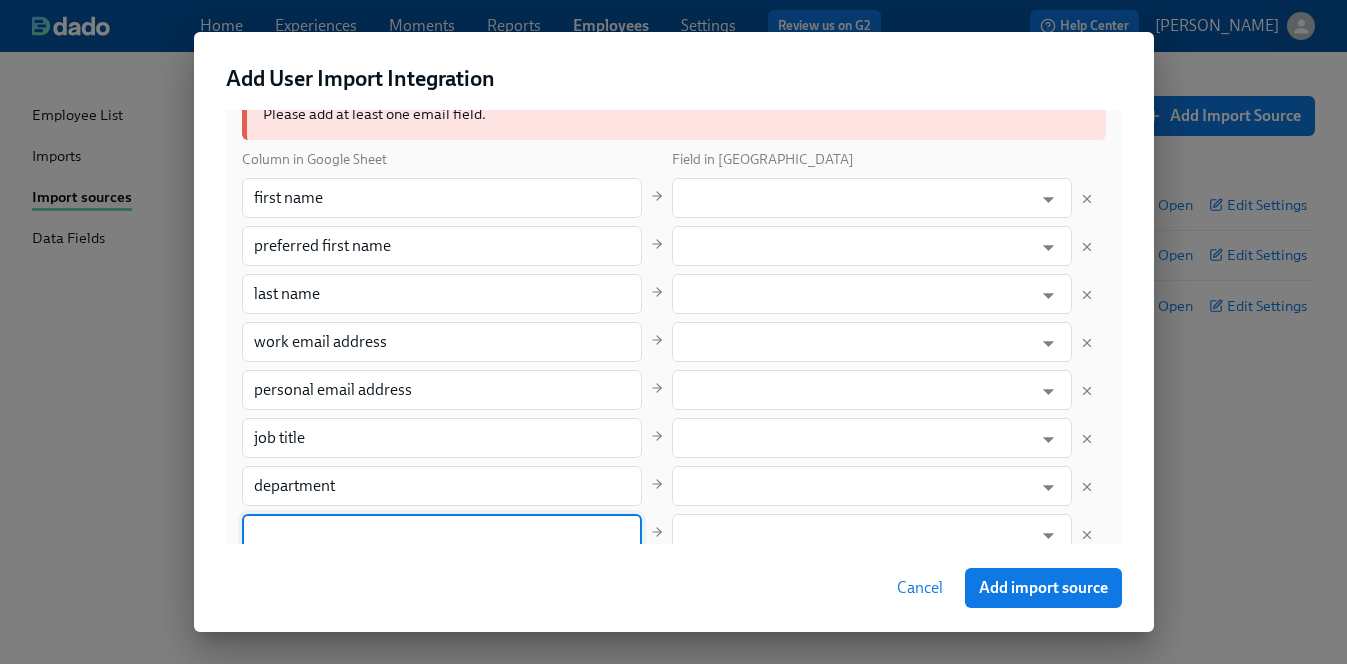 paste on "first day at work" 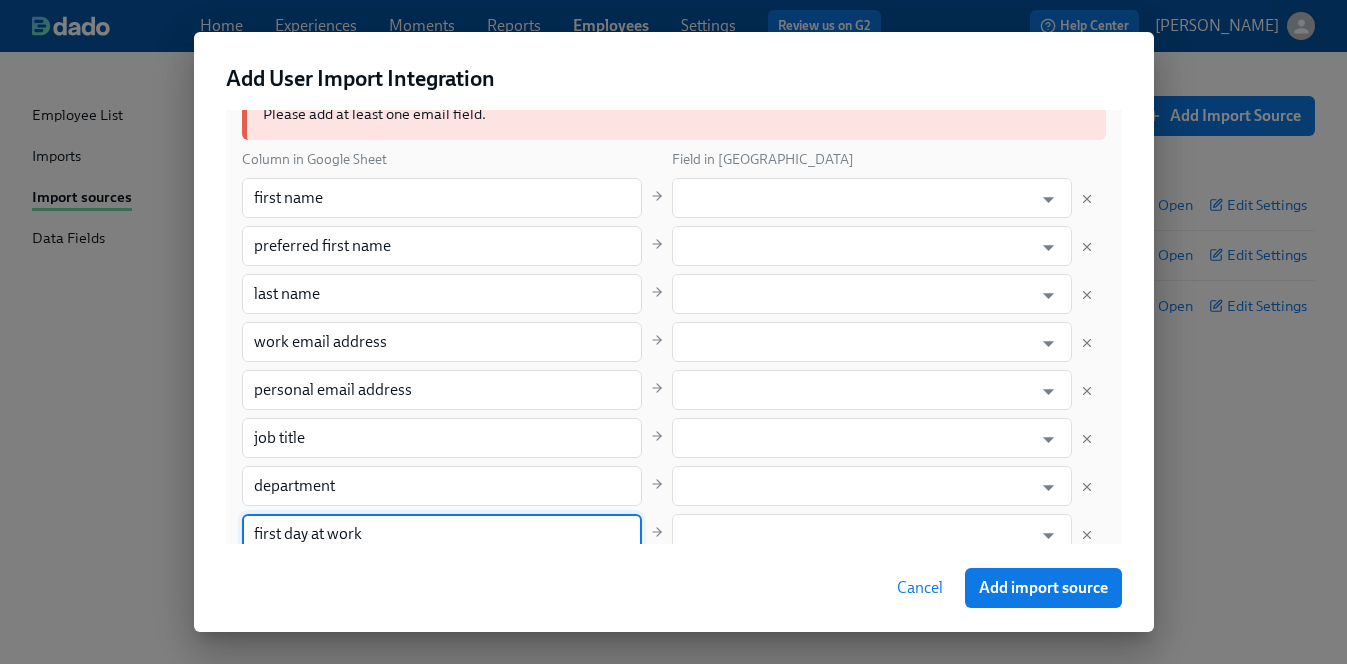 type on "first day at work" 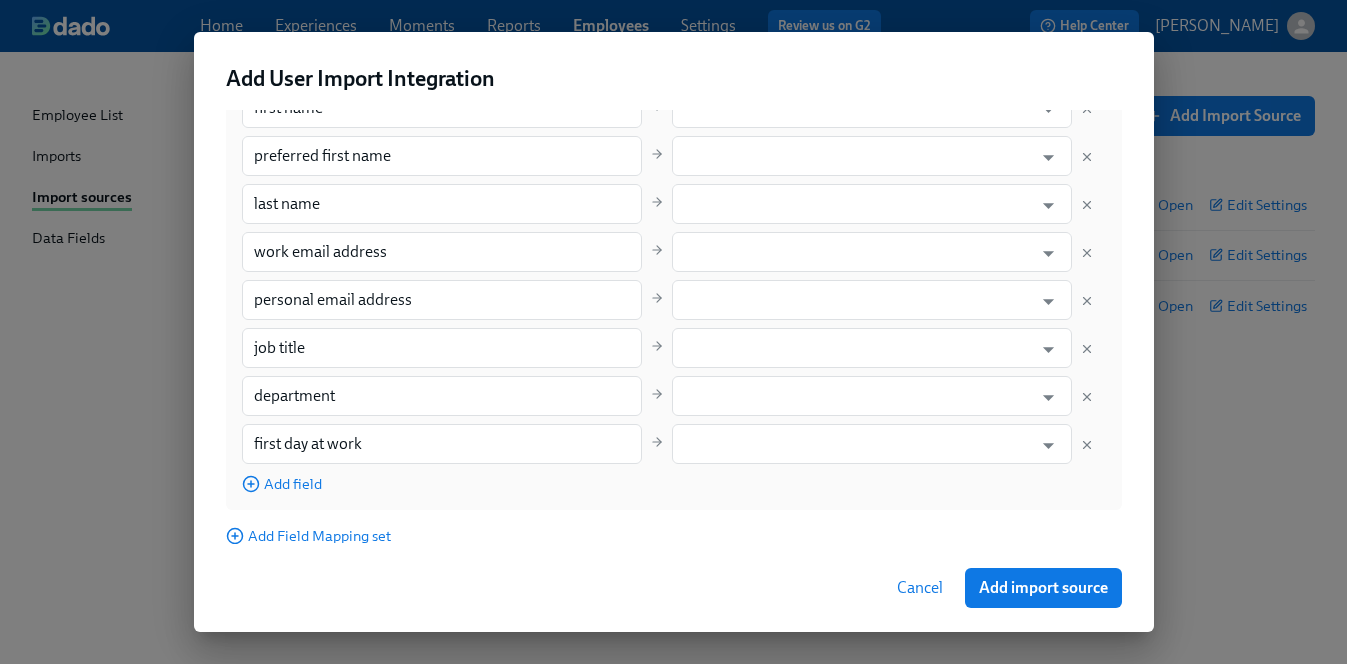 scroll, scrollTop: 480, scrollLeft: 0, axis: vertical 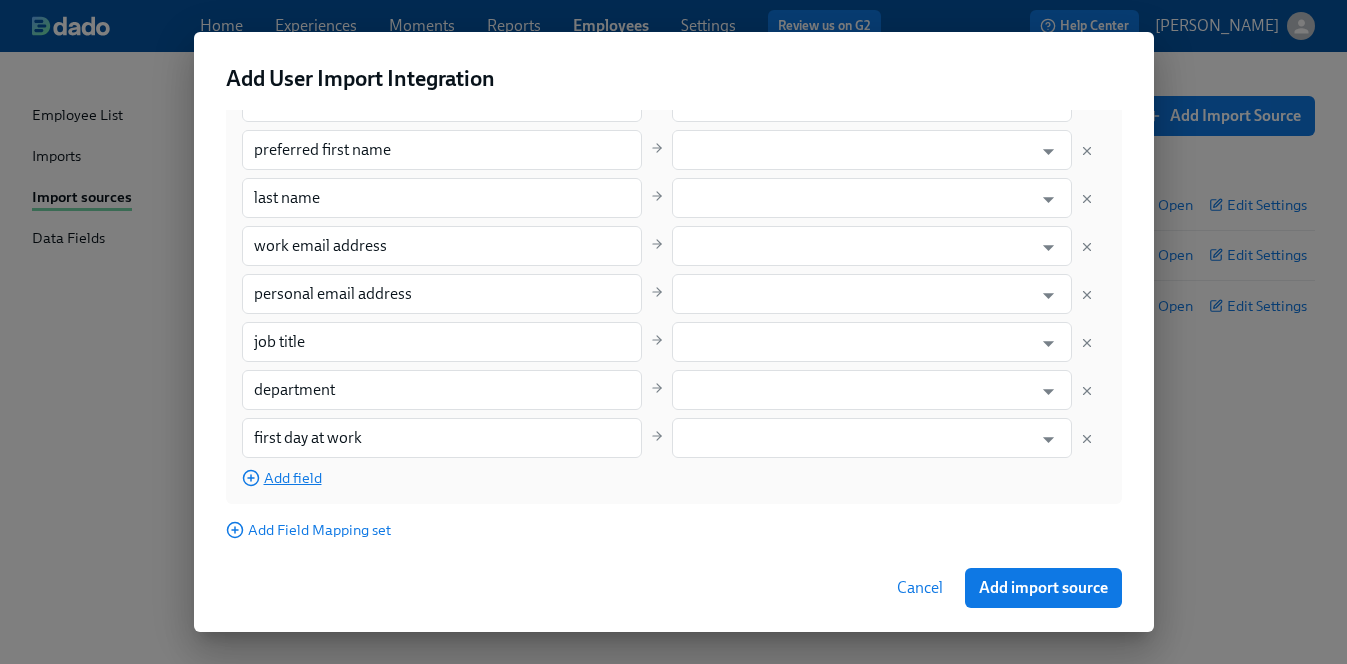 click on "Add field" at bounding box center [282, 478] 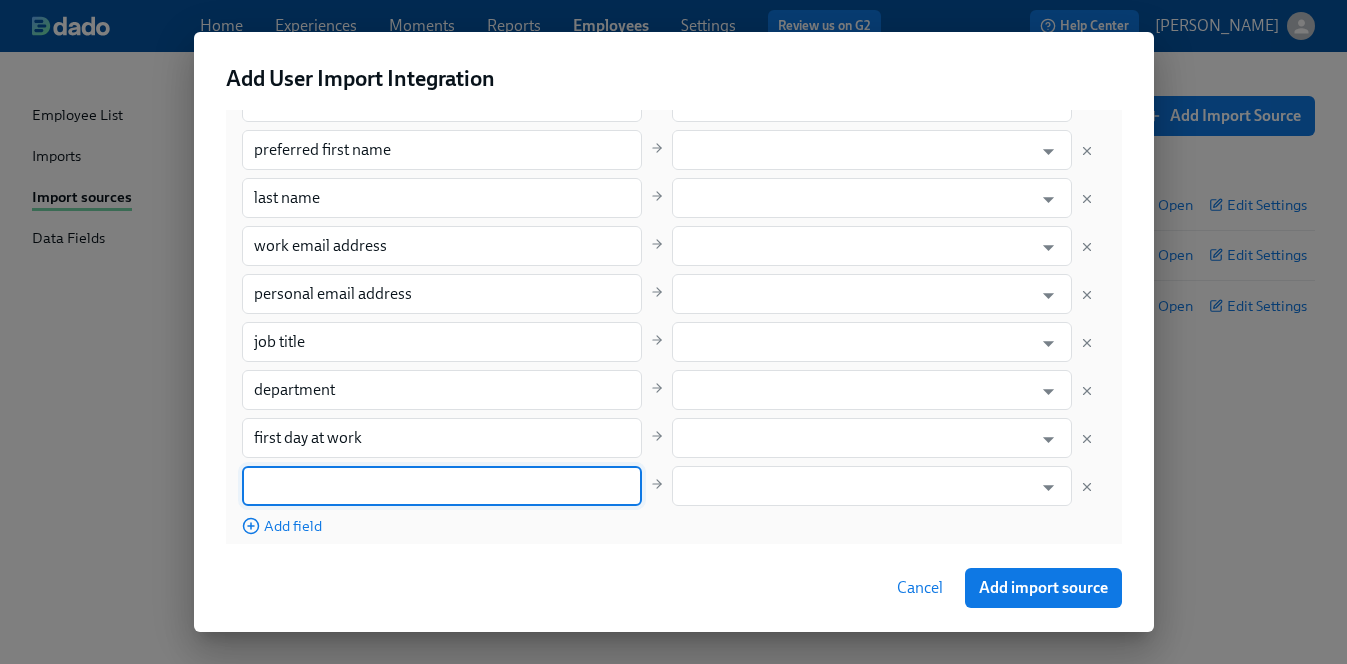 click at bounding box center [442, 486] 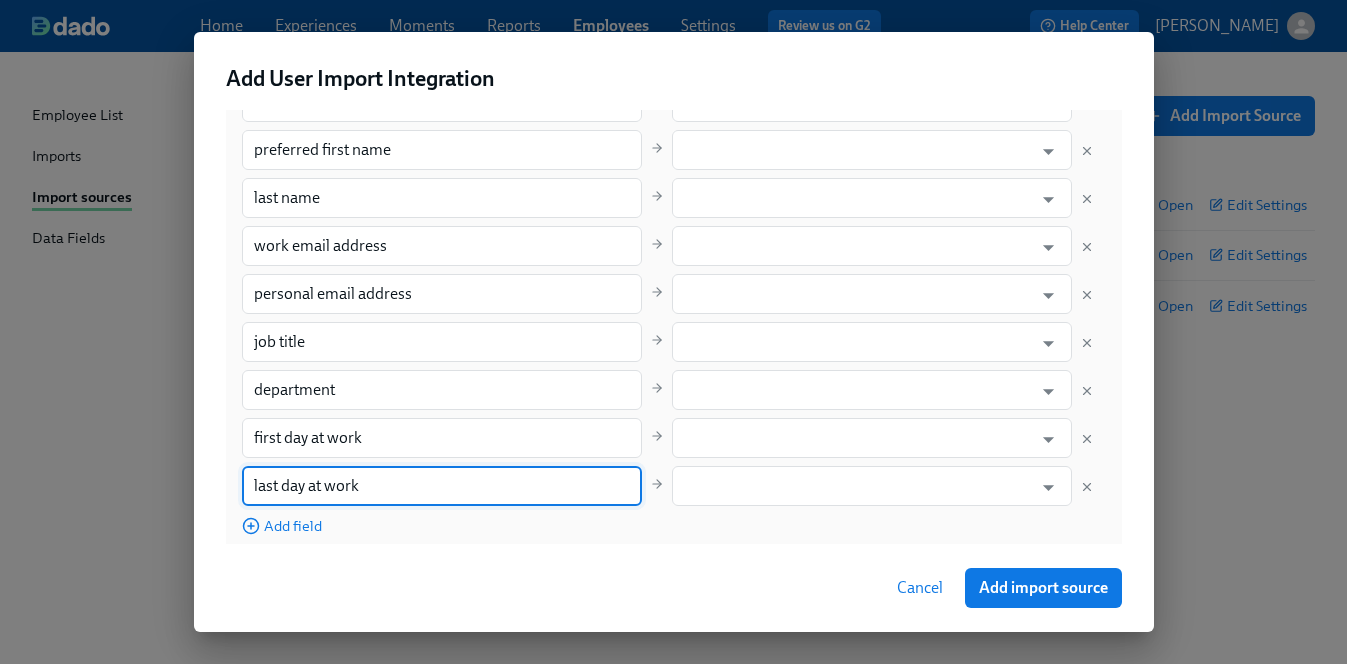 type on "last day at work" 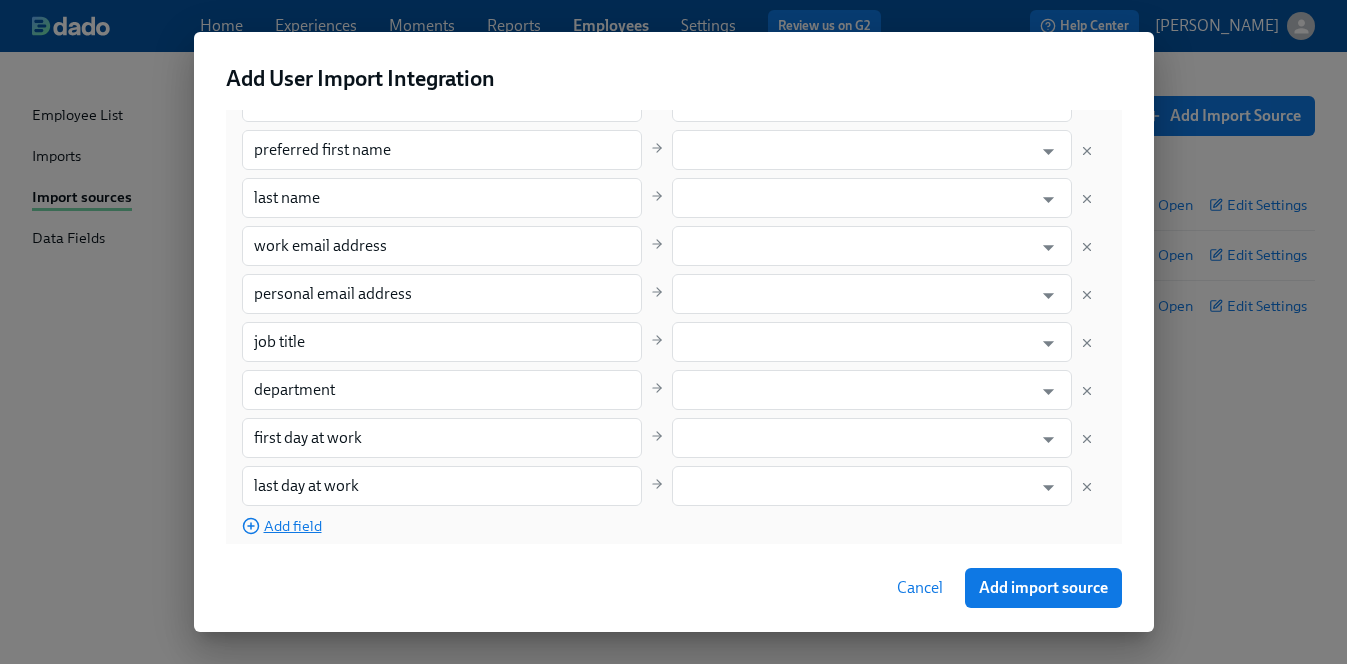 click on "Add field" at bounding box center [282, 526] 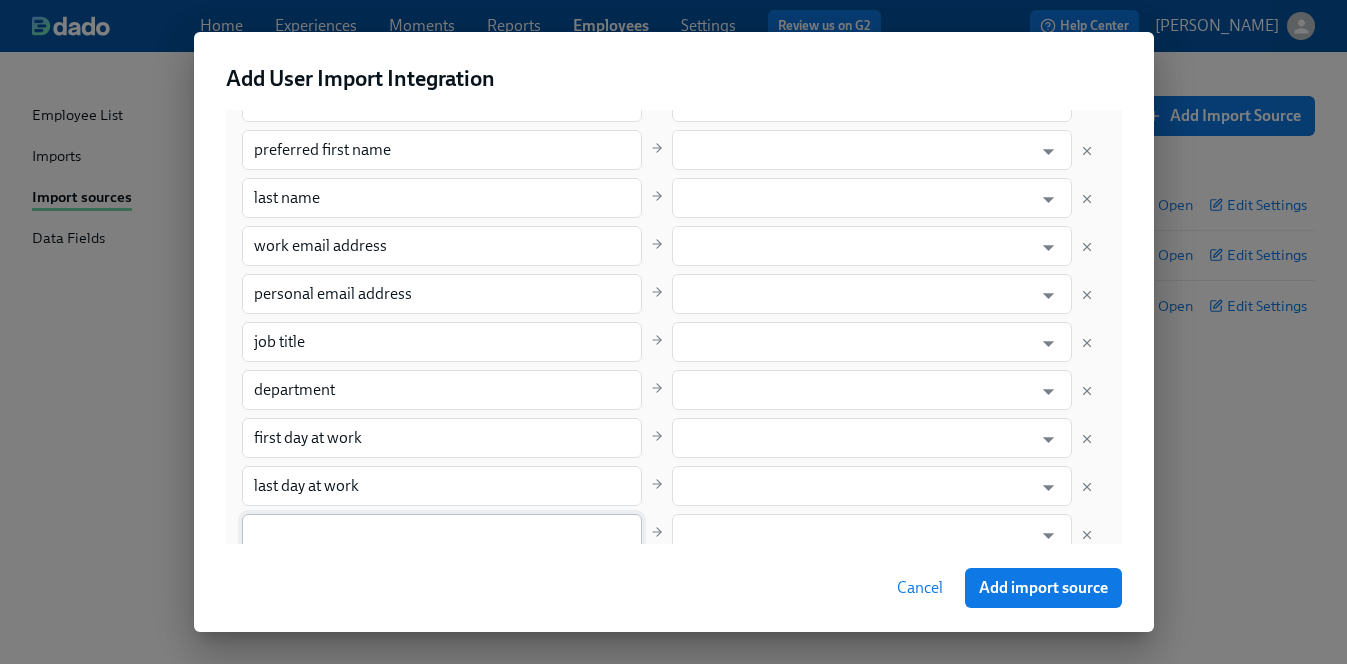 click at bounding box center [442, 534] 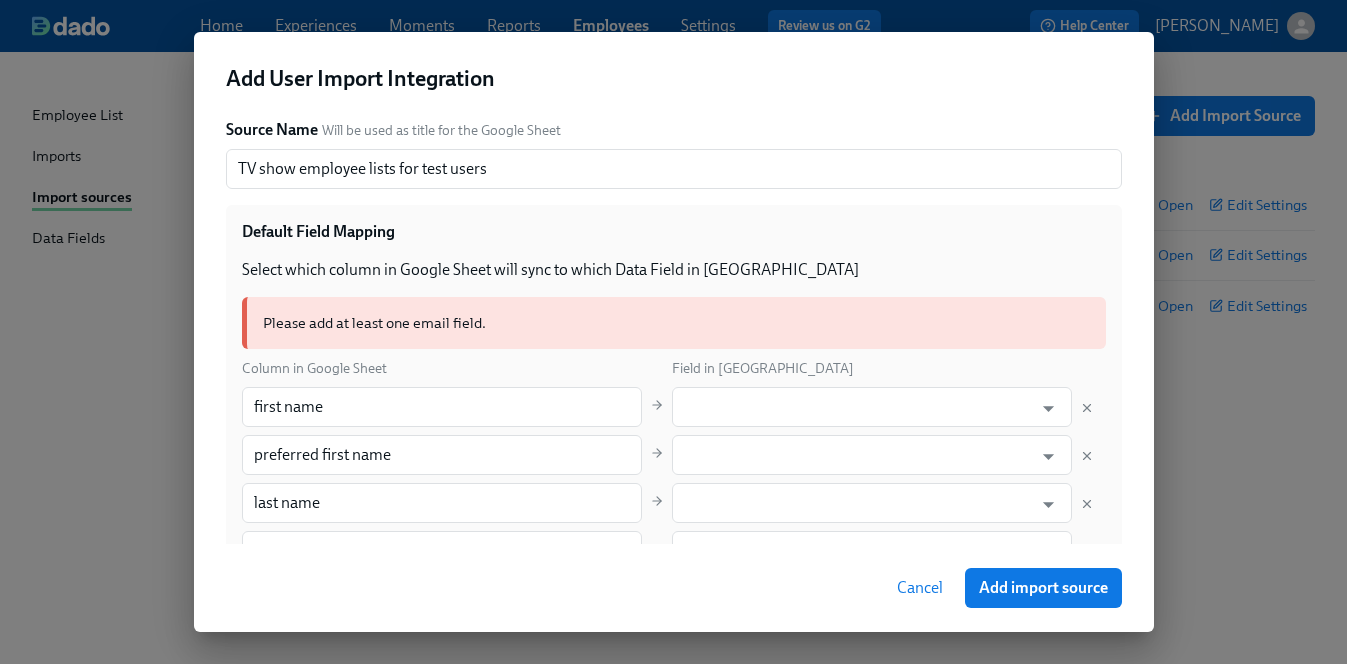 scroll, scrollTop: 164, scrollLeft: 0, axis: vertical 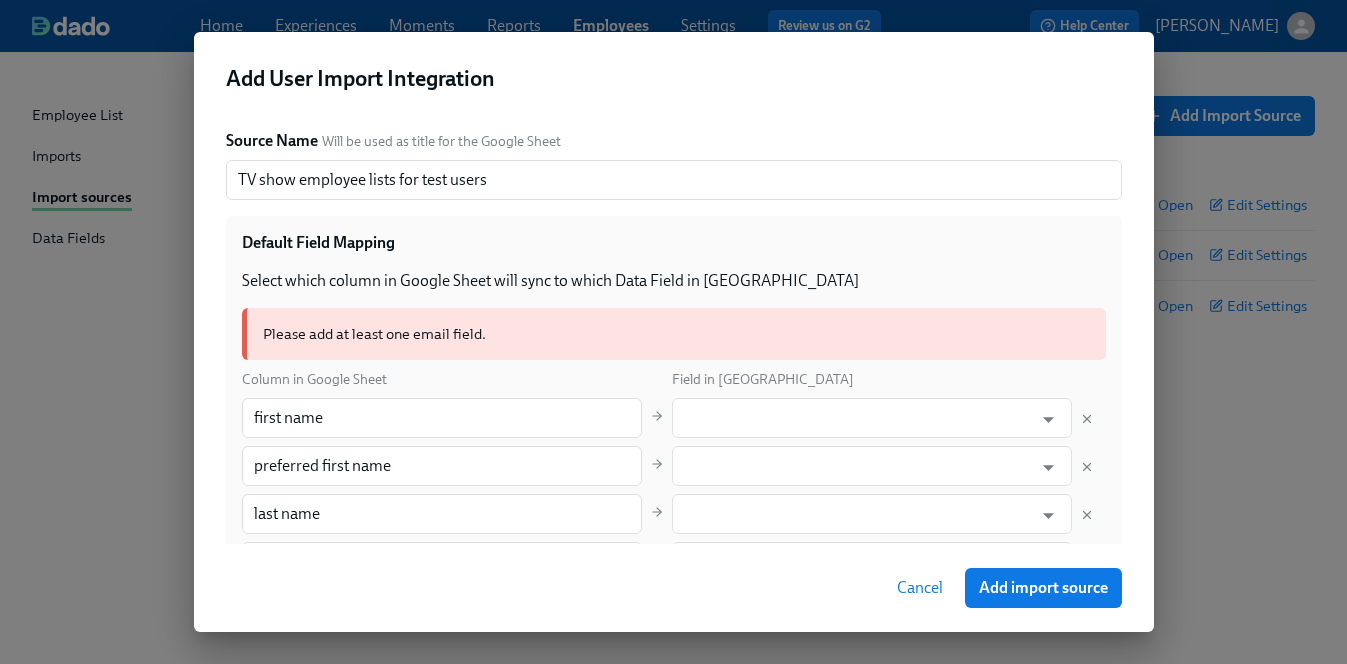 type on "manager's email address" 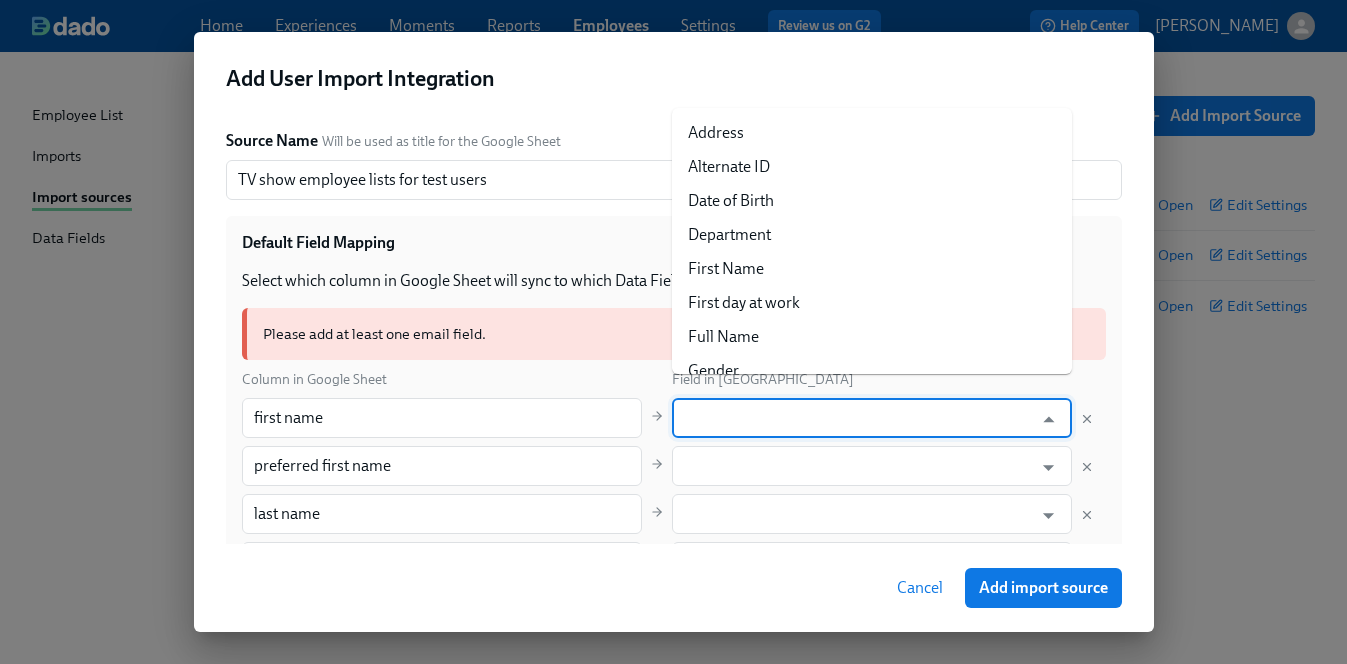 click at bounding box center [857, 418] 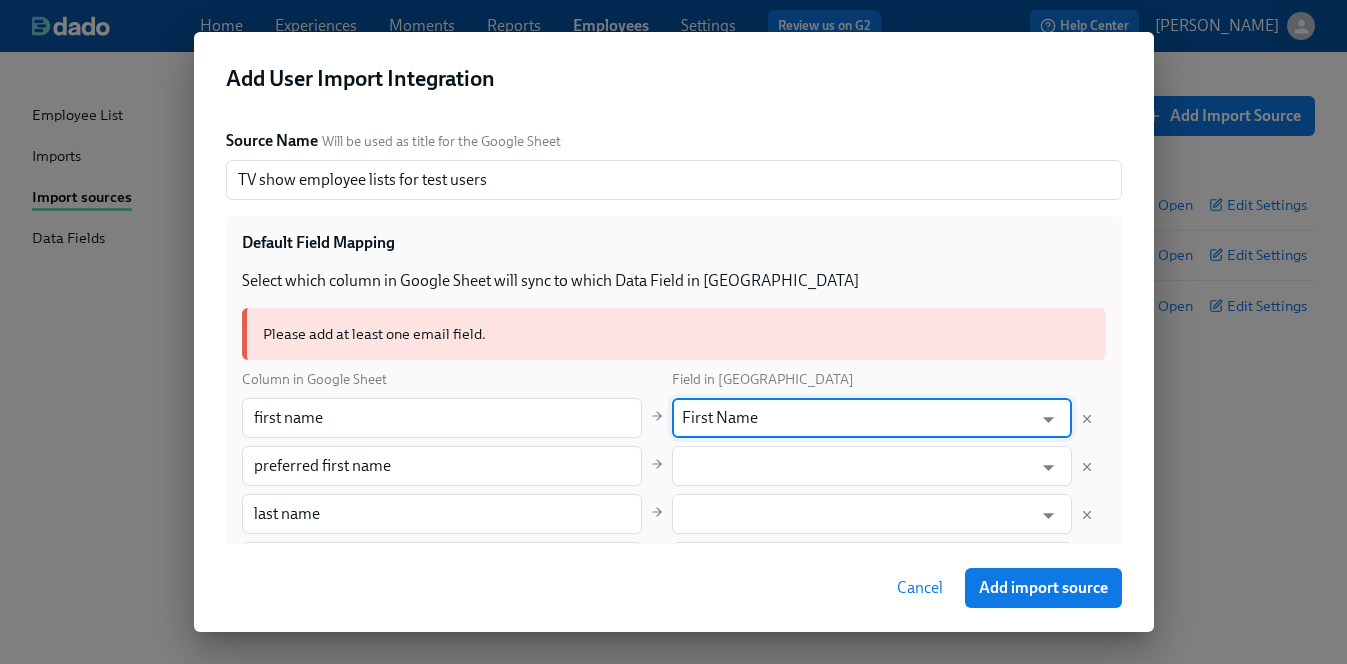 type on "First Name" 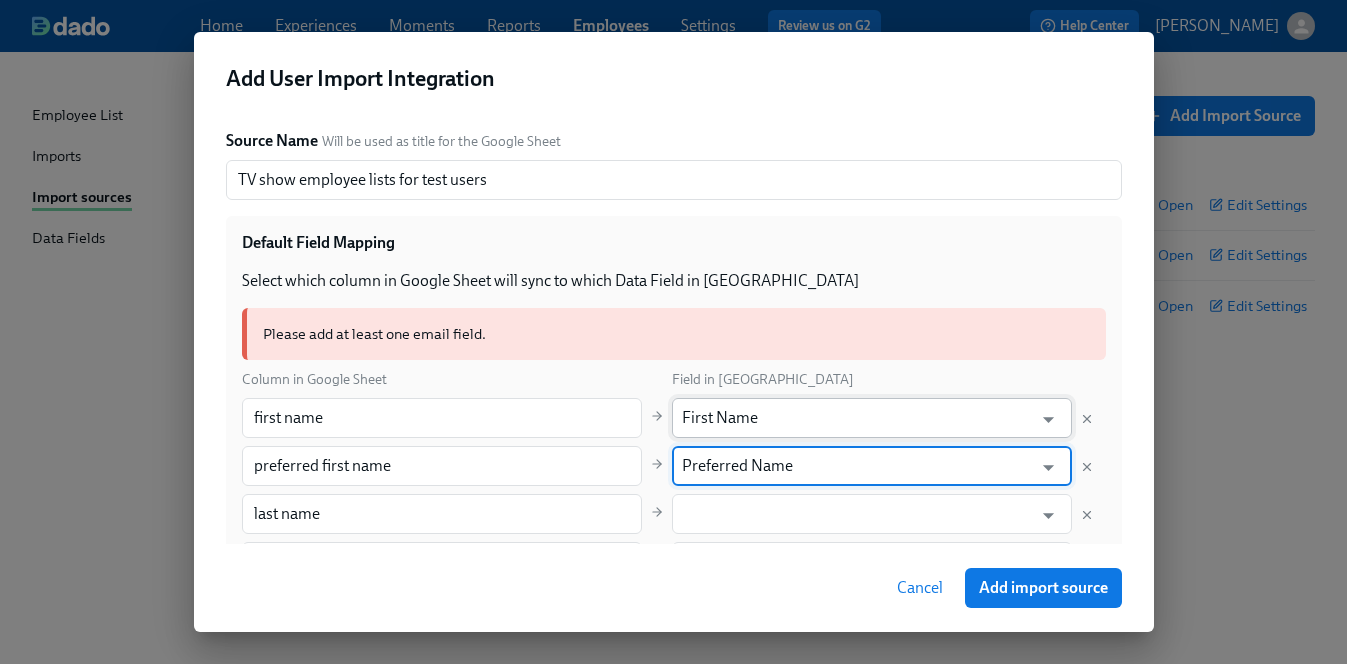 type on "Preferred Name" 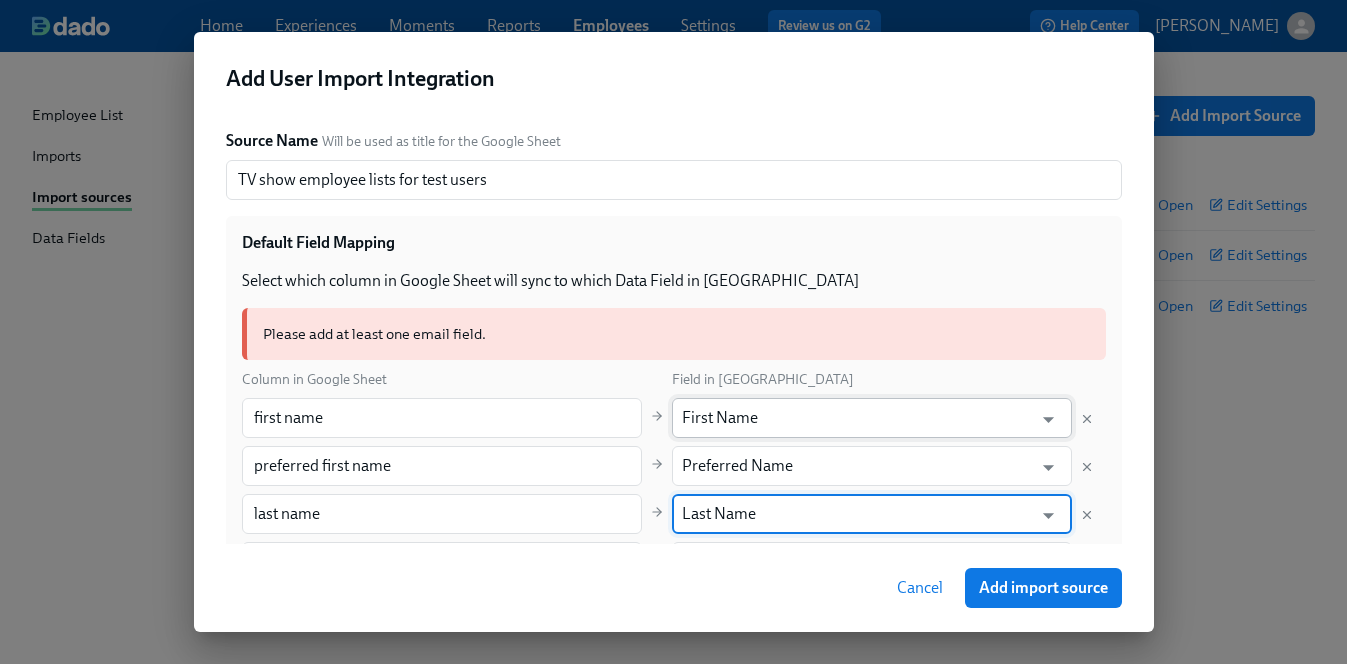 type on "Last Name" 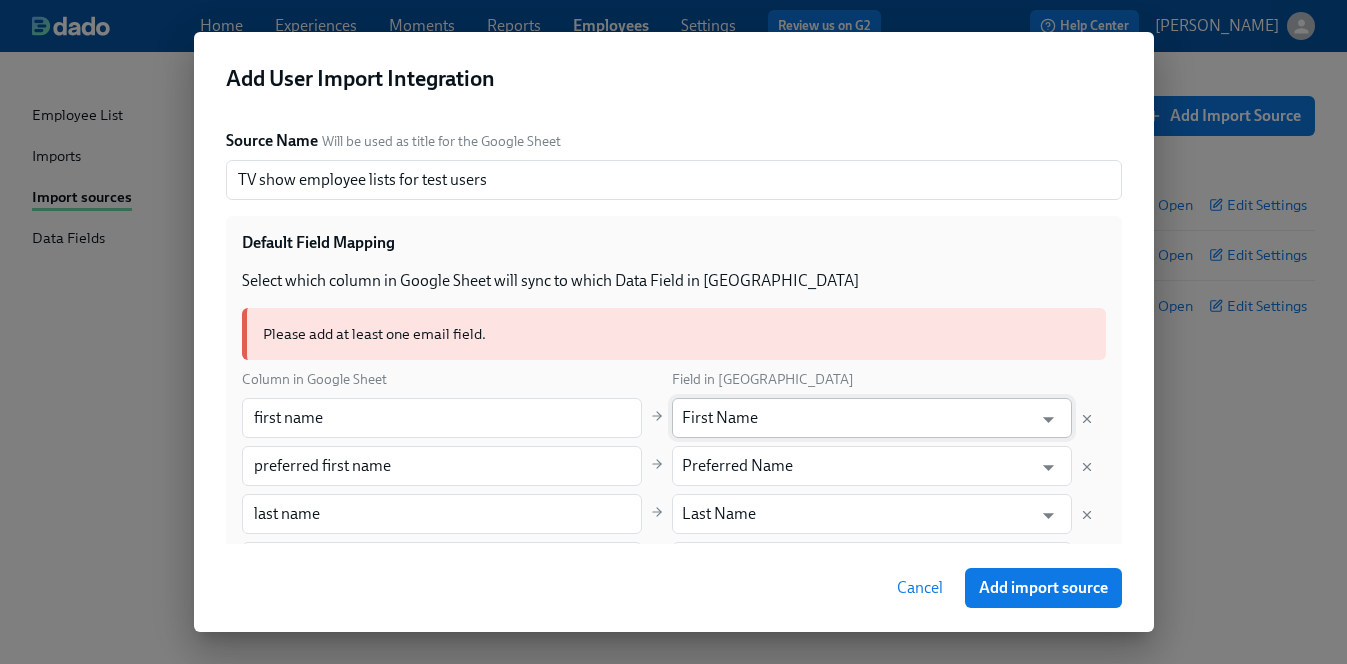 type 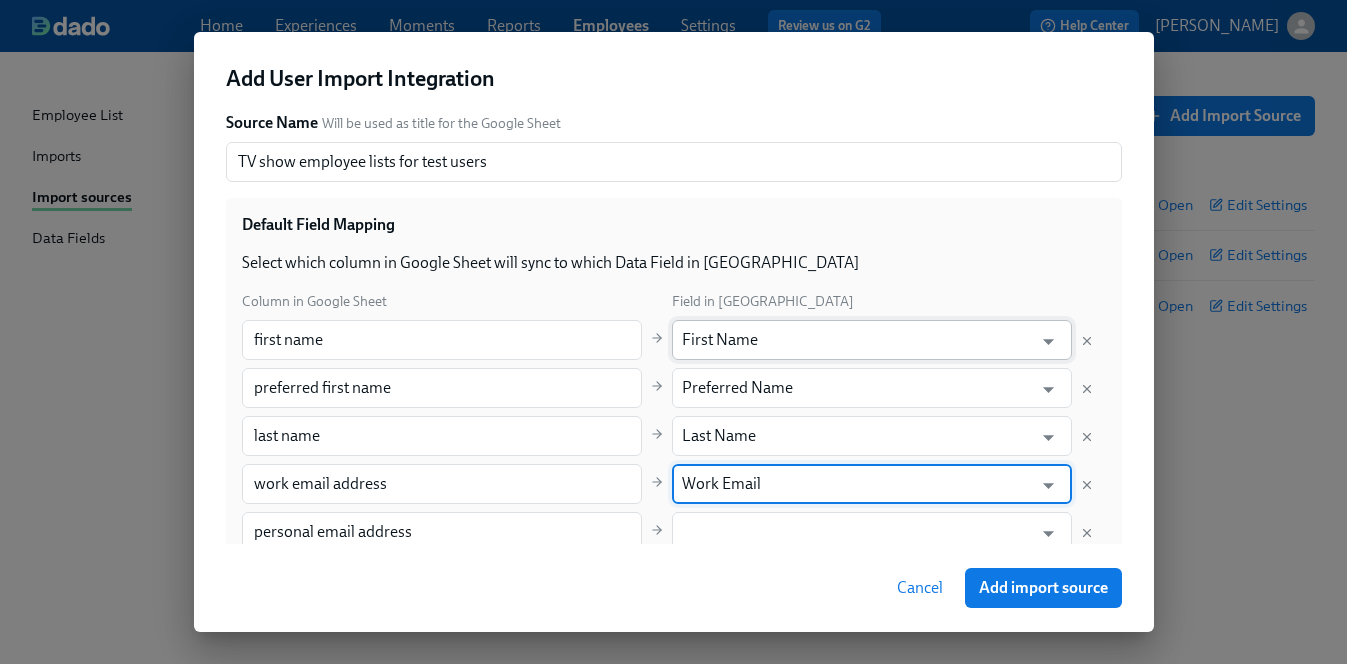 type on "Work Email" 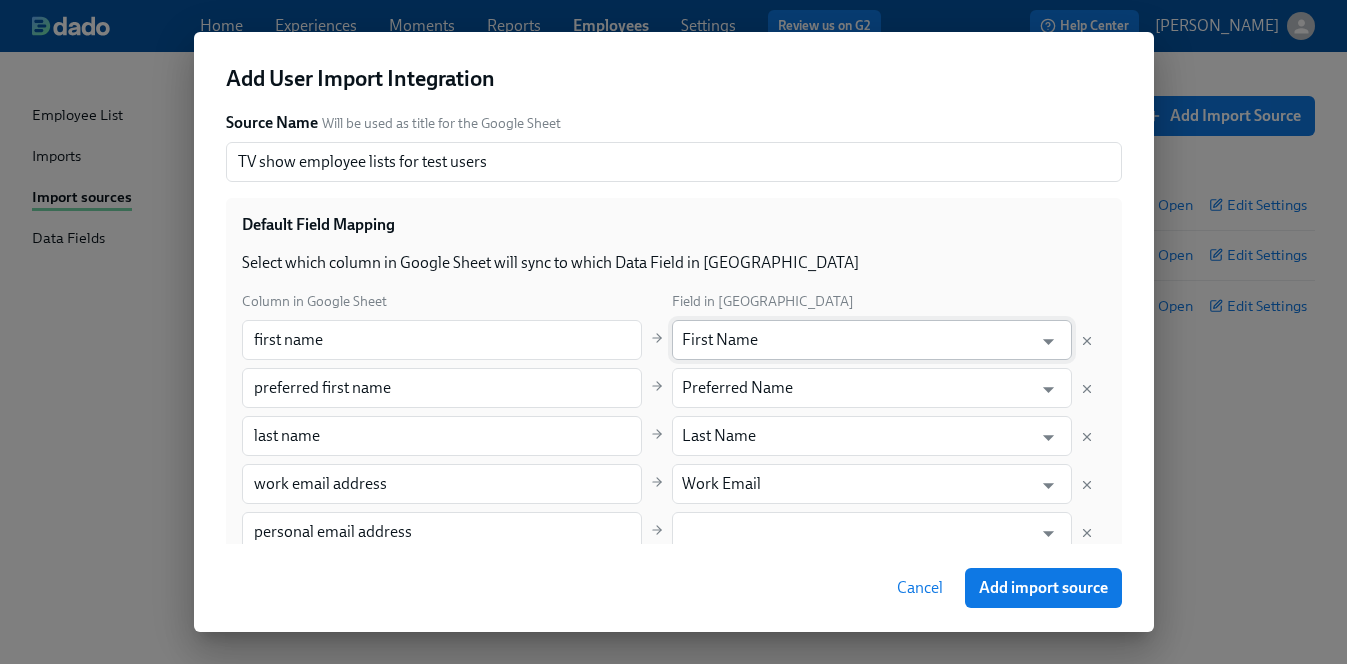 type 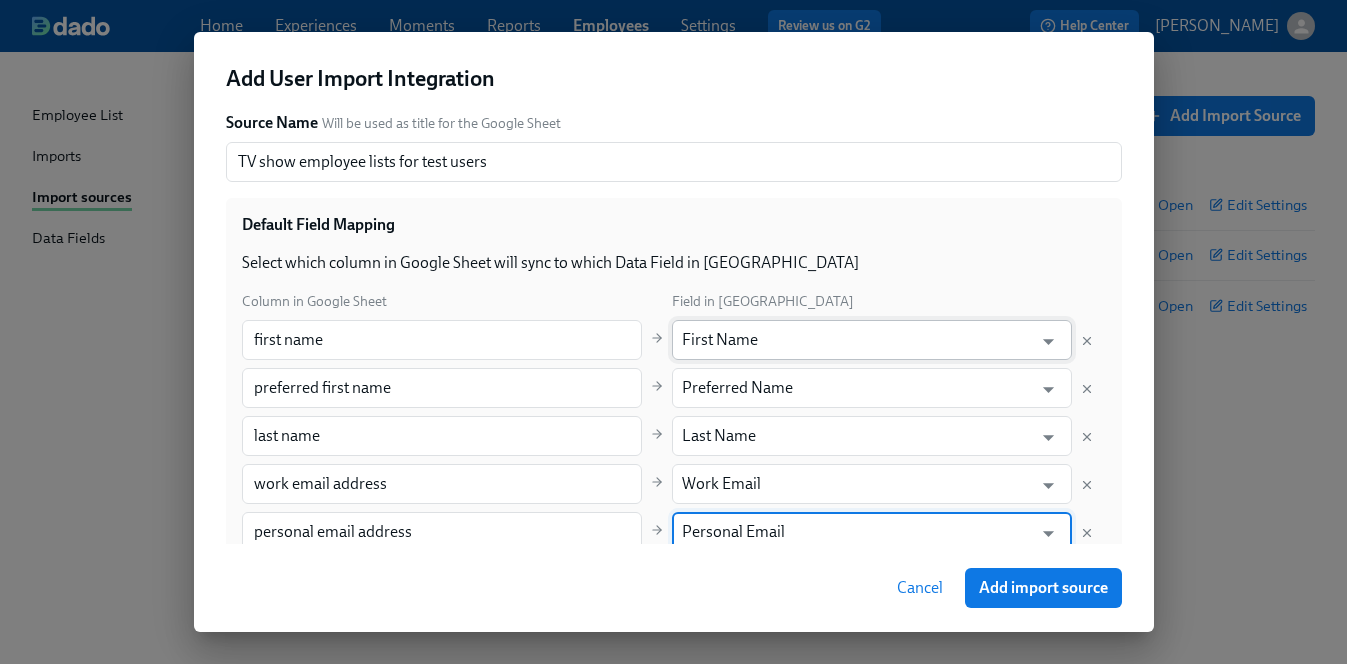 type on "Personal Email" 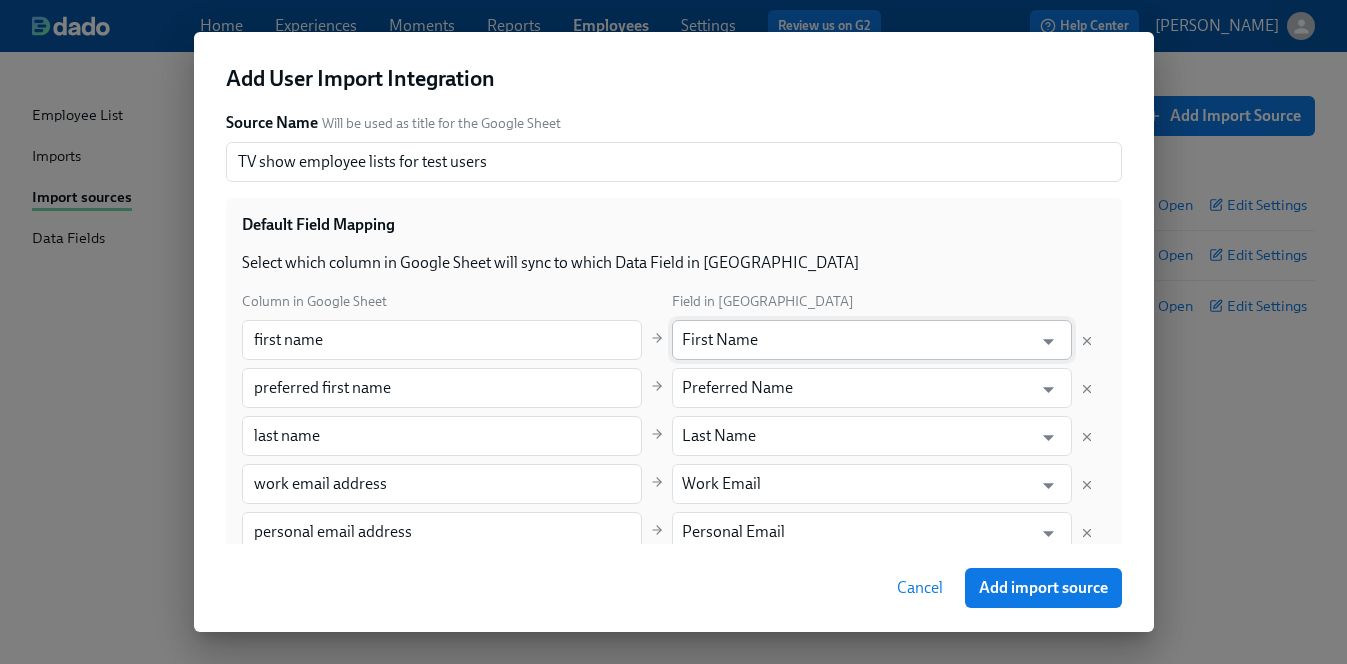 type 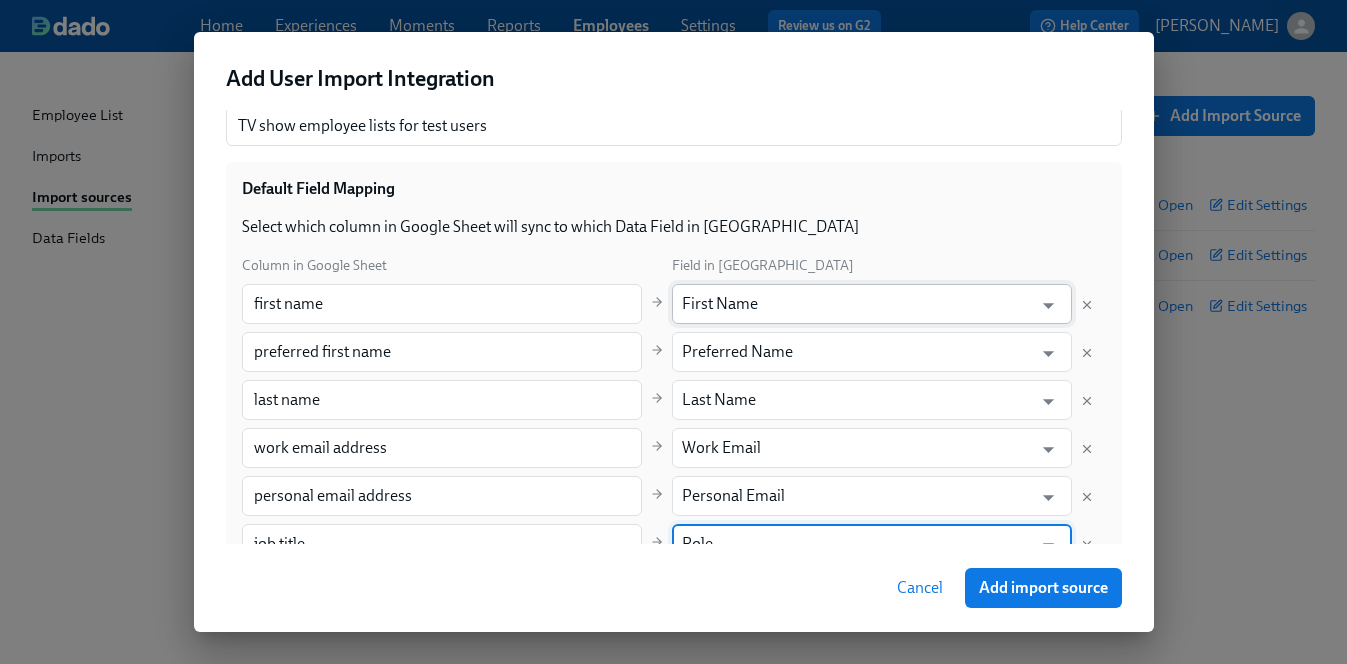 type on "Role" 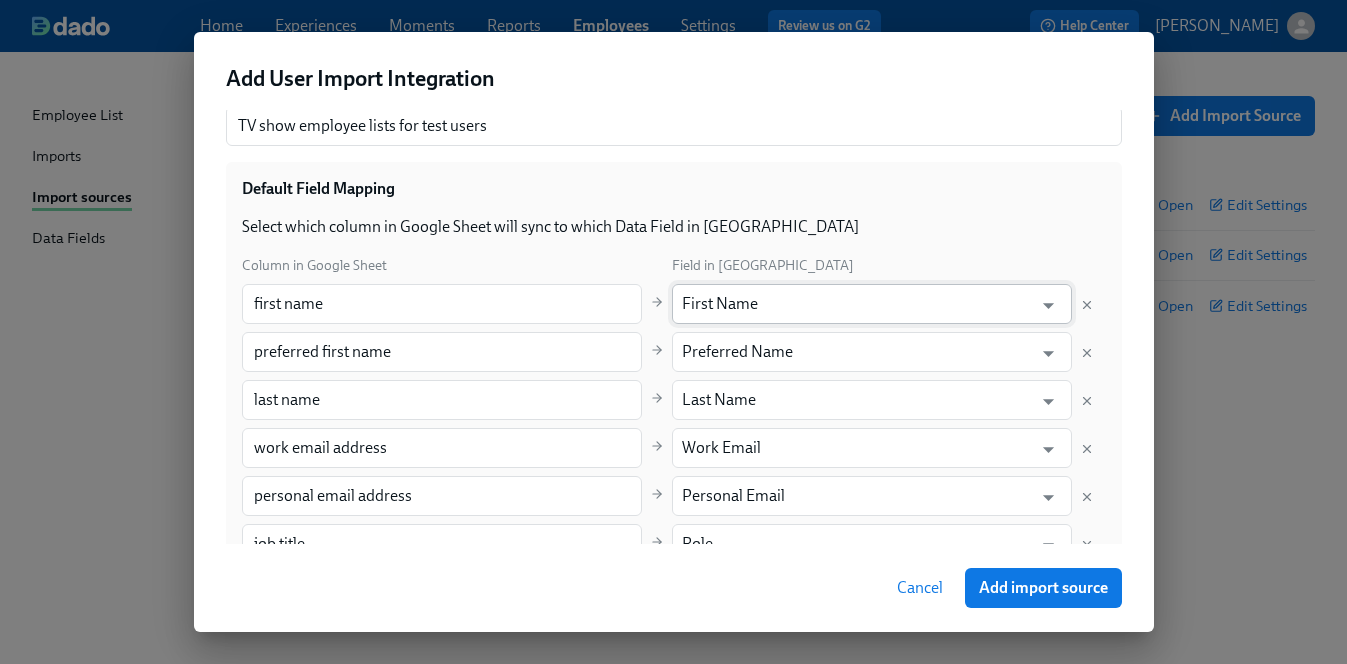 type 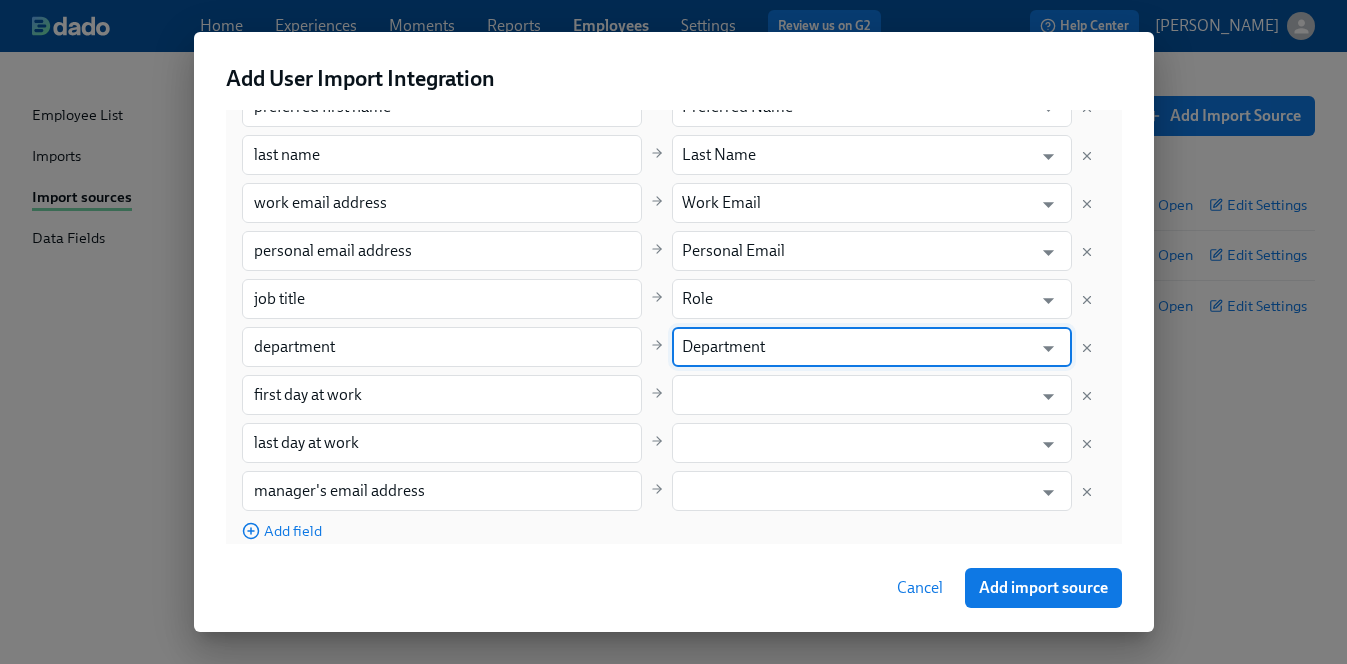 type on "Department" 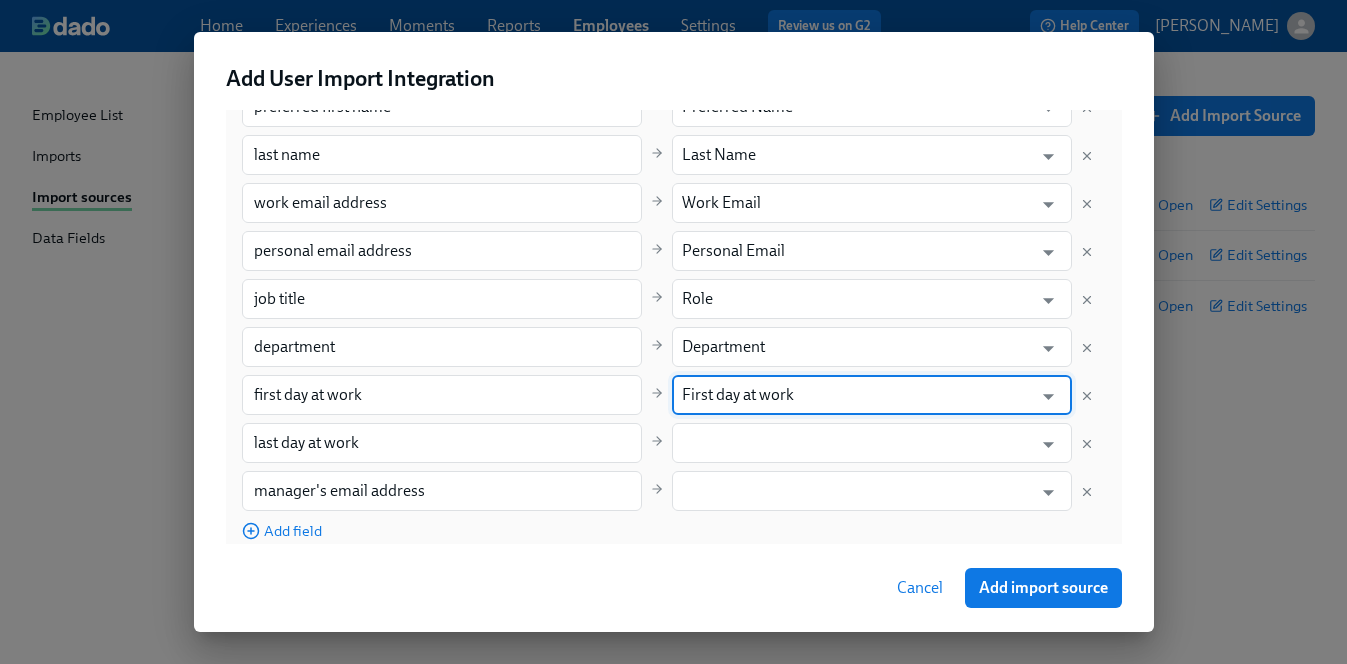 type on "First day at work" 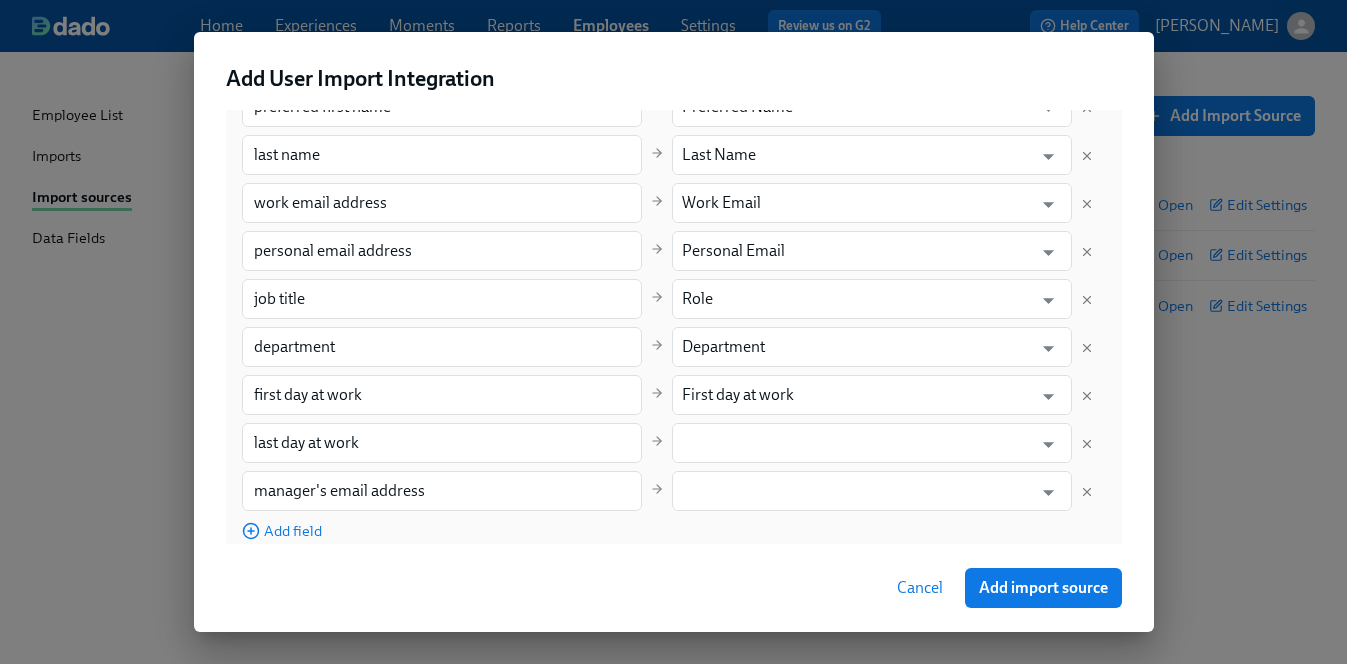 type 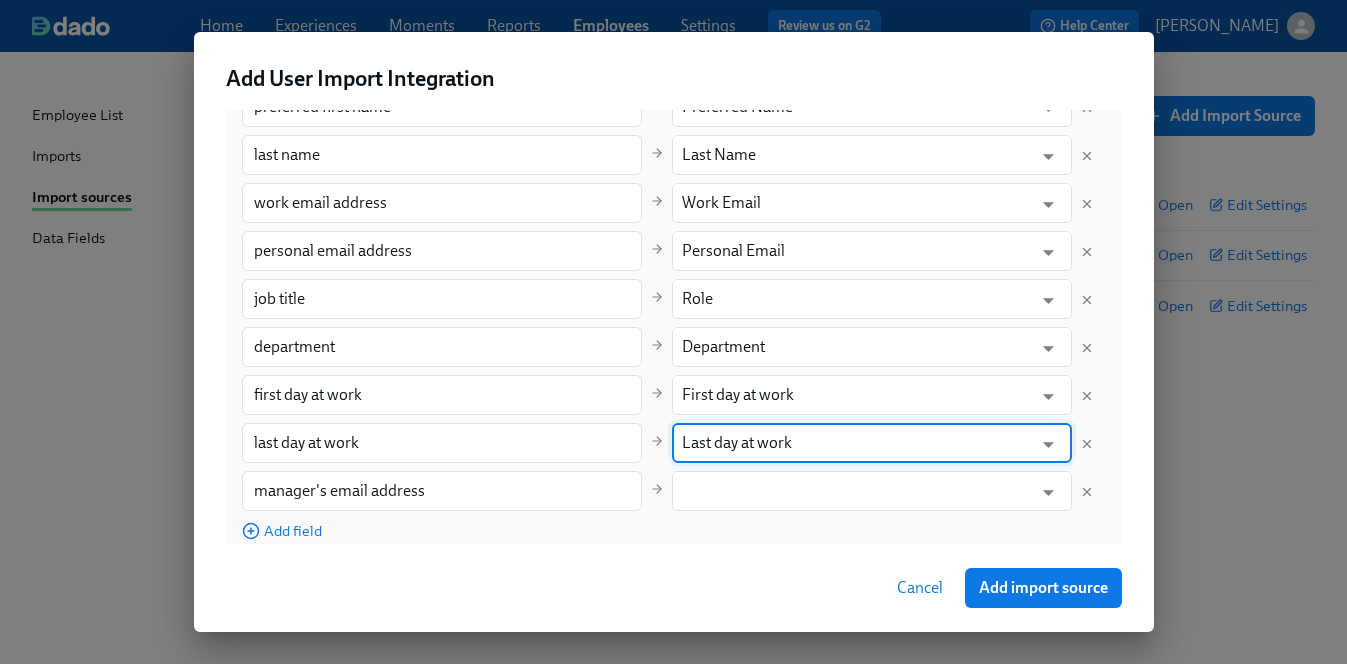 type on "Last day at work" 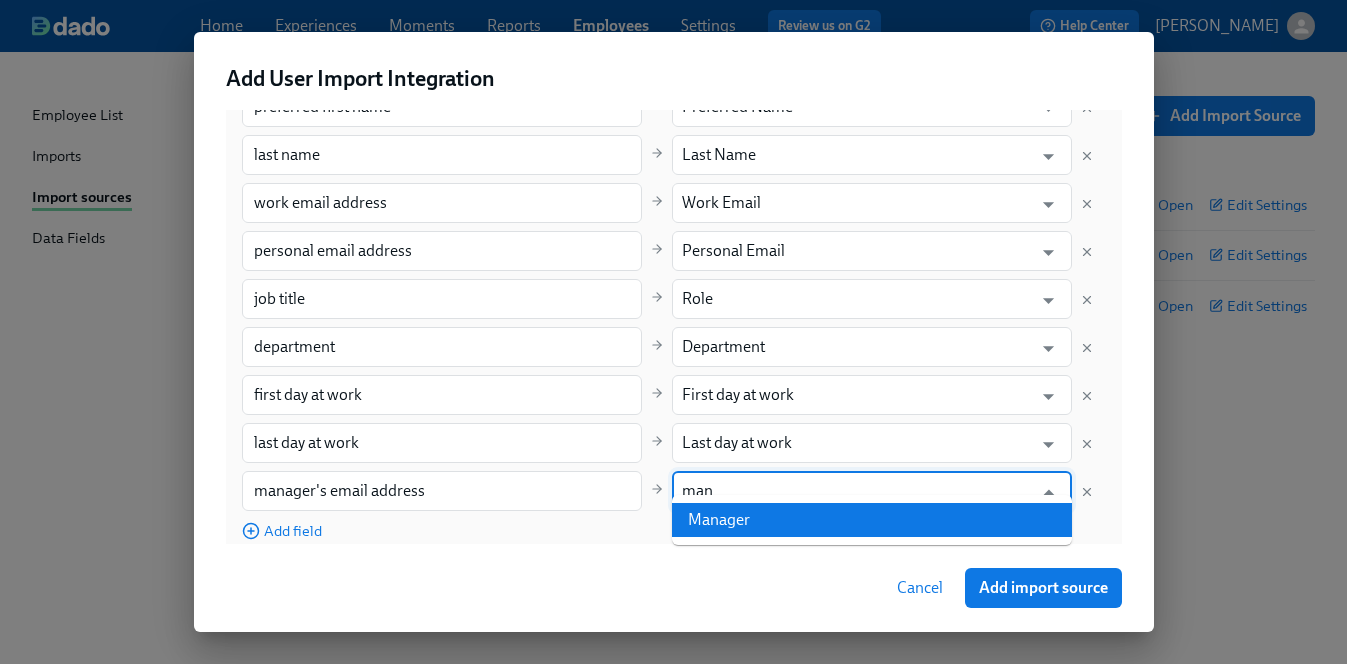 click on "Manager" at bounding box center [872, 520] 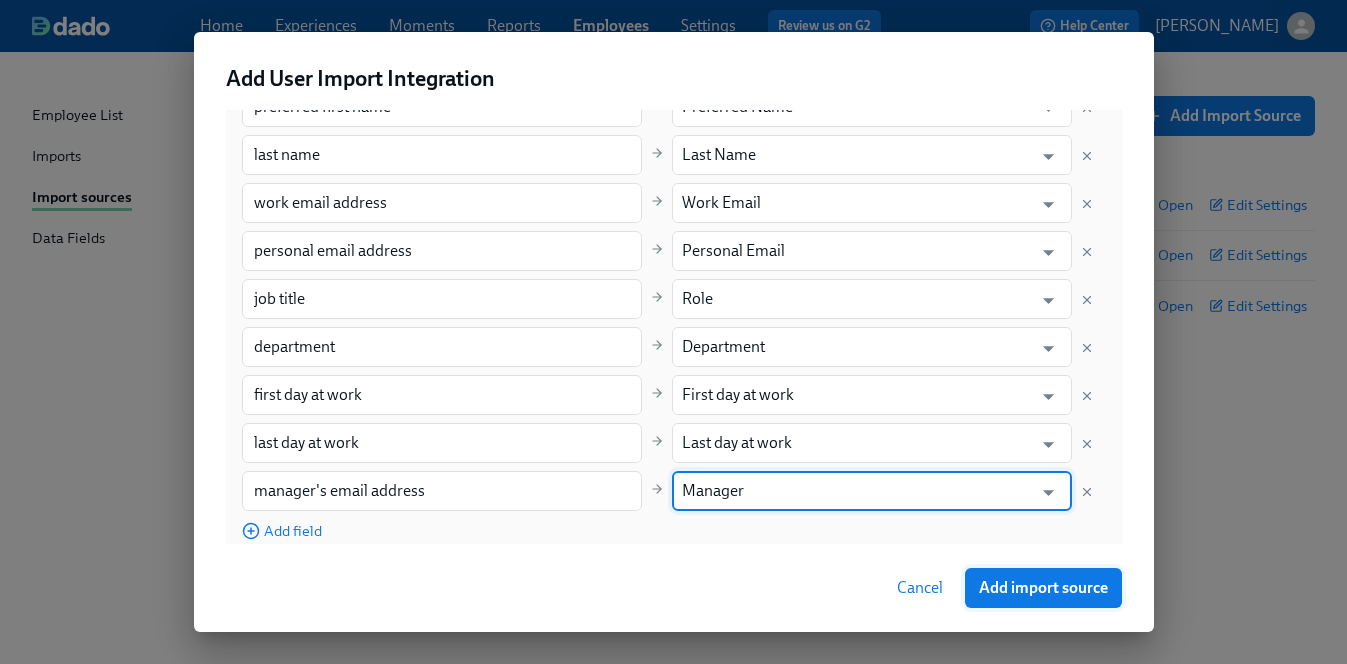 type on "Manager" 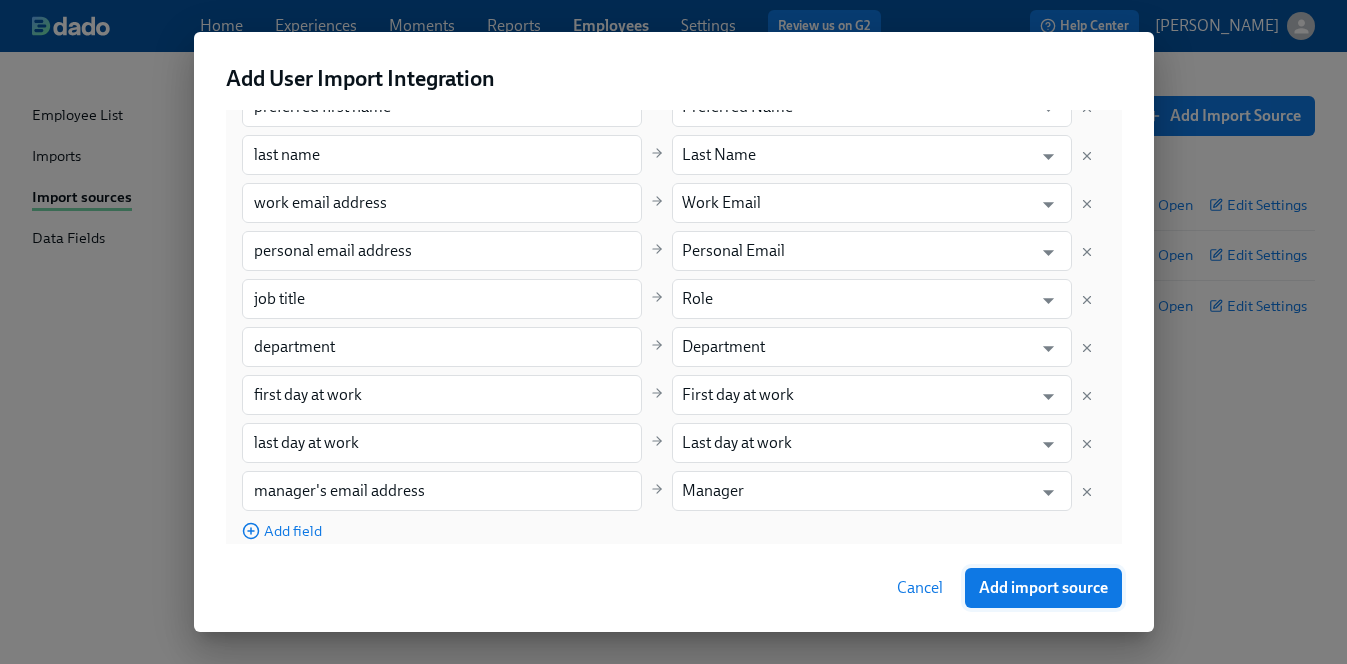 click on "Add import source" at bounding box center (1043, 588) 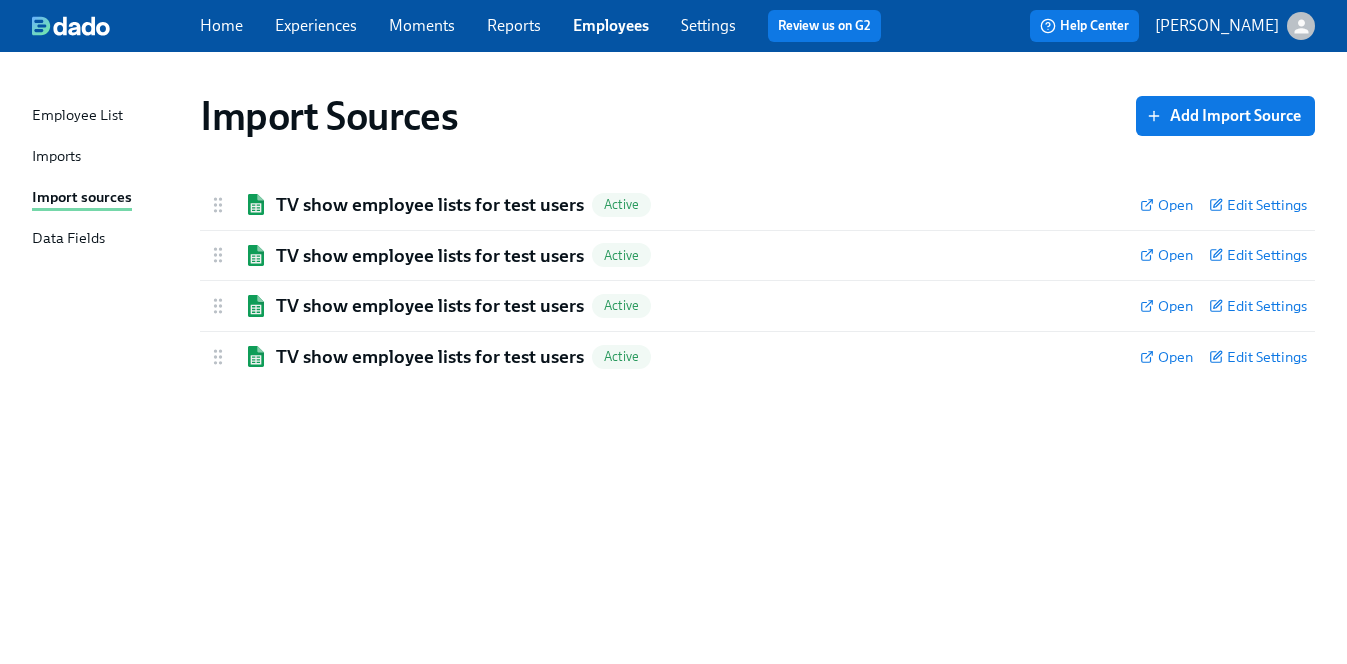 click on "Imports" at bounding box center (108, 157) 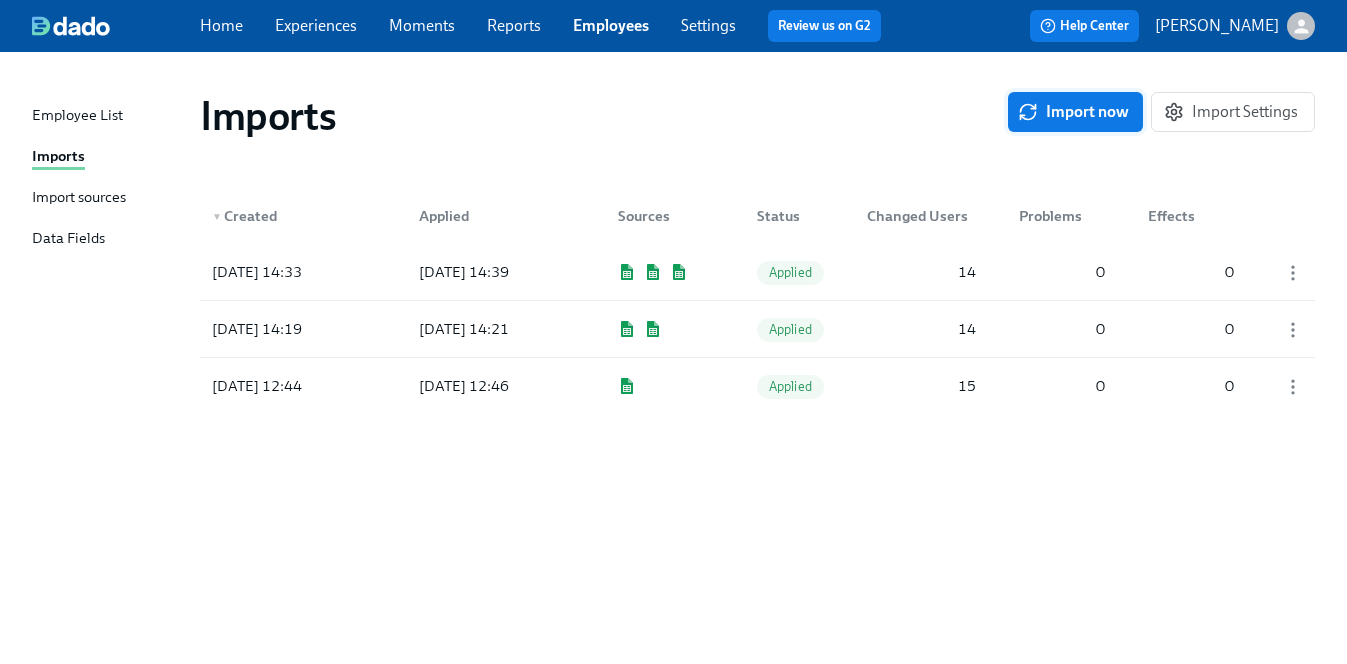 click on "Import now" at bounding box center (1075, 112) 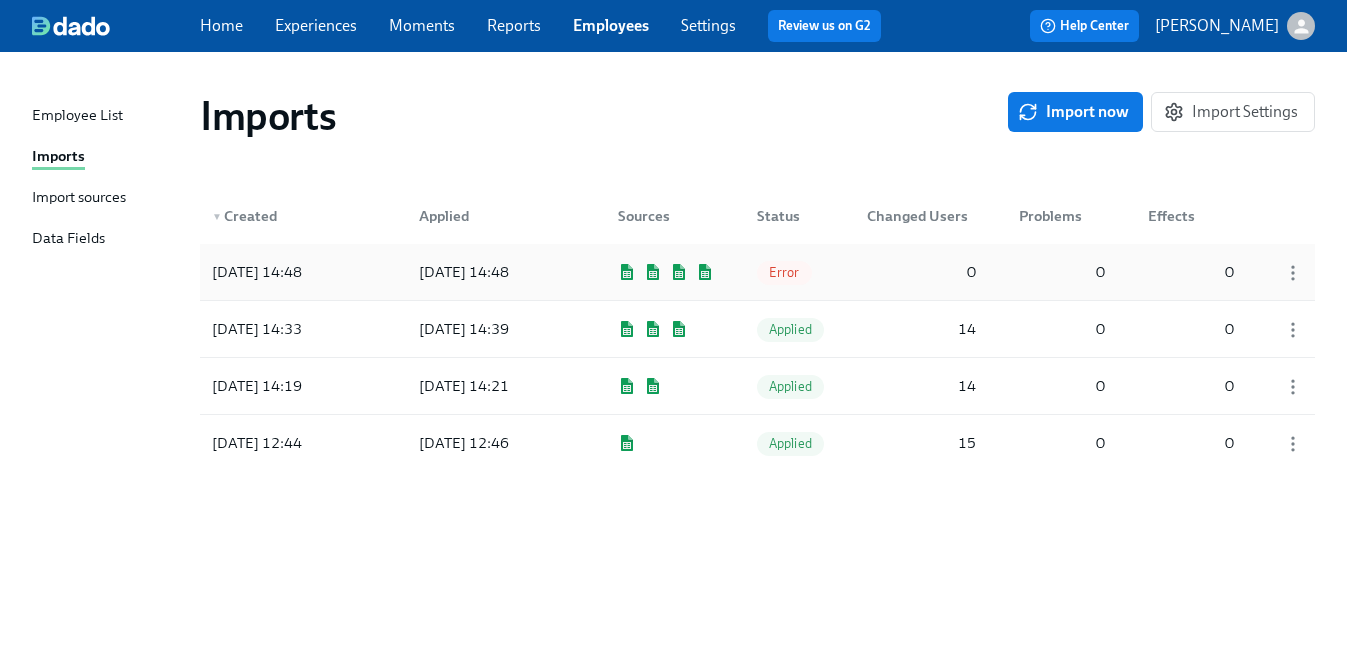 click on "Error" at bounding box center [784, 271] 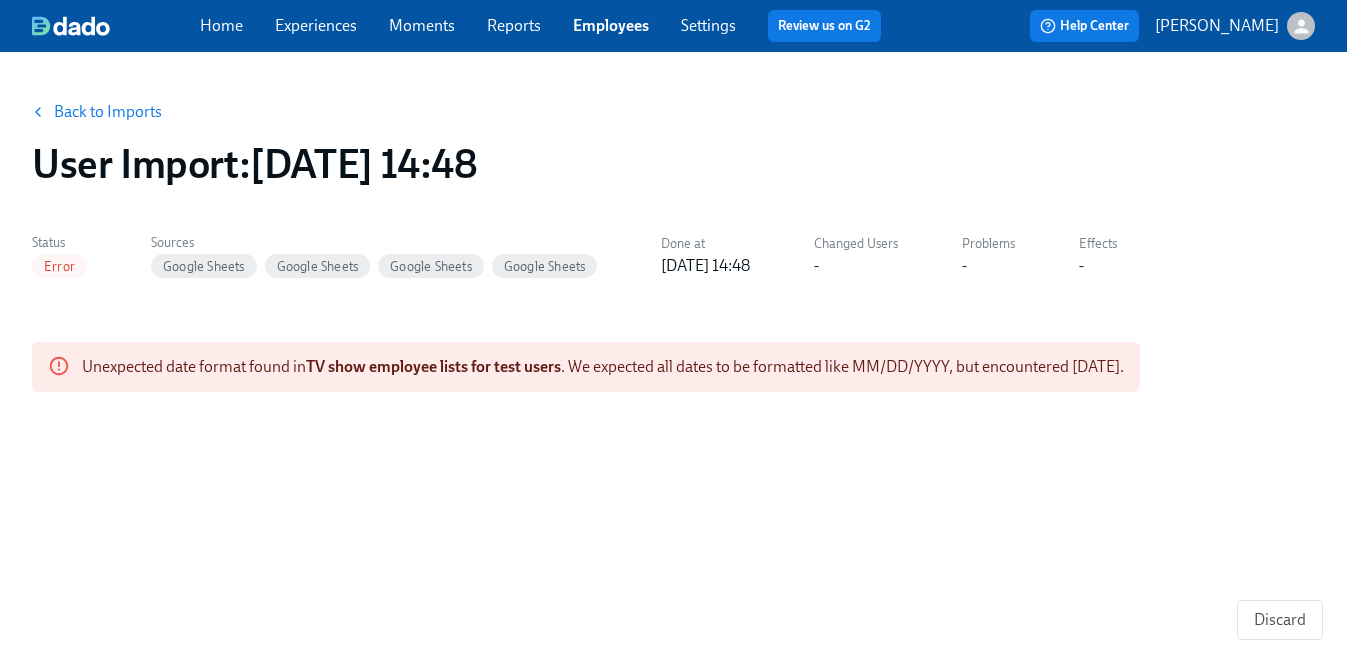 click on "Back to Imports User Import :  [DATE] 14:48" at bounding box center (673, 140) 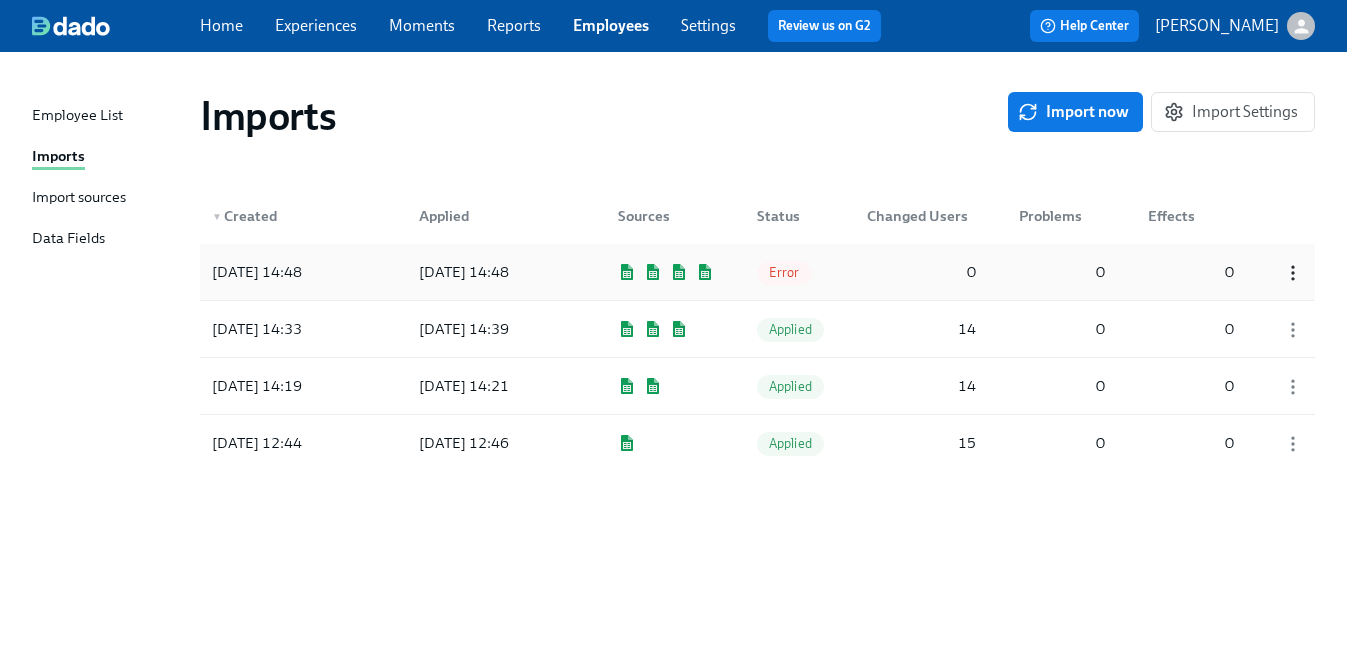 click 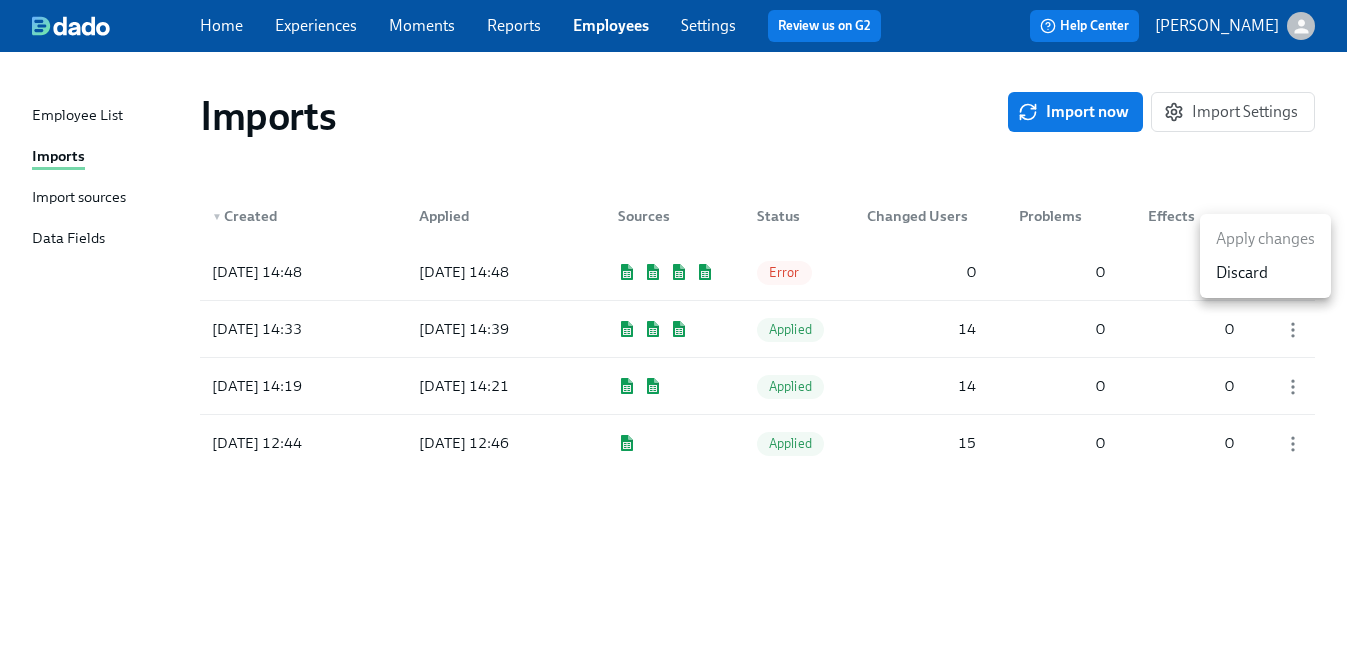 click at bounding box center (673, 332) 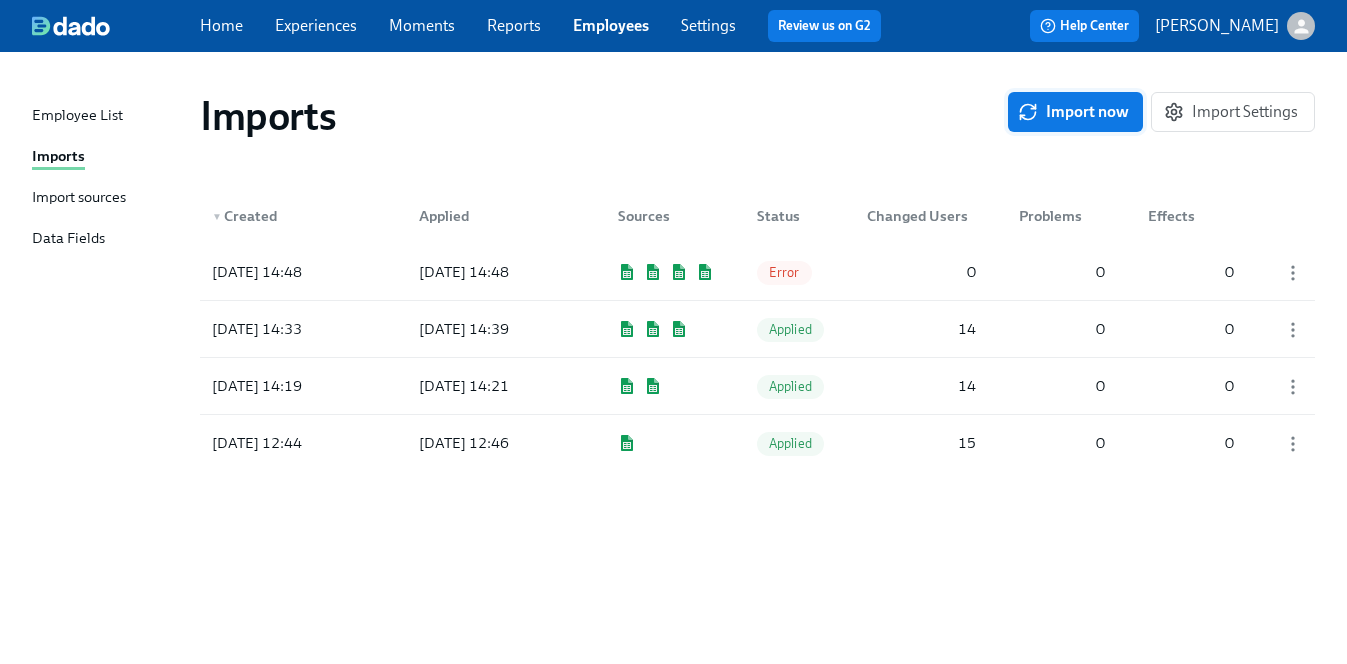 click on "Import now" at bounding box center (1075, 112) 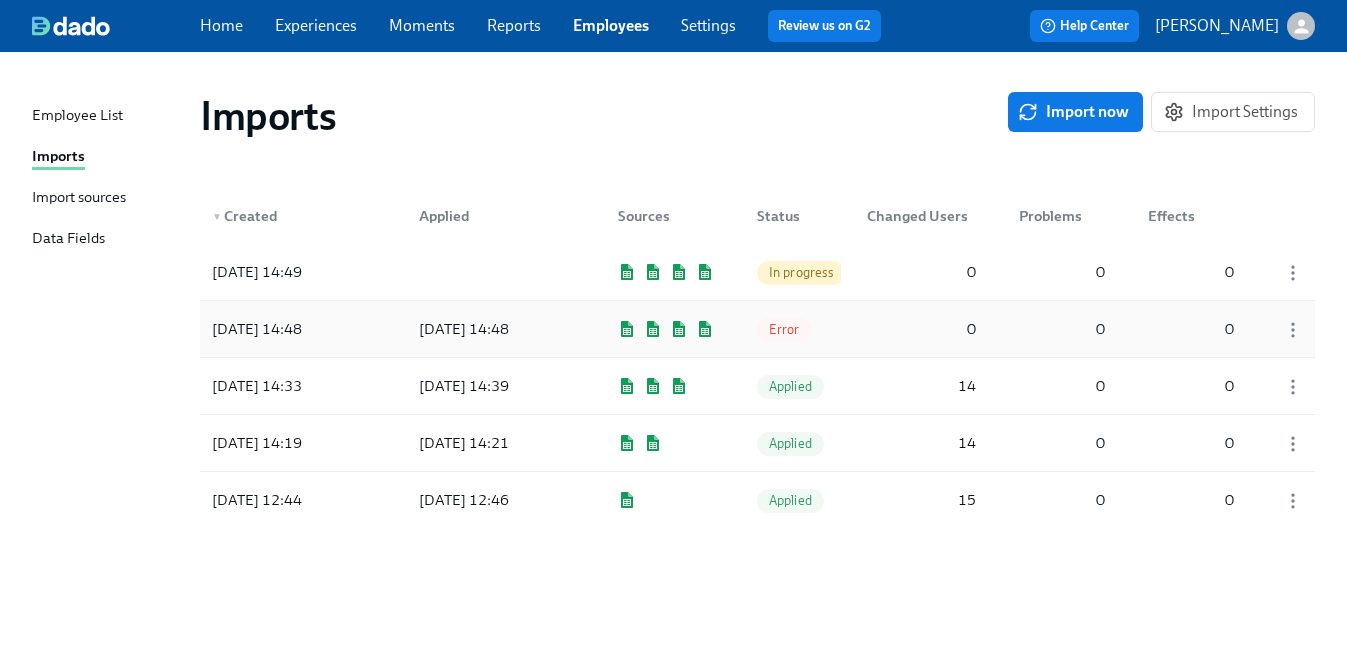 click at bounding box center [1286, 329] 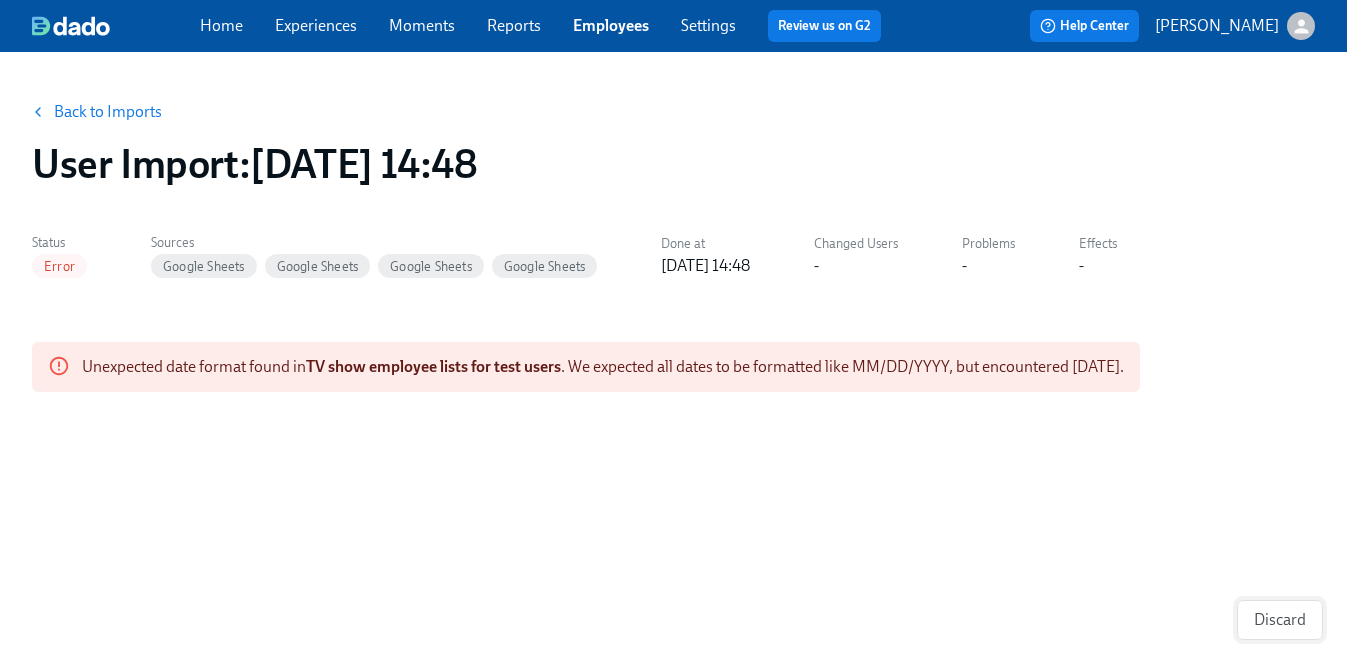 click on "Discard" at bounding box center [1280, 620] 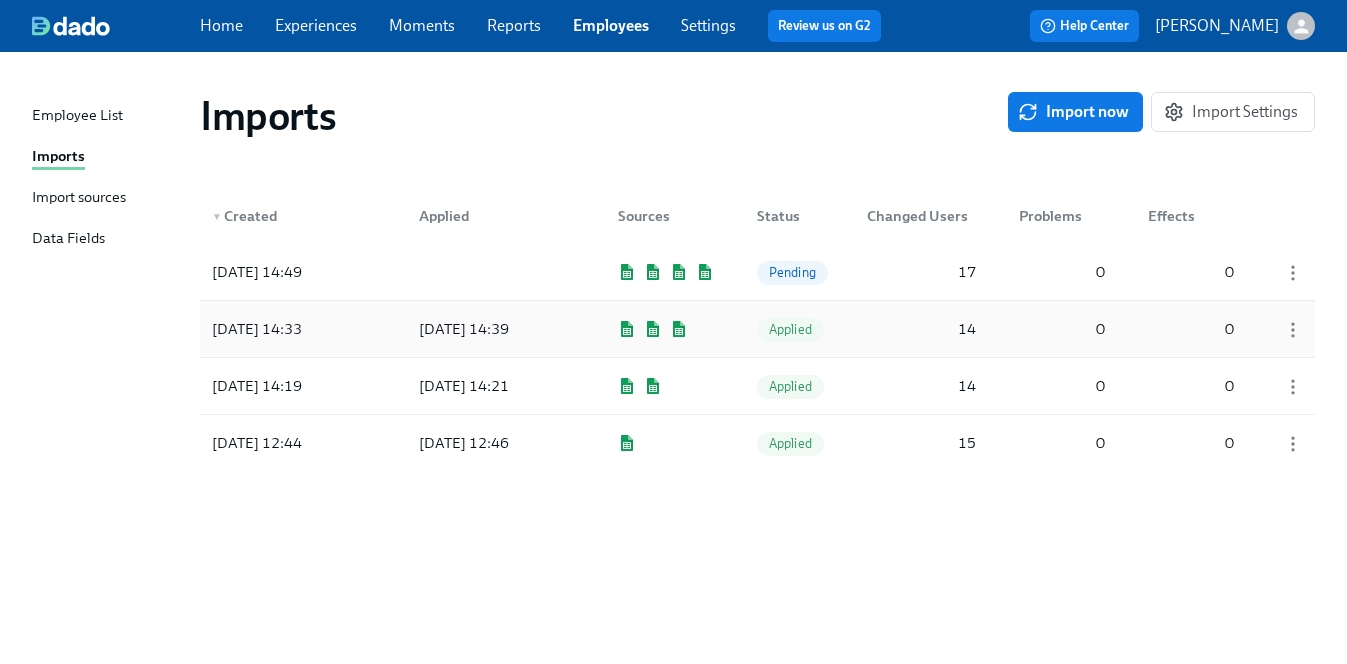 click on "[DATE] 14:33" at bounding box center [257, 329] 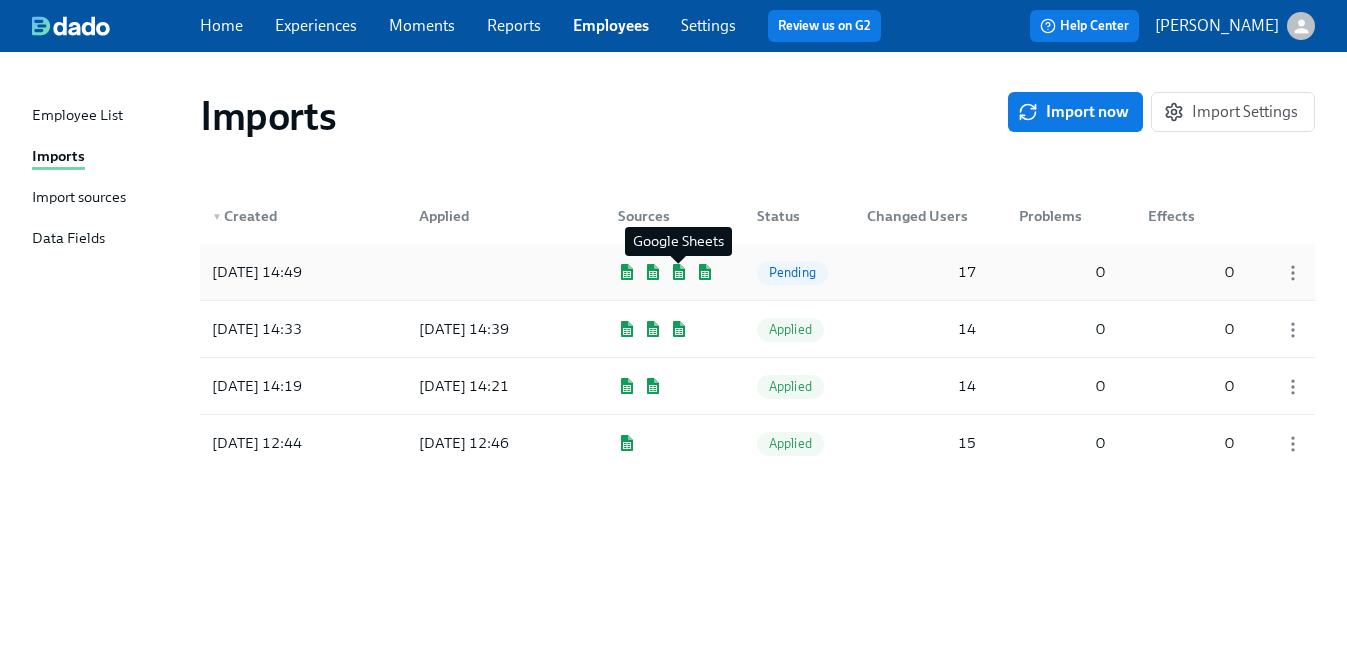 click at bounding box center (679, 272) 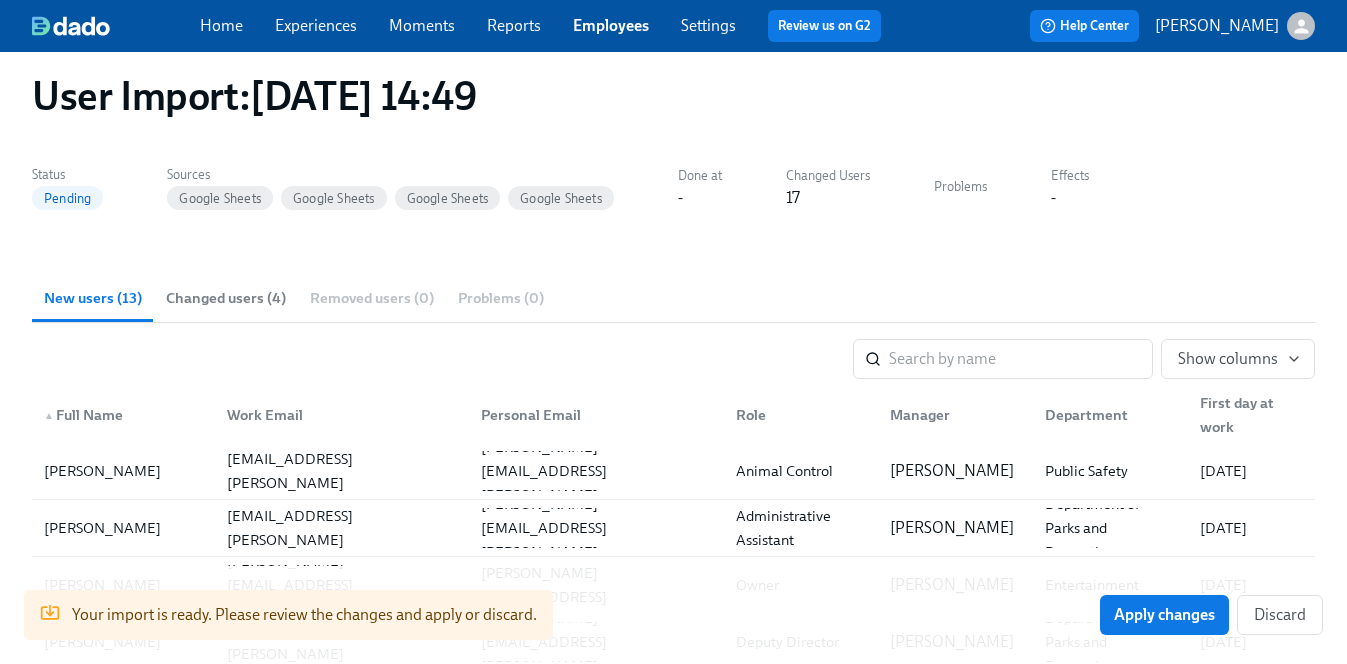 scroll, scrollTop: 0, scrollLeft: 0, axis: both 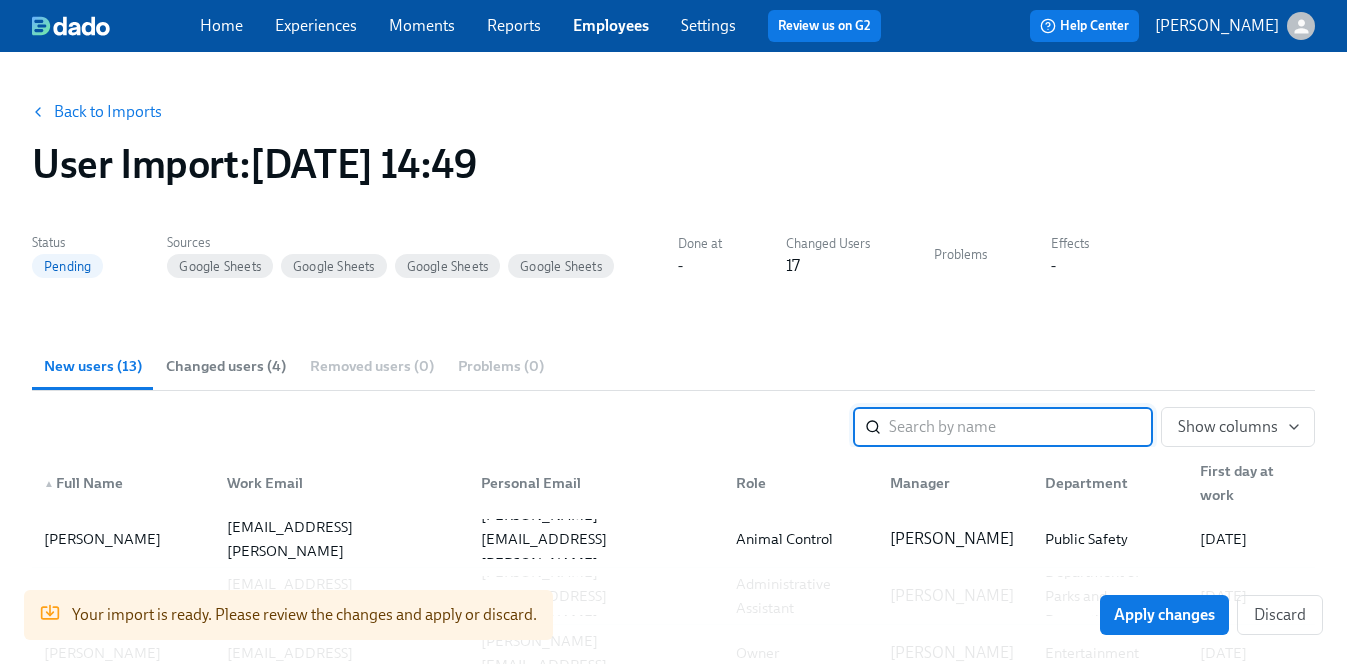 click at bounding box center (1021, 427) 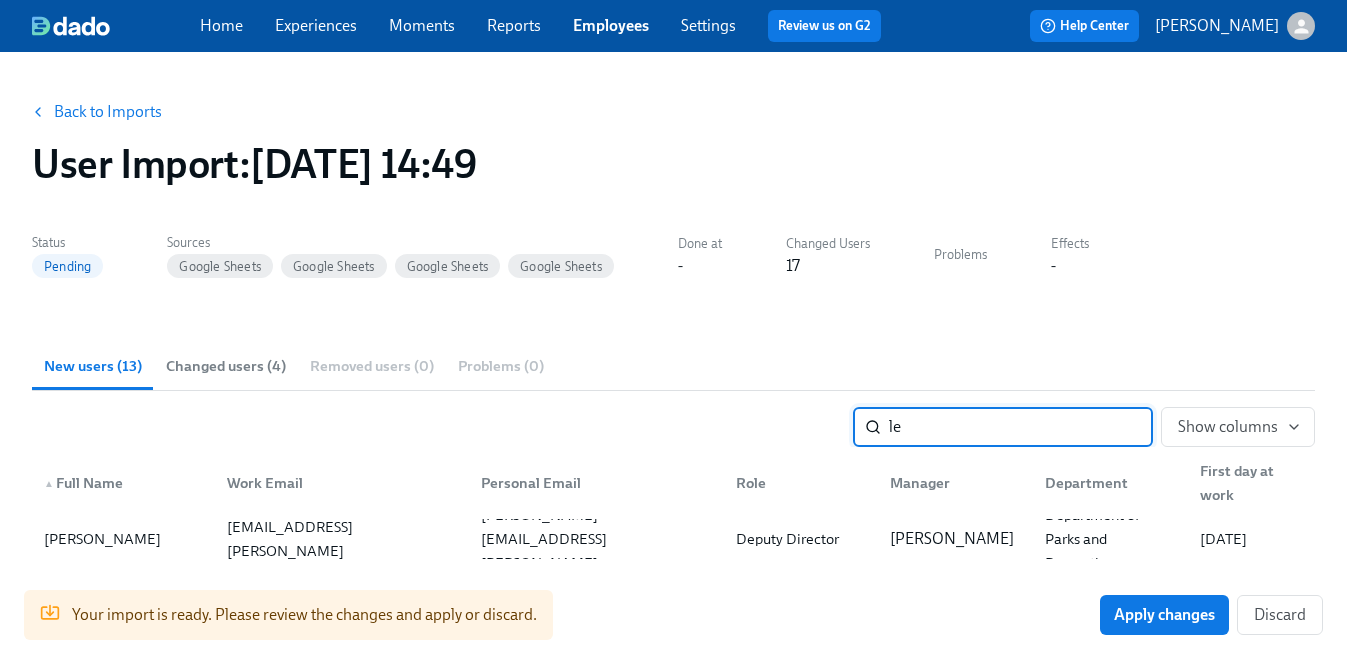 type on "l" 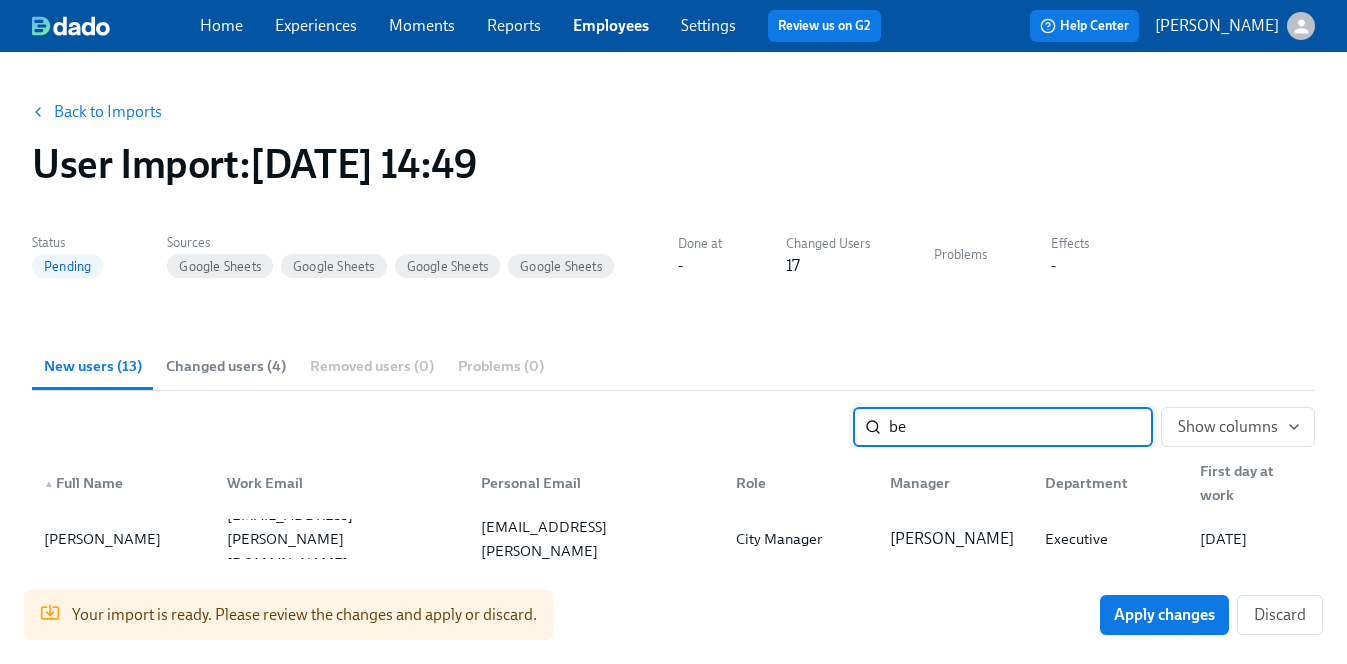 type on "b" 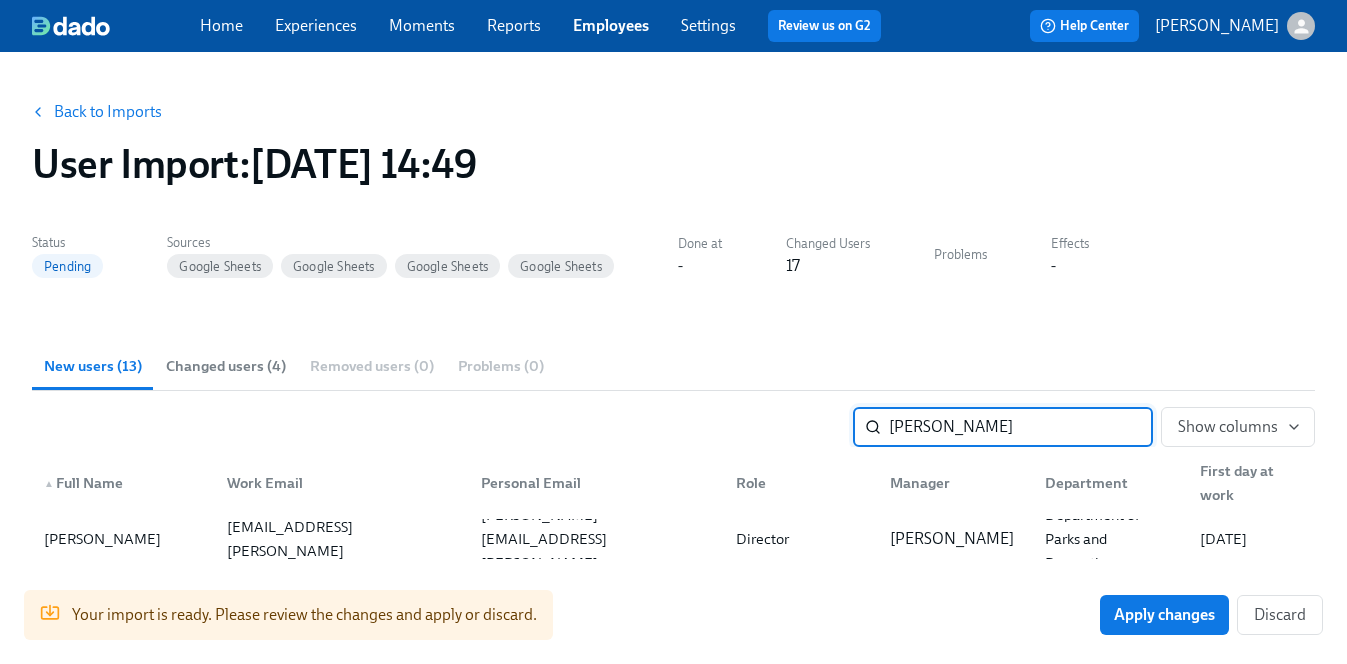 type on "[PERSON_NAME]" 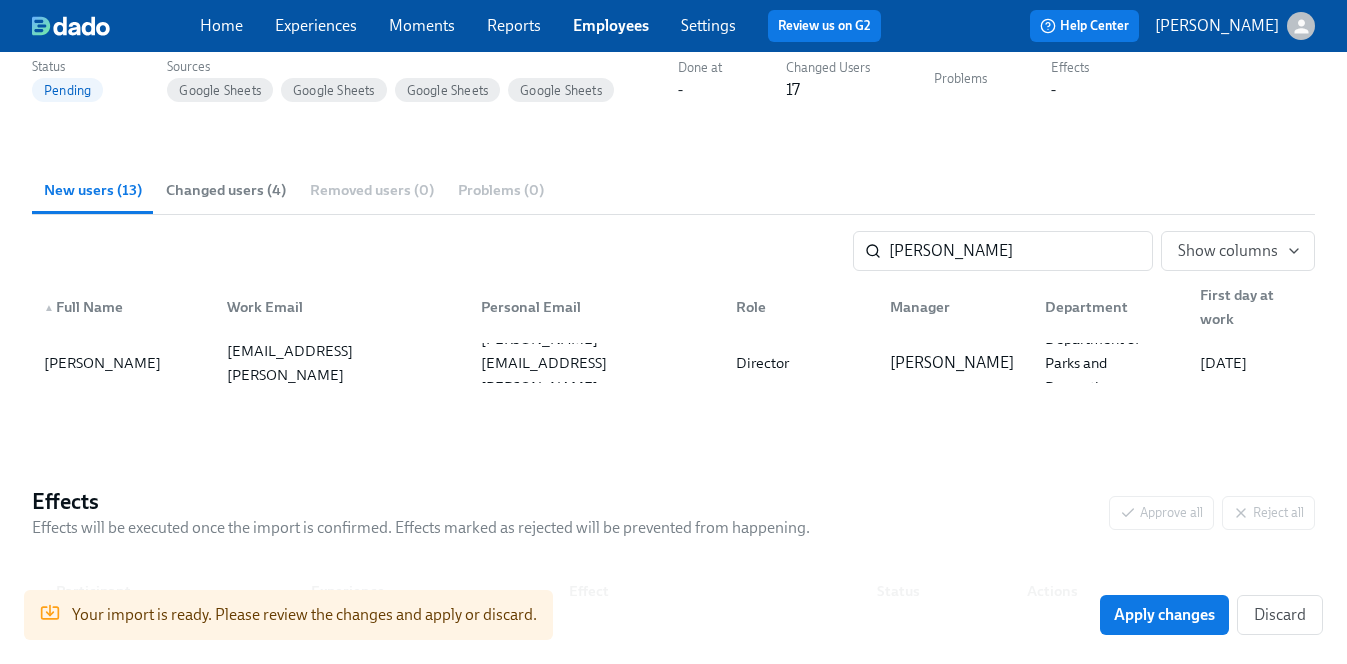scroll, scrollTop: 175, scrollLeft: 0, axis: vertical 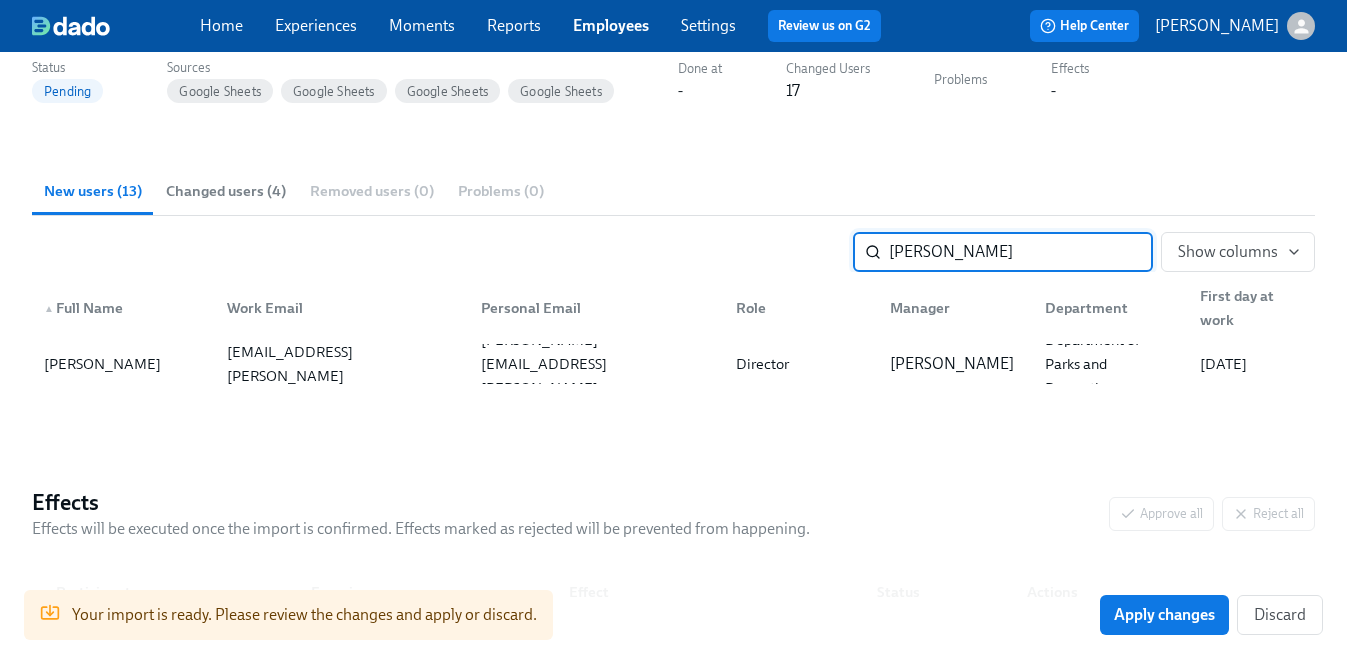 click on "[PERSON_NAME]" at bounding box center [1021, 252] 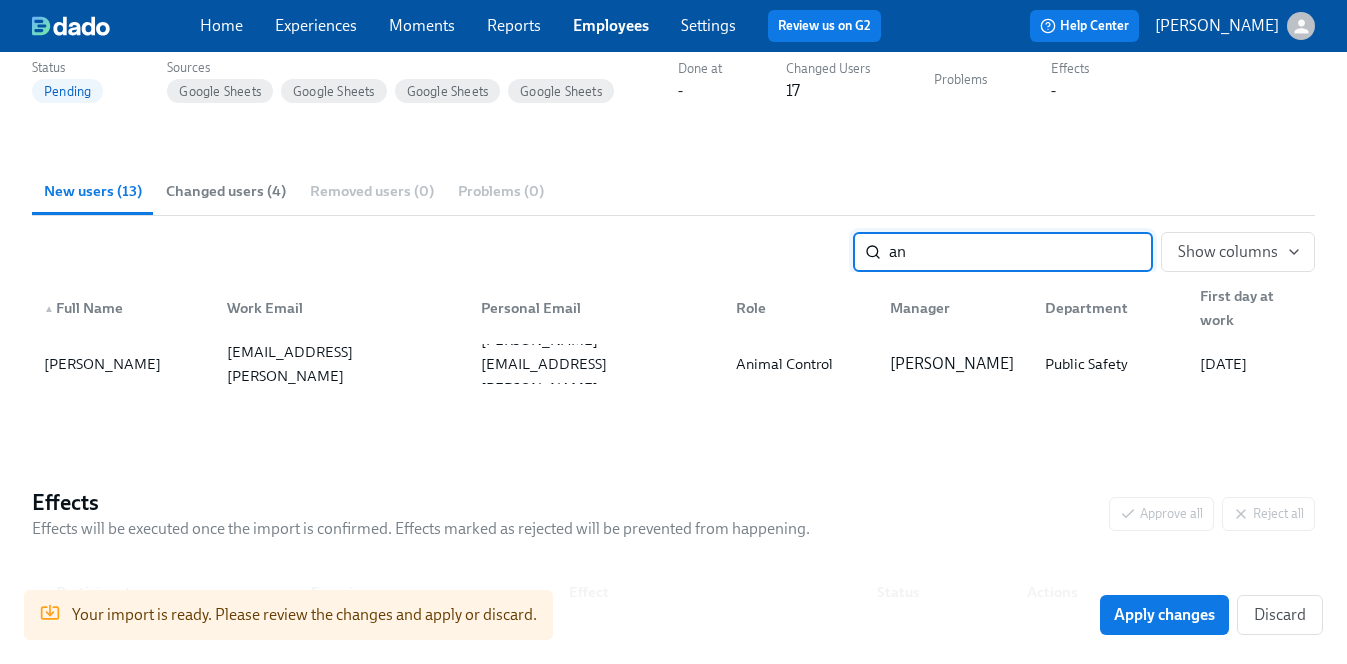 type on "a" 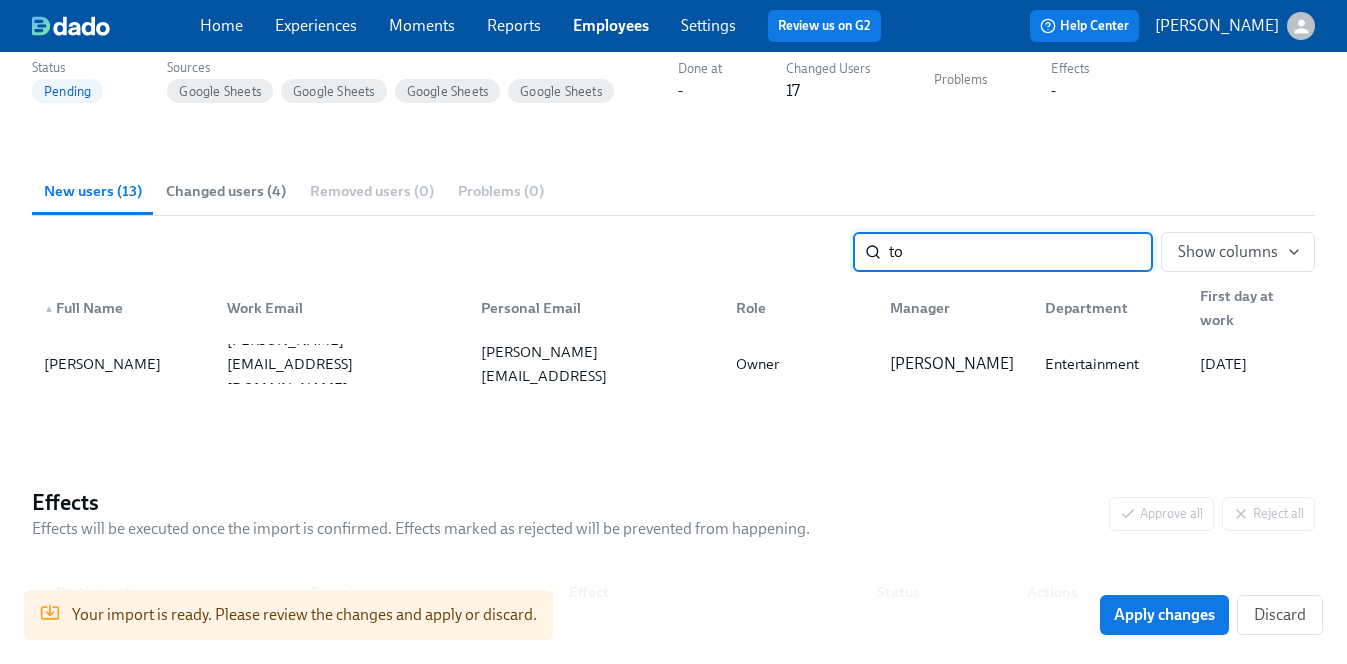 type on "t" 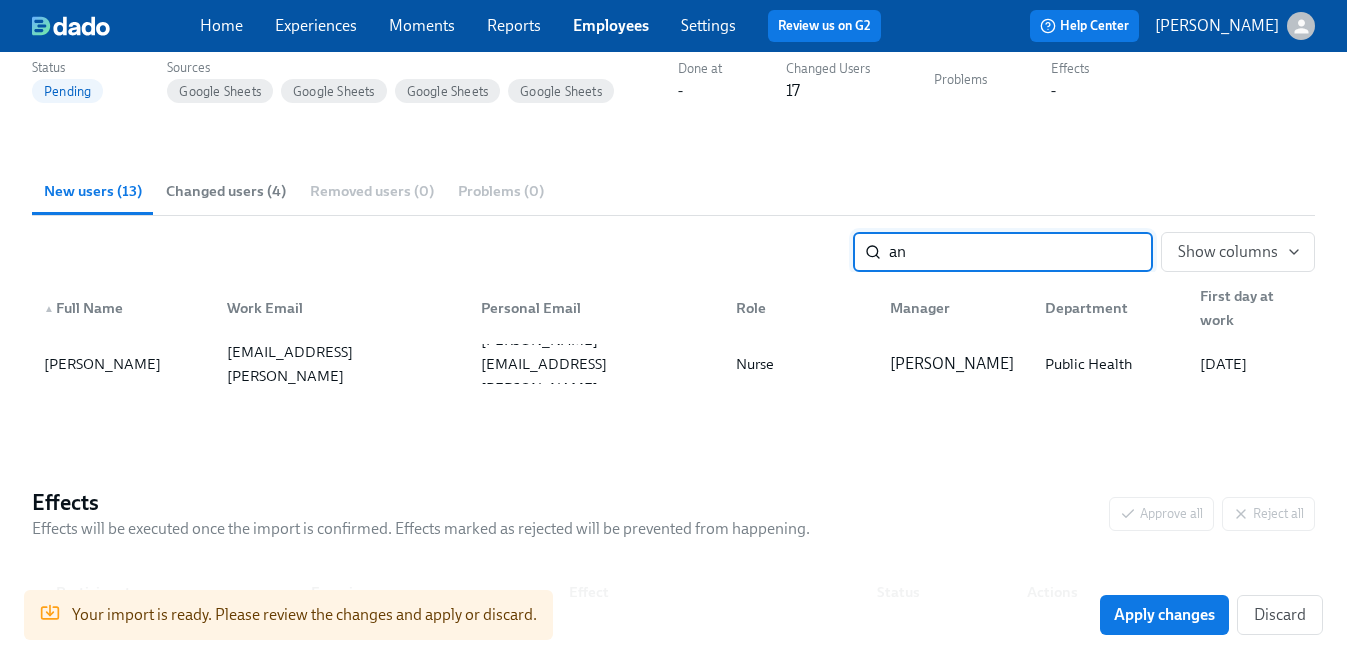 type on "a" 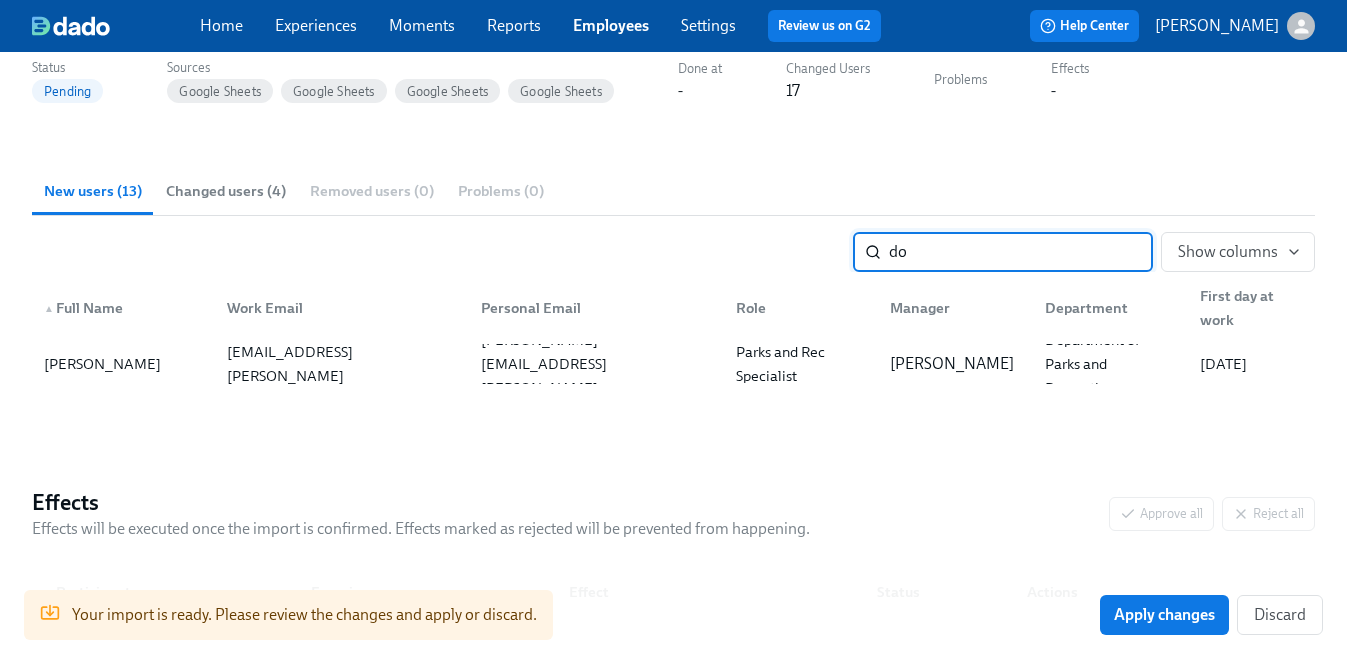 type on "d" 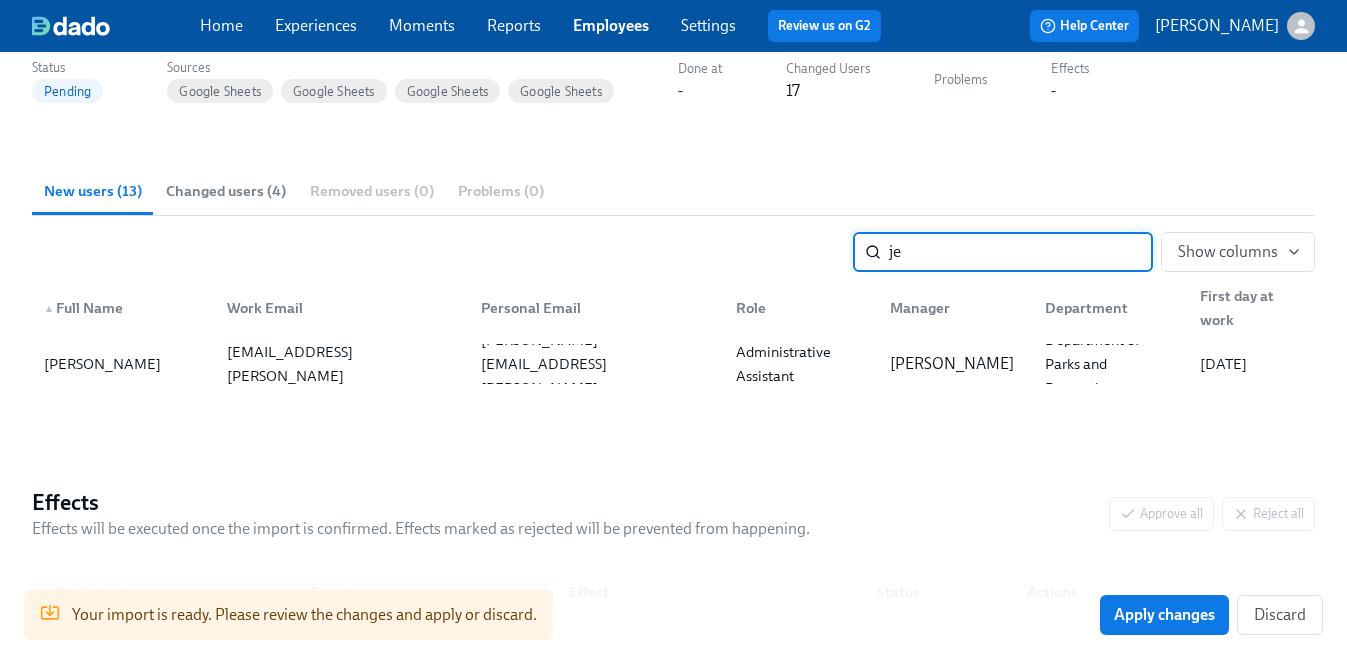 type on "j" 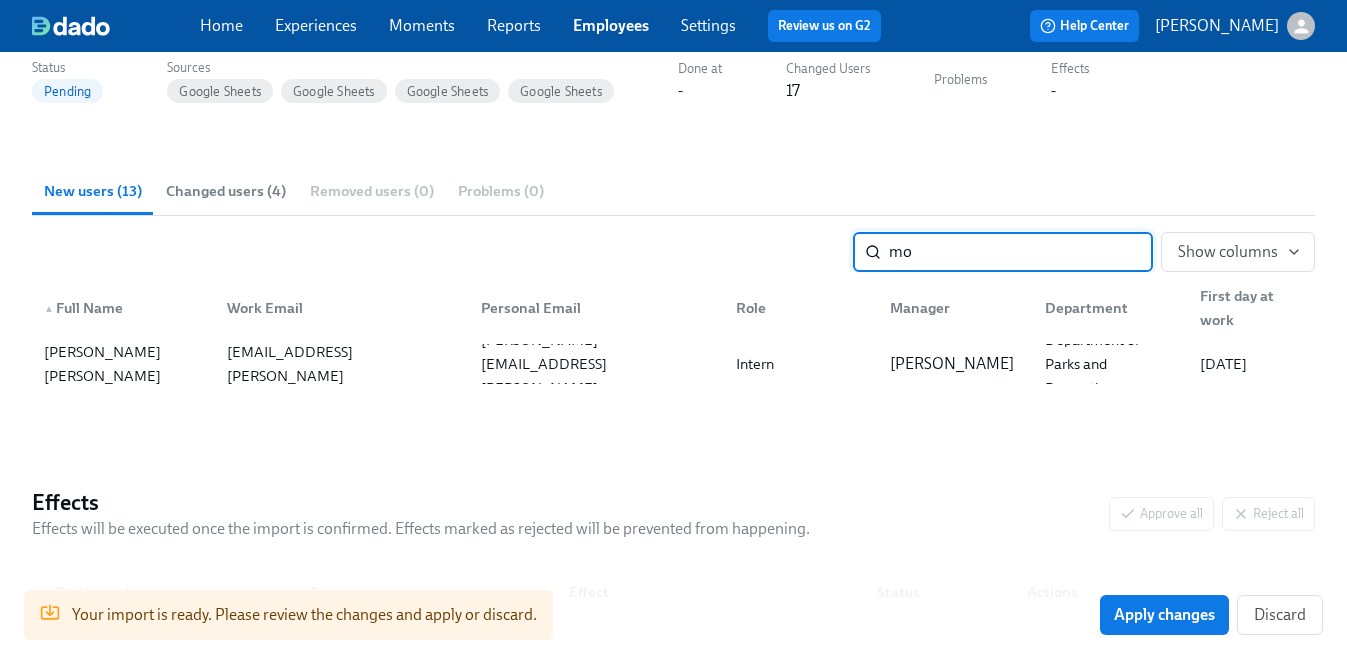 type on "m" 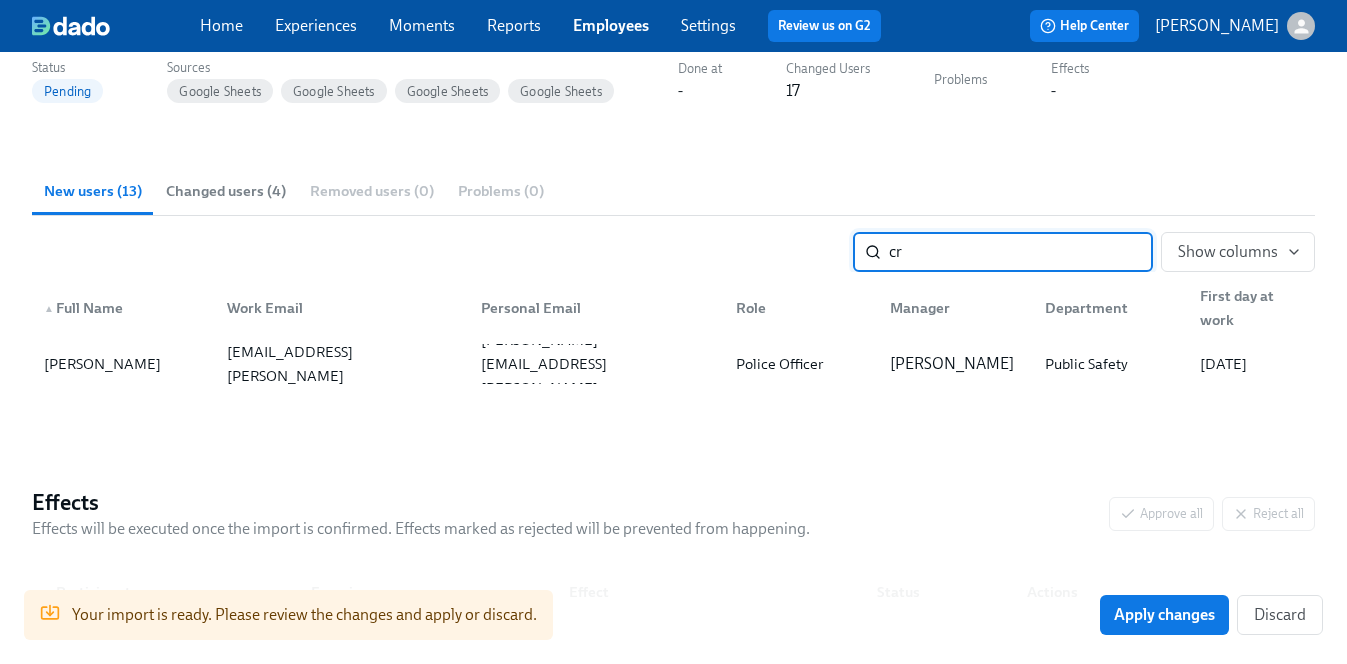 type on "c" 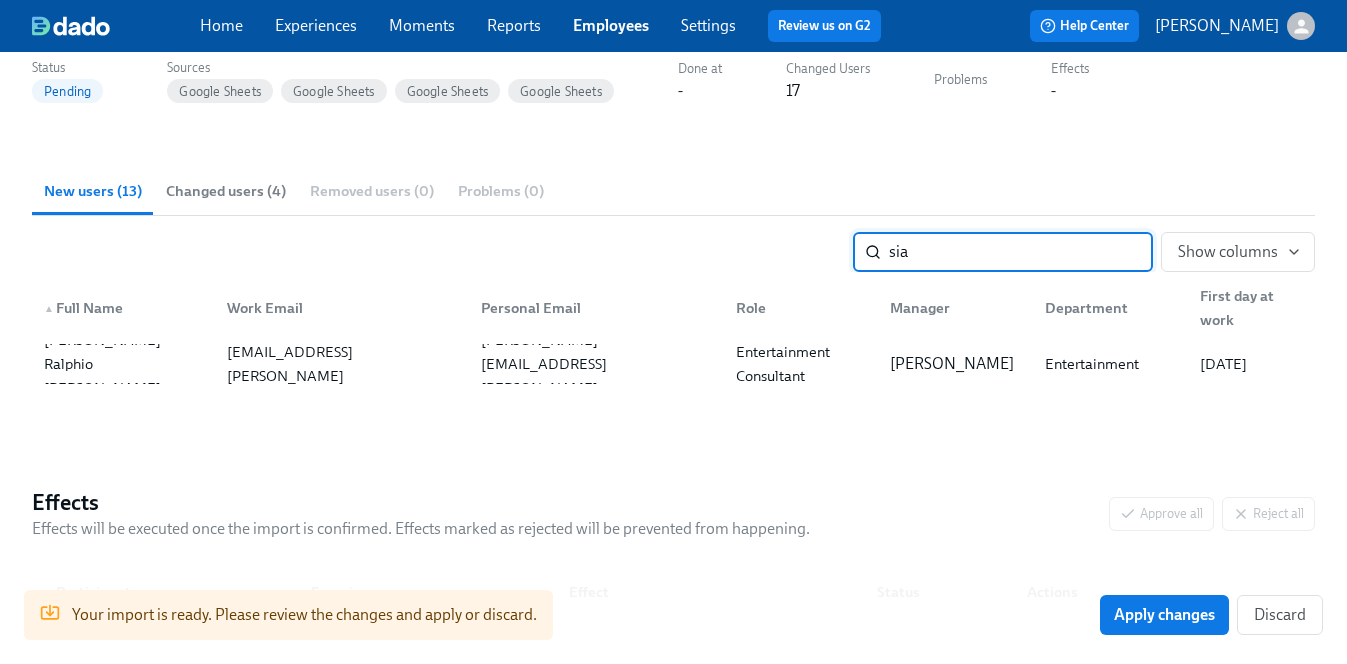 scroll, scrollTop: 307, scrollLeft: 0, axis: vertical 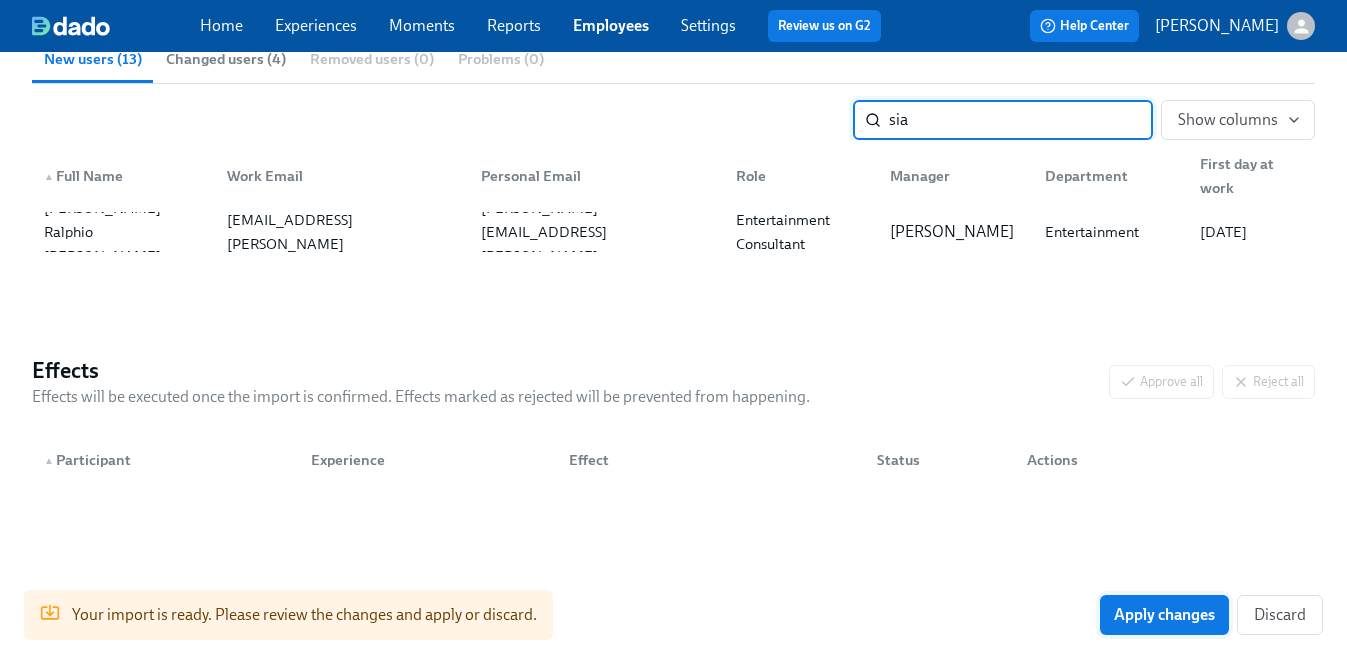 type on "sia" 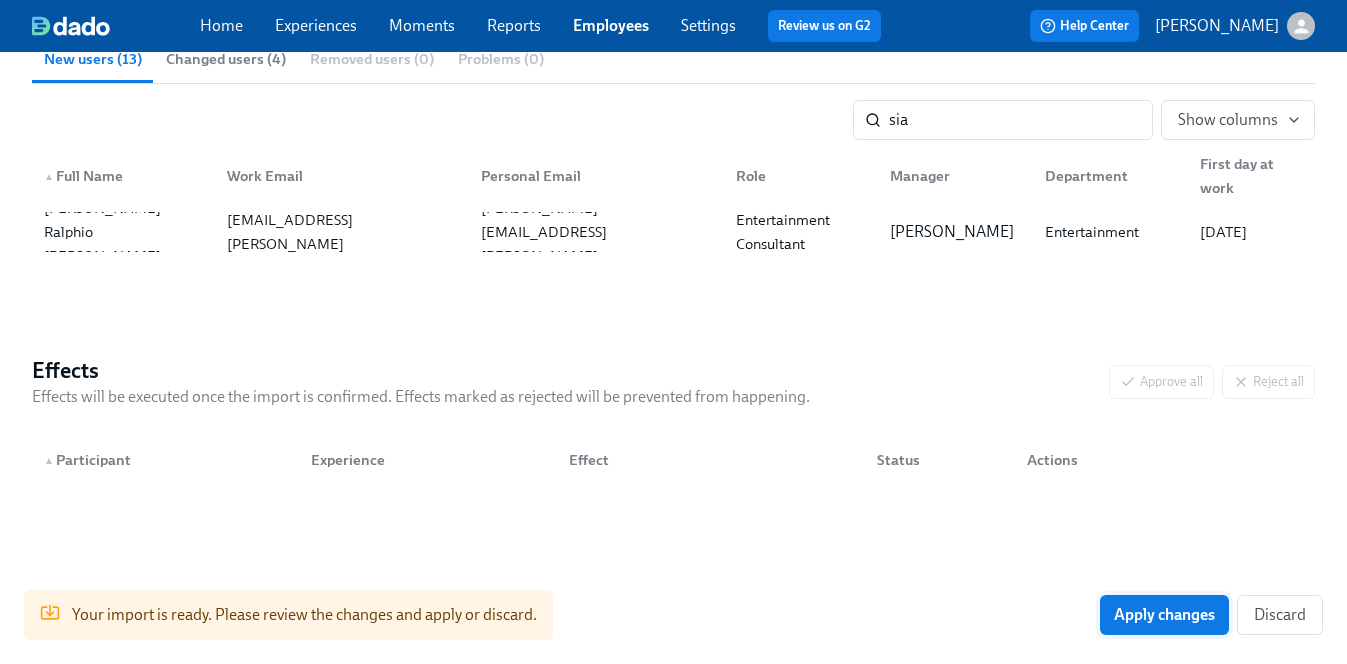 click on "Apply changes" at bounding box center [1164, 615] 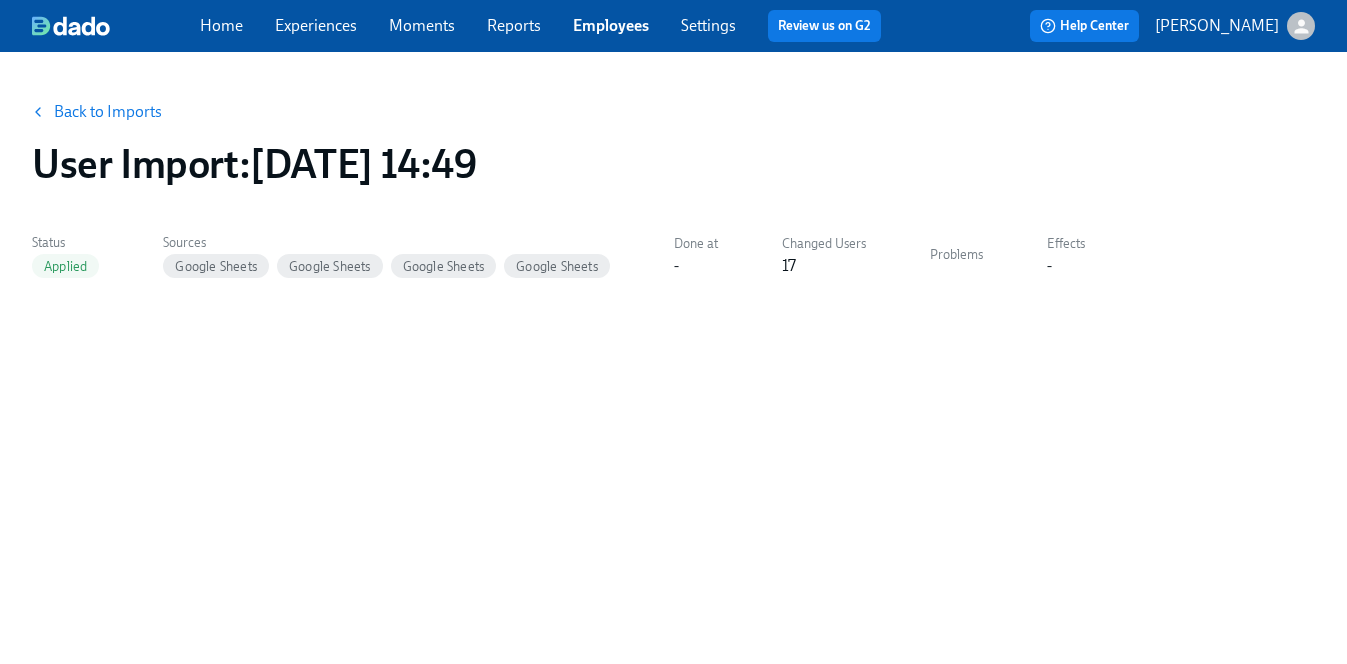 scroll, scrollTop: 0, scrollLeft: 0, axis: both 